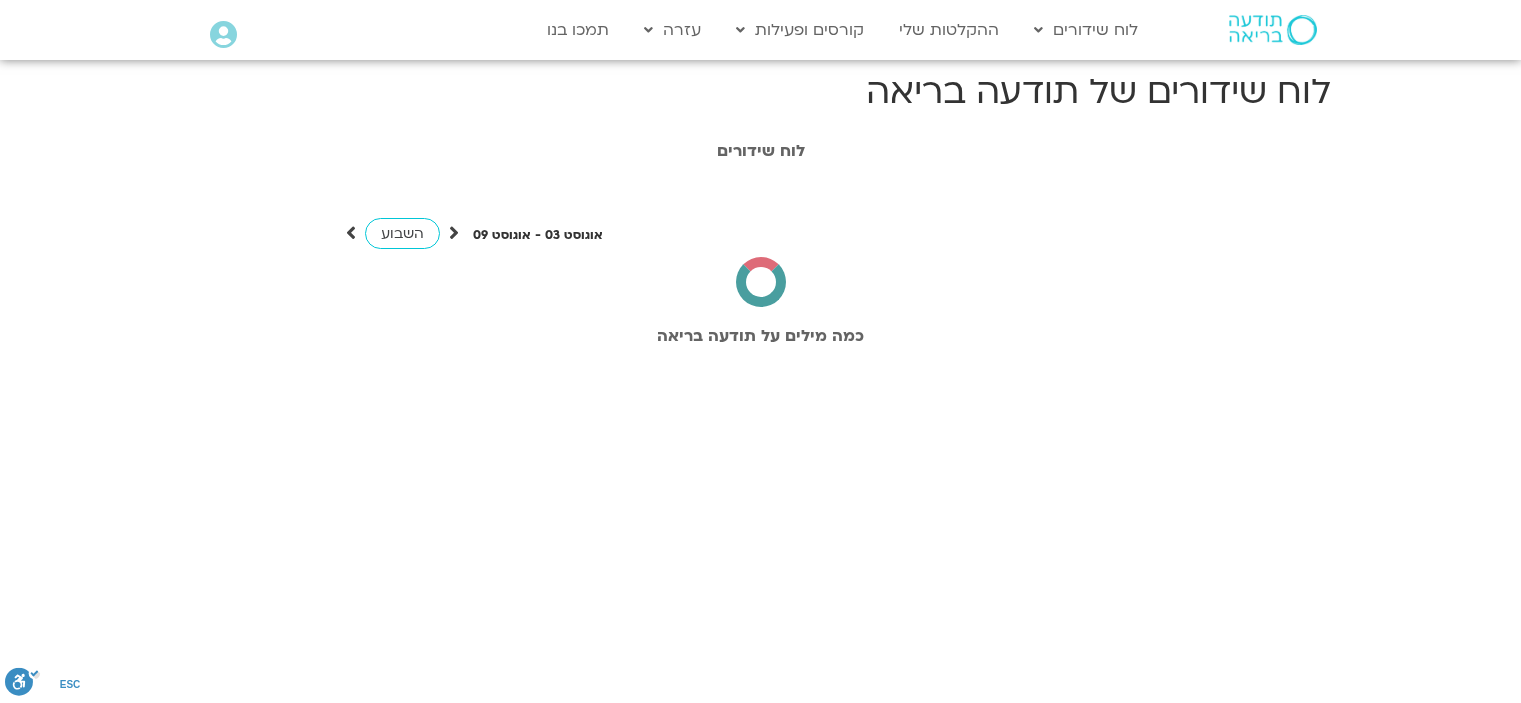 scroll, scrollTop: 0, scrollLeft: 0, axis: both 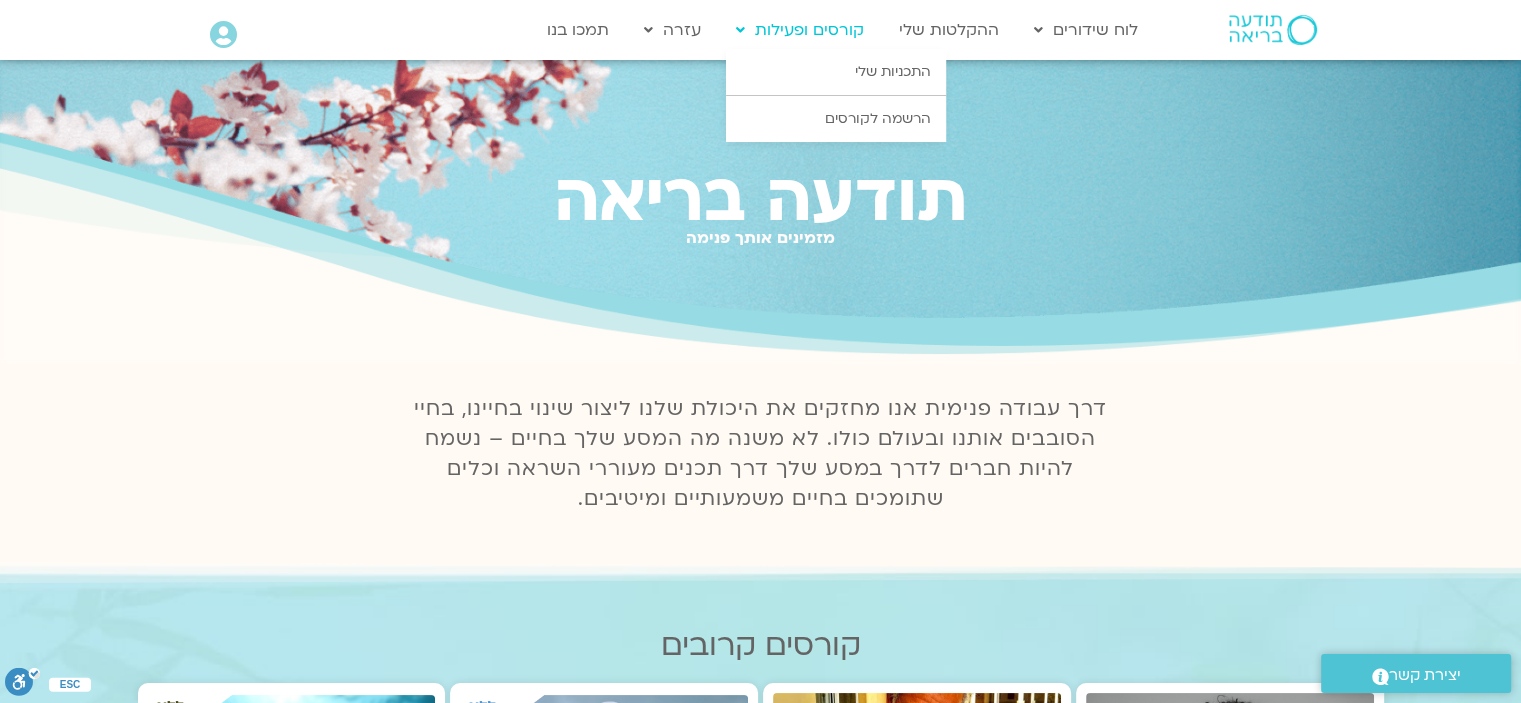 click on "קורסים ופעילות" at bounding box center [800, 30] 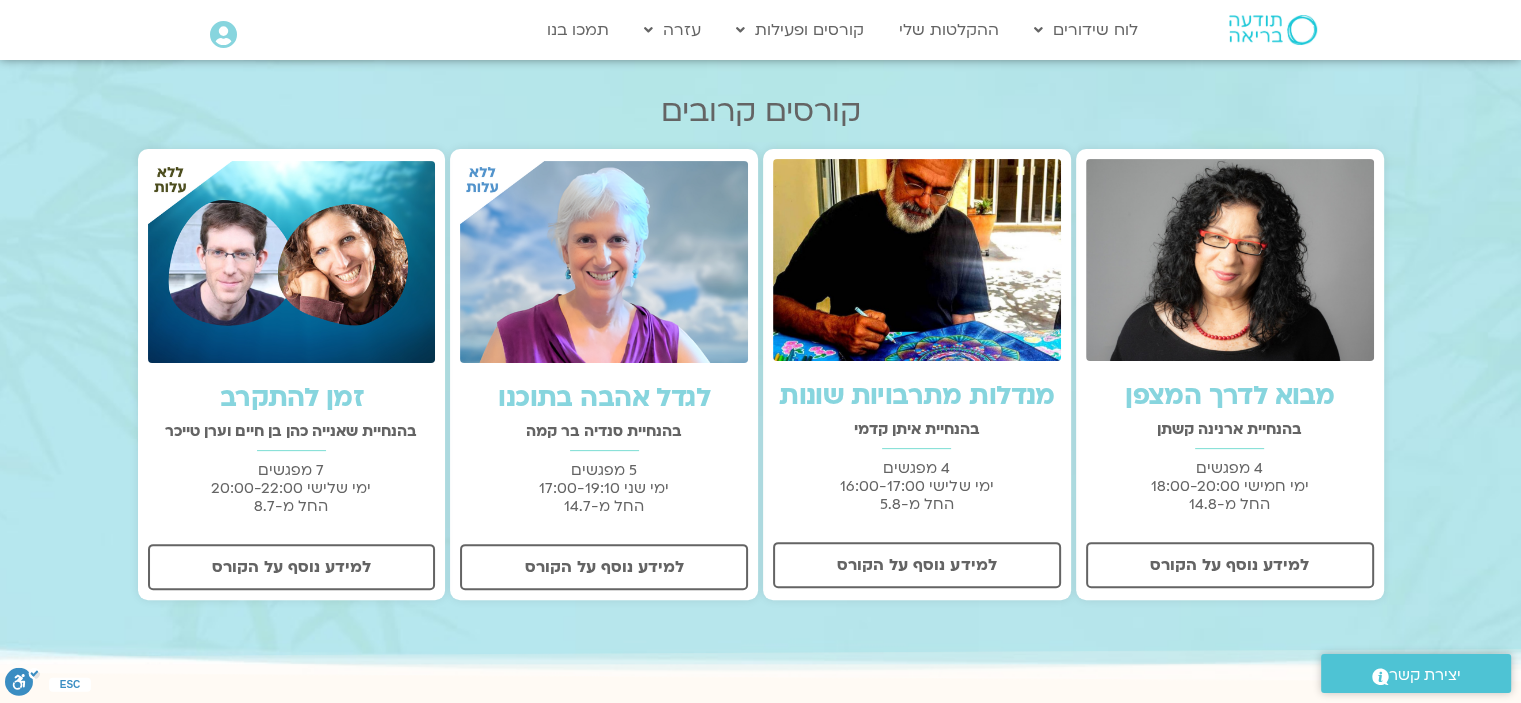 scroll, scrollTop: 400, scrollLeft: 0, axis: vertical 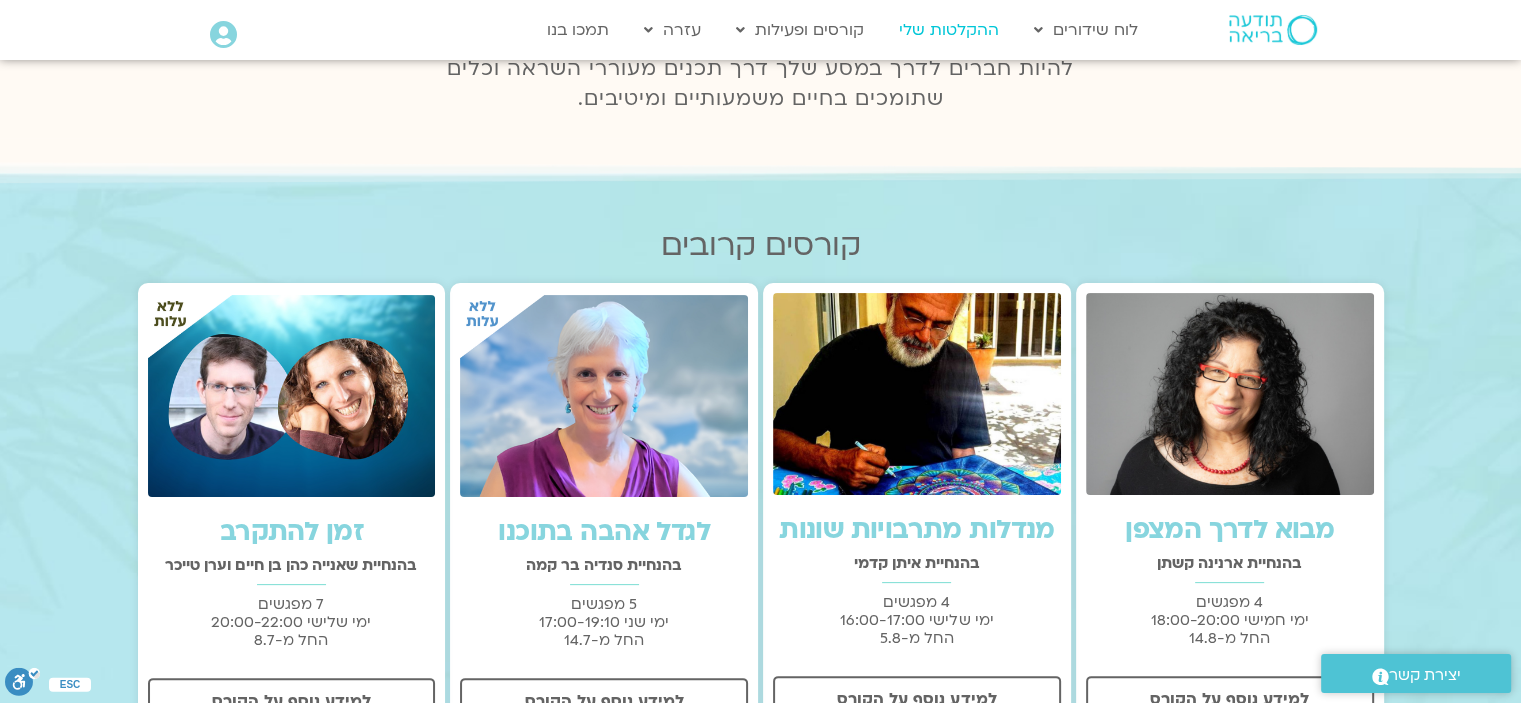 click on "ההקלטות שלי" at bounding box center (949, 30) 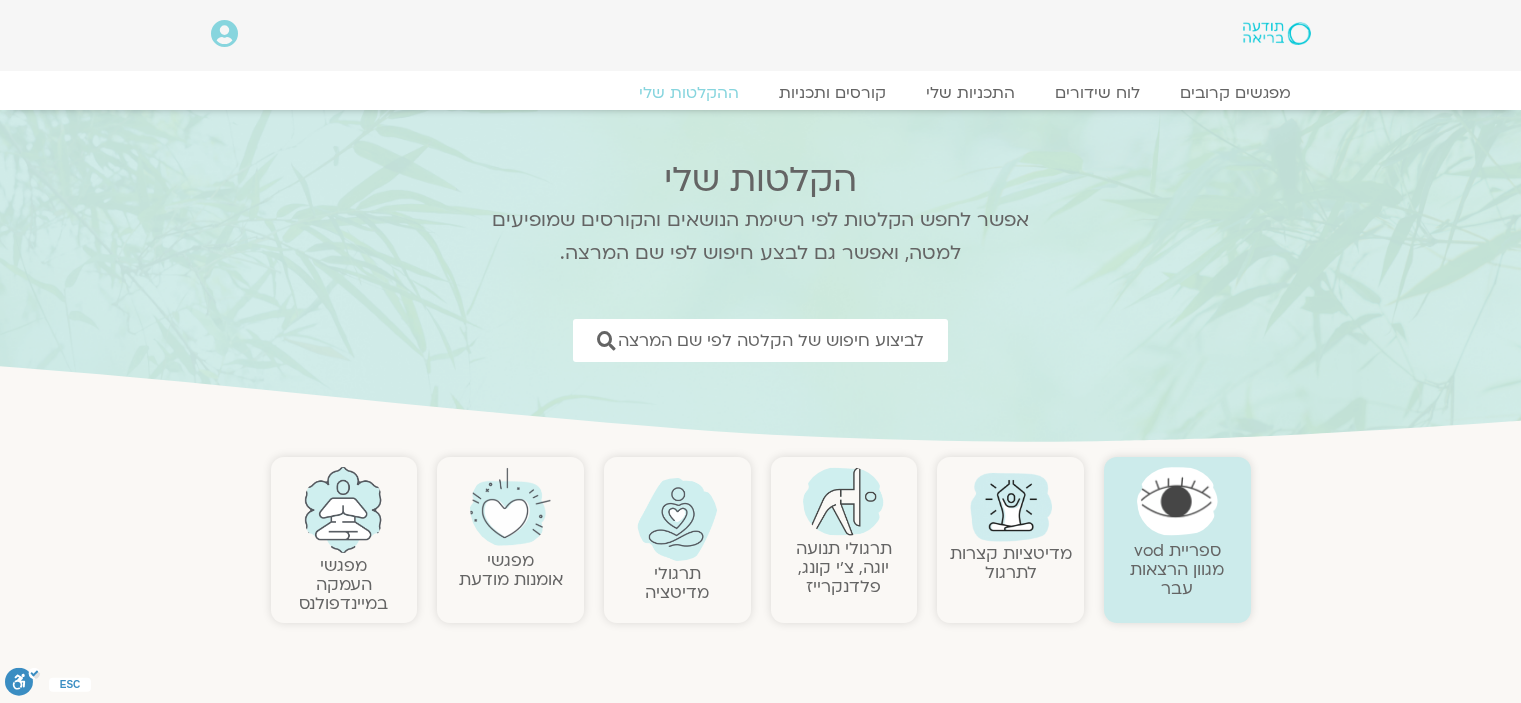 scroll, scrollTop: 0, scrollLeft: 0, axis: both 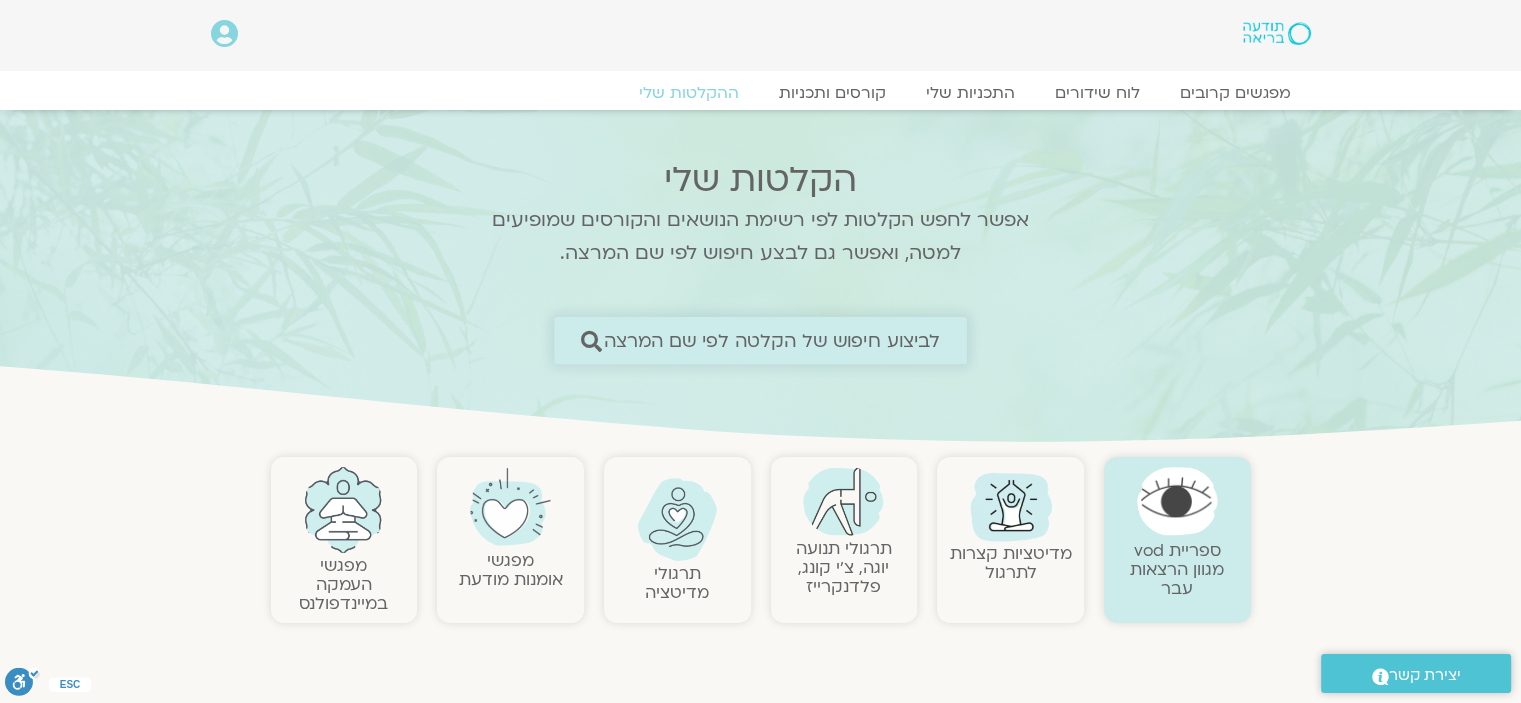 click on "לביצוע חיפוש של הקלטה לפי שם המרצה" at bounding box center (772, 340) 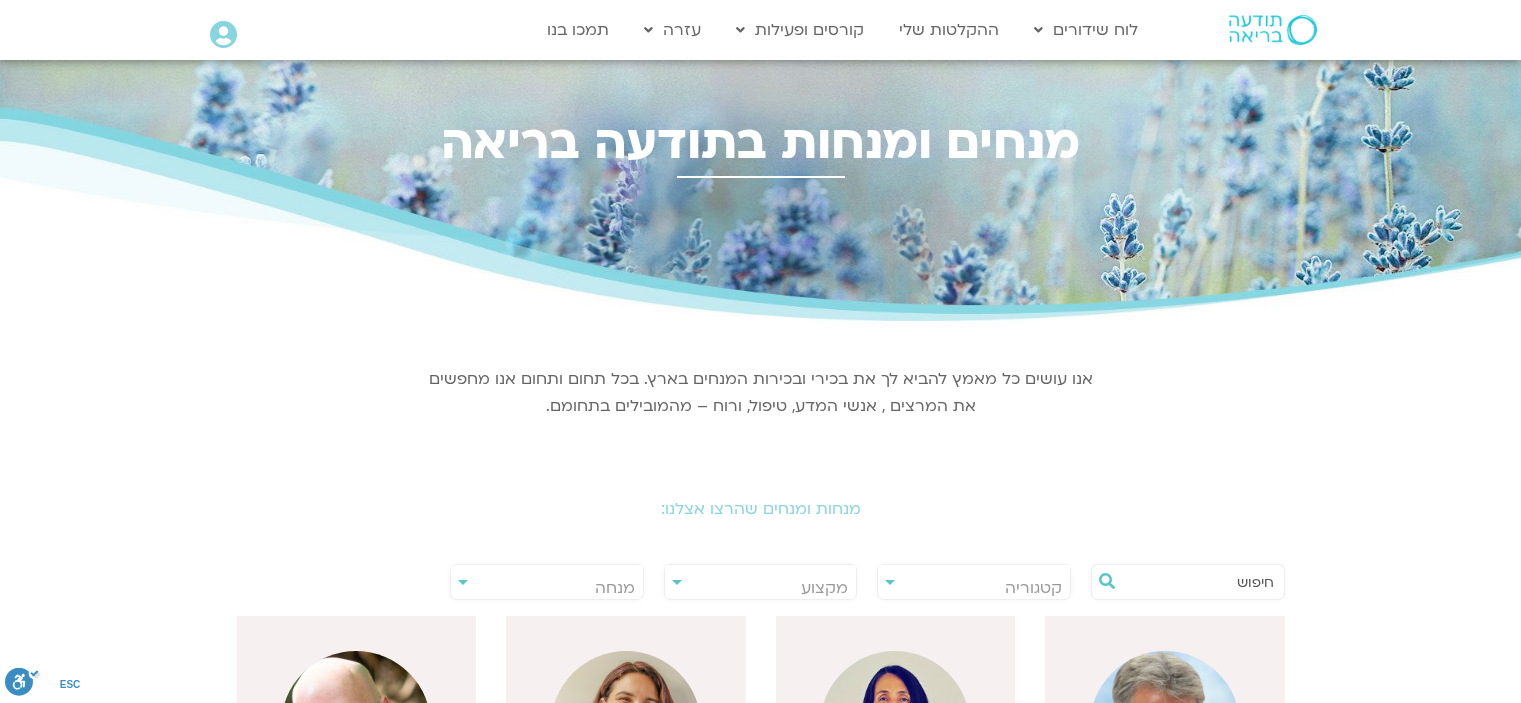 scroll, scrollTop: 0, scrollLeft: 0, axis: both 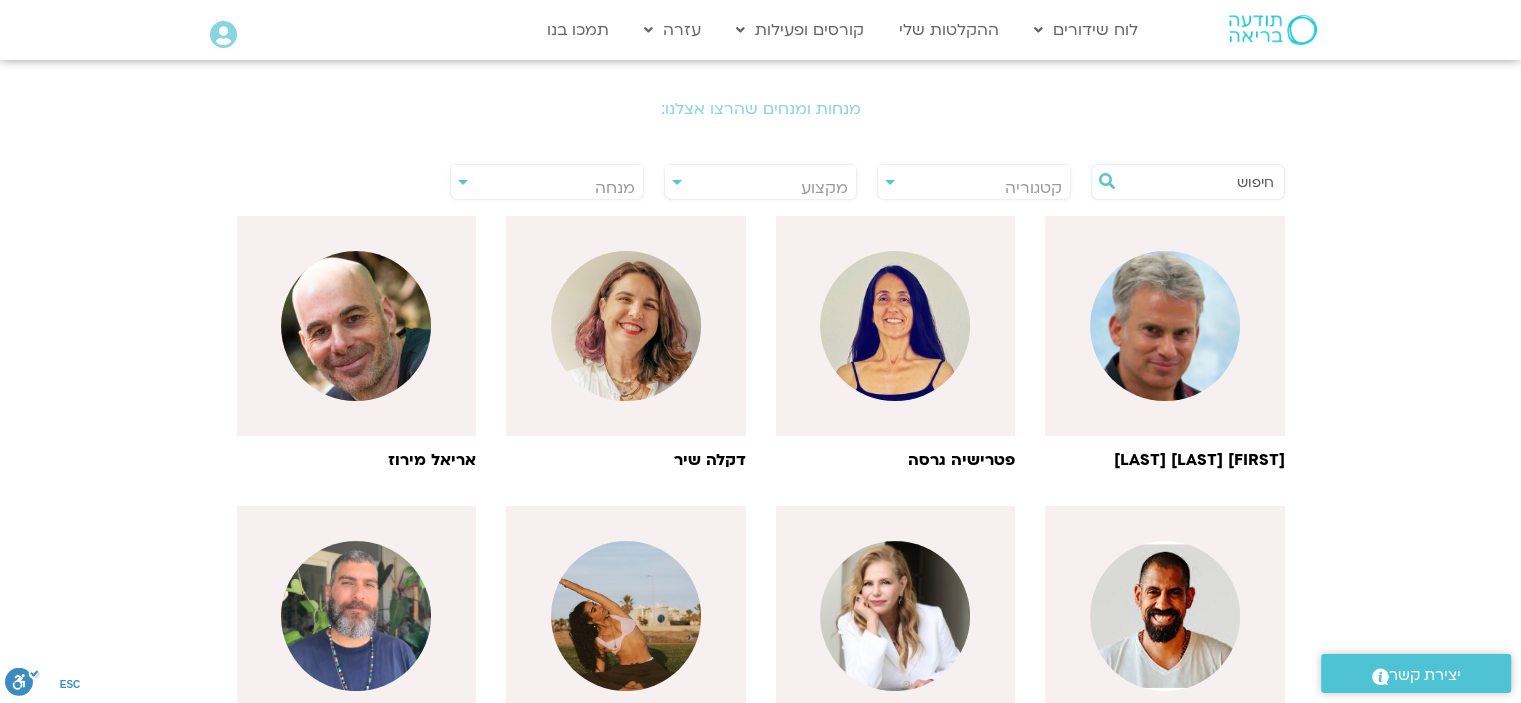 click on "**********" at bounding box center [547, 182] 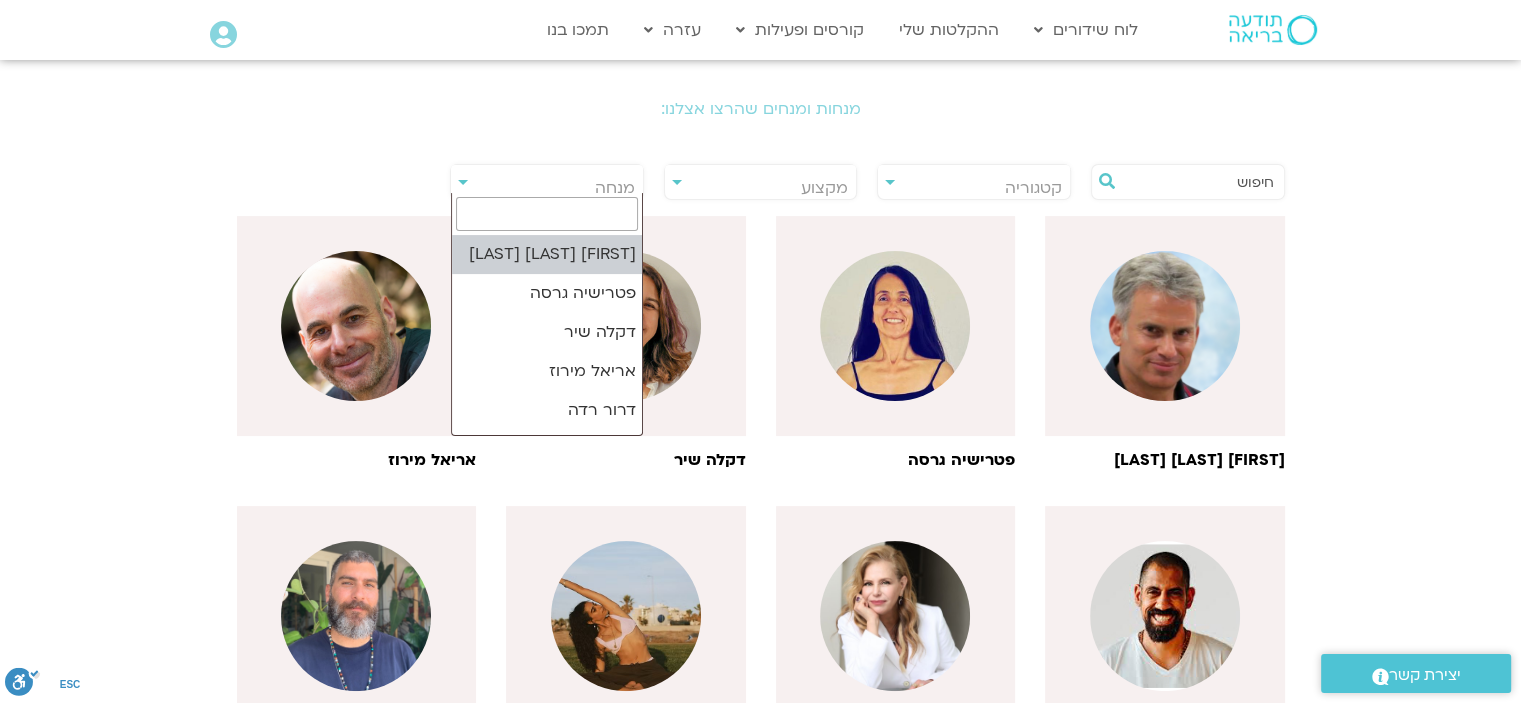 click on "מנחה" at bounding box center [615, 188] 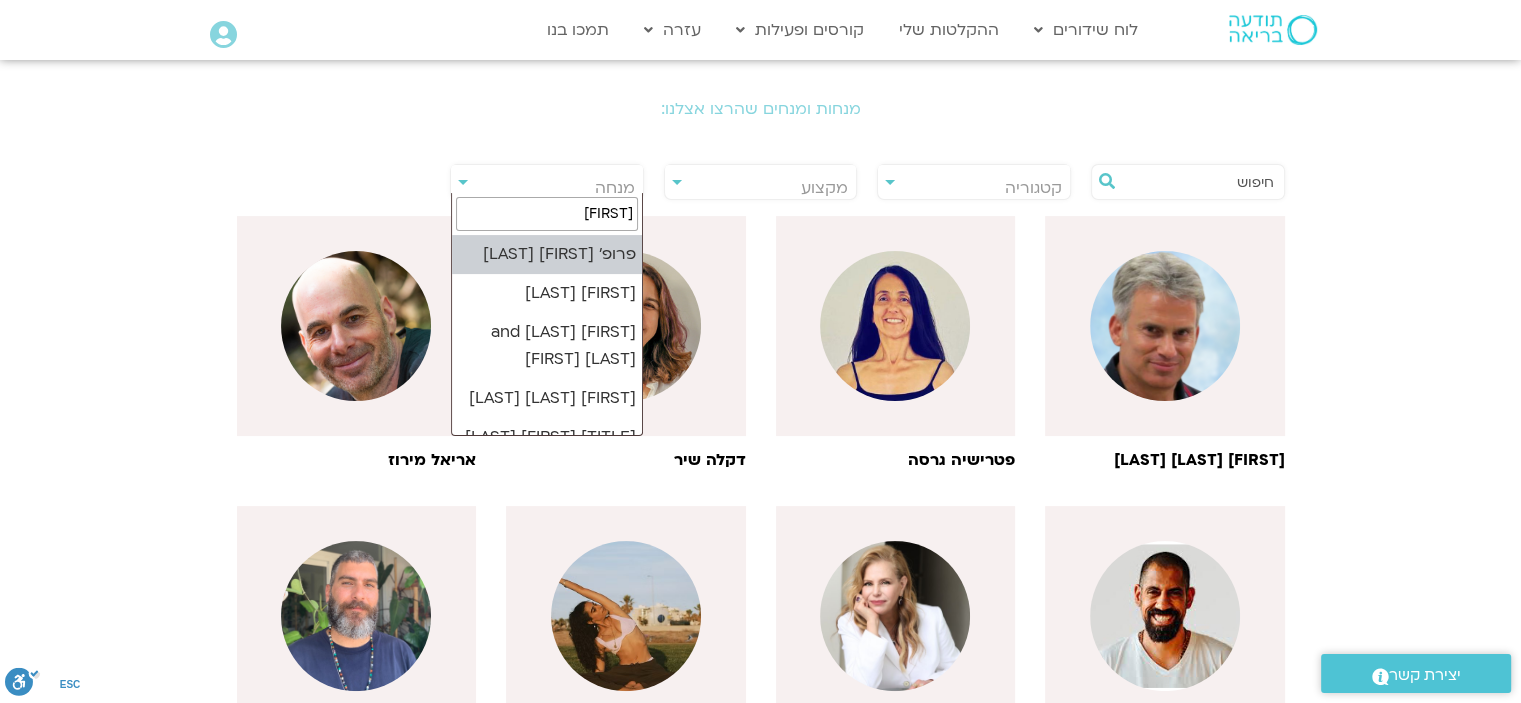 type on "[FIRST]" 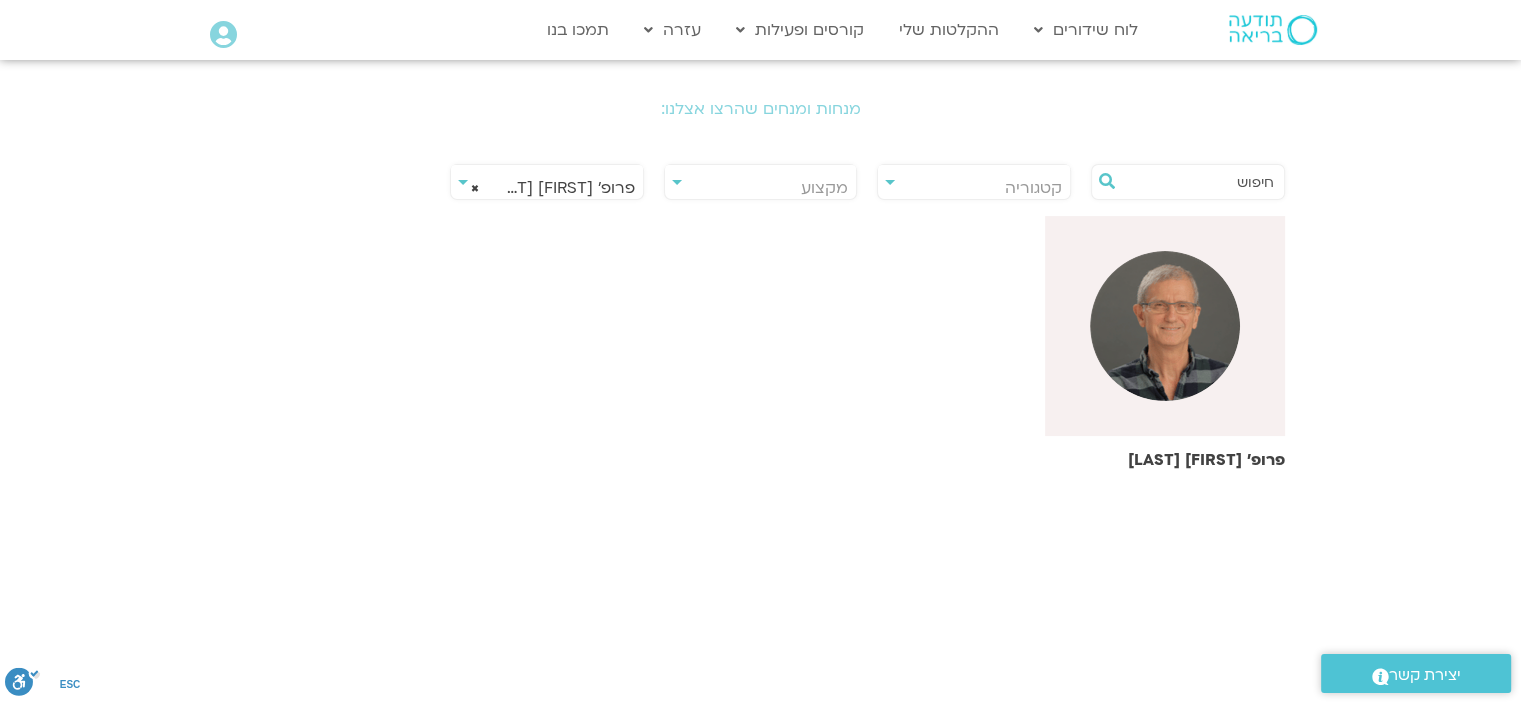 click at bounding box center (1165, 326) 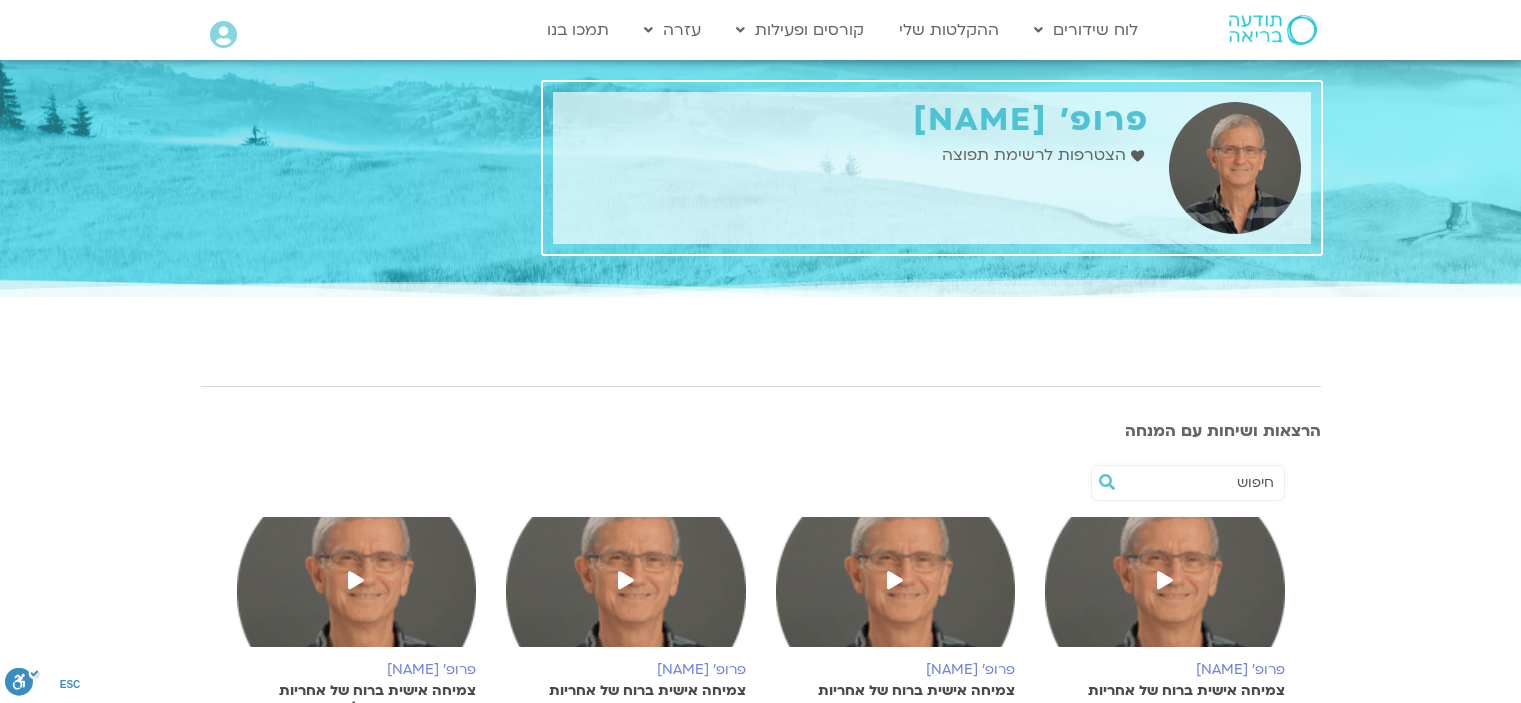 scroll, scrollTop: 0, scrollLeft: 0, axis: both 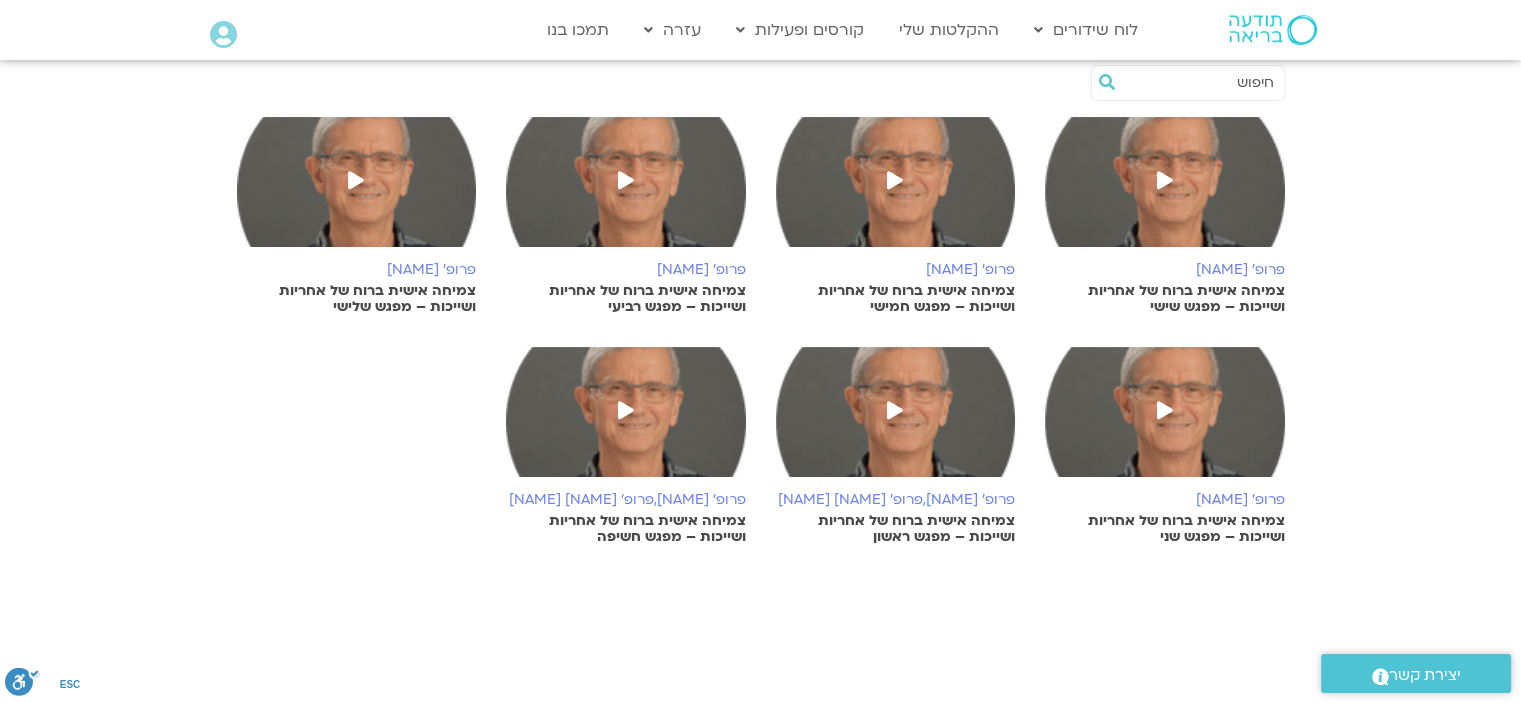 click at bounding box center [1165, 410] 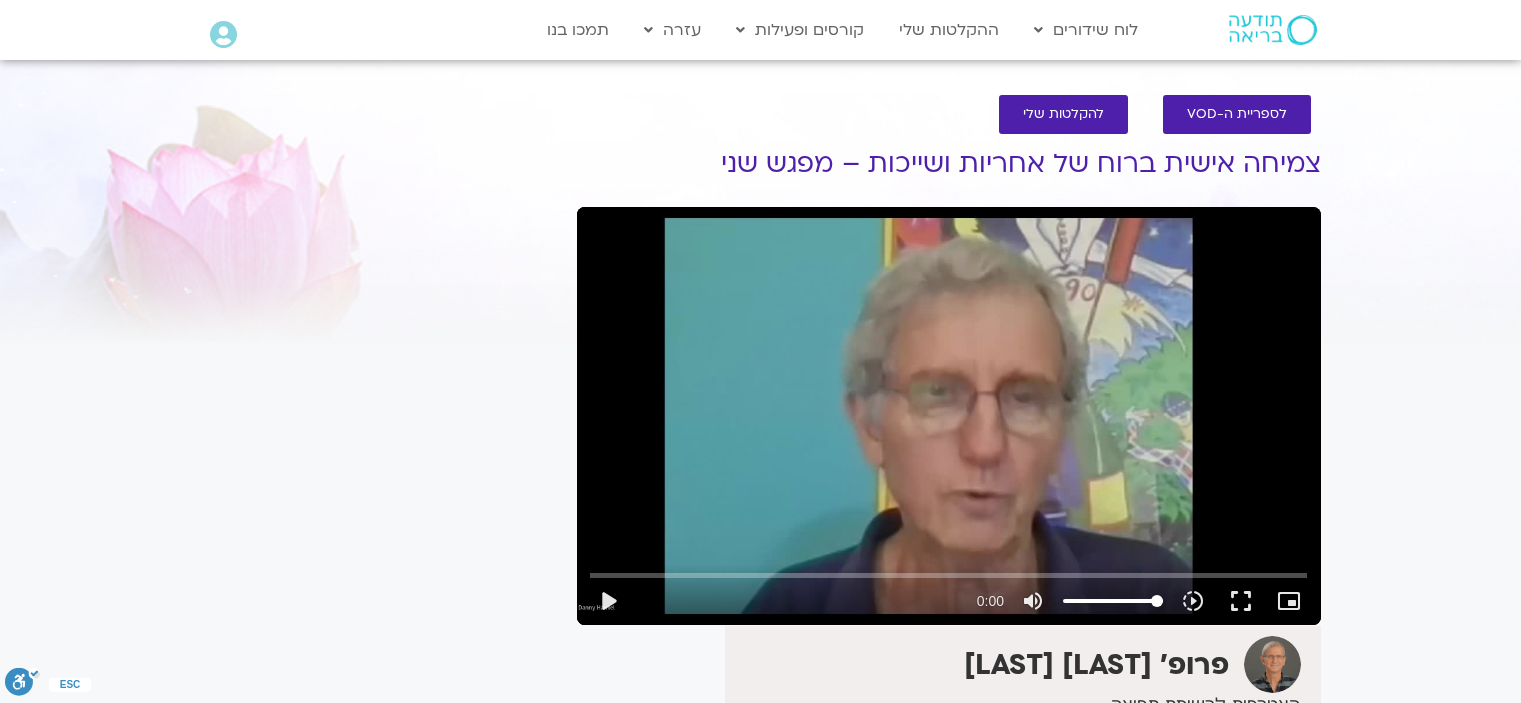 scroll, scrollTop: 0, scrollLeft: 0, axis: both 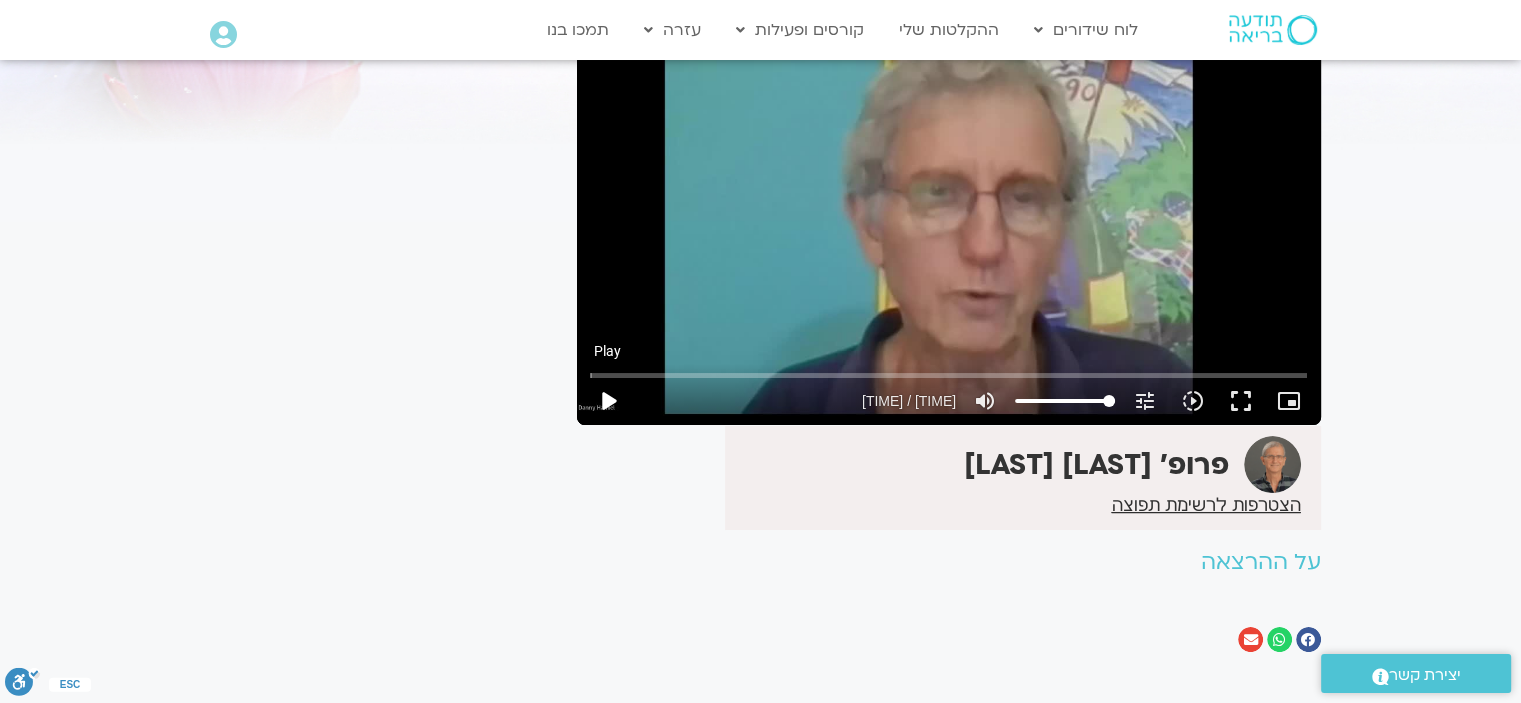 click on "play_arrow" at bounding box center [608, 401] 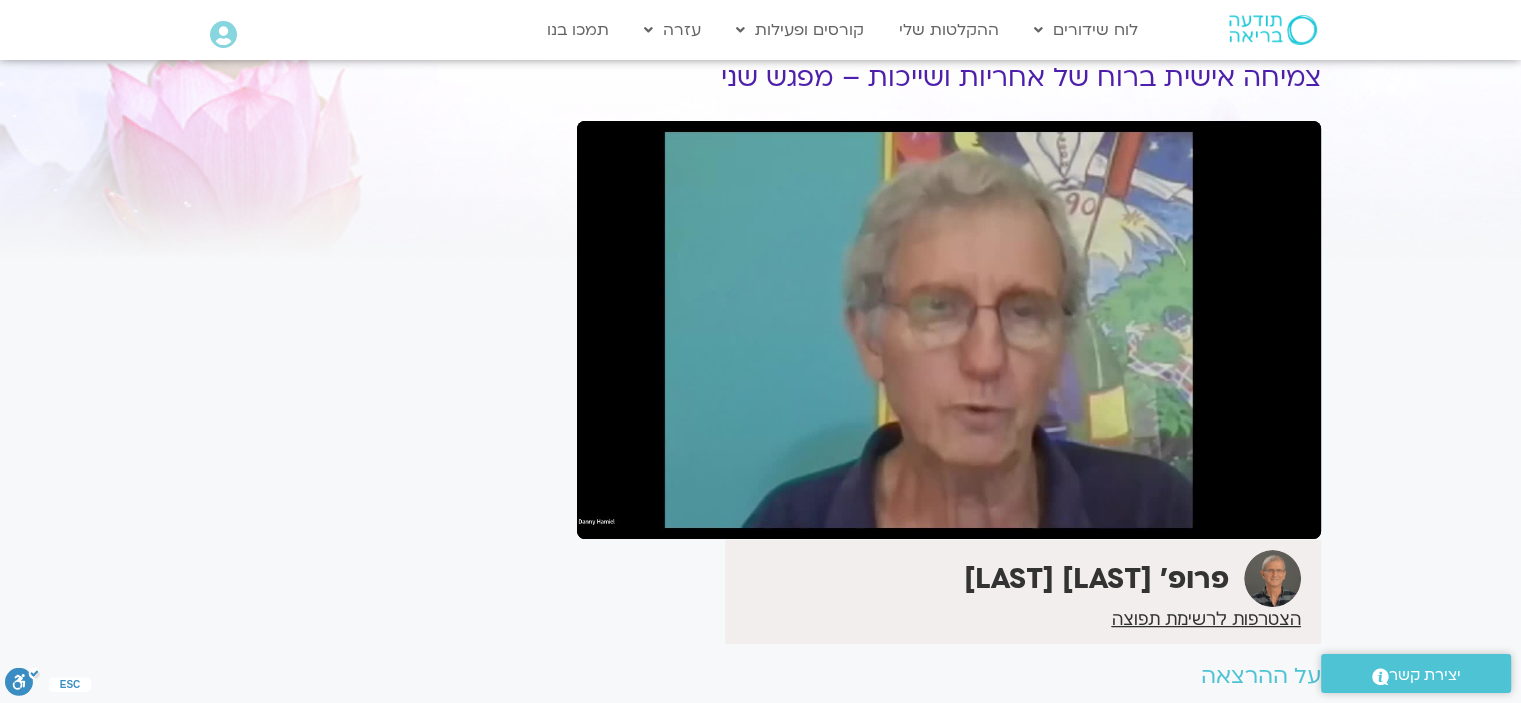 scroll, scrollTop: 0, scrollLeft: 0, axis: both 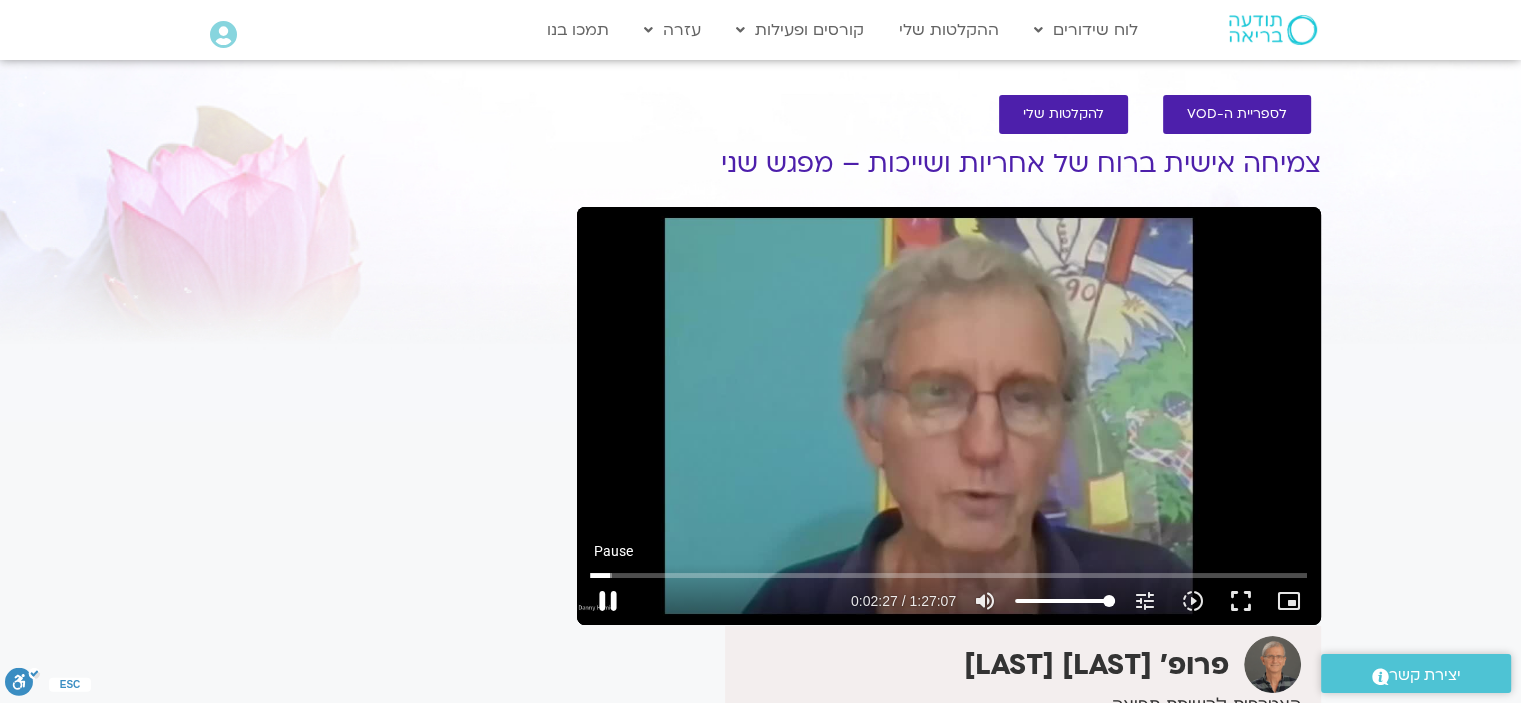 click on "pause" at bounding box center (608, 601) 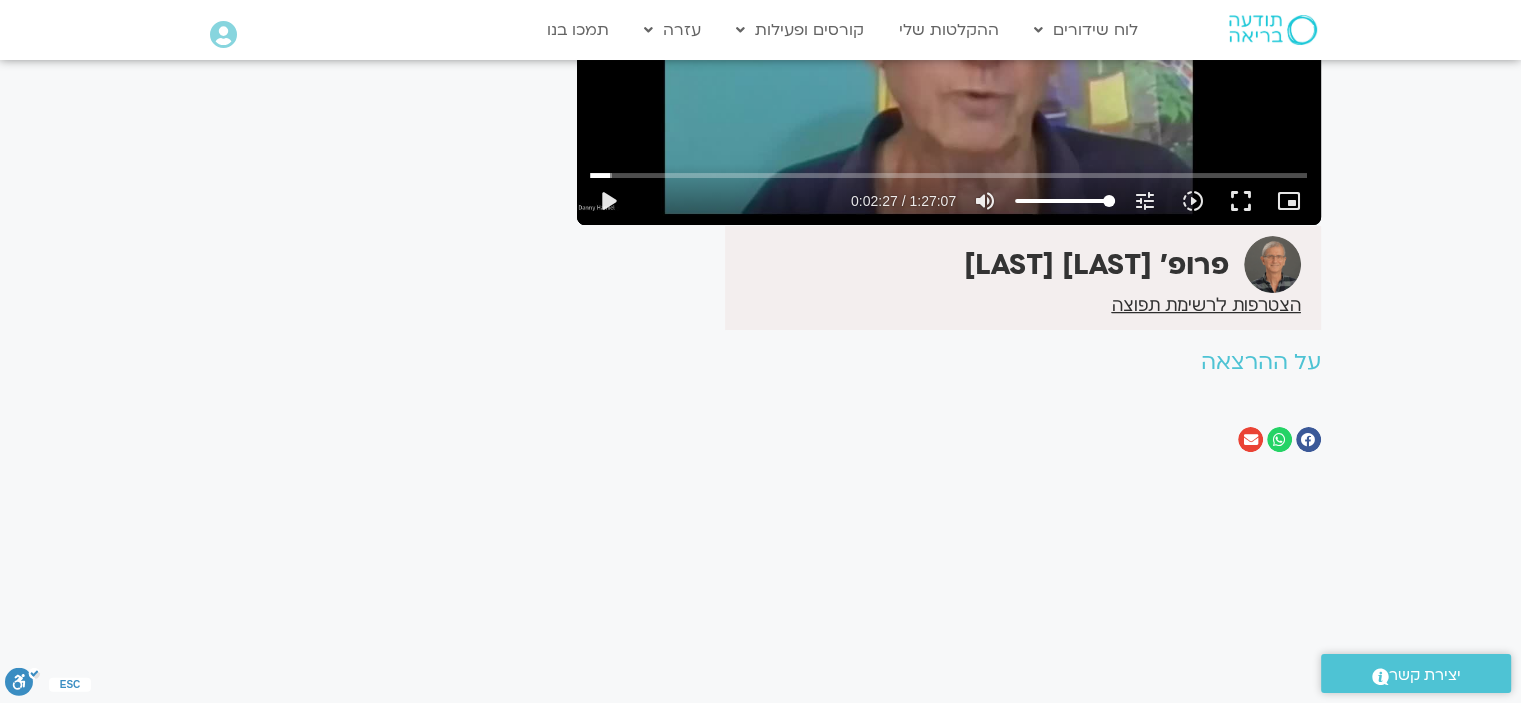 scroll, scrollTop: 200, scrollLeft: 0, axis: vertical 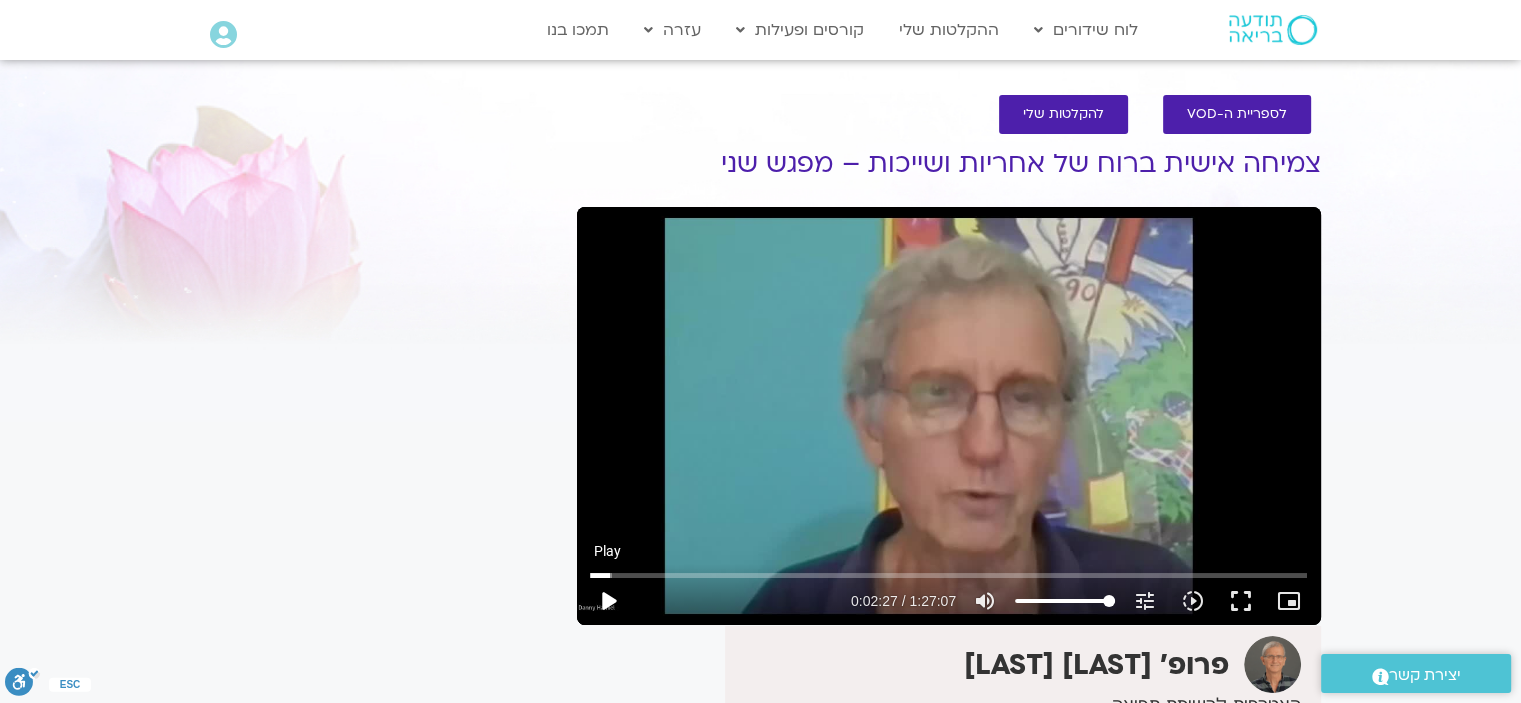 click on "play_arrow" at bounding box center [608, 601] 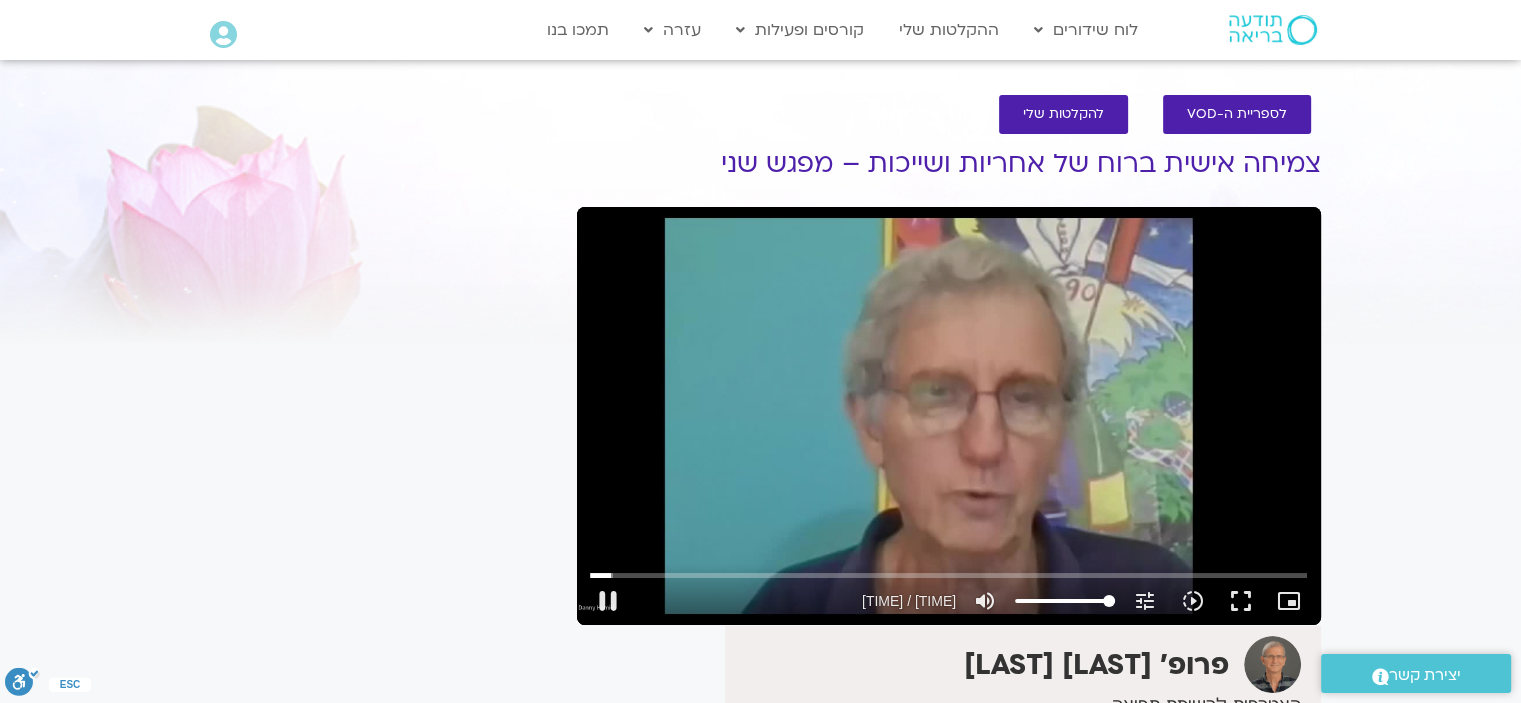 scroll, scrollTop: 100, scrollLeft: 0, axis: vertical 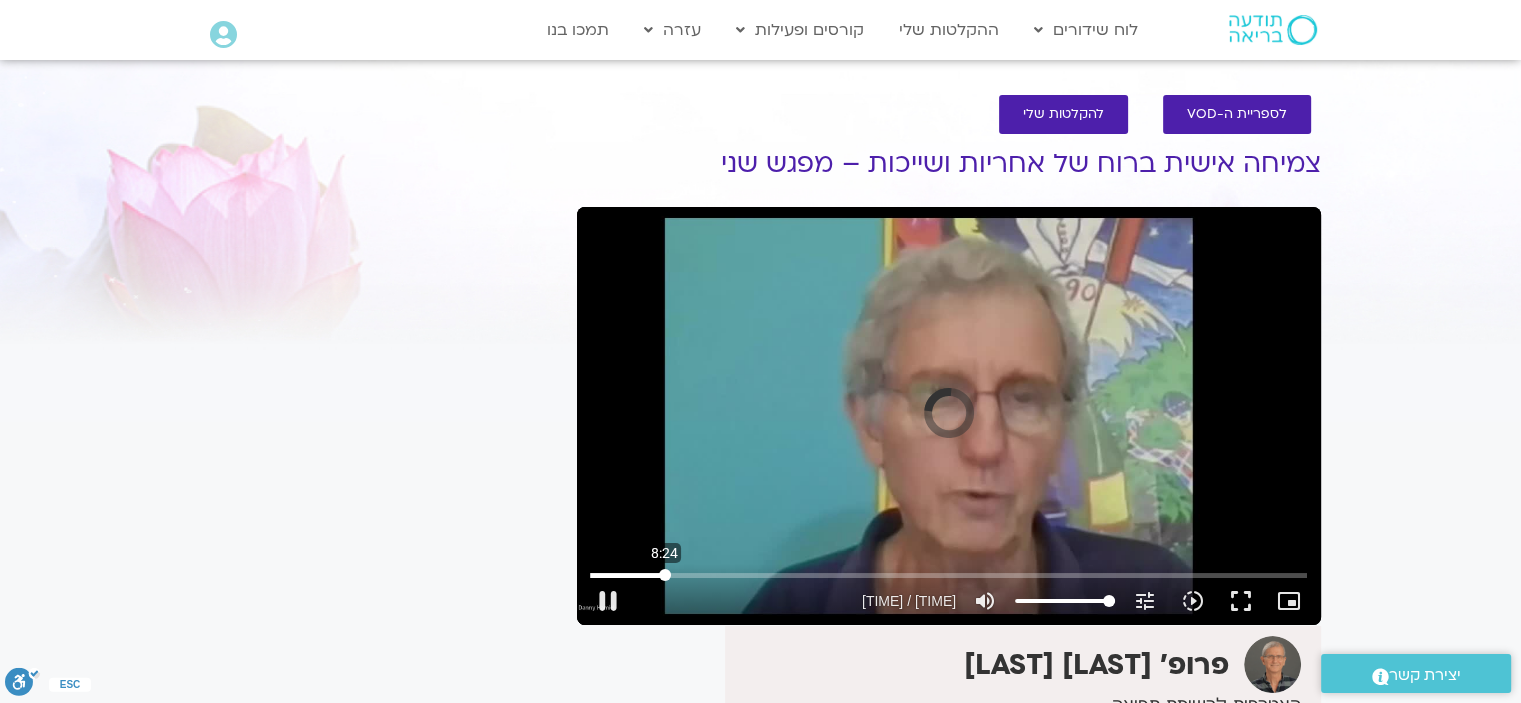 drag, startPoint x: 650, startPoint y: 571, endPoint x: 664, endPoint y: 572, distance: 14.035668 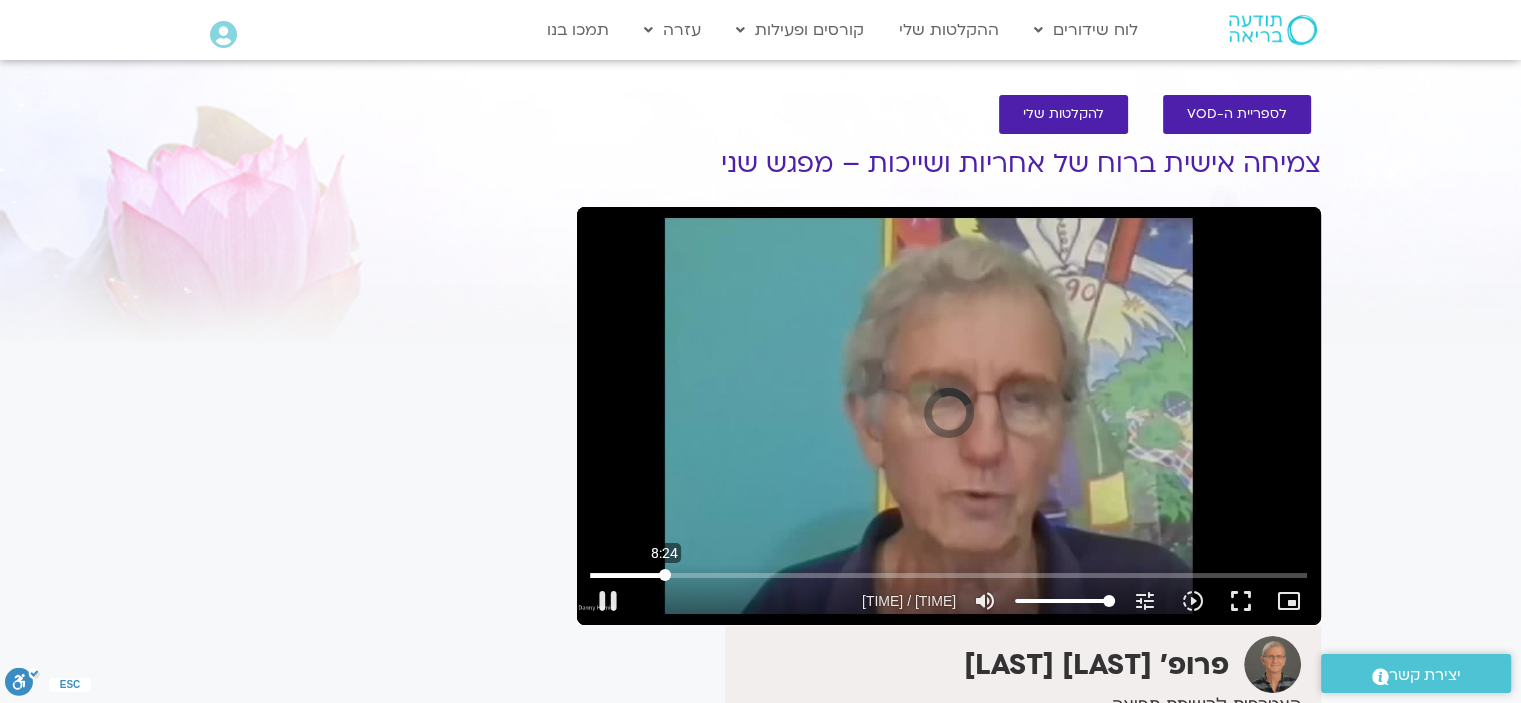 click at bounding box center (948, 575) 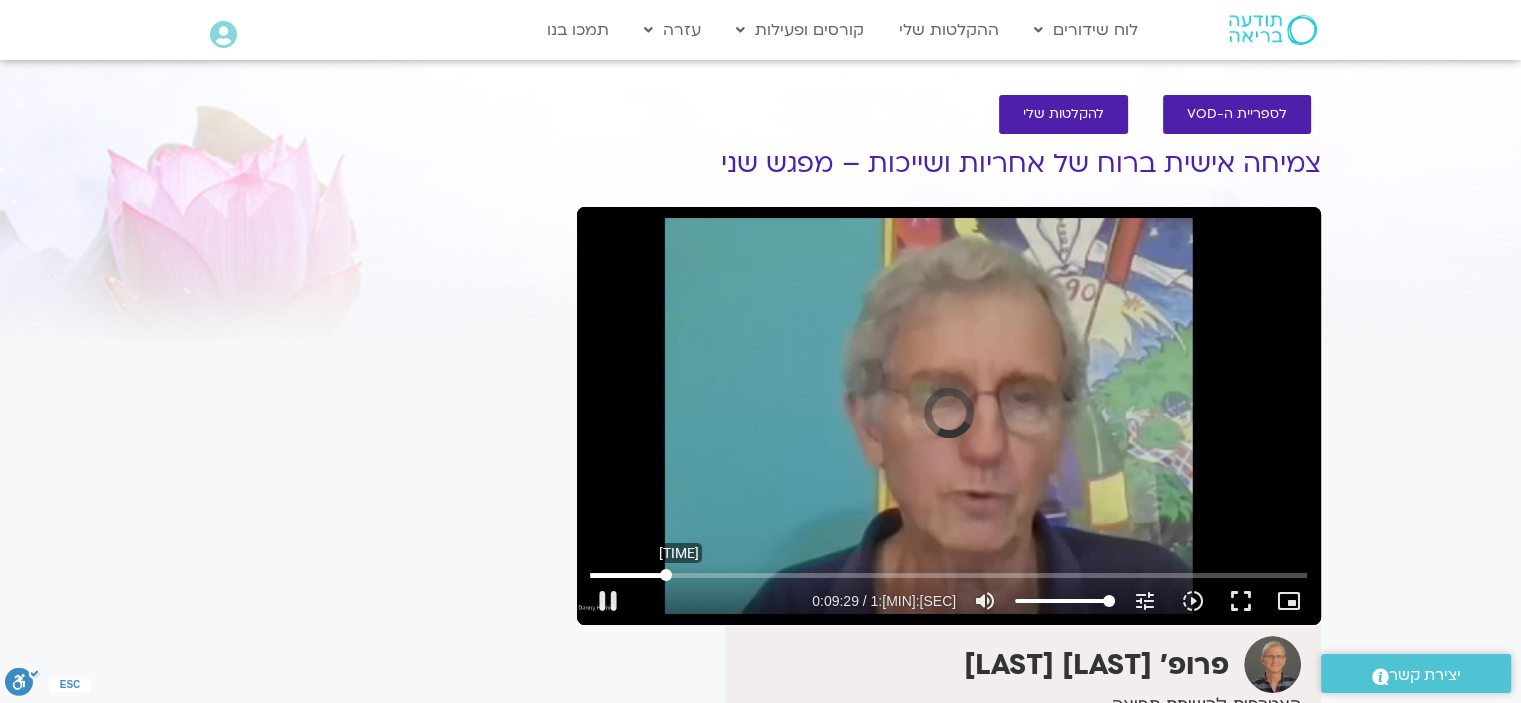click at bounding box center [948, 575] 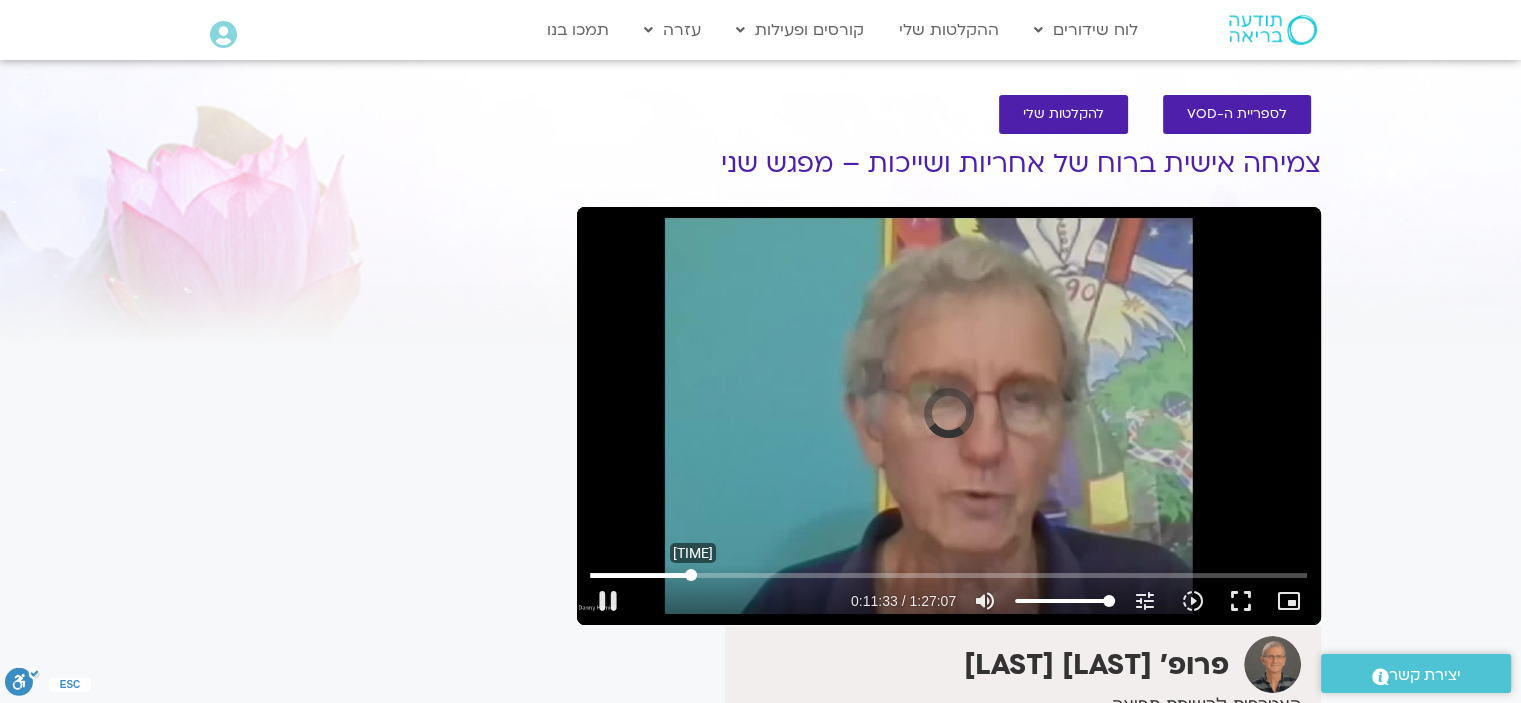 drag, startPoint x: 676, startPoint y: 571, endPoint x: 690, endPoint y: 574, distance: 14.3178215 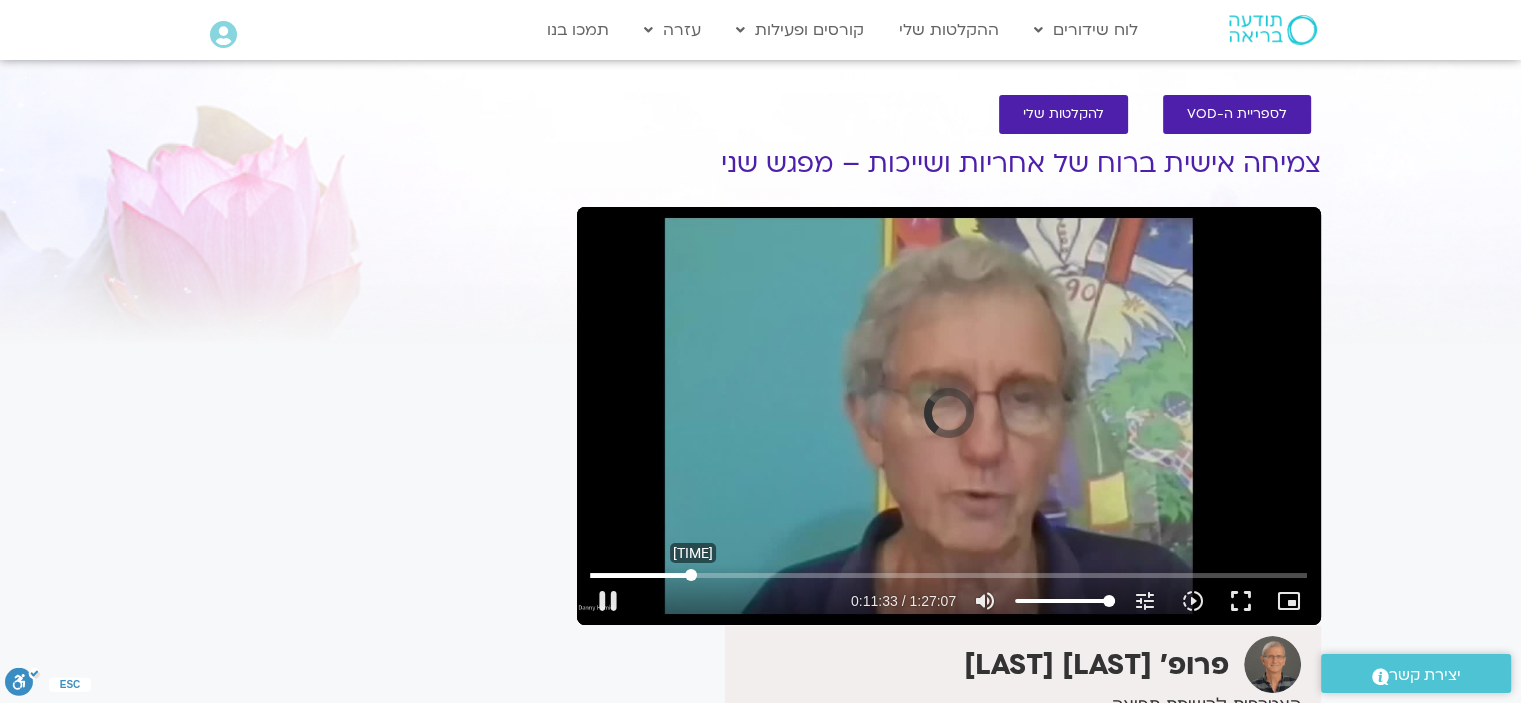 click at bounding box center [948, 575] 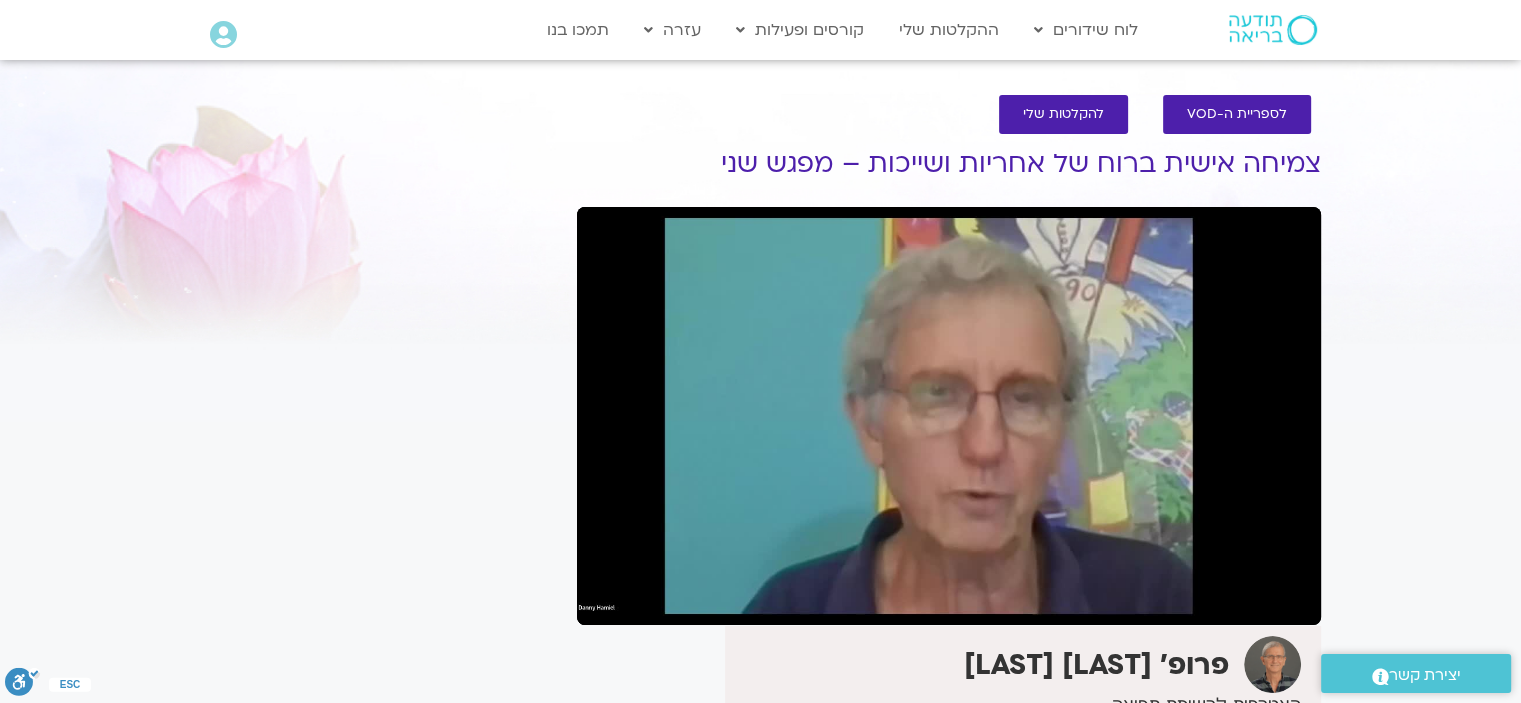 click on "pause" at bounding box center (608, 601) 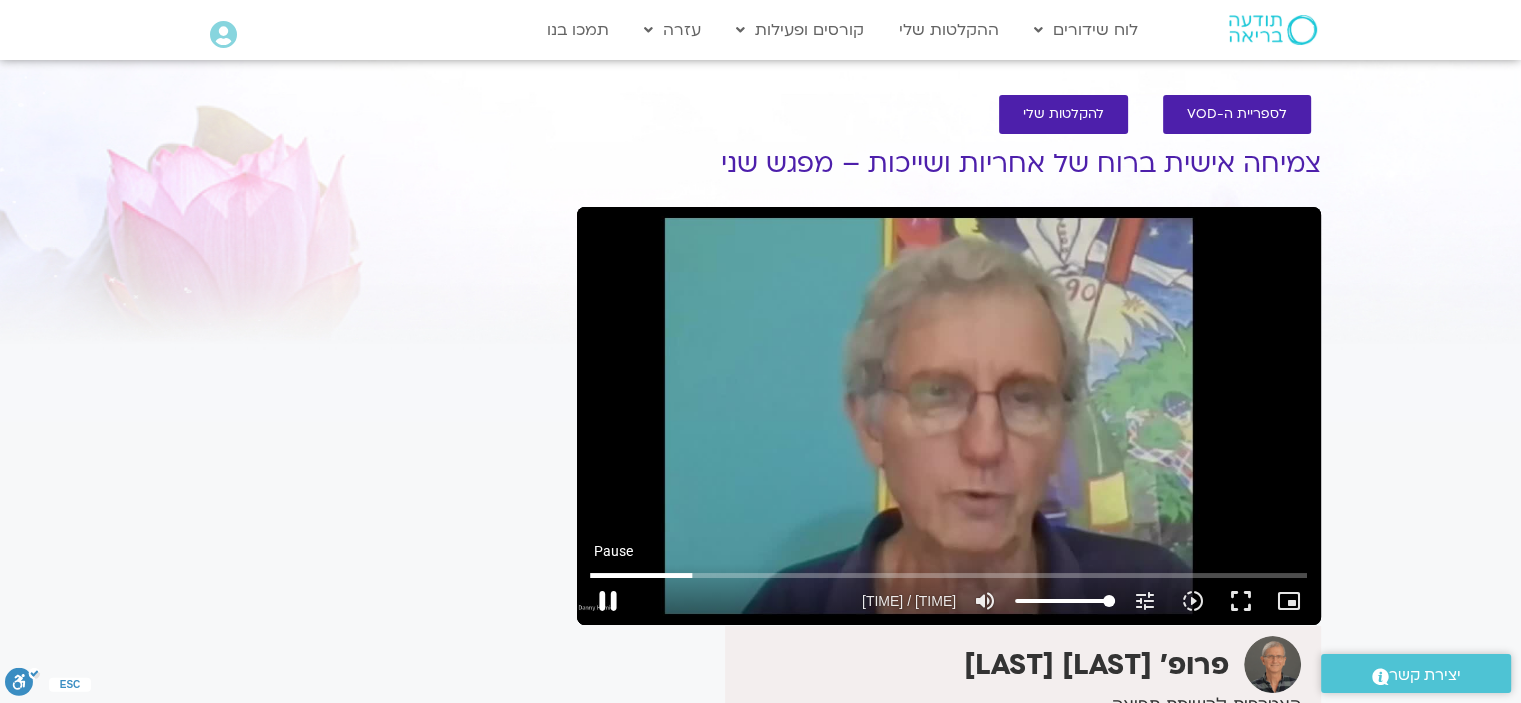 click on "pause" at bounding box center (608, 601) 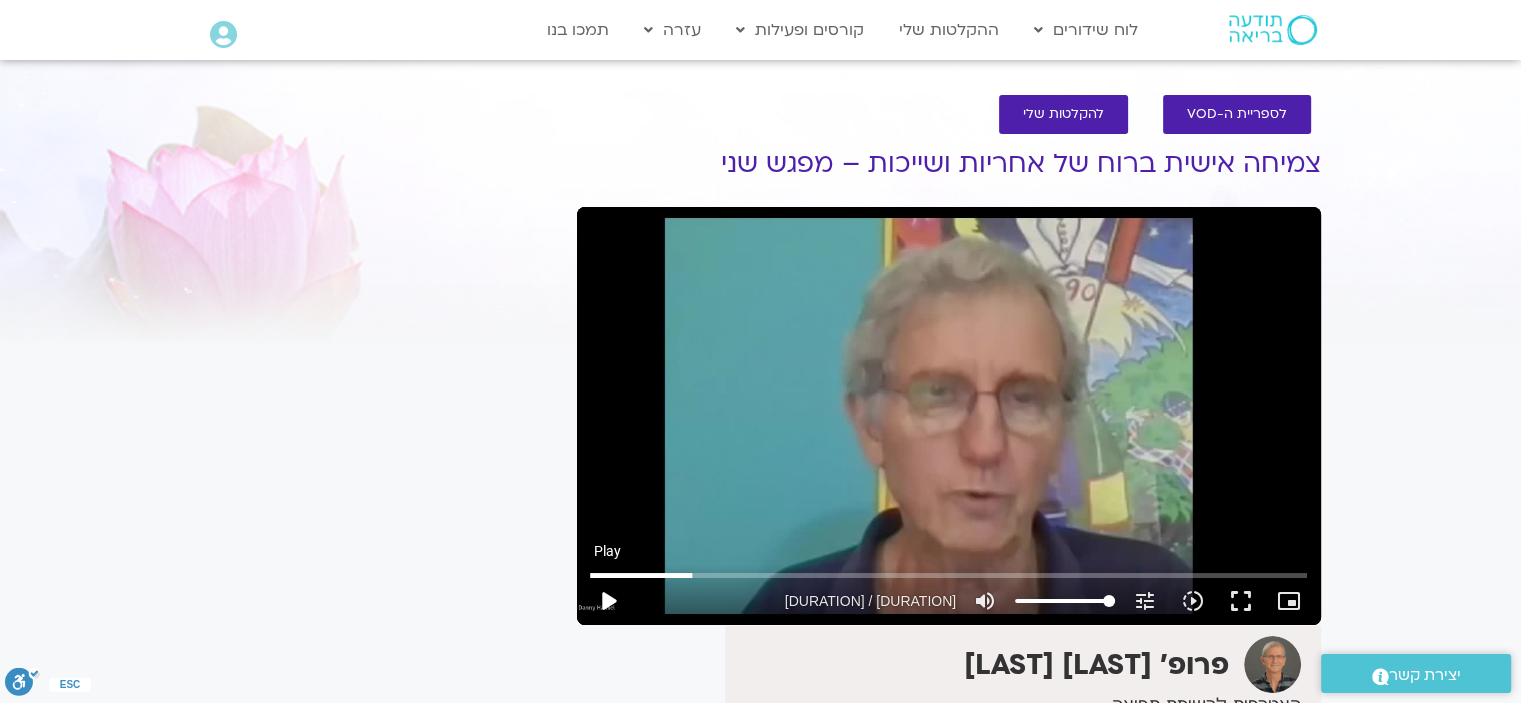 click on "play_arrow" at bounding box center (608, 601) 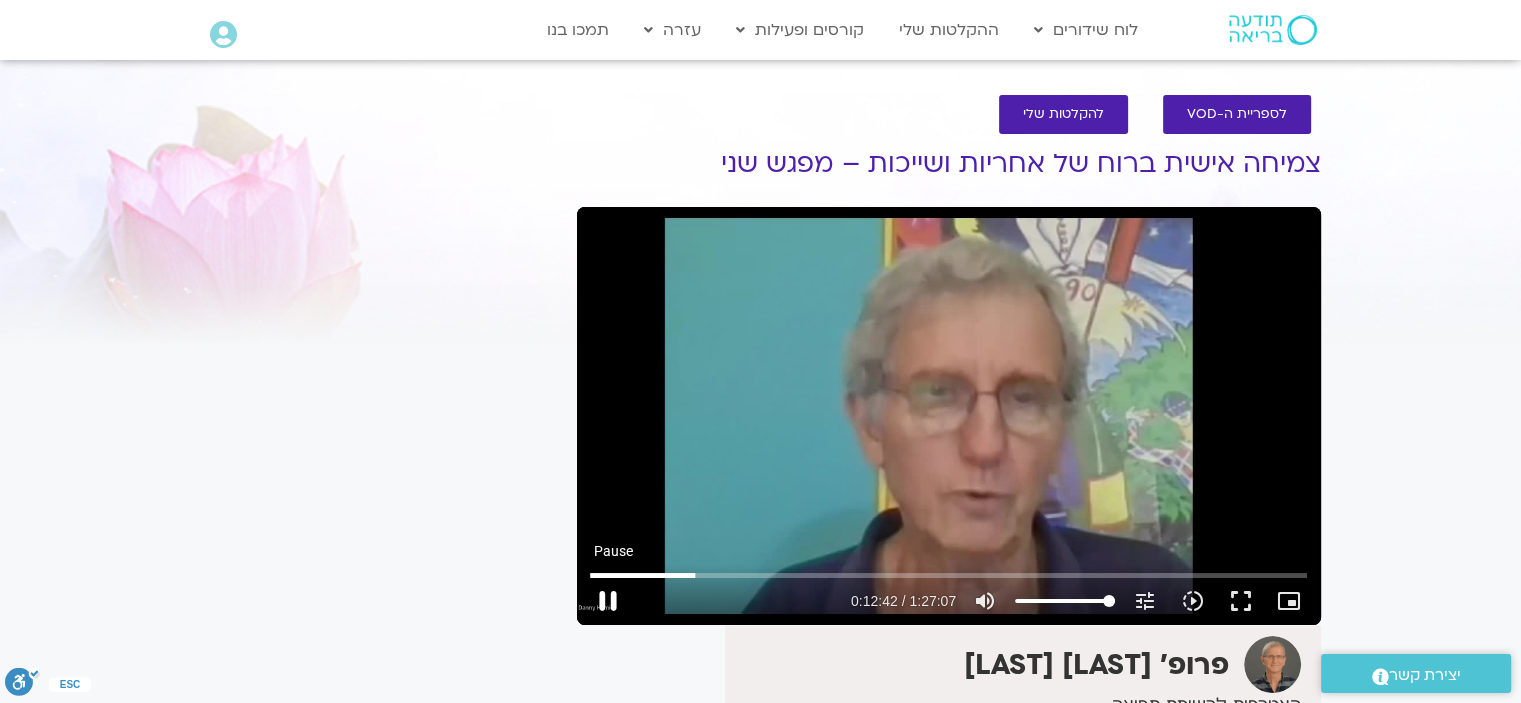 click on "pause" at bounding box center [608, 601] 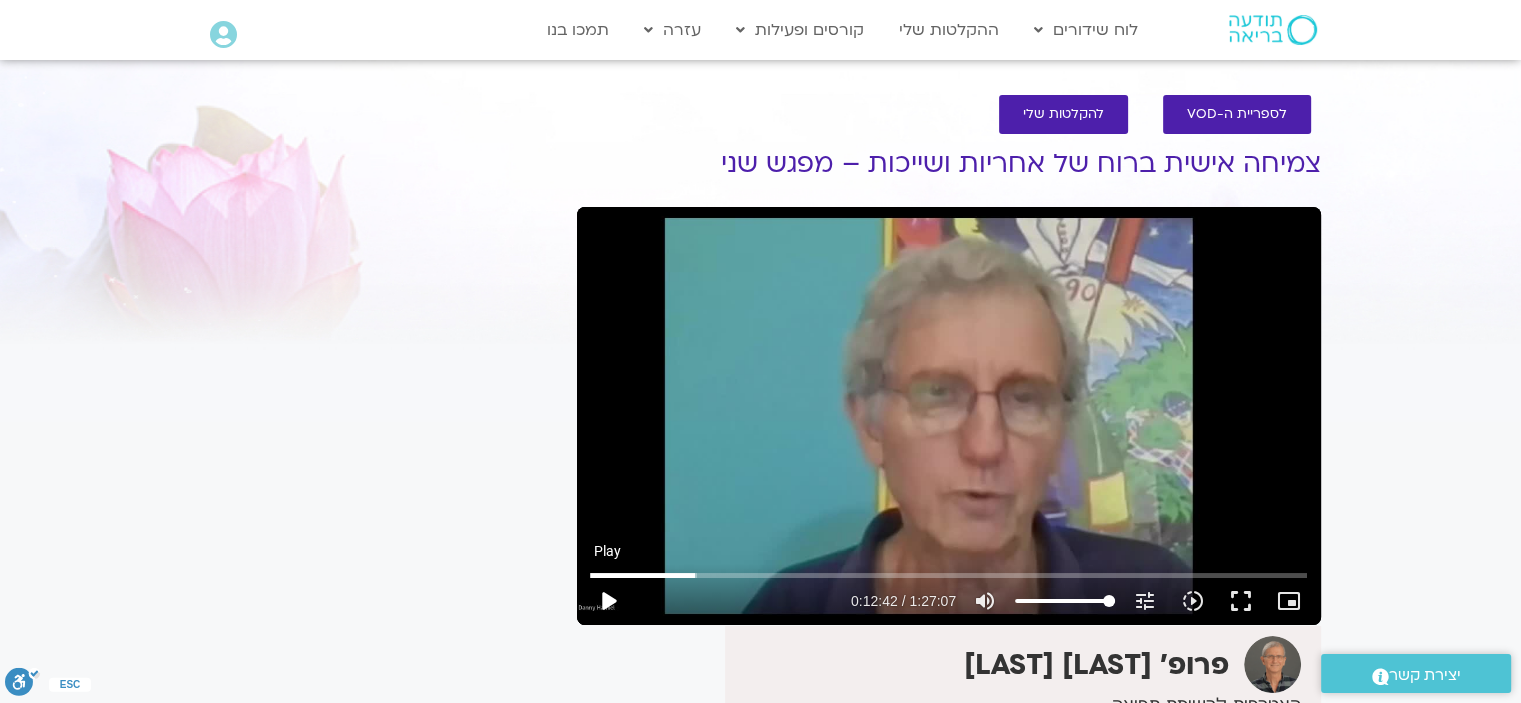 click on "play_arrow" at bounding box center (608, 601) 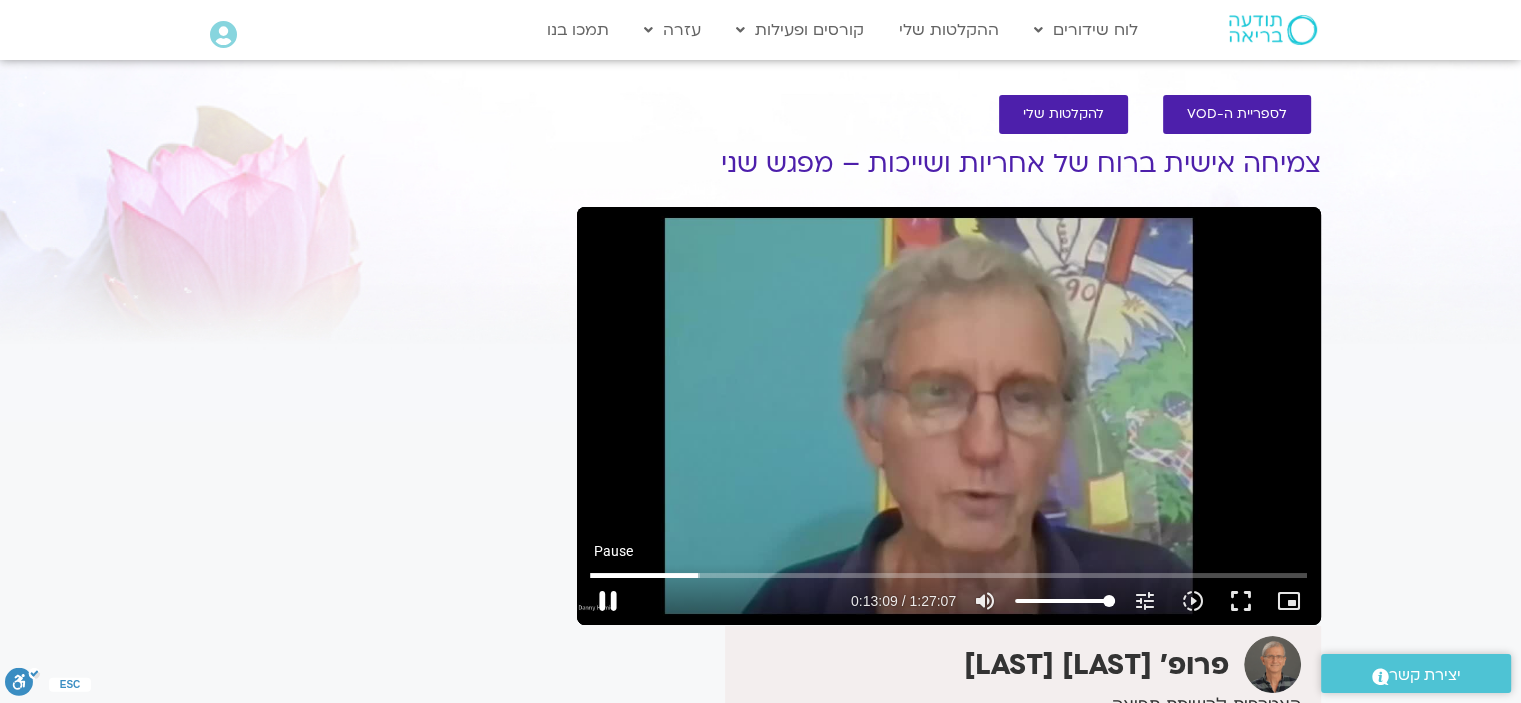 click on "pause" at bounding box center [608, 601] 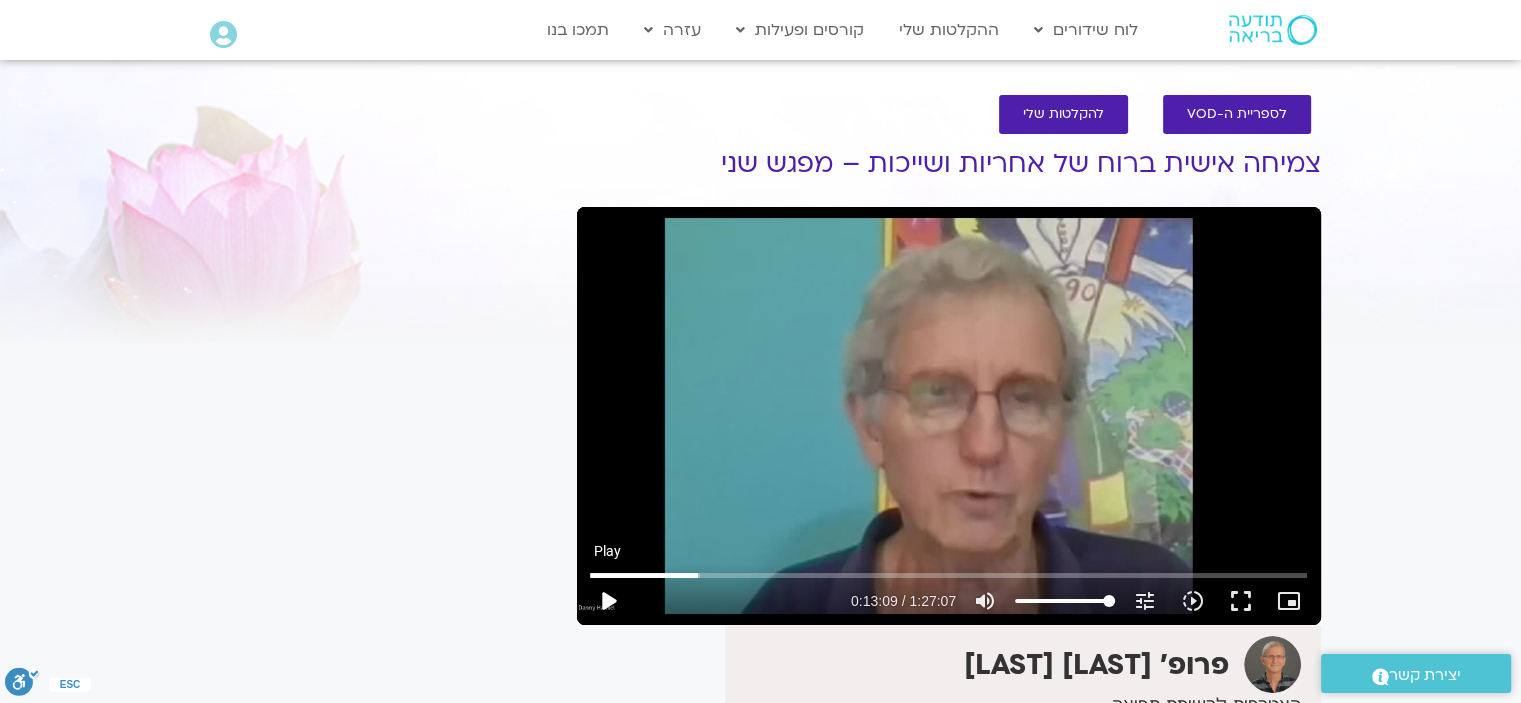 click on "play_arrow" at bounding box center (608, 601) 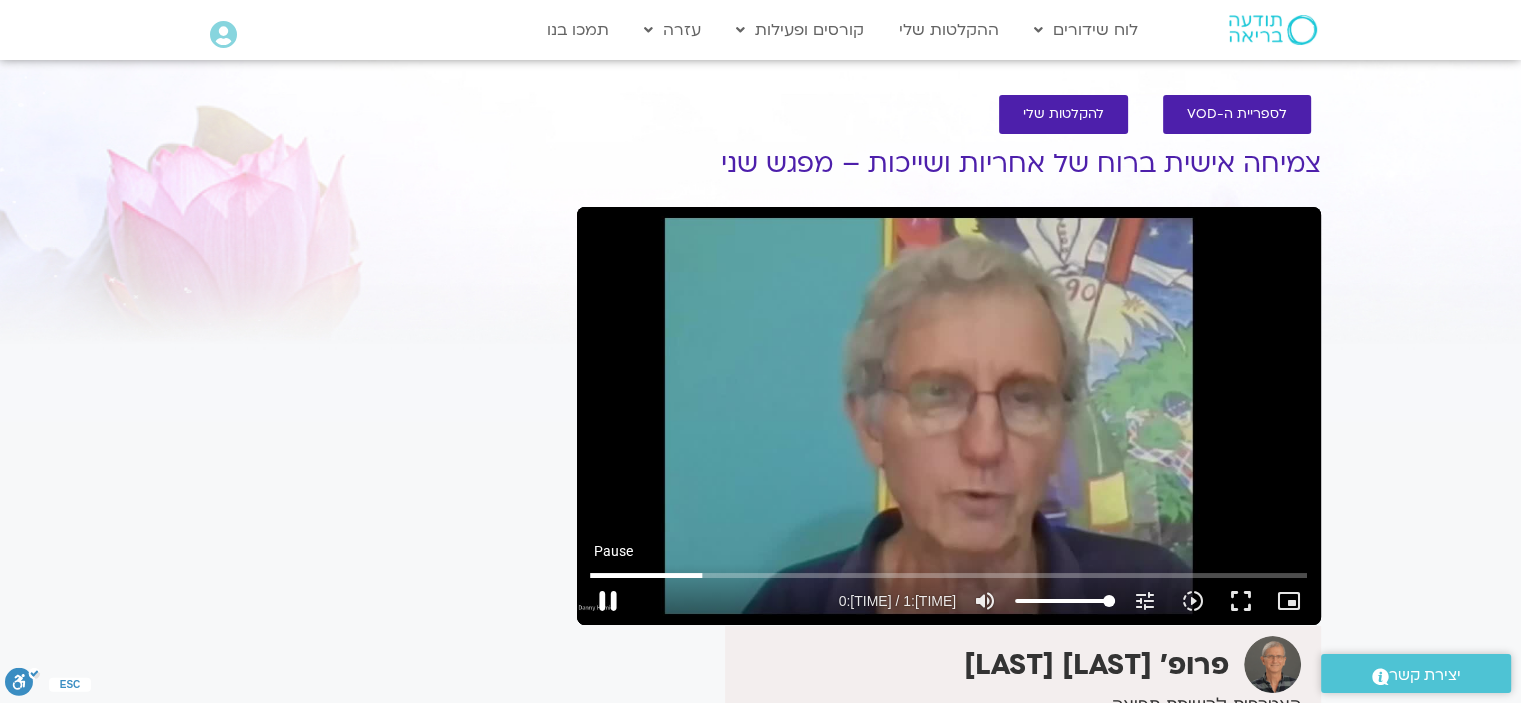 click on "pause" at bounding box center [608, 601] 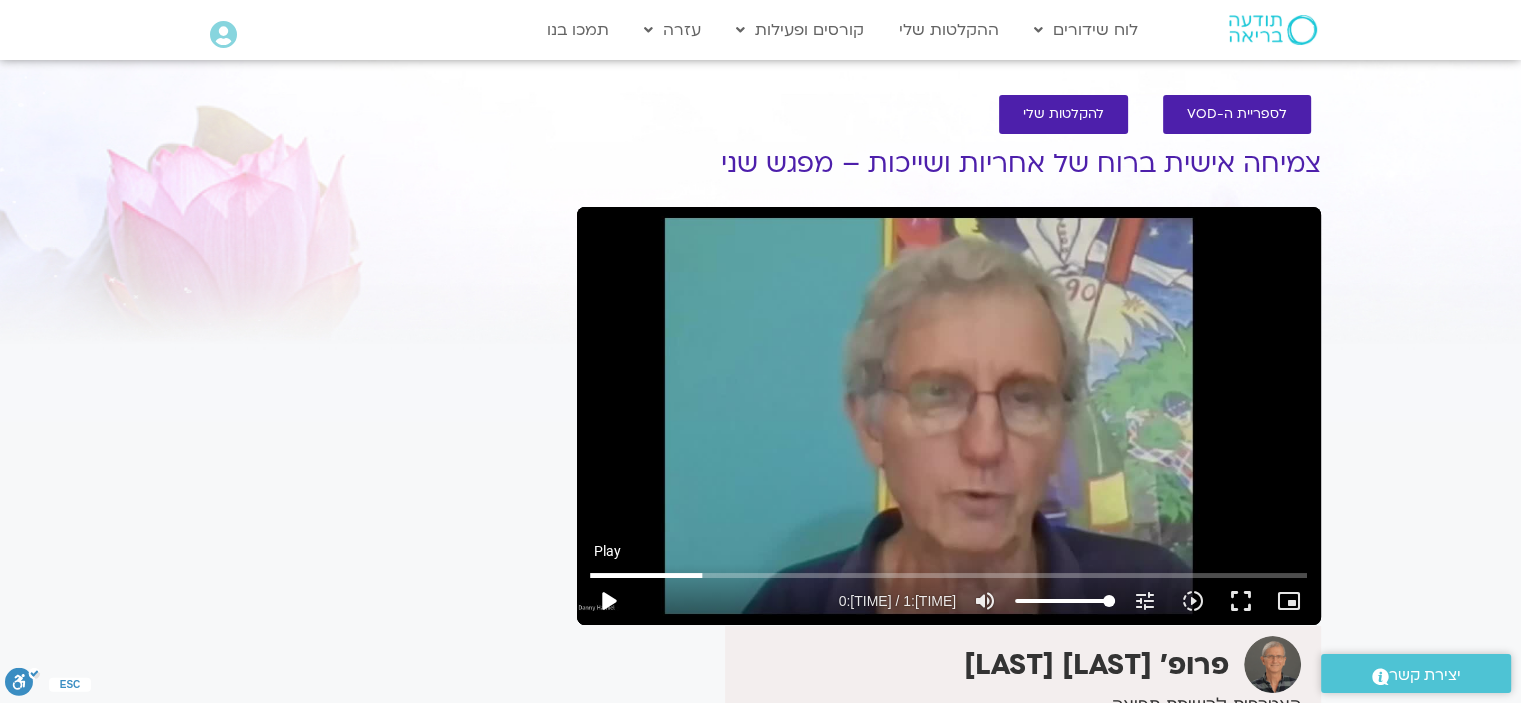 click on "play_arrow" at bounding box center [608, 601] 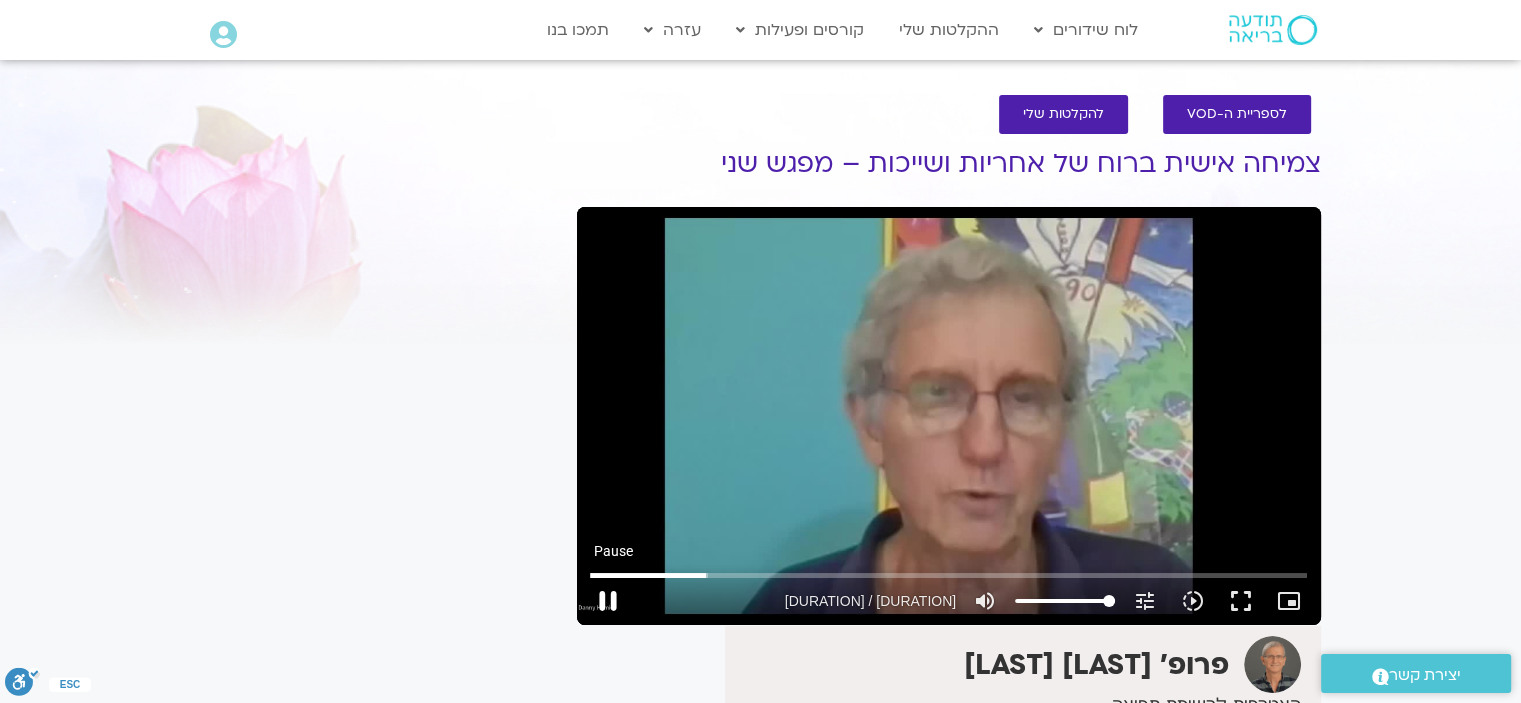 click on "pause" at bounding box center [608, 601] 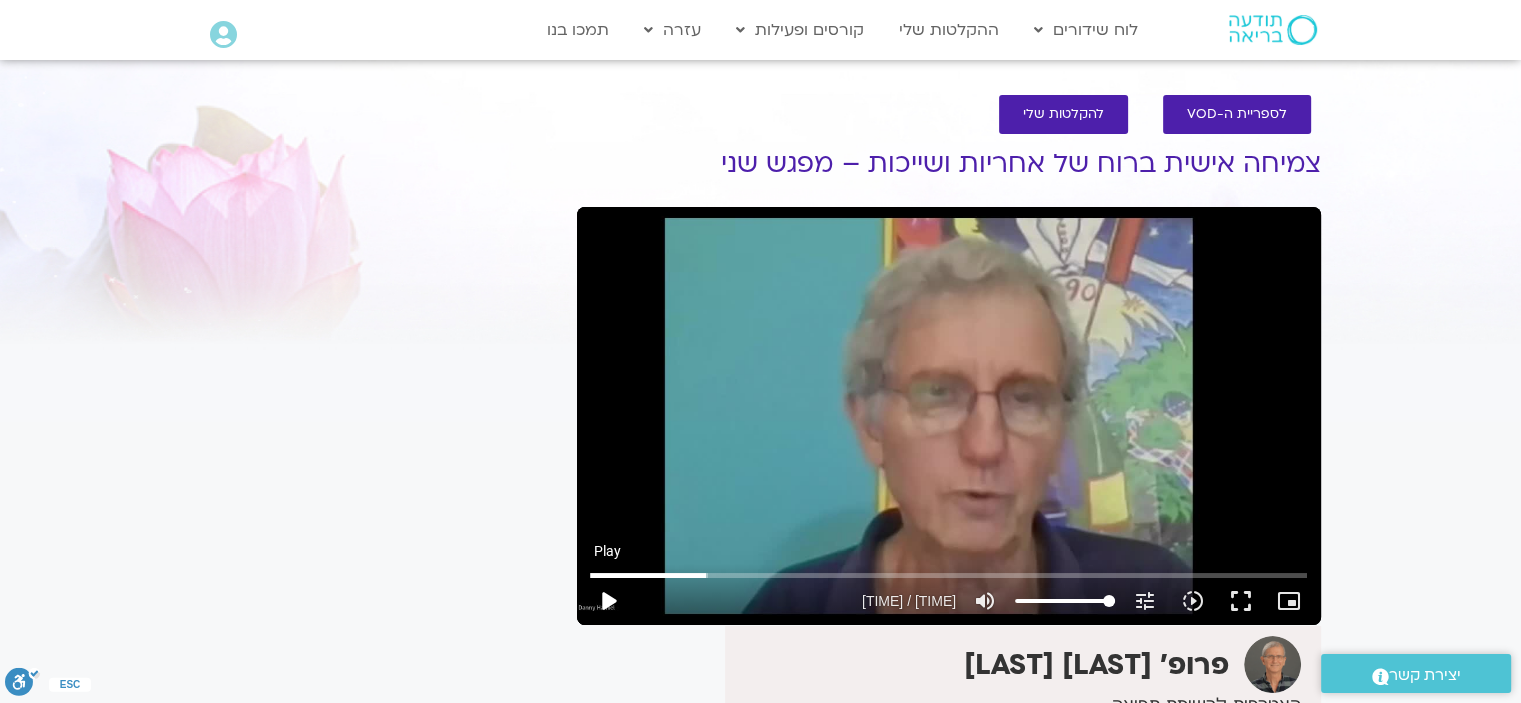 click on "play_arrow" at bounding box center [608, 601] 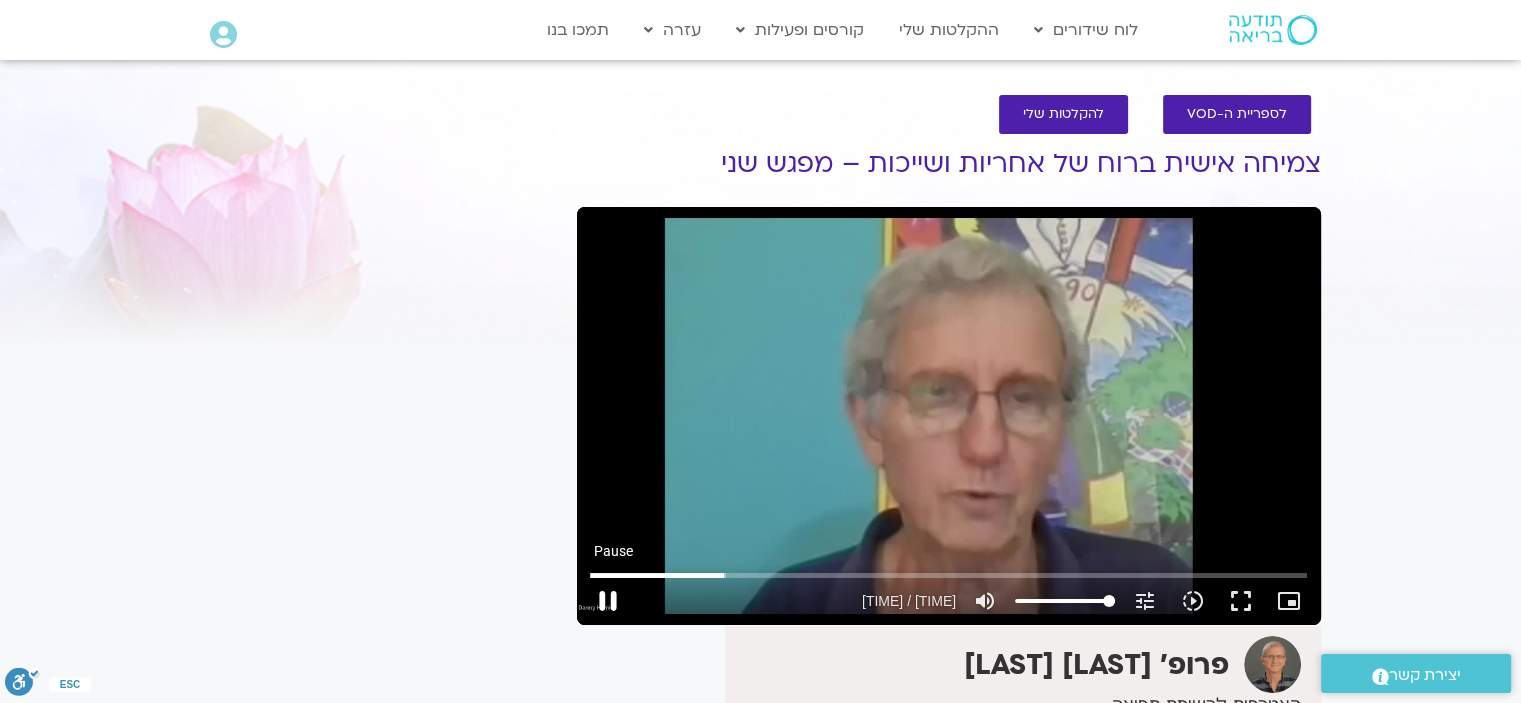 click on "pause" at bounding box center [608, 601] 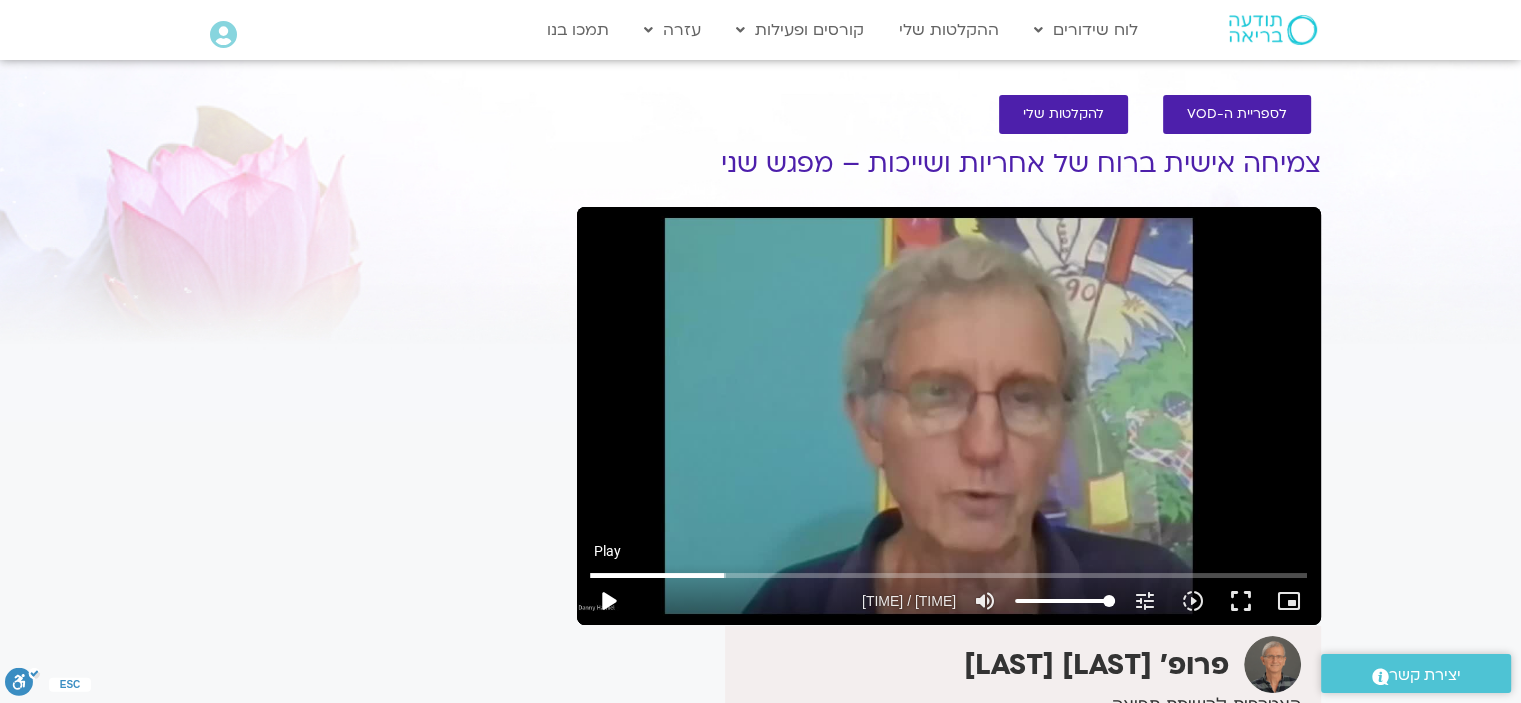 click on "play_arrow" at bounding box center [608, 601] 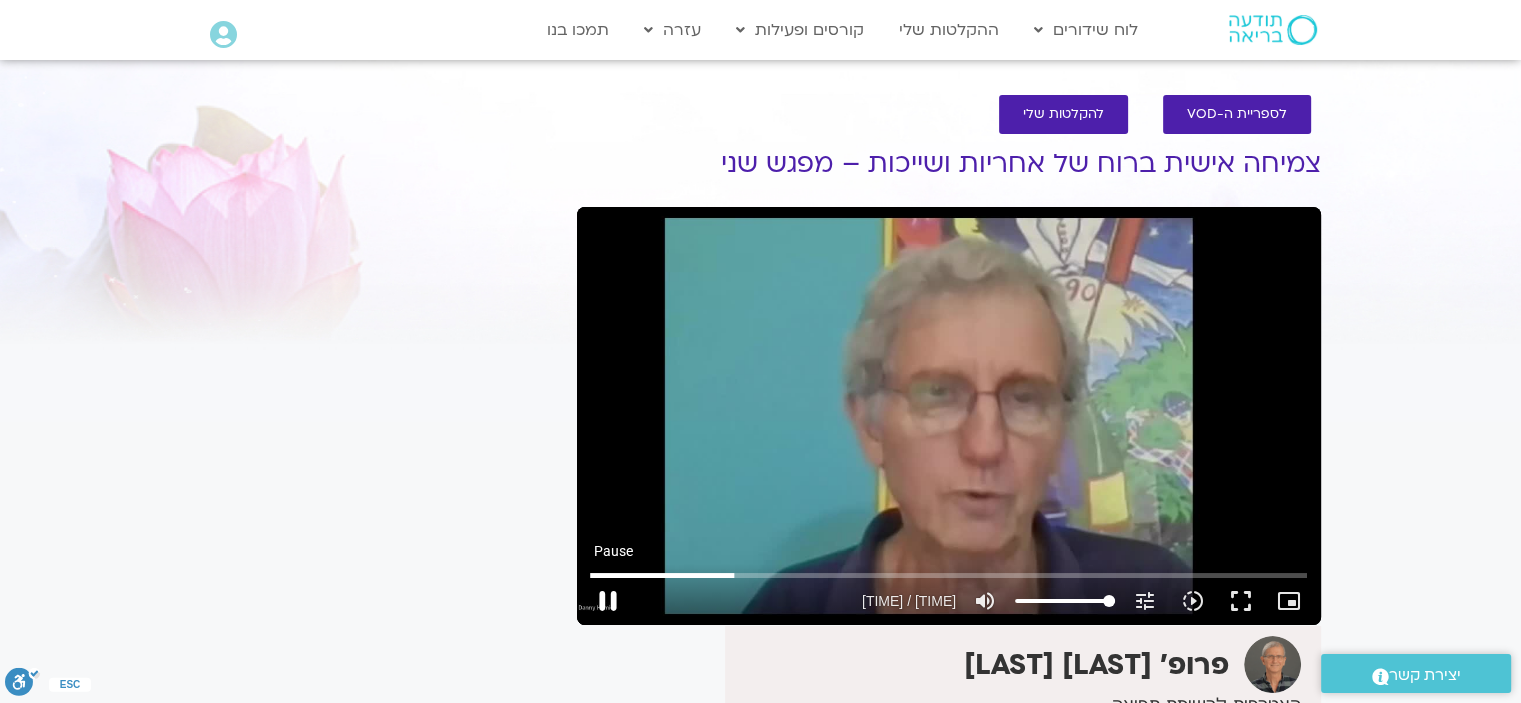 click on "pause" at bounding box center [608, 601] 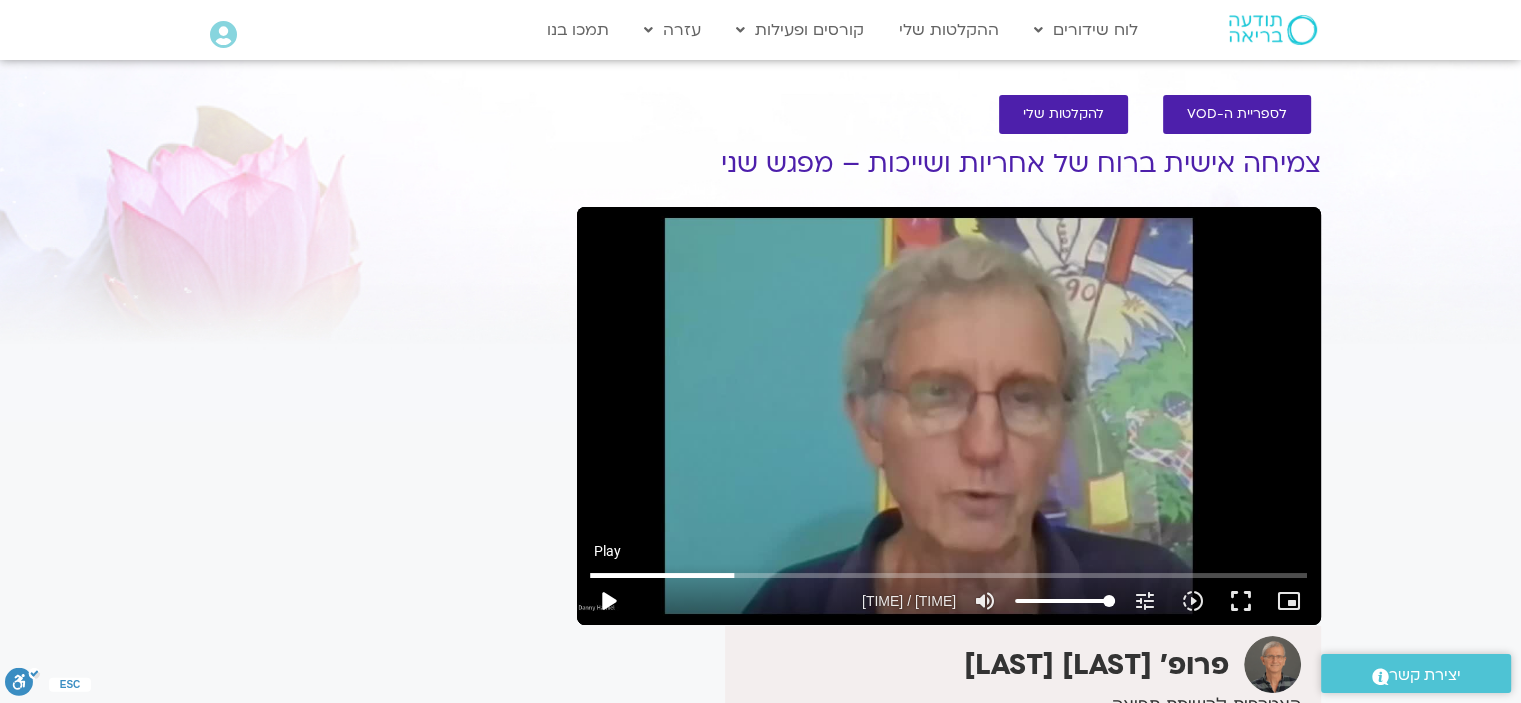 click on "play_arrow" at bounding box center (608, 601) 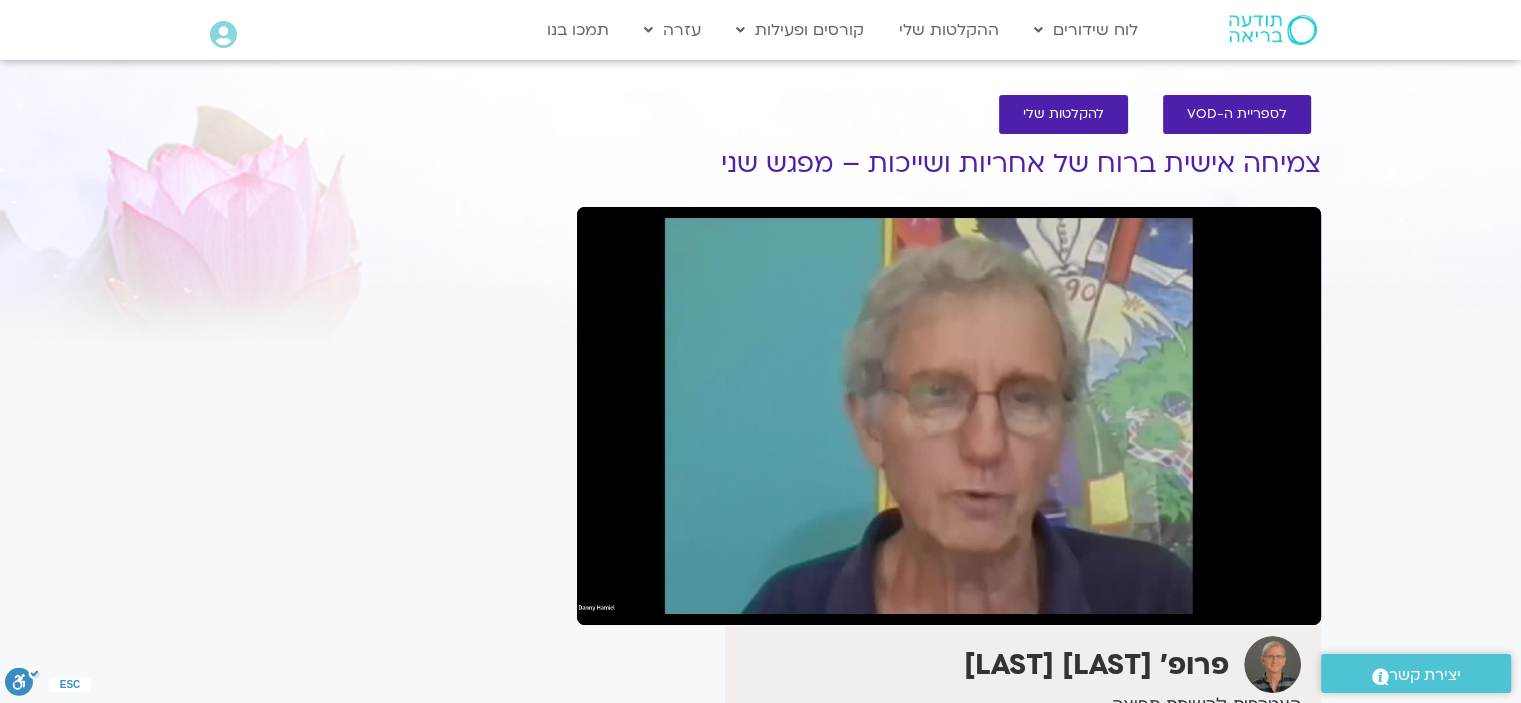 click on "pause" at bounding box center (608, 601) 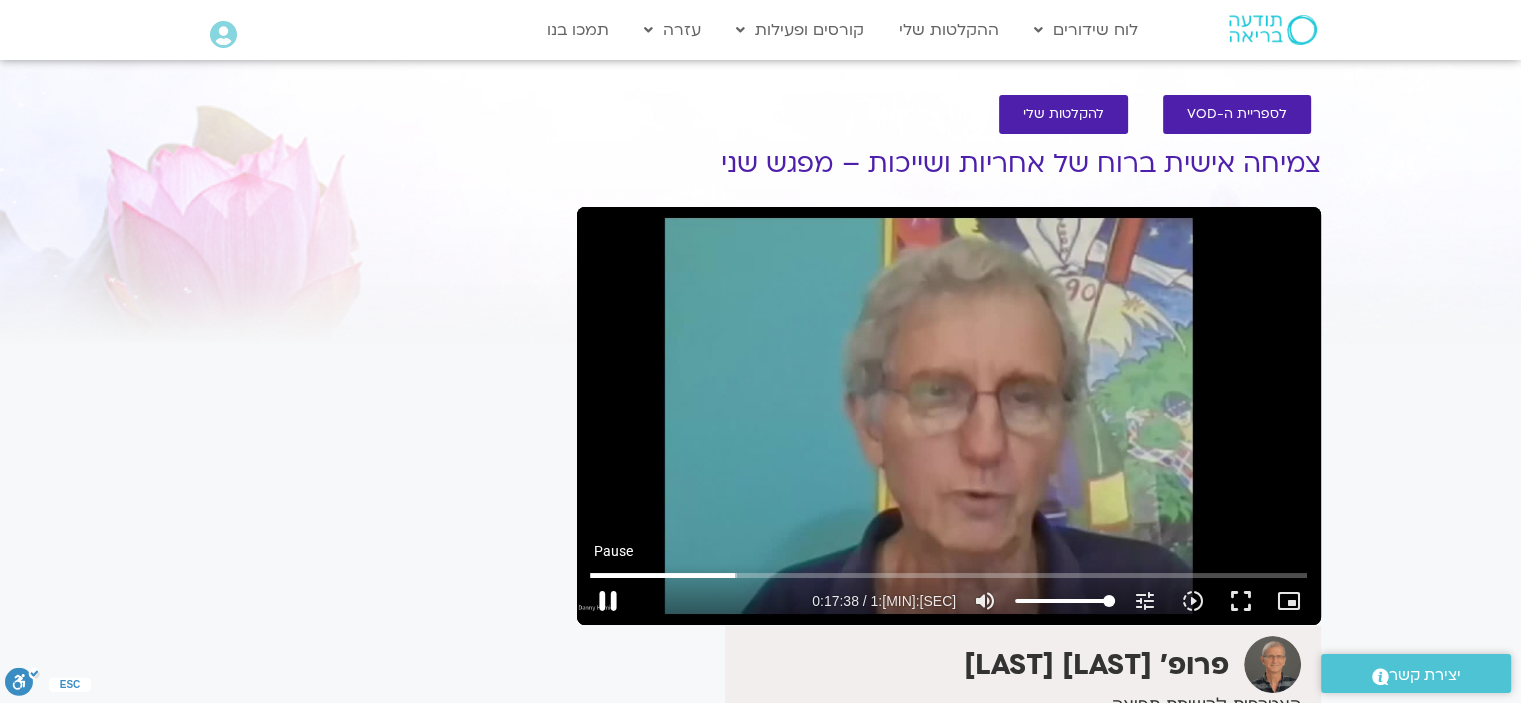 click on "pause" at bounding box center [608, 601] 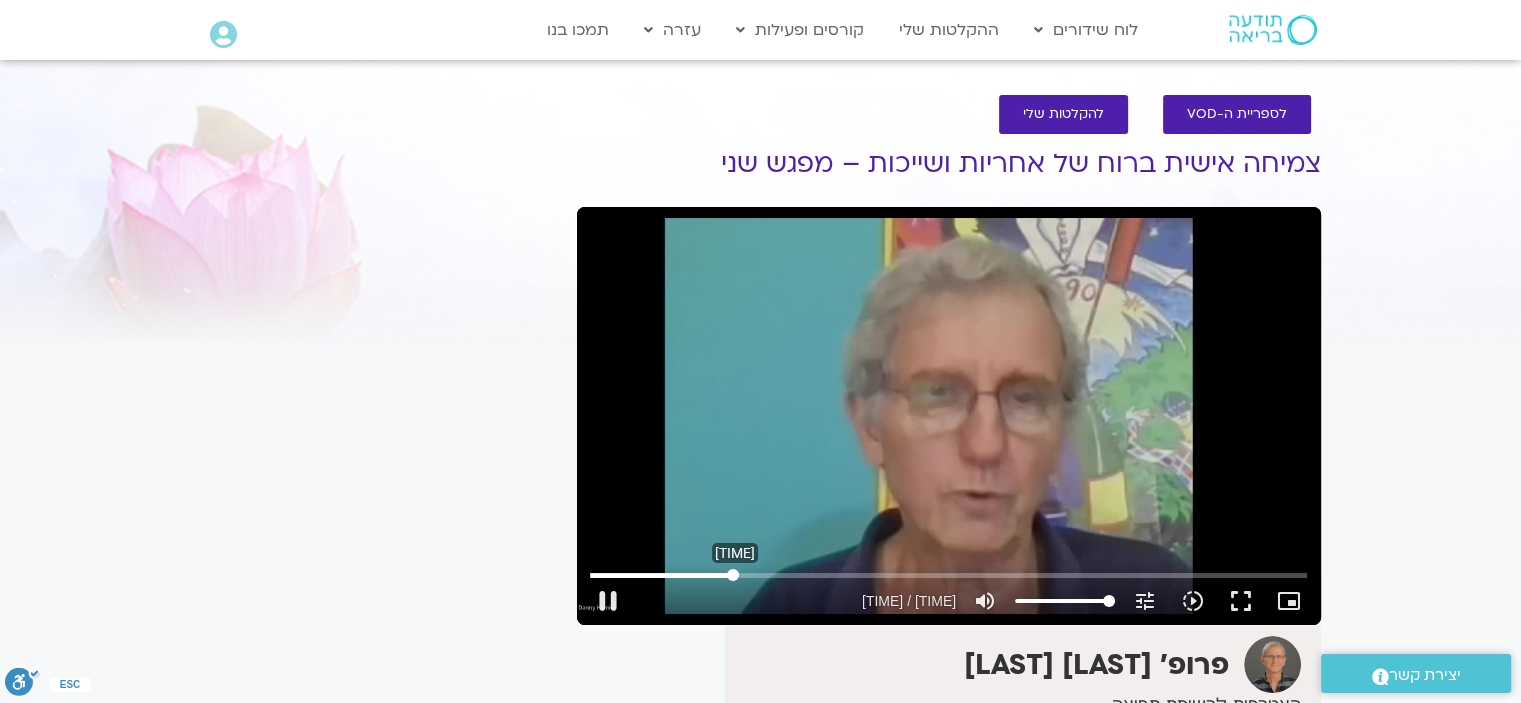 click at bounding box center (948, 575) 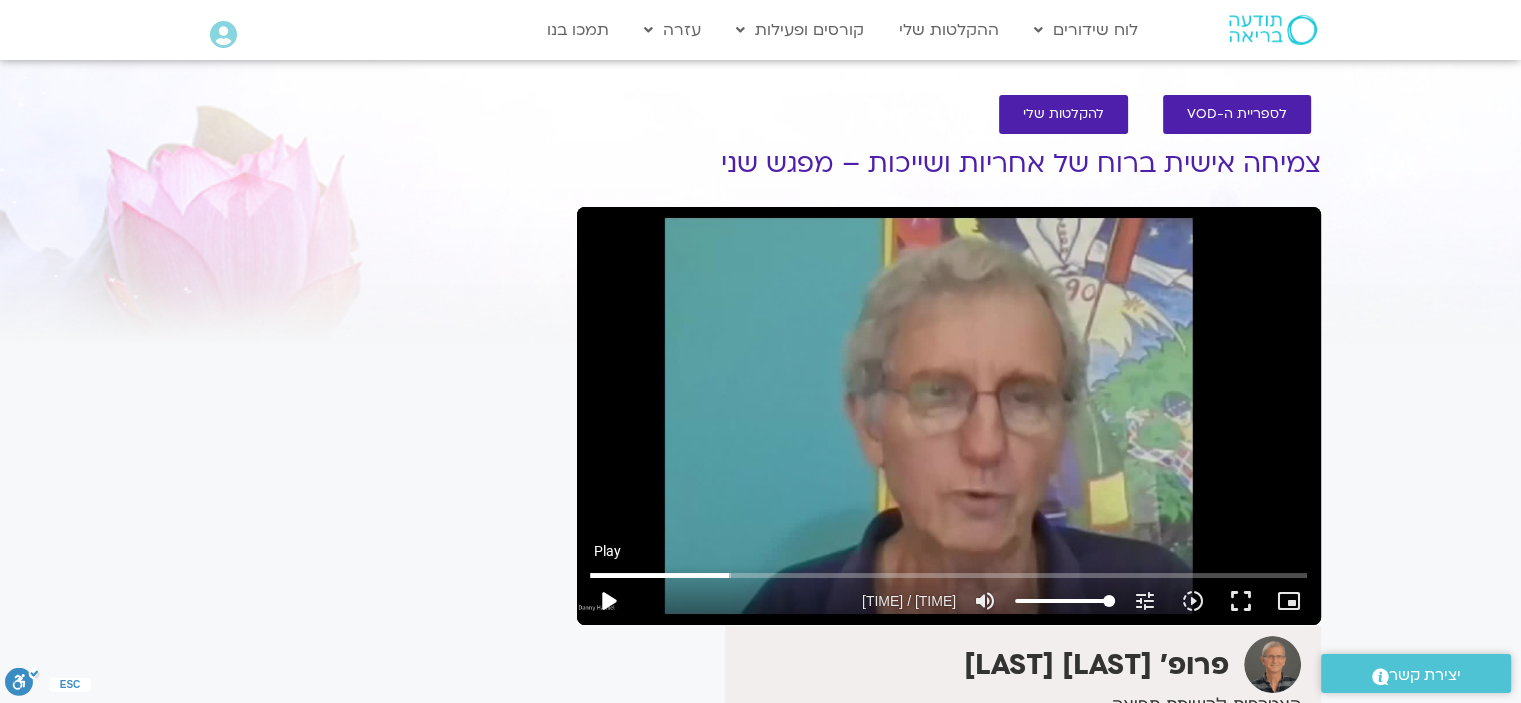 click on "play_arrow" at bounding box center (608, 601) 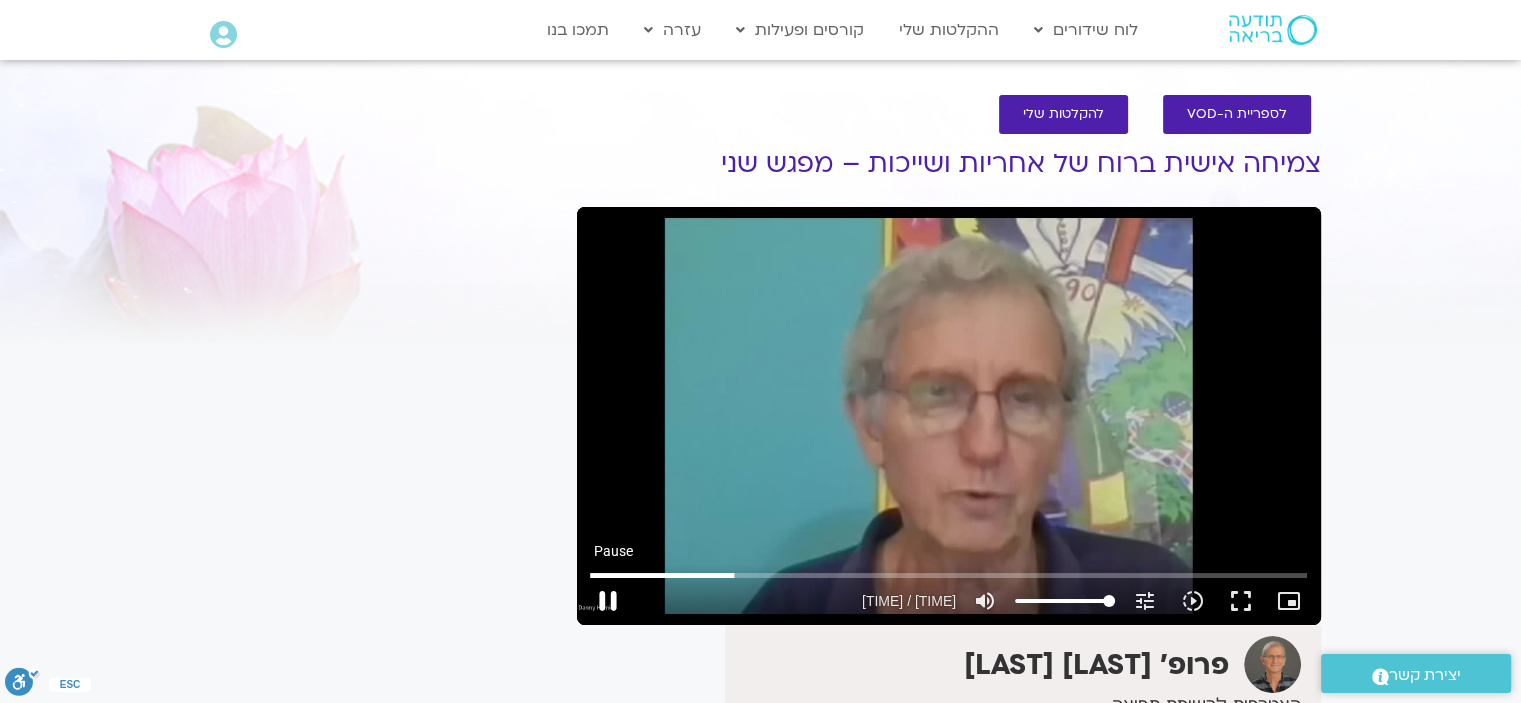 click on "pause" at bounding box center [608, 601] 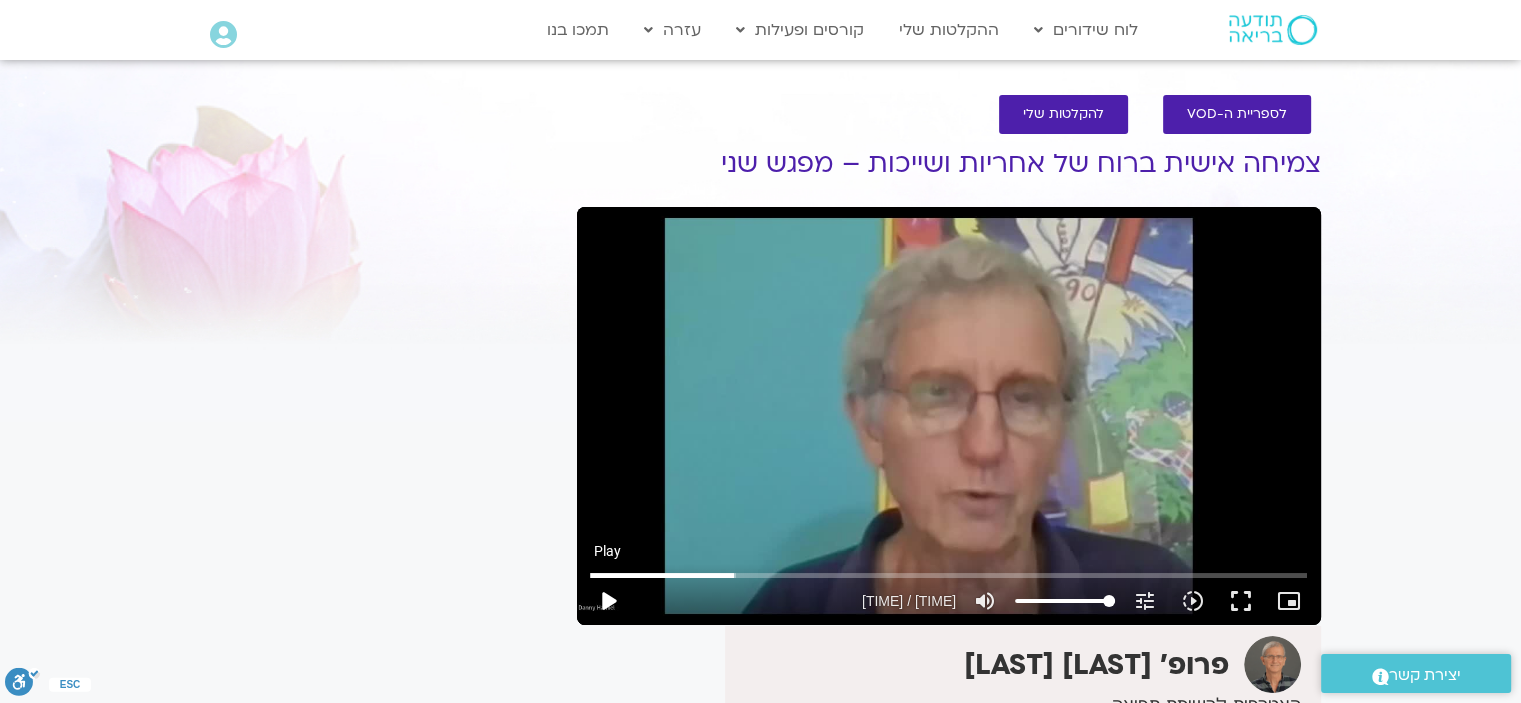click on "play_arrow" at bounding box center [608, 601] 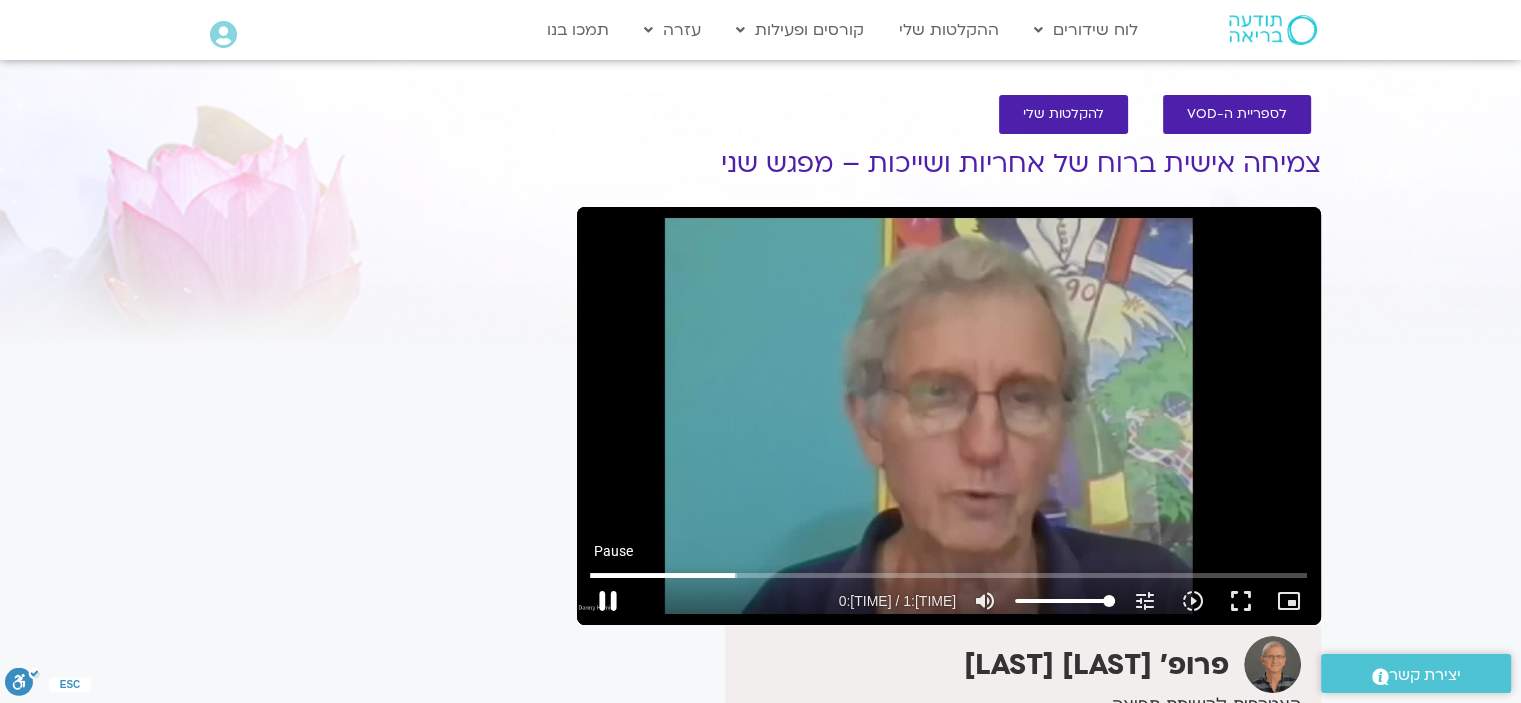 click on "pause" at bounding box center (608, 601) 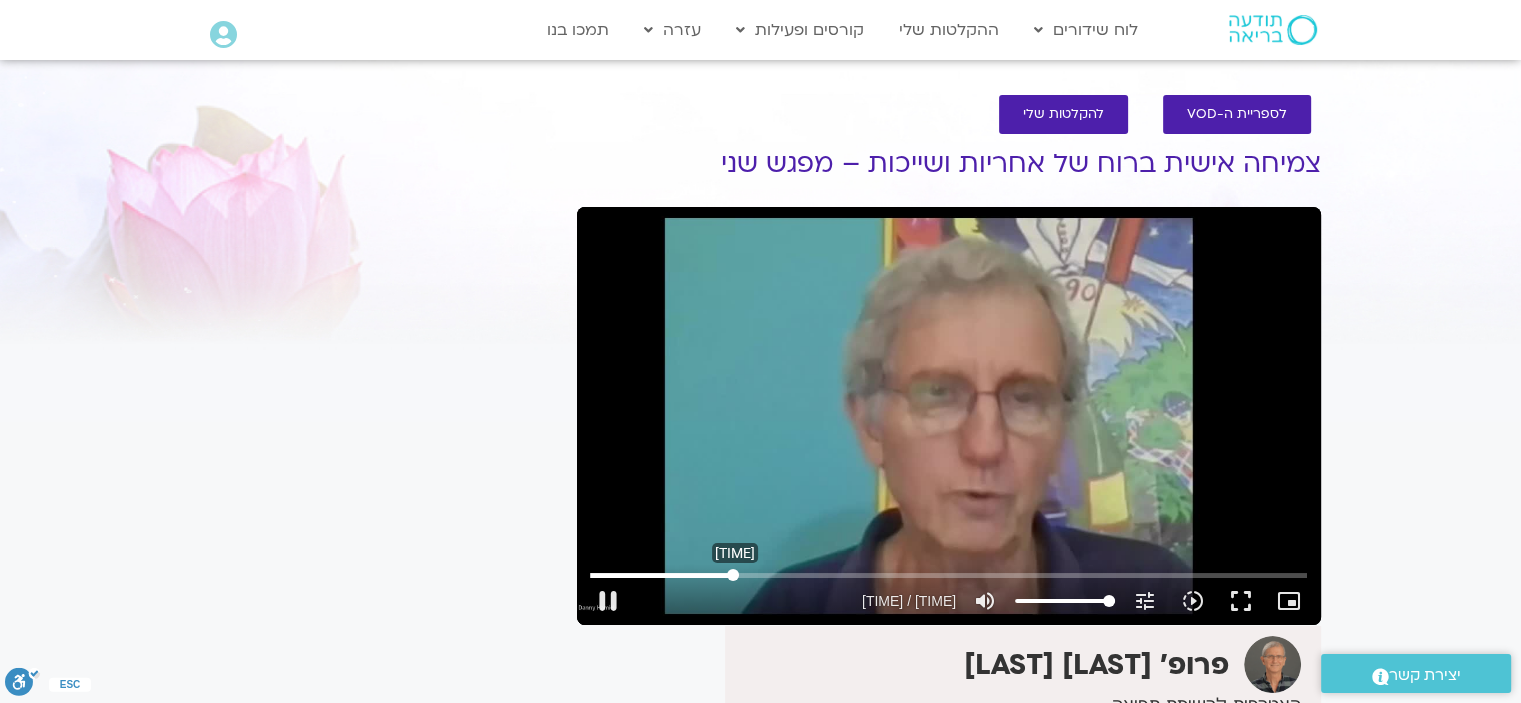 click at bounding box center (948, 575) 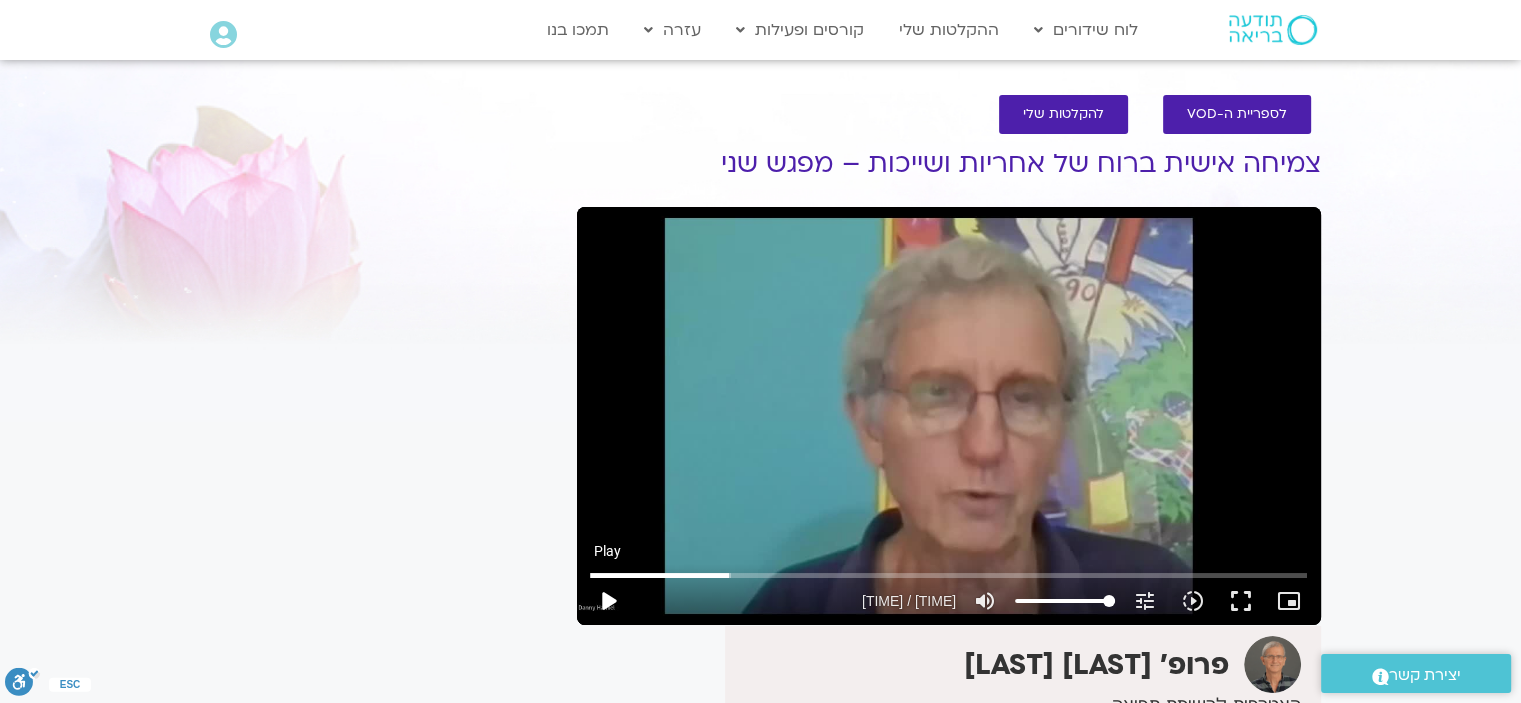 click on "play_arrow" at bounding box center [608, 601] 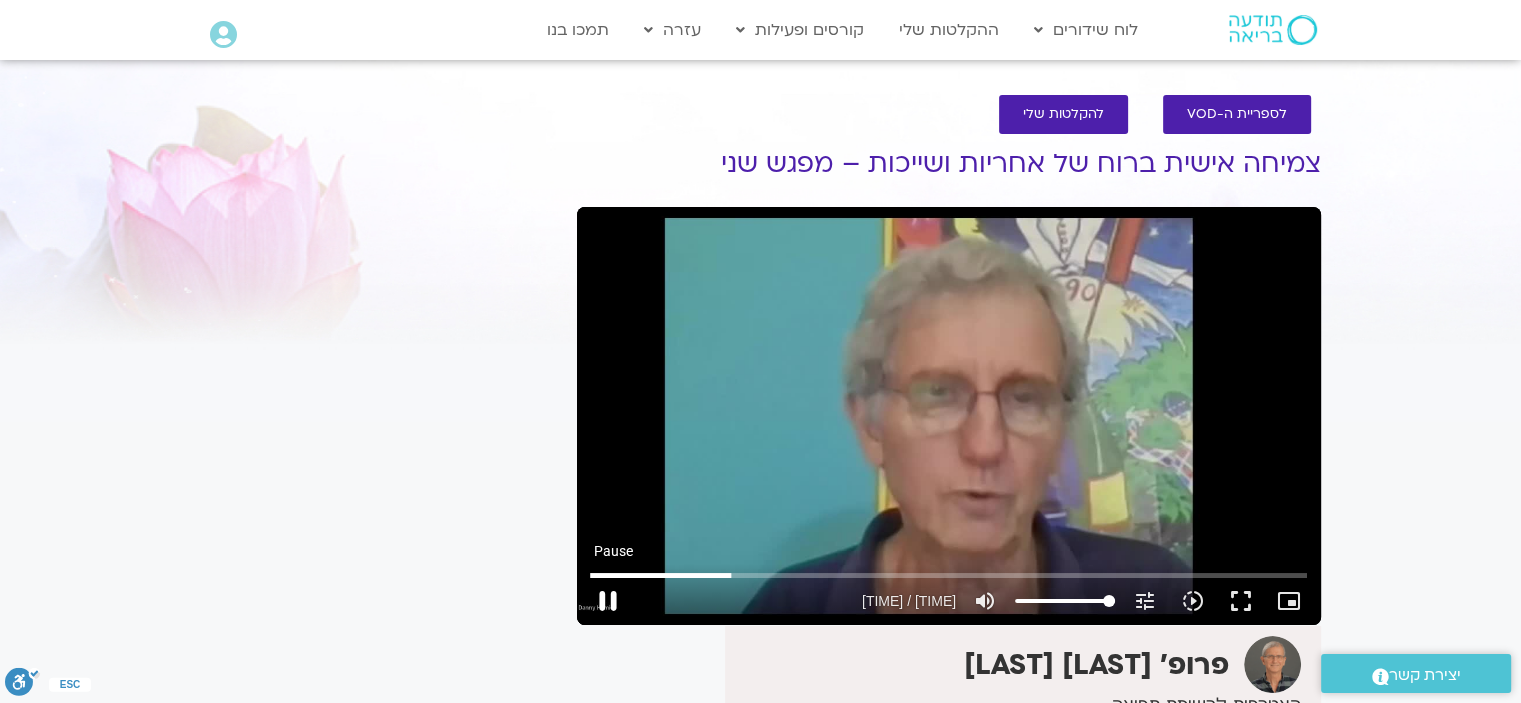 click on "pause" at bounding box center (608, 601) 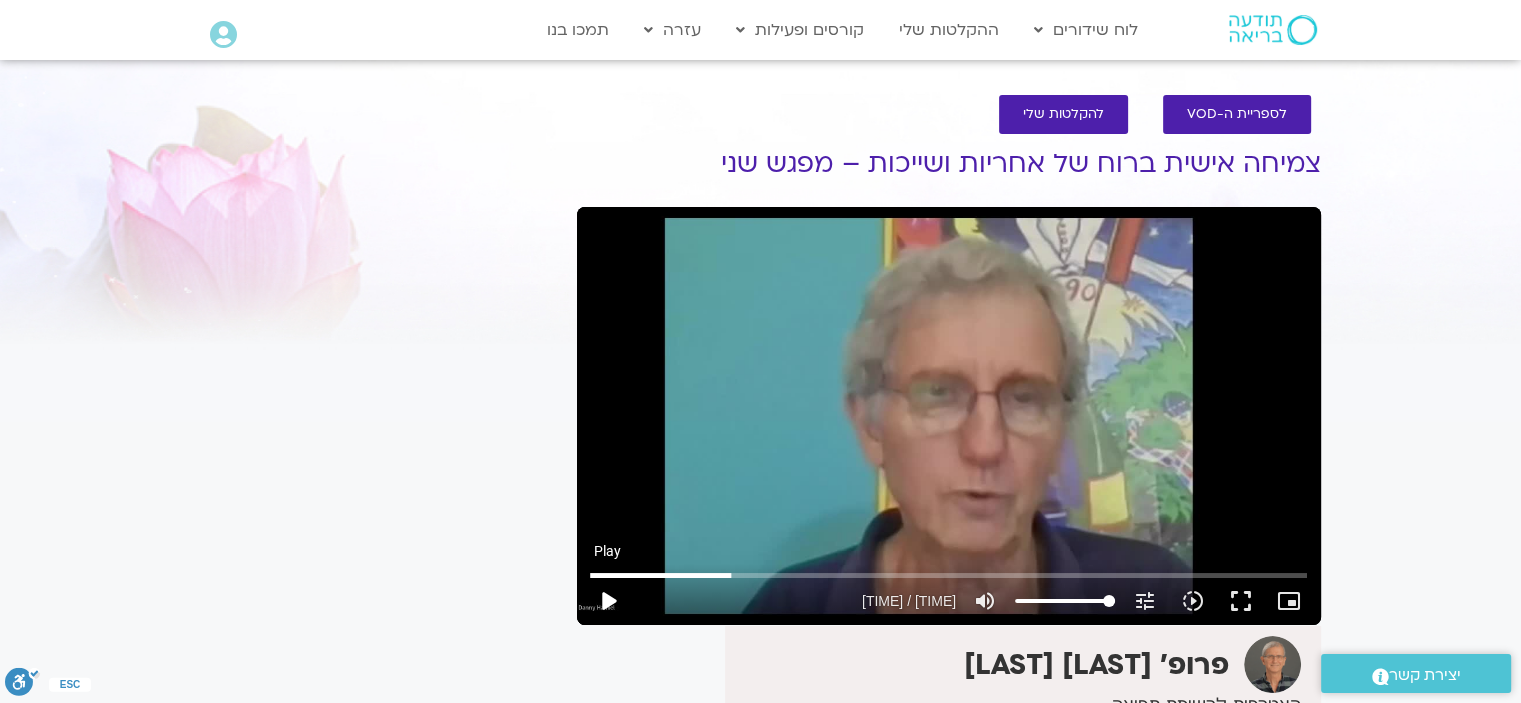 click on "play_arrow" at bounding box center (608, 601) 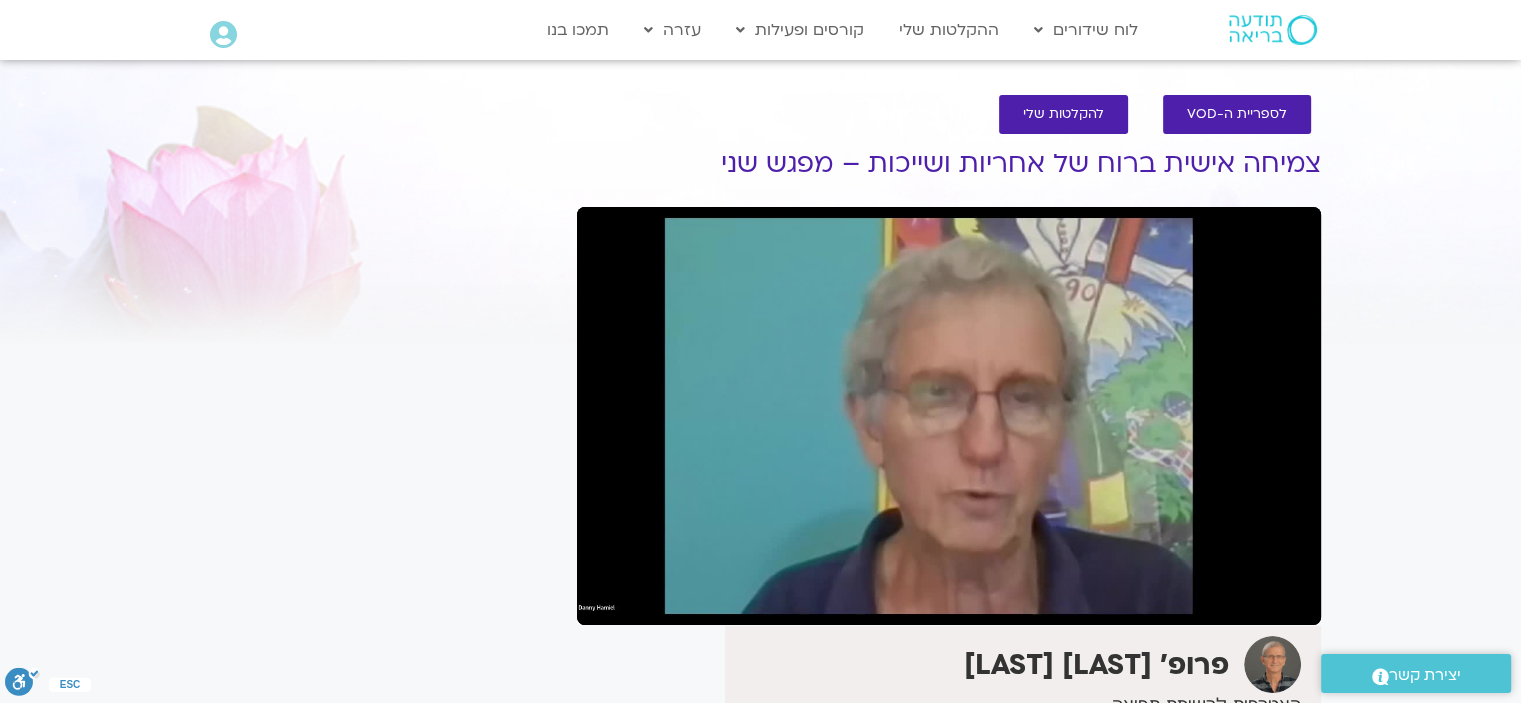 click on "pause" at bounding box center [608, 601] 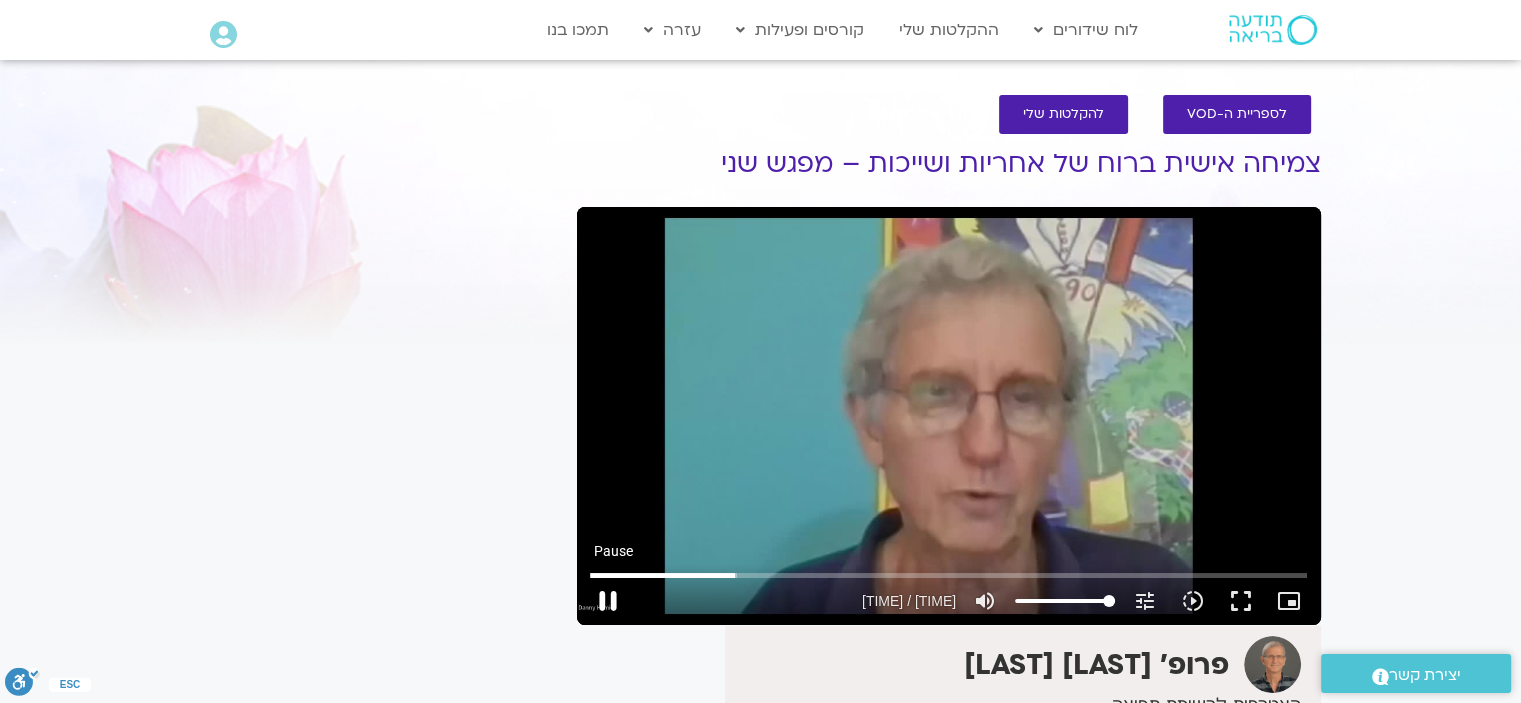 click on "pause" at bounding box center [608, 601] 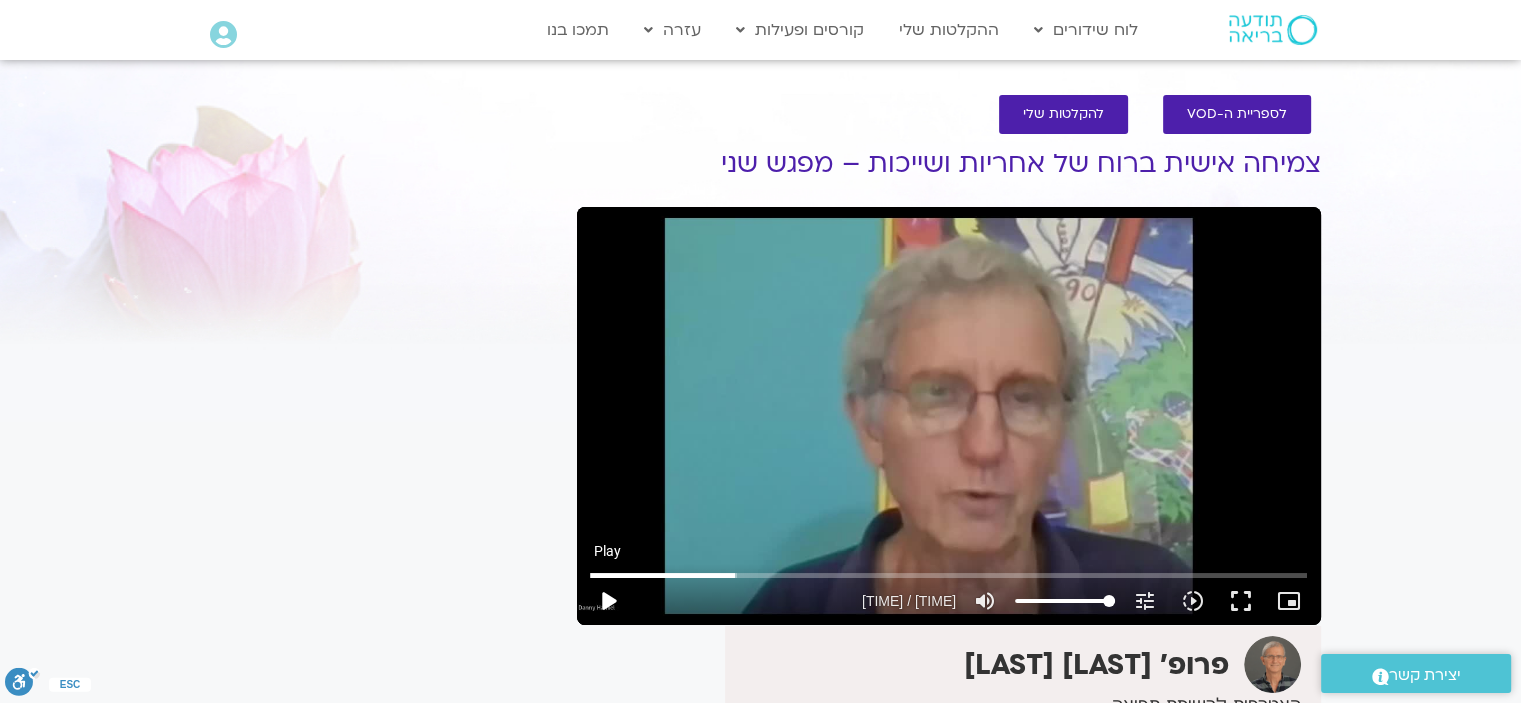 click on "play_arrow" at bounding box center [608, 601] 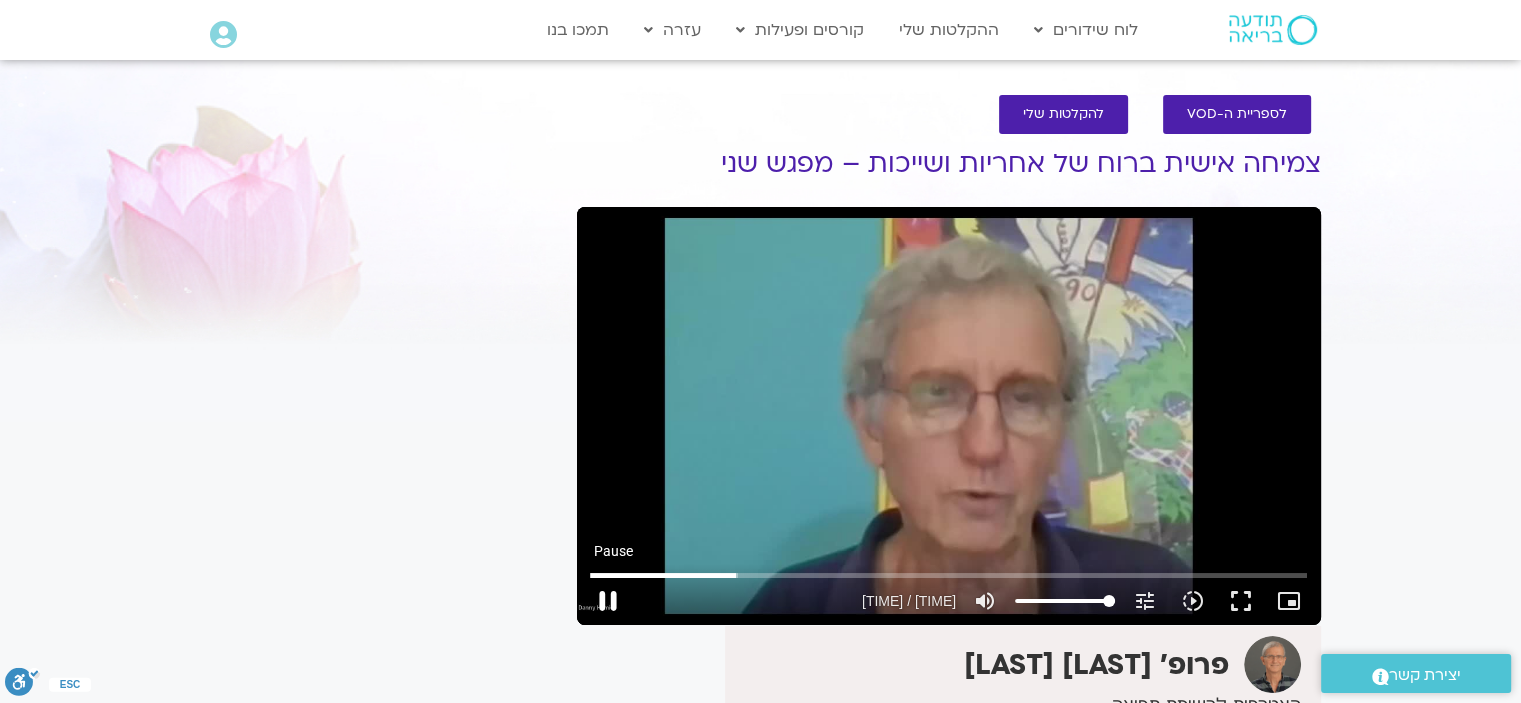 click on "pause" at bounding box center [608, 601] 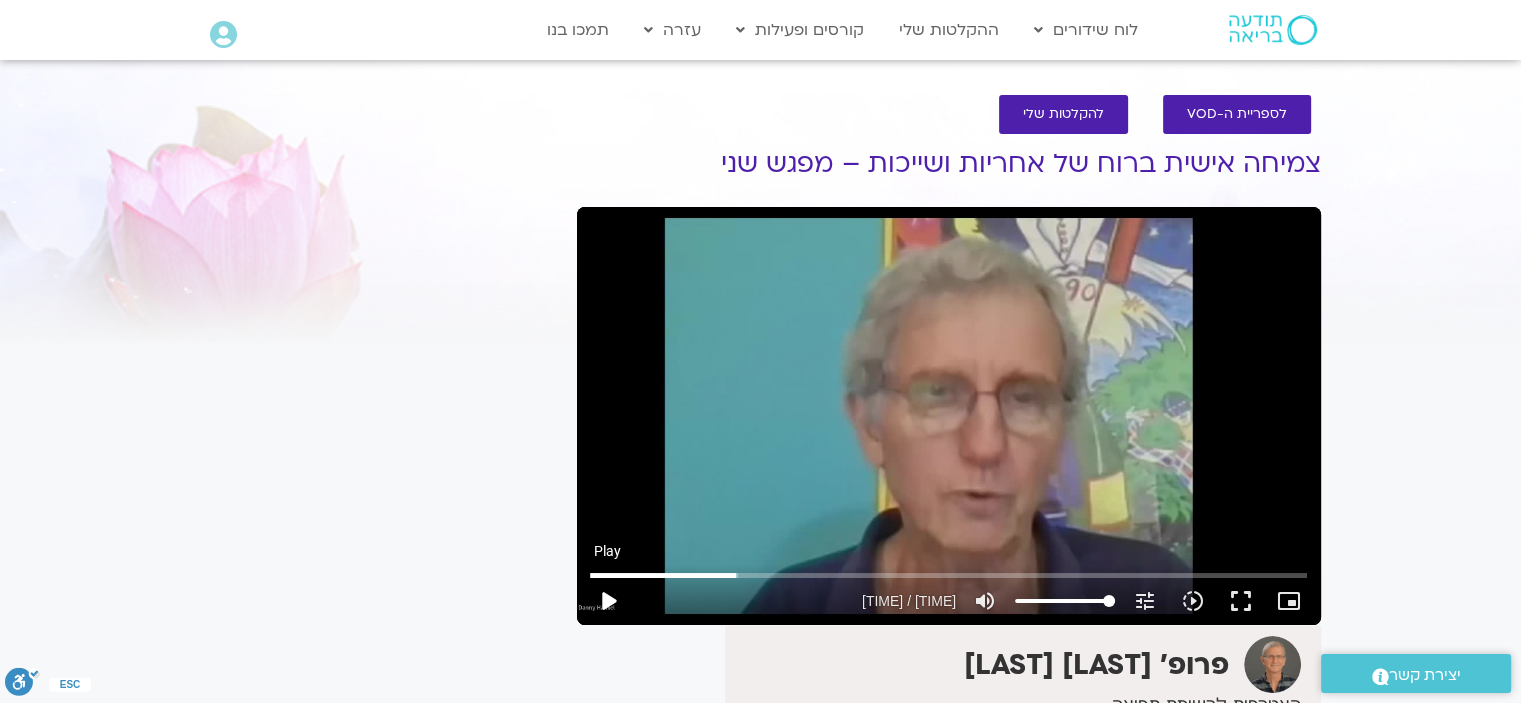 click on "play_arrow" at bounding box center [608, 601] 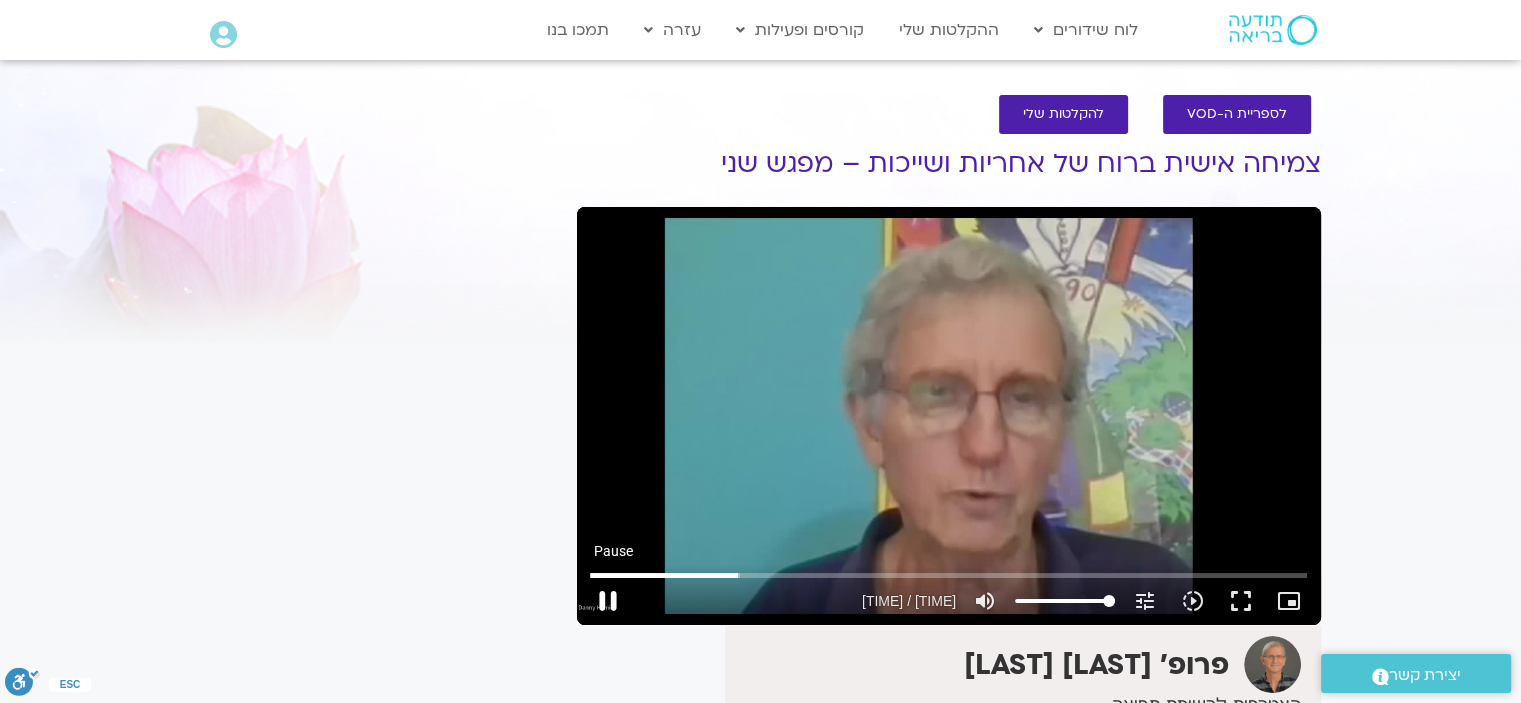 click on "pause" at bounding box center [608, 601] 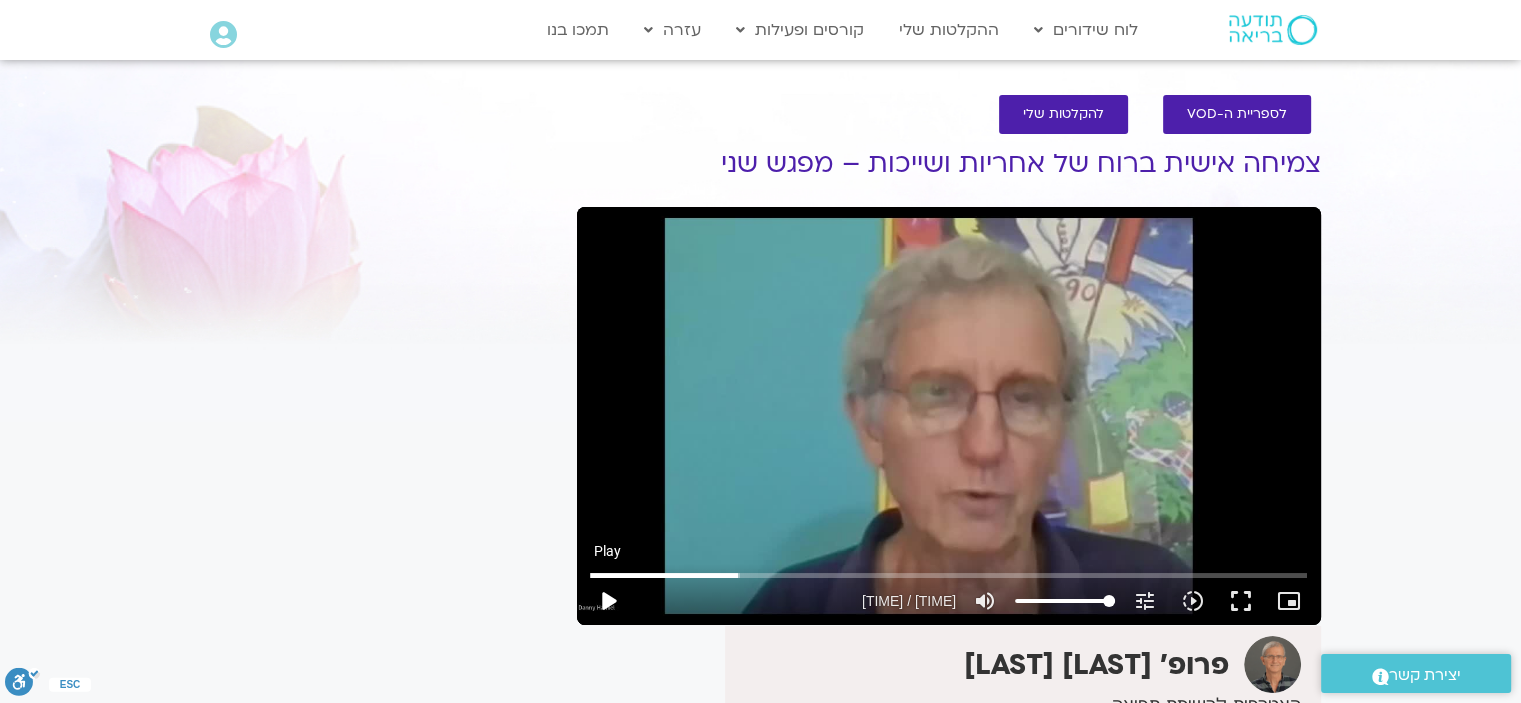click on "play_arrow" at bounding box center (608, 601) 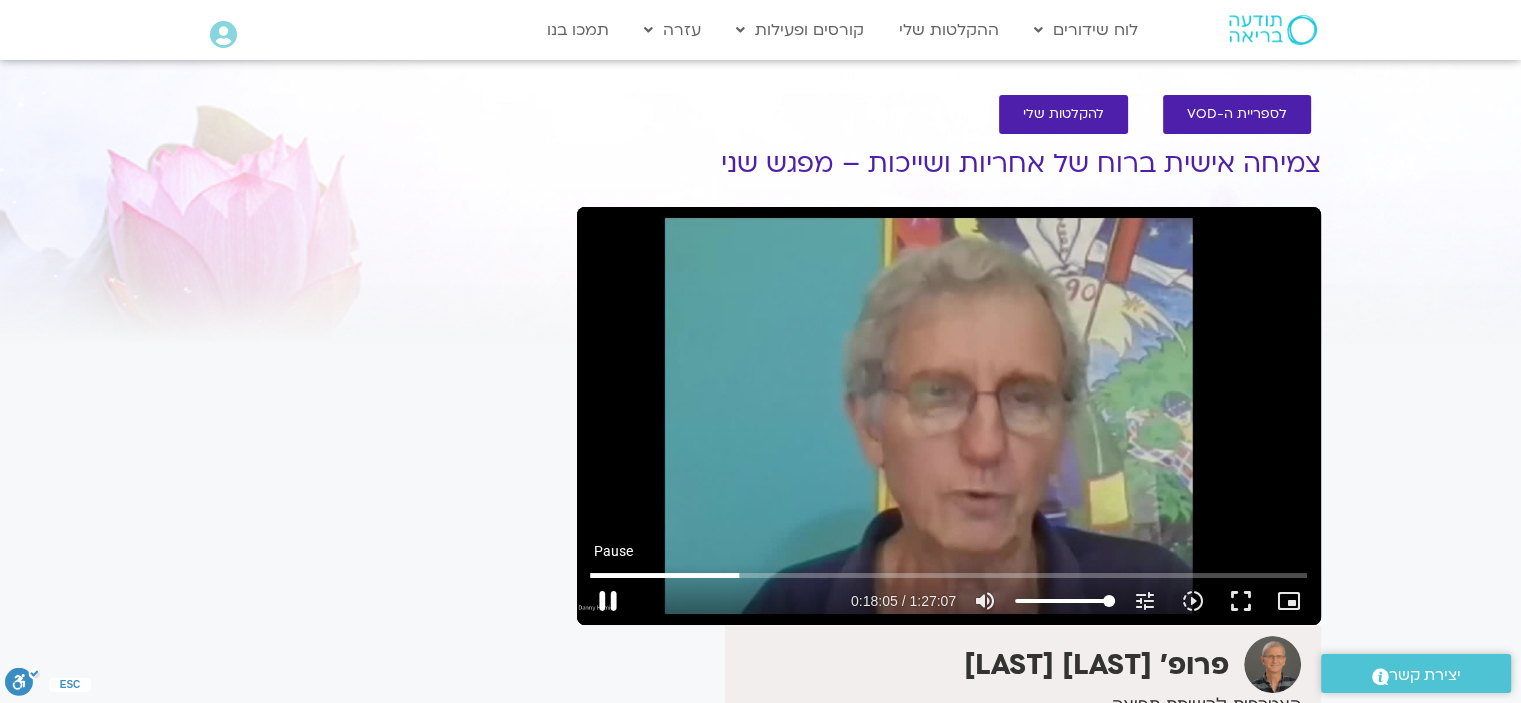 click on "pause" at bounding box center (608, 601) 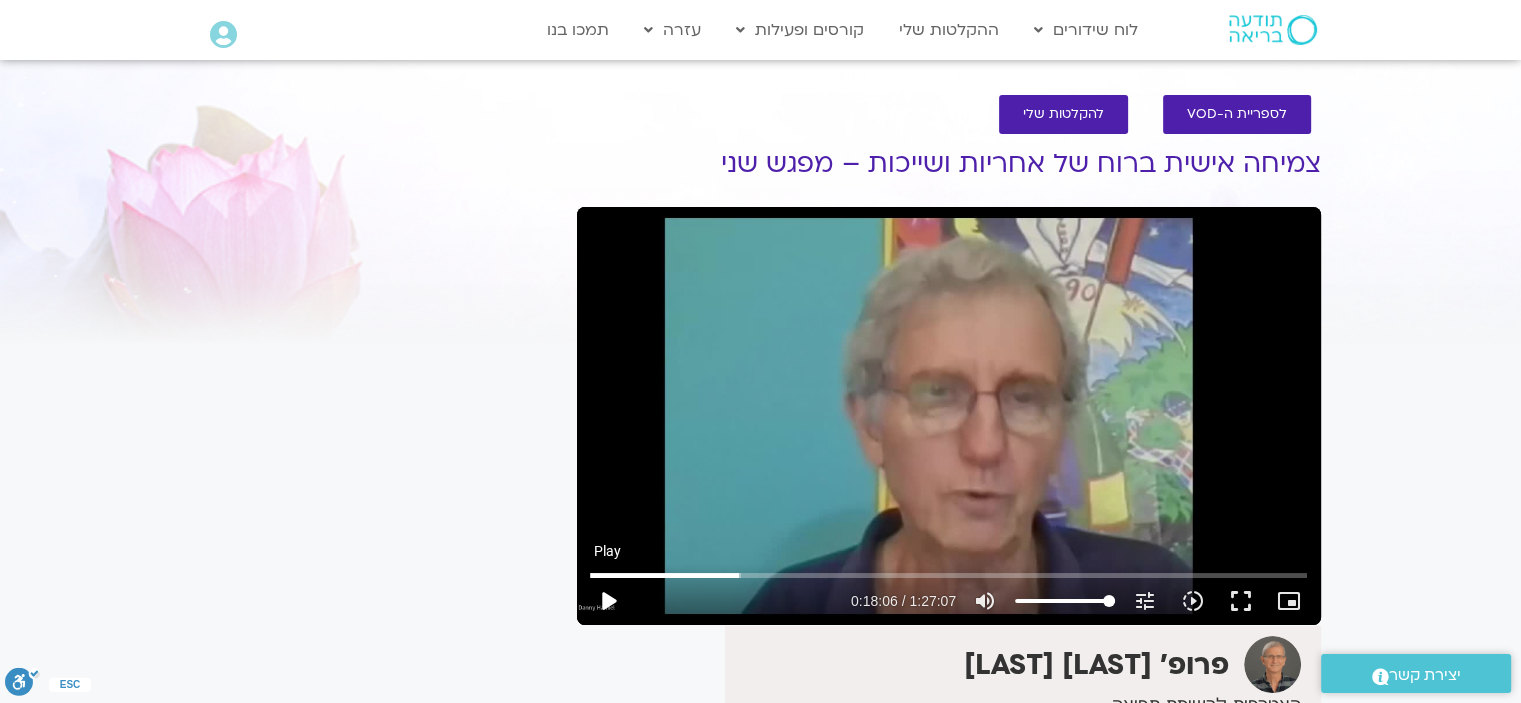 click on "play_arrow" at bounding box center [608, 601] 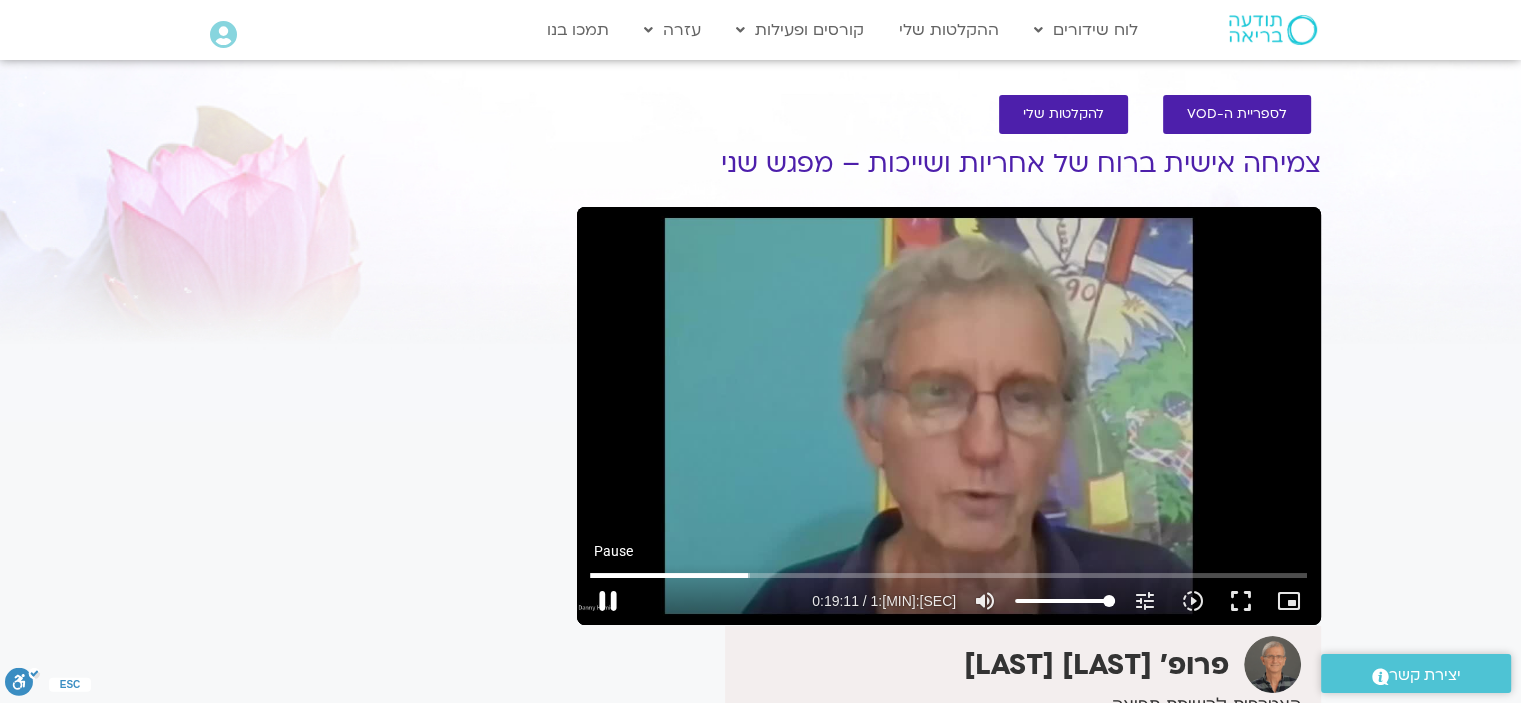 click on "pause" at bounding box center (608, 601) 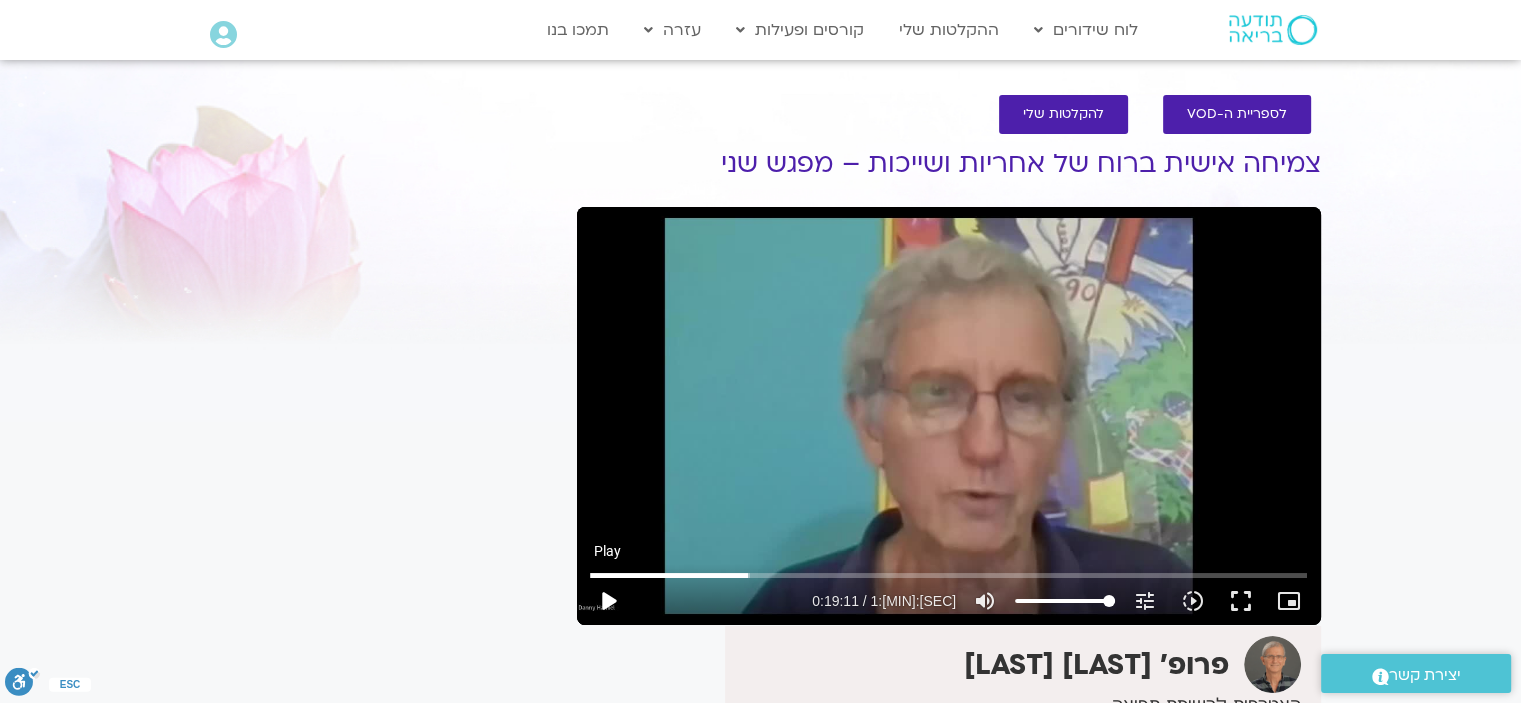 click on "play_arrow" at bounding box center (608, 601) 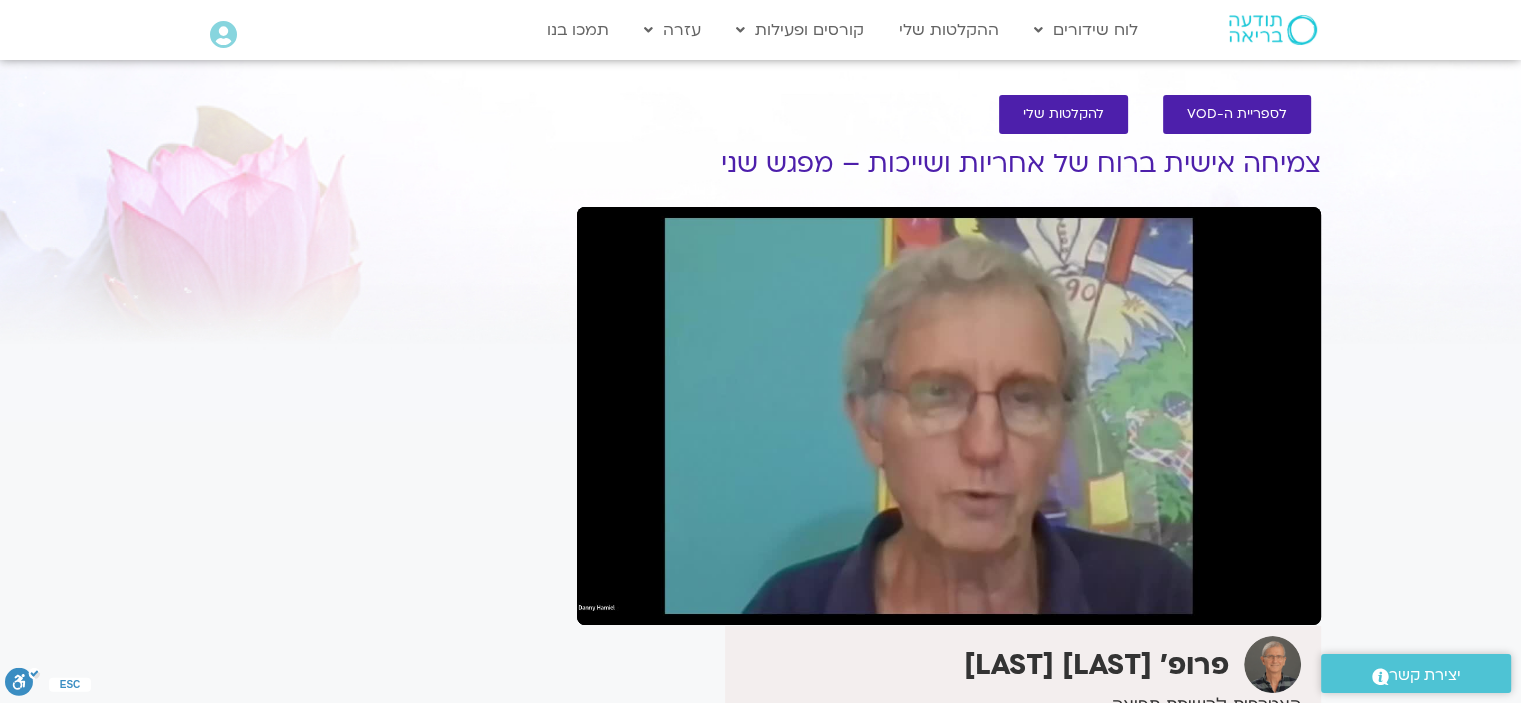 click on "pause" at bounding box center [608, 601] 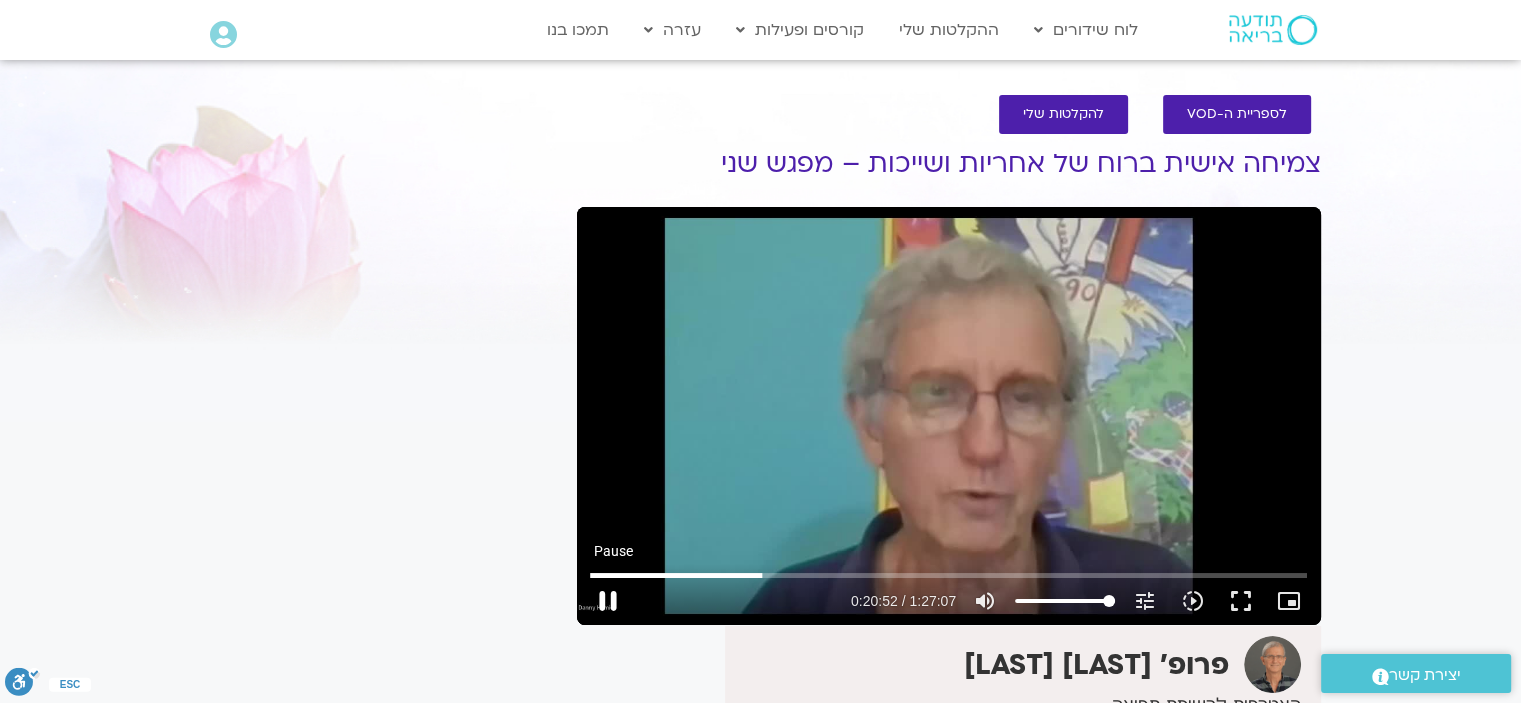 click on "pause" at bounding box center (608, 601) 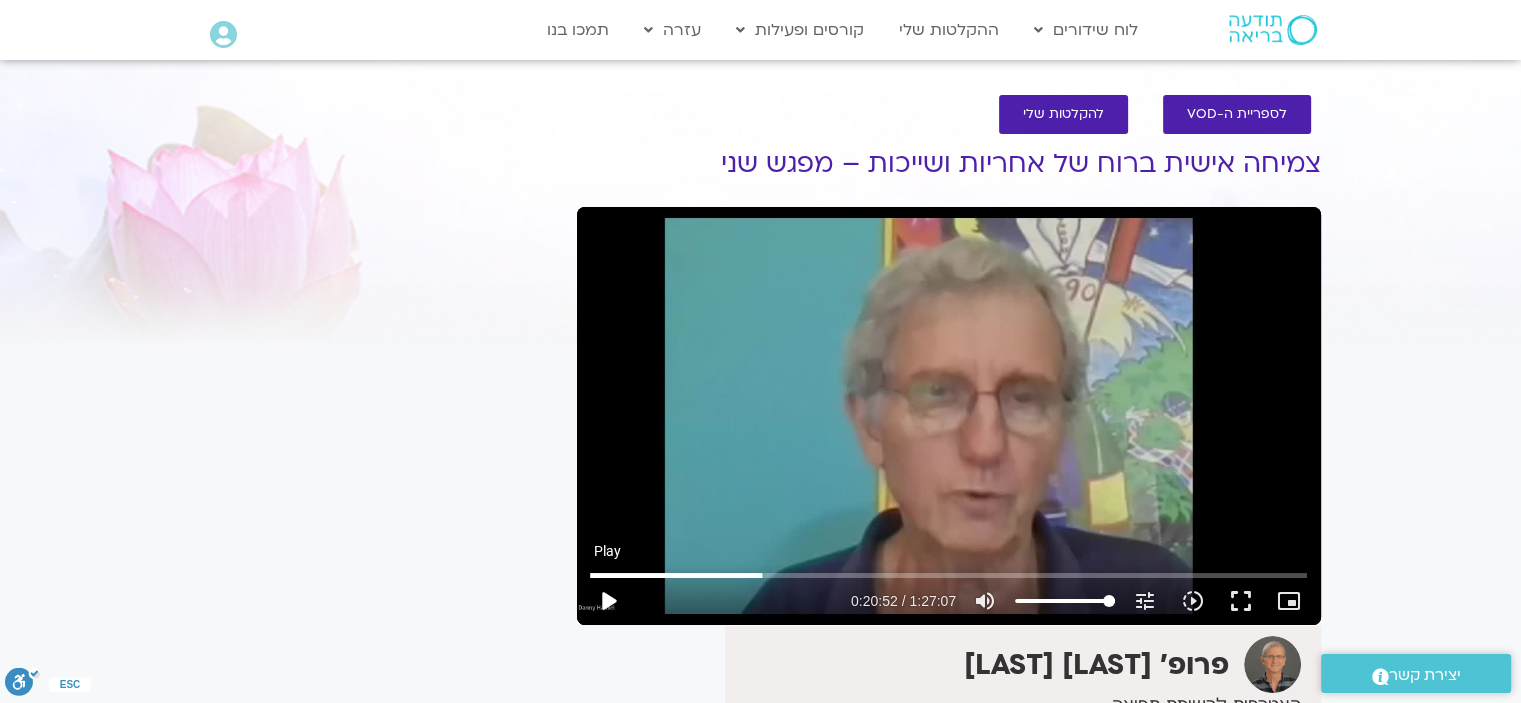 click on "play_arrow" at bounding box center (608, 601) 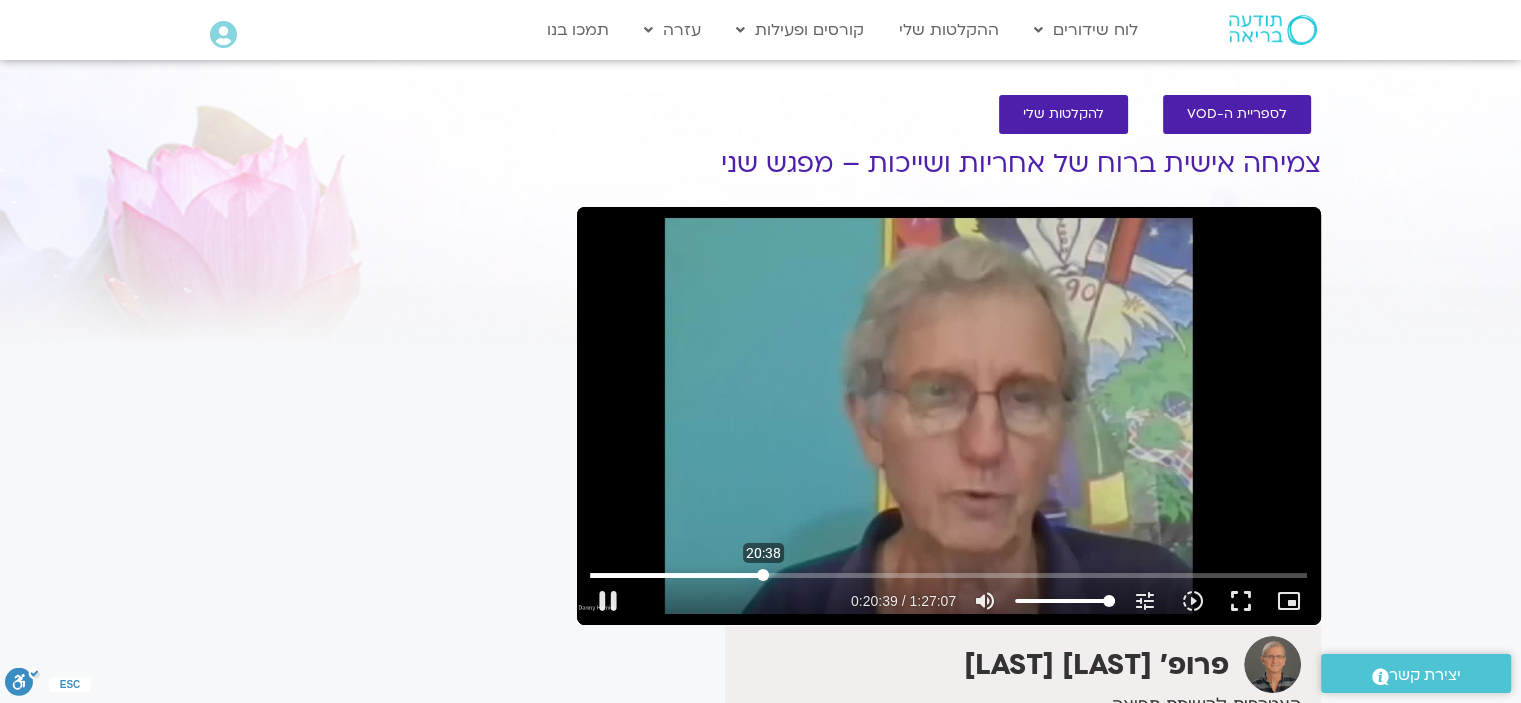 click at bounding box center (948, 575) 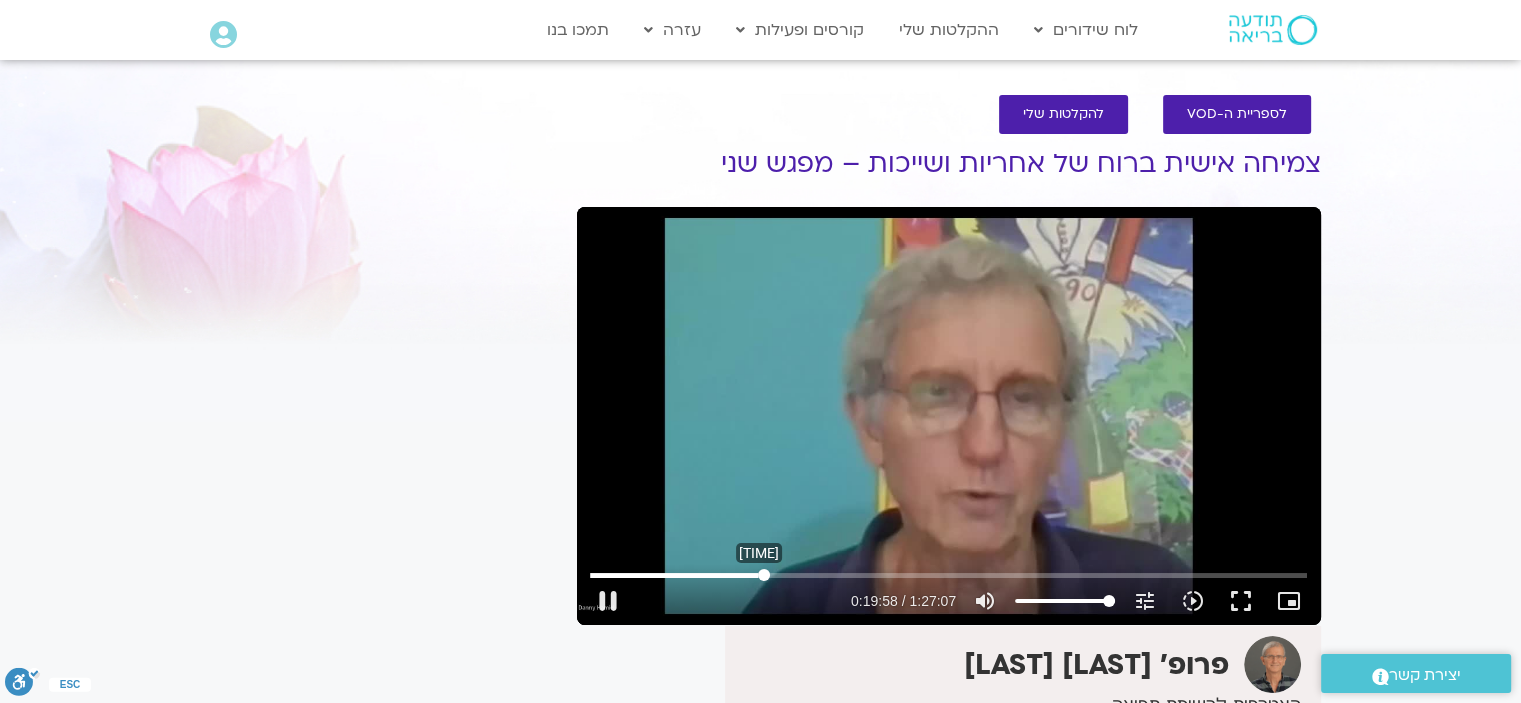 click at bounding box center (948, 575) 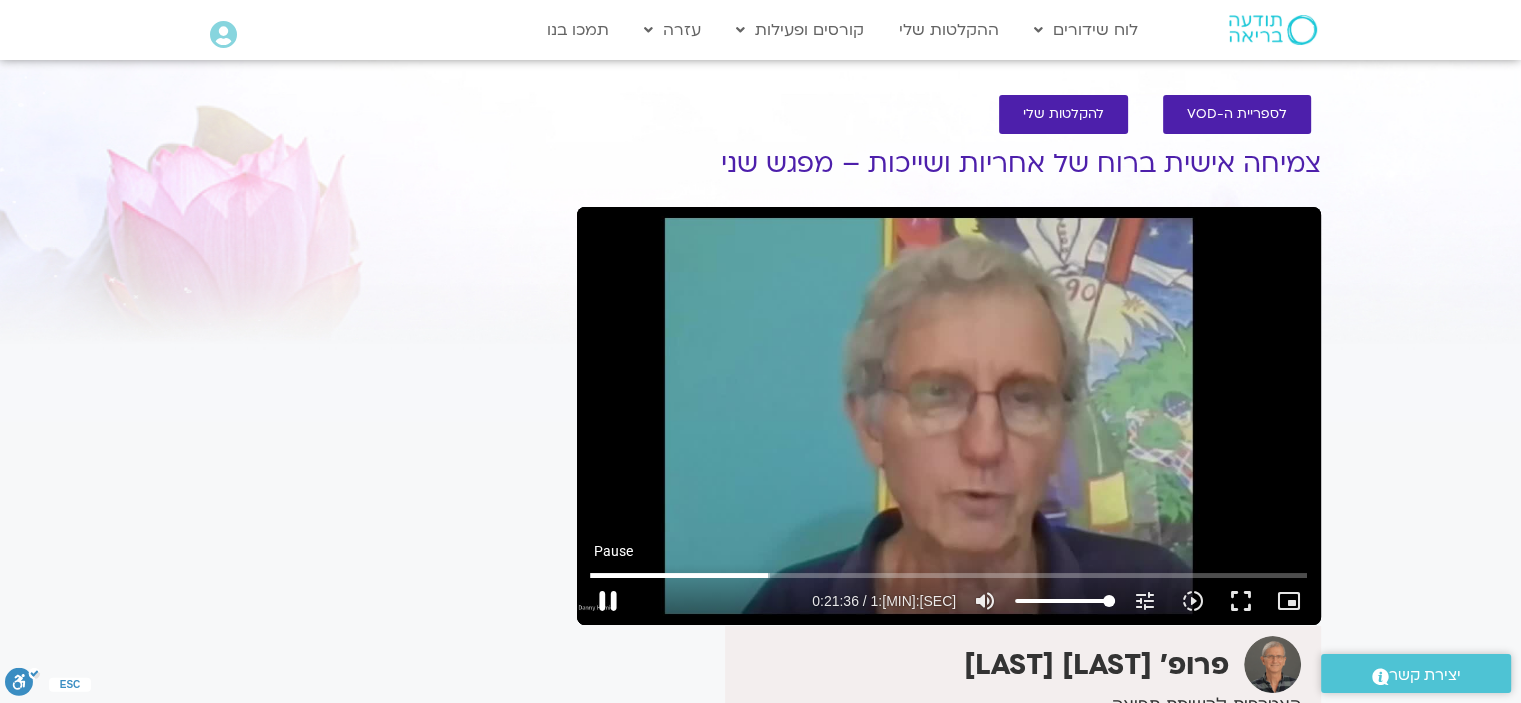 click on "pause" at bounding box center (608, 601) 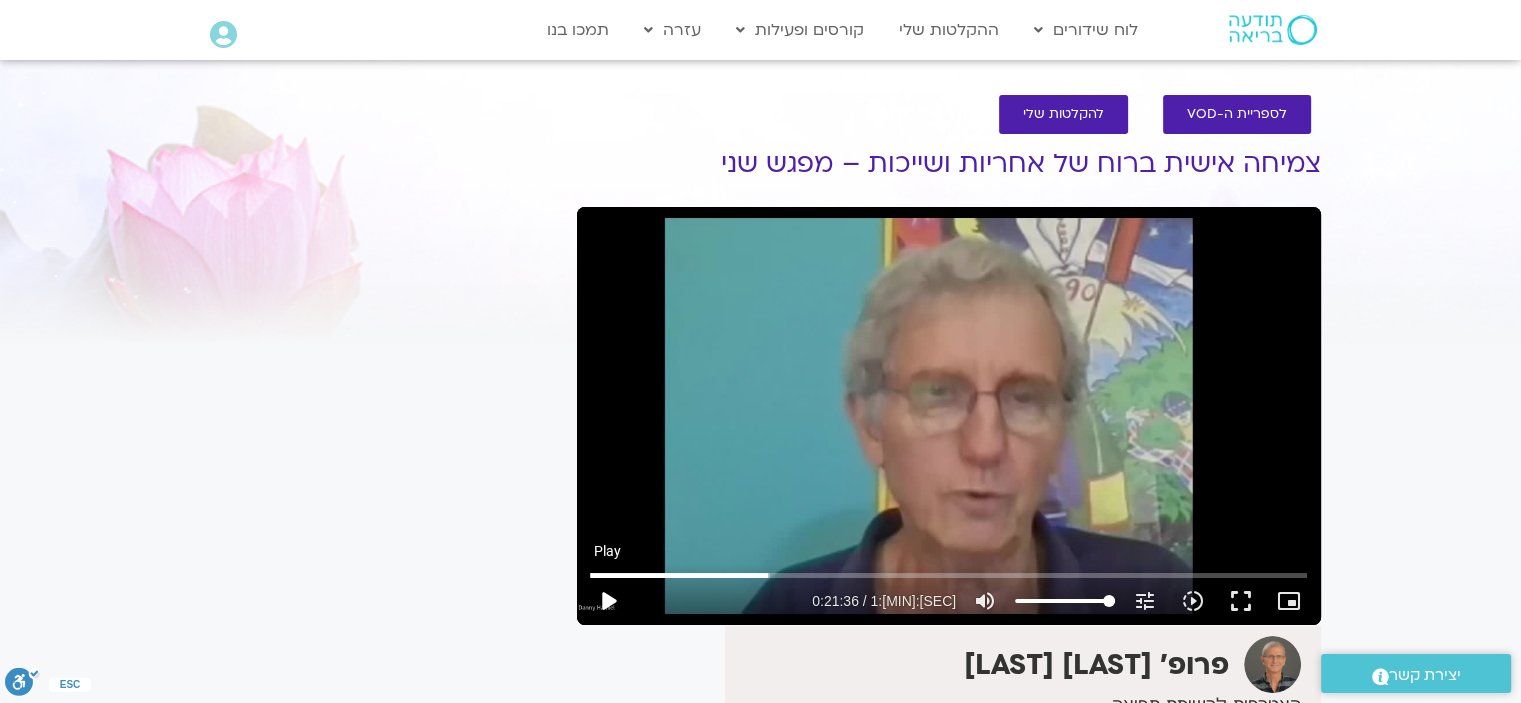 click on "play_arrow" at bounding box center (608, 601) 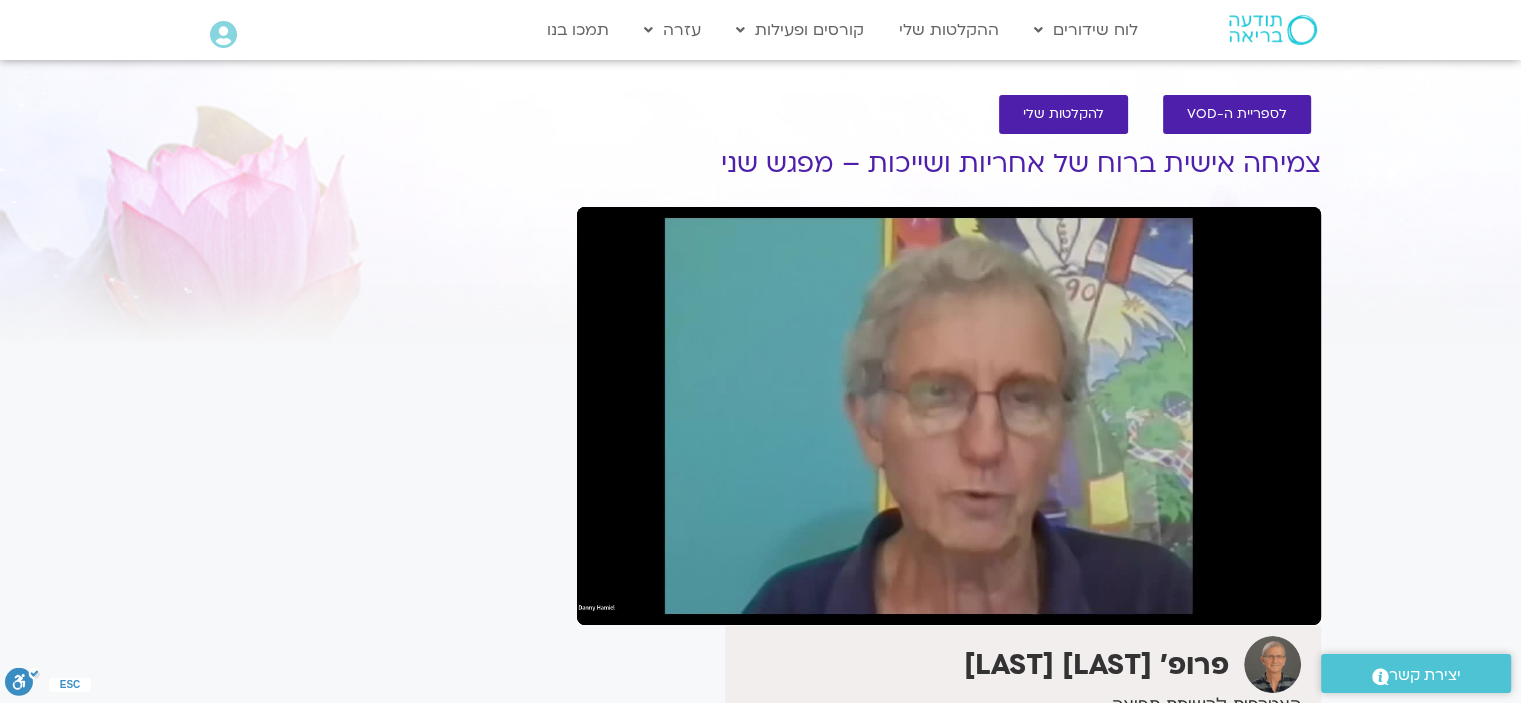 click on "pause" at bounding box center [608, 601] 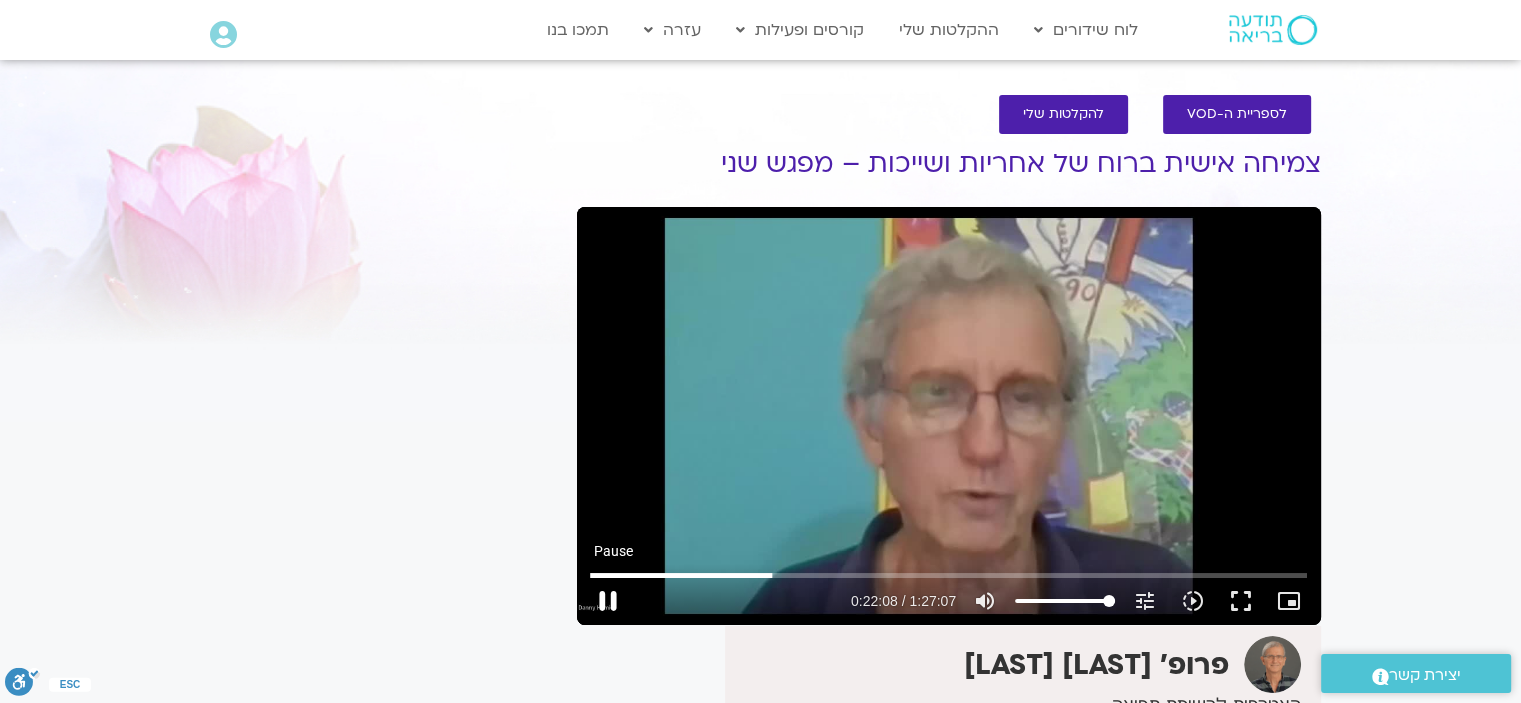click on "pause" at bounding box center [608, 601] 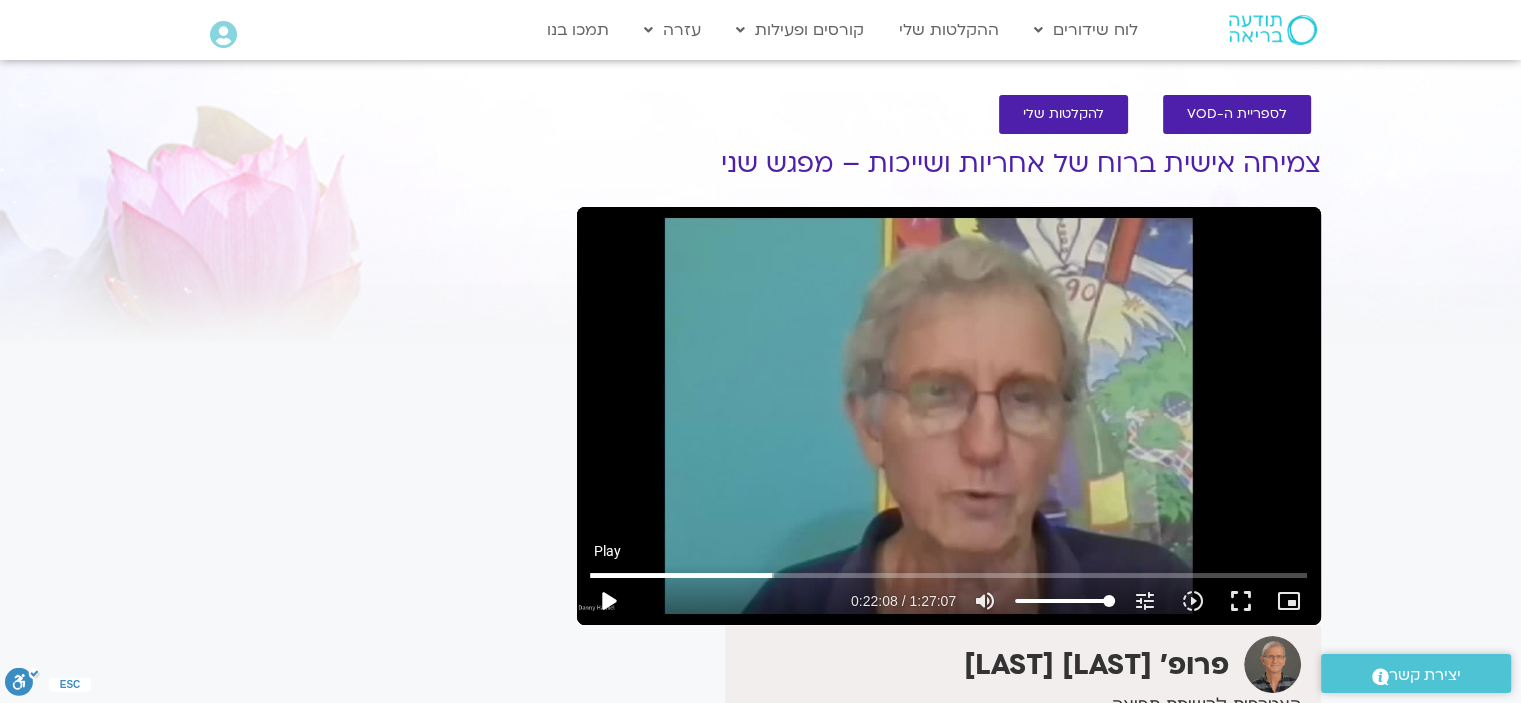 click on "play_arrow" at bounding box center [608, 601] 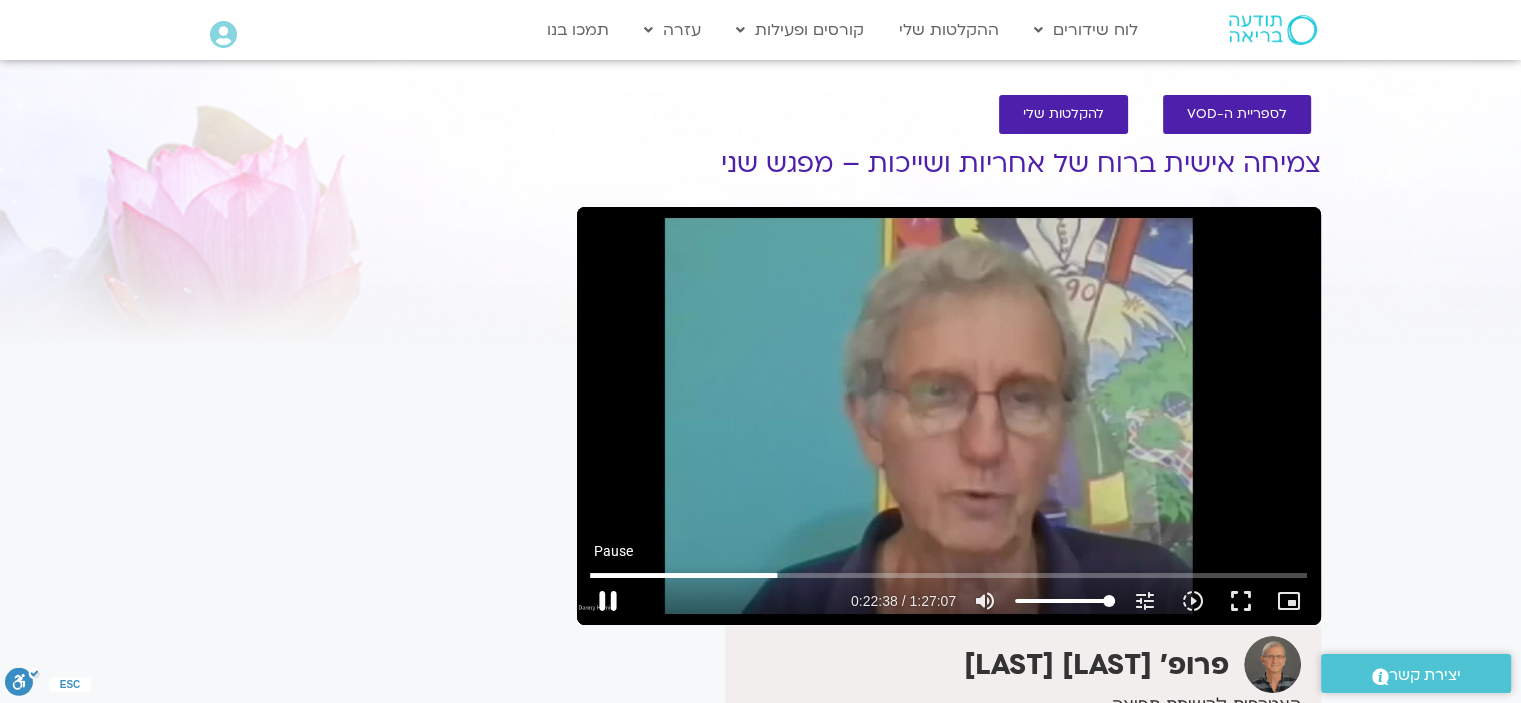 click on "pause" at bounding box center (608, 601) 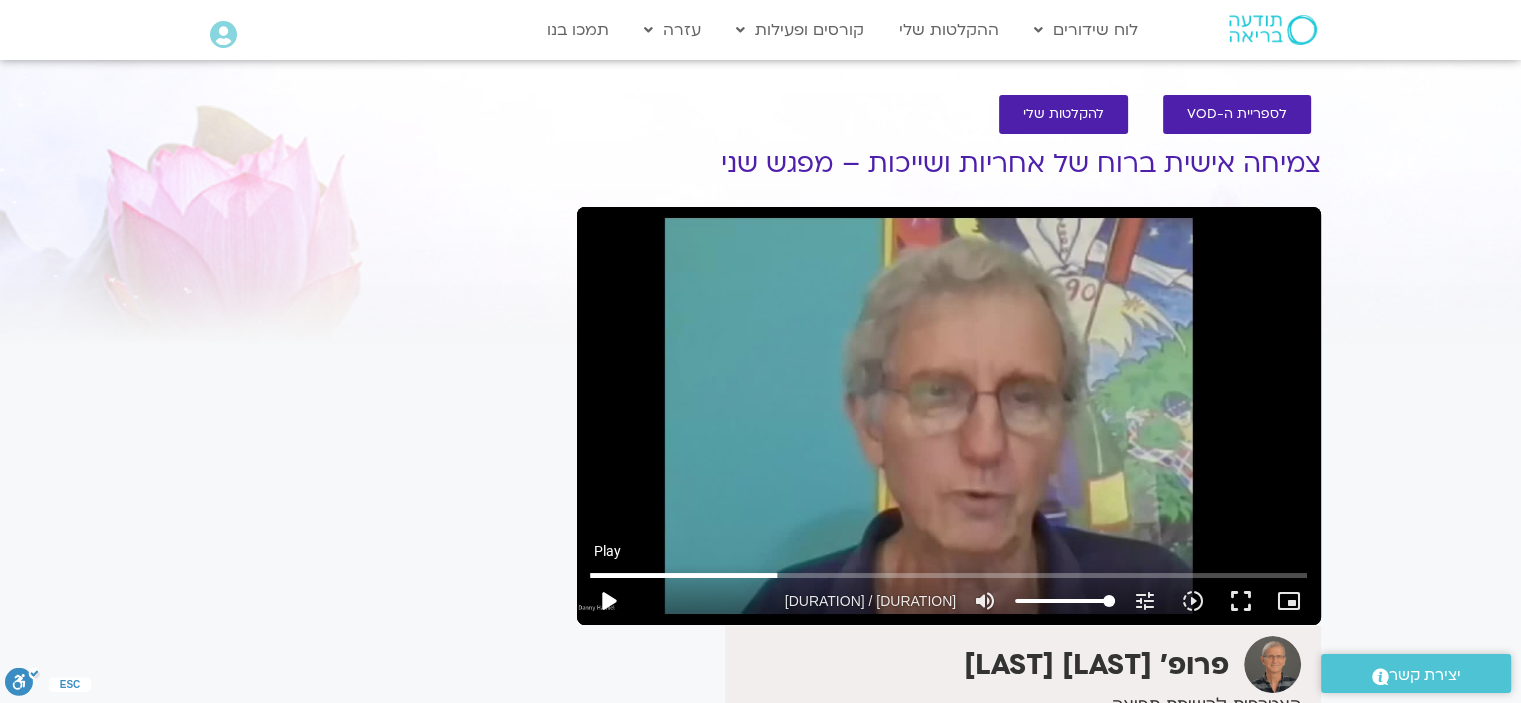 click on "play_arrow" at bounding box center [608, 601] 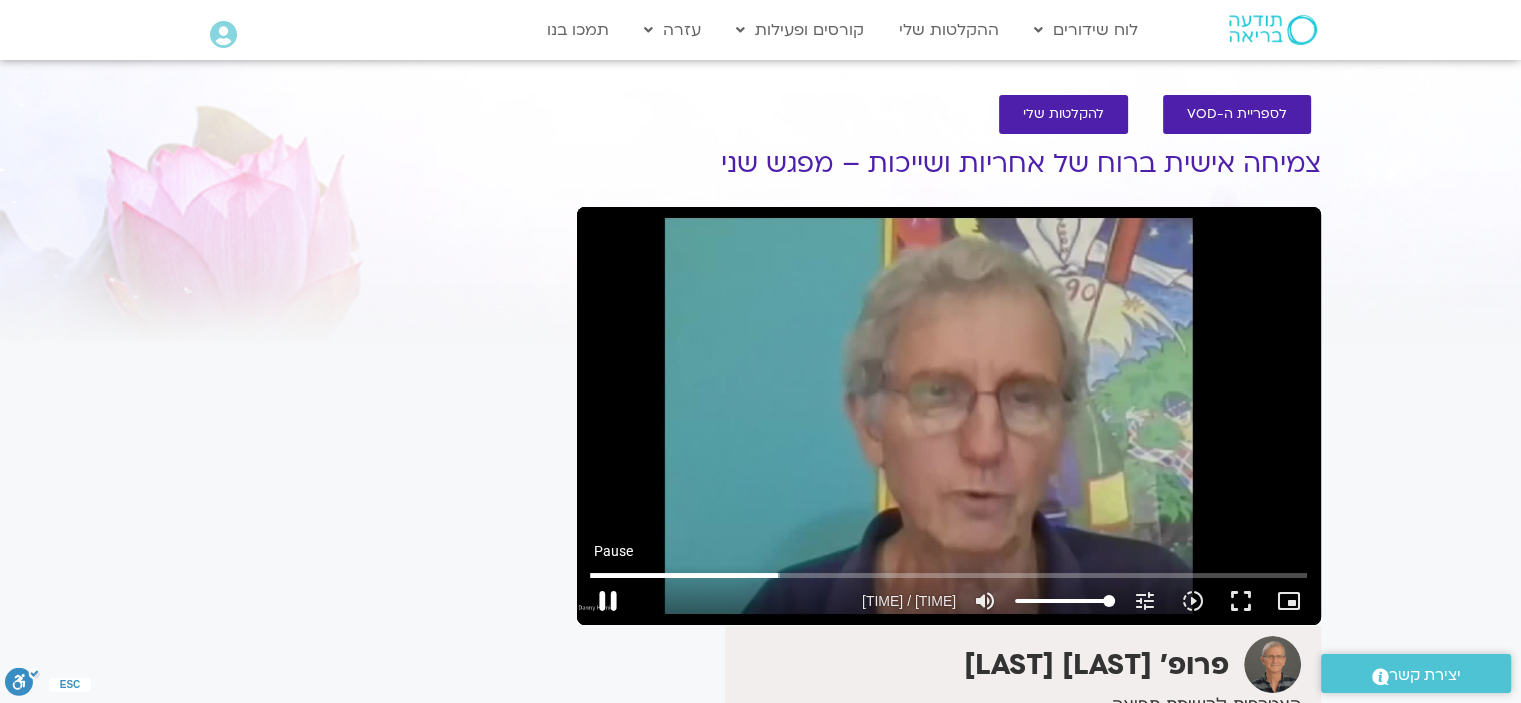 click on "pause" at bounding box center [608, 601] 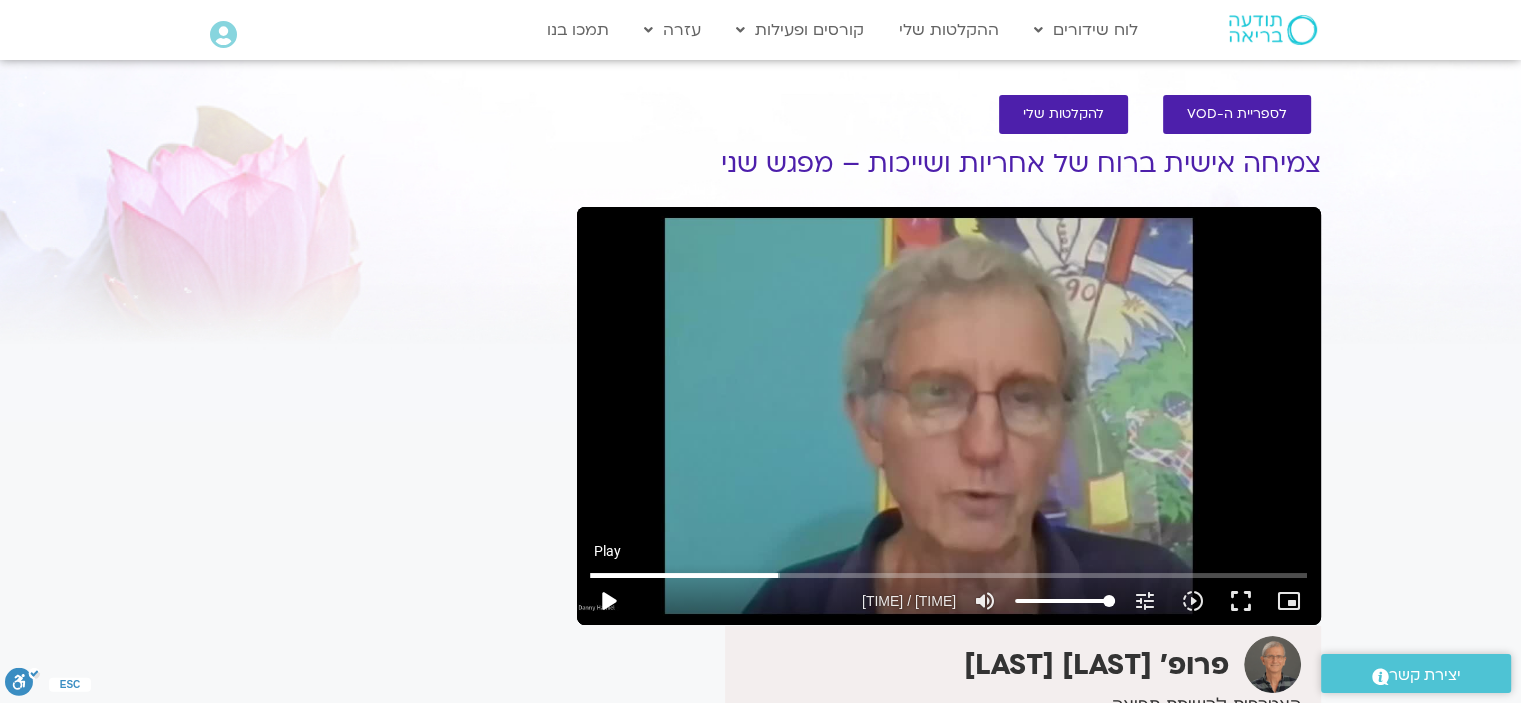 click on "play_arrow" at bounding box center [608, 601] 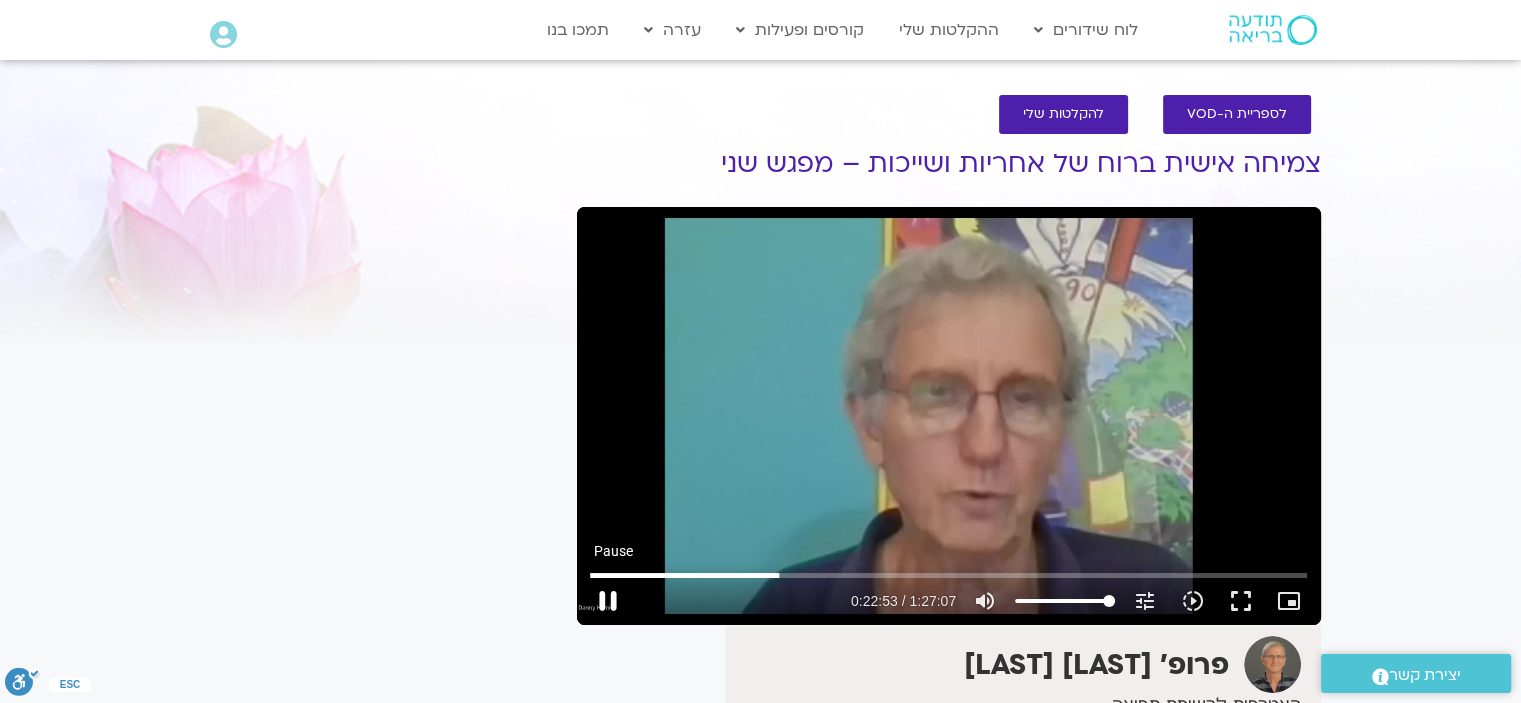 click on "pause" at bounding box center [608, 601] 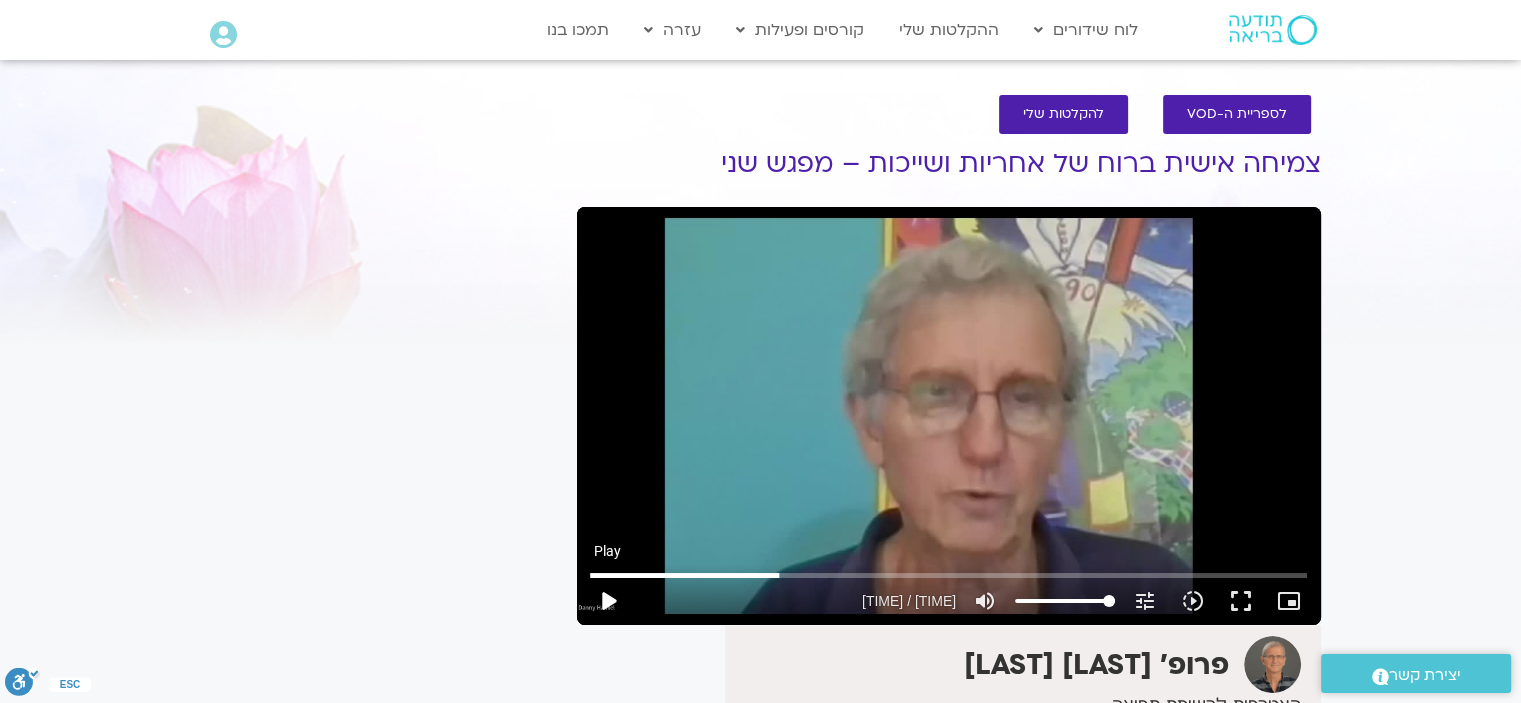 click on "play_arrow" at bounding box center [608, 601] 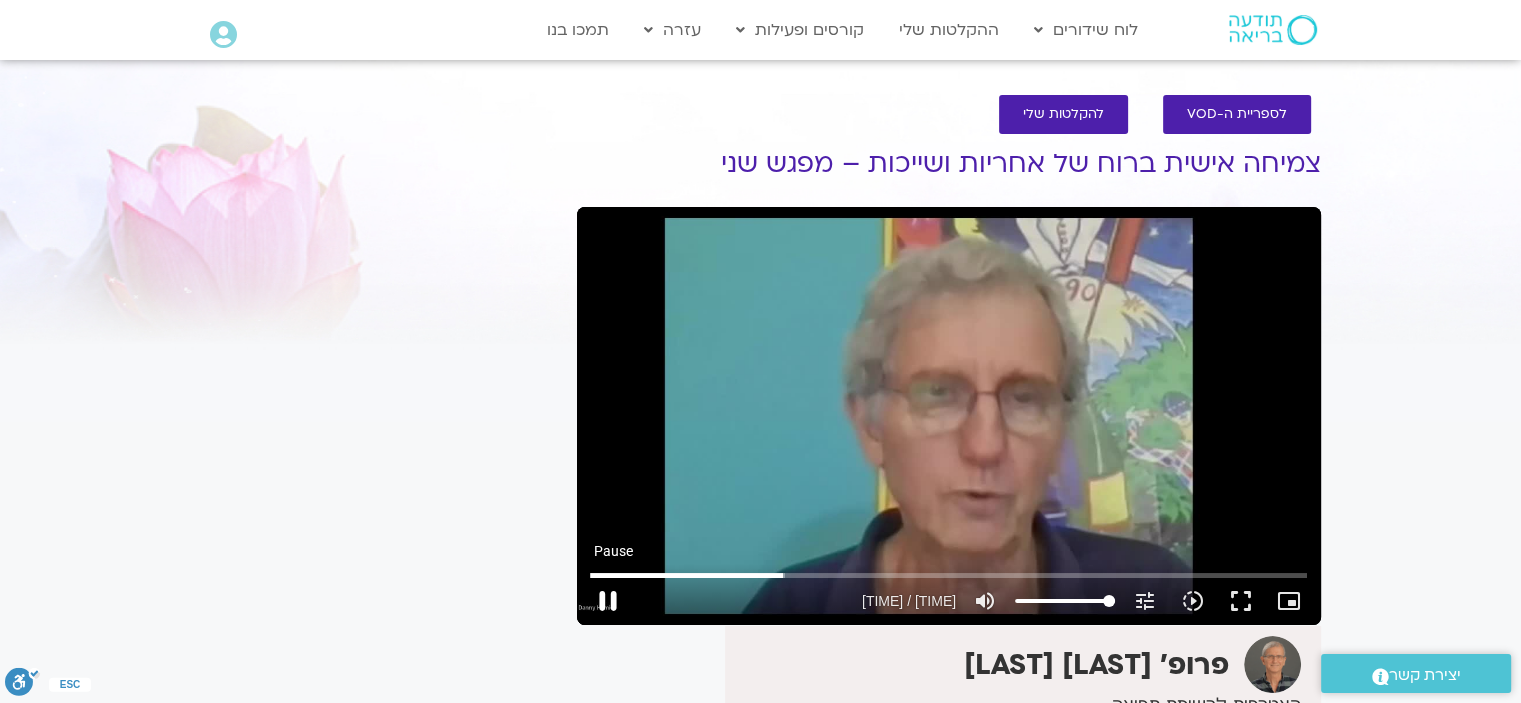 click on "pause" at bounding box center [608, 601] 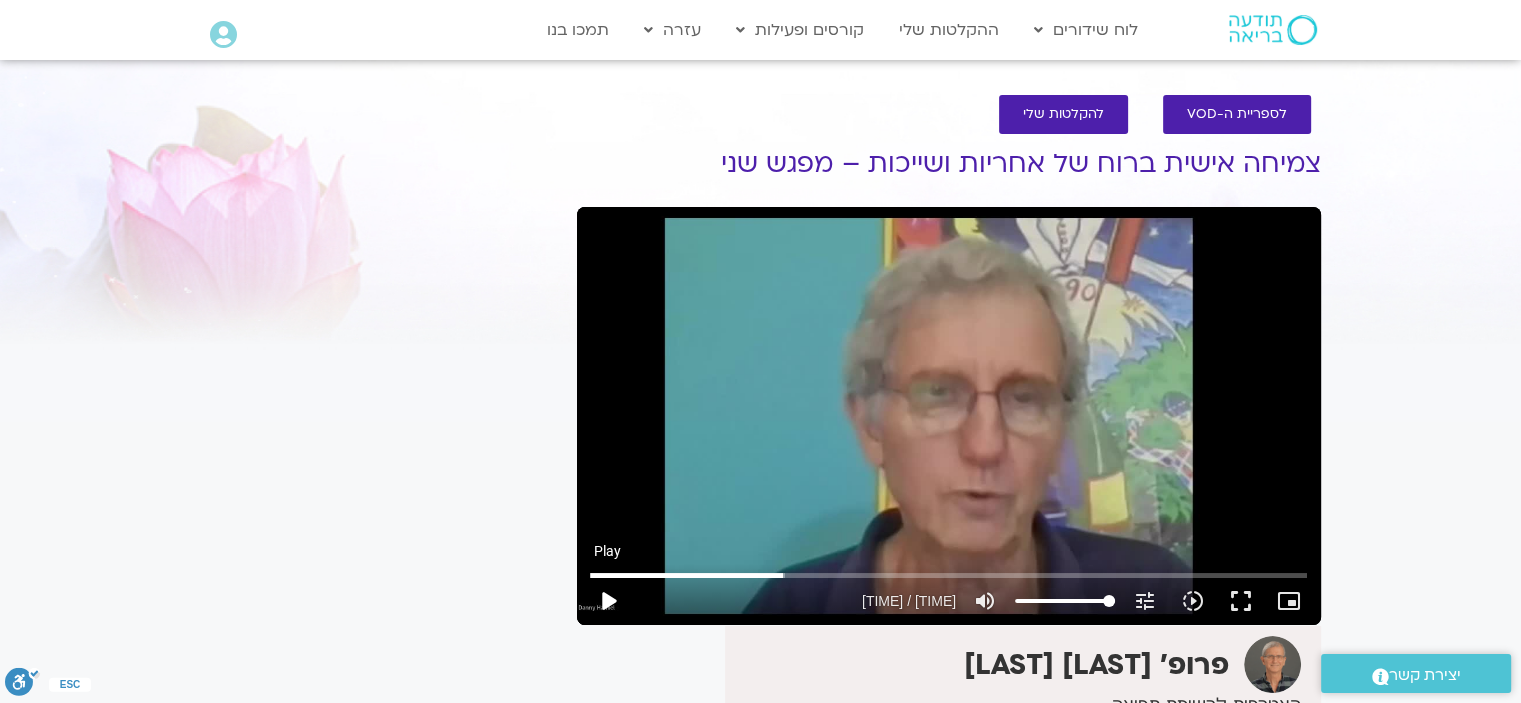click on "play_arrow" at bounding box center (608, 601) 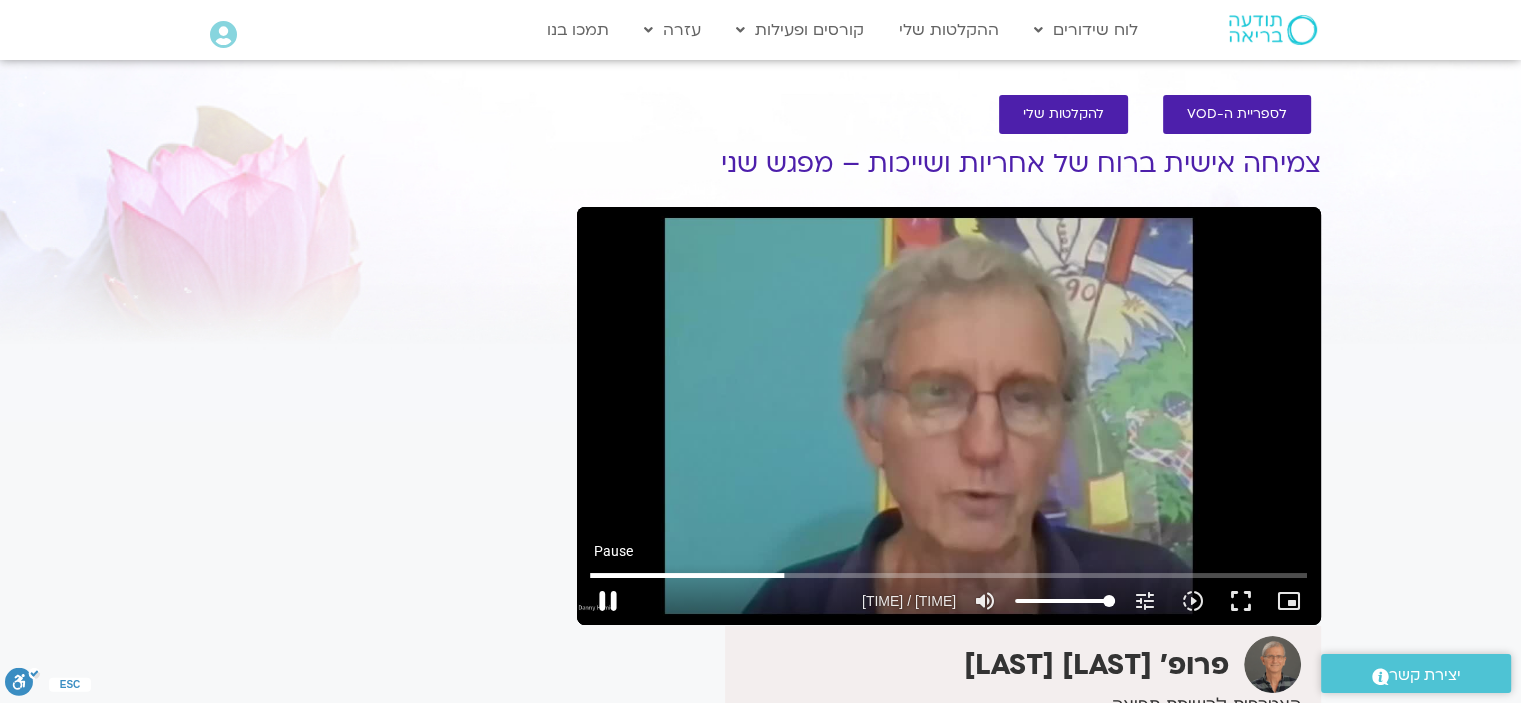 click on "pause" at bounding box center (608, 601) 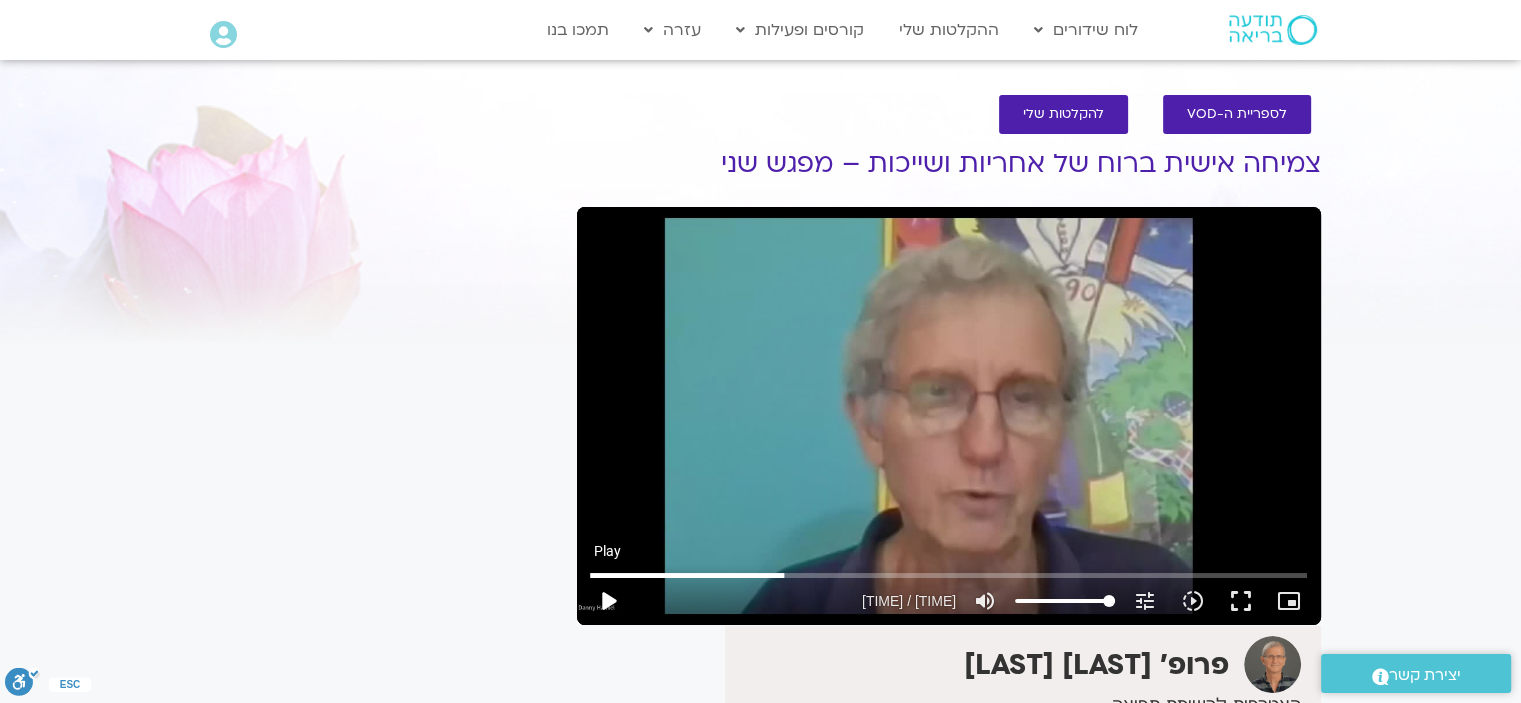 click on "play_arrow" at bounding box center (608, 601) 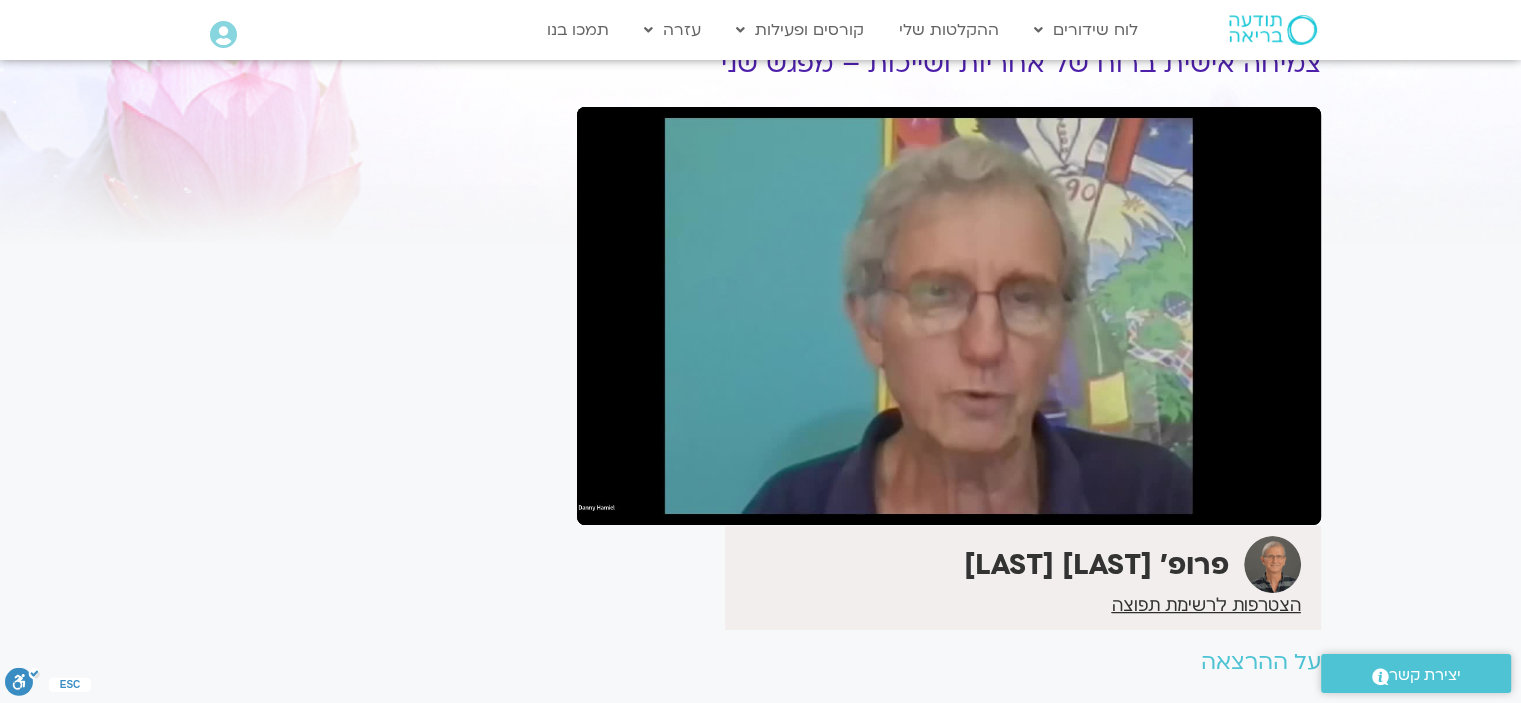 scroll, scrollTop: 100, scrollLeft: 0, axis: vertical 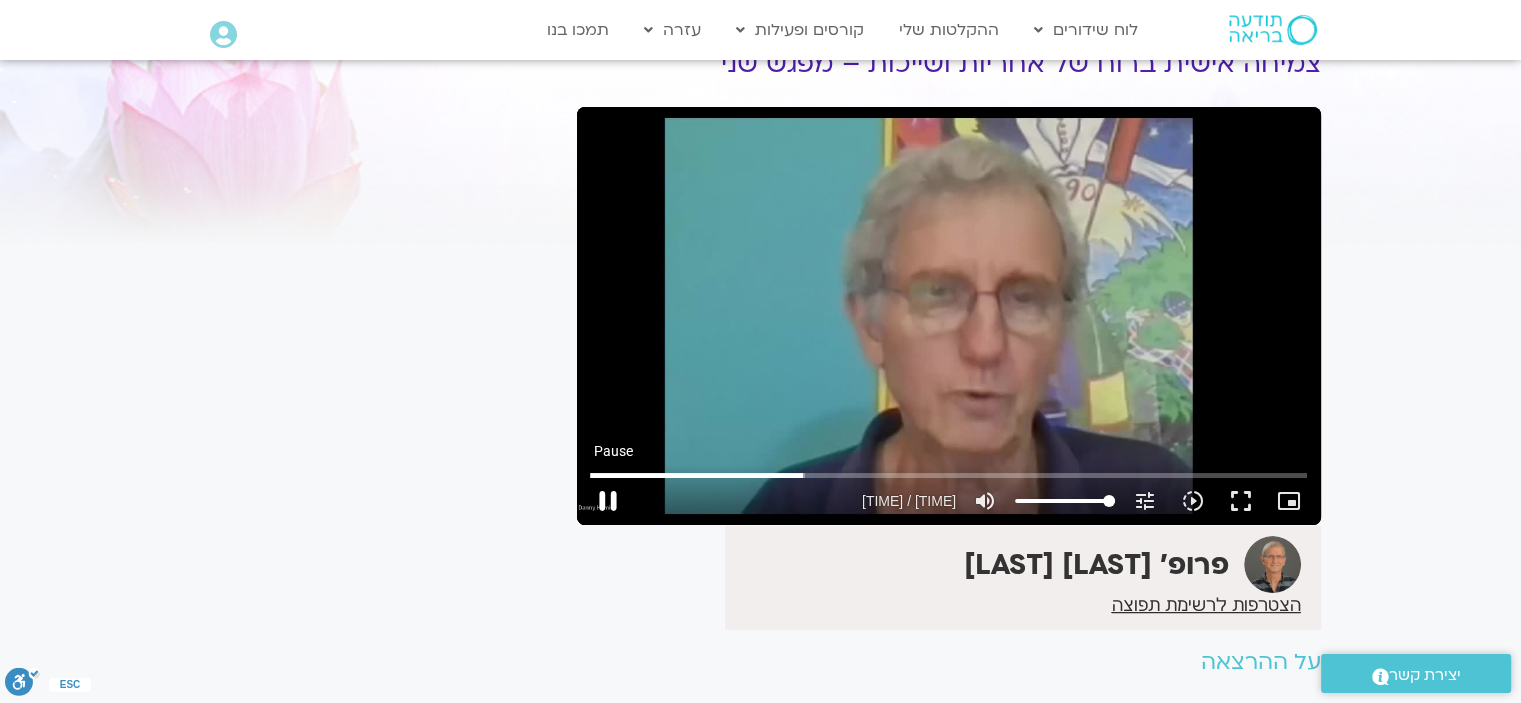 click on "pause" at bounding box center [608, 501] 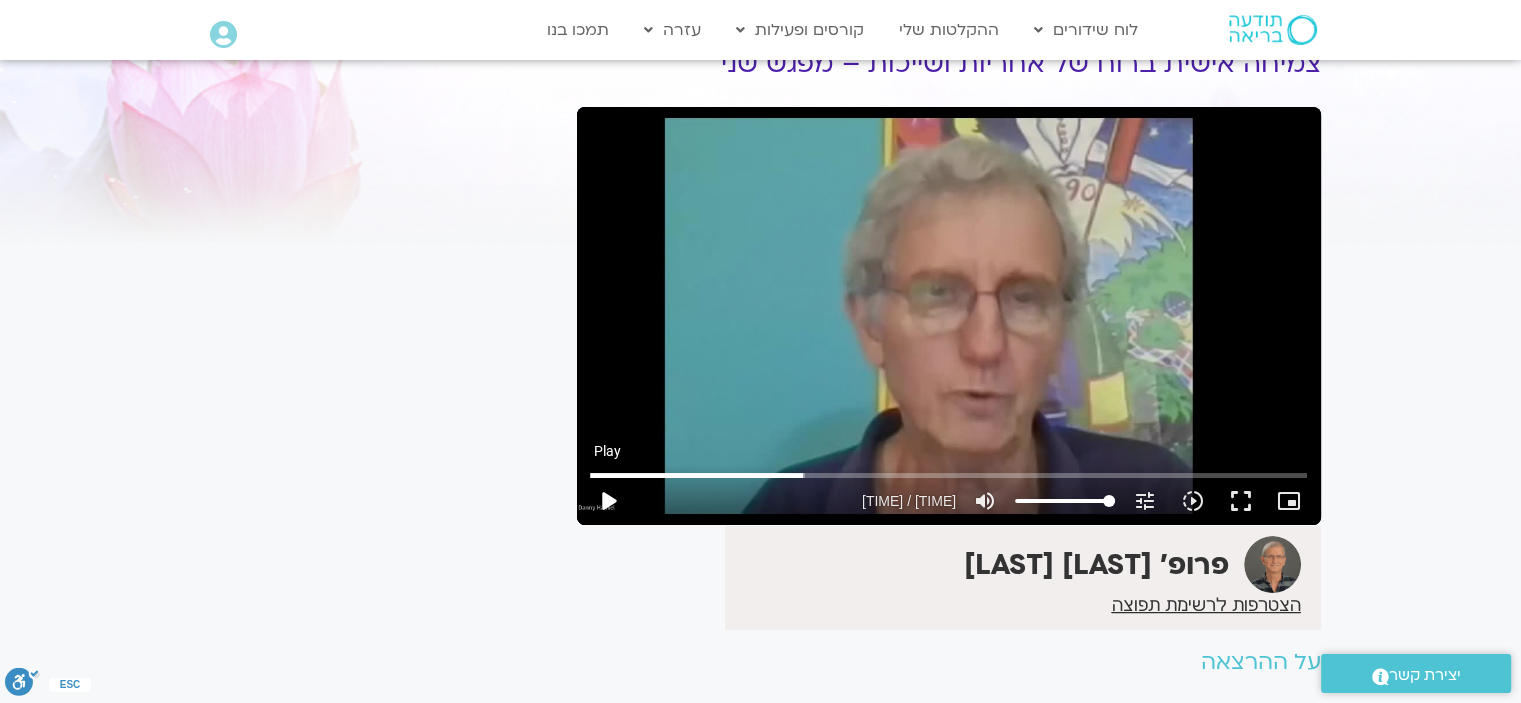 click on "play_arrow" at bounding box center (608, 501) 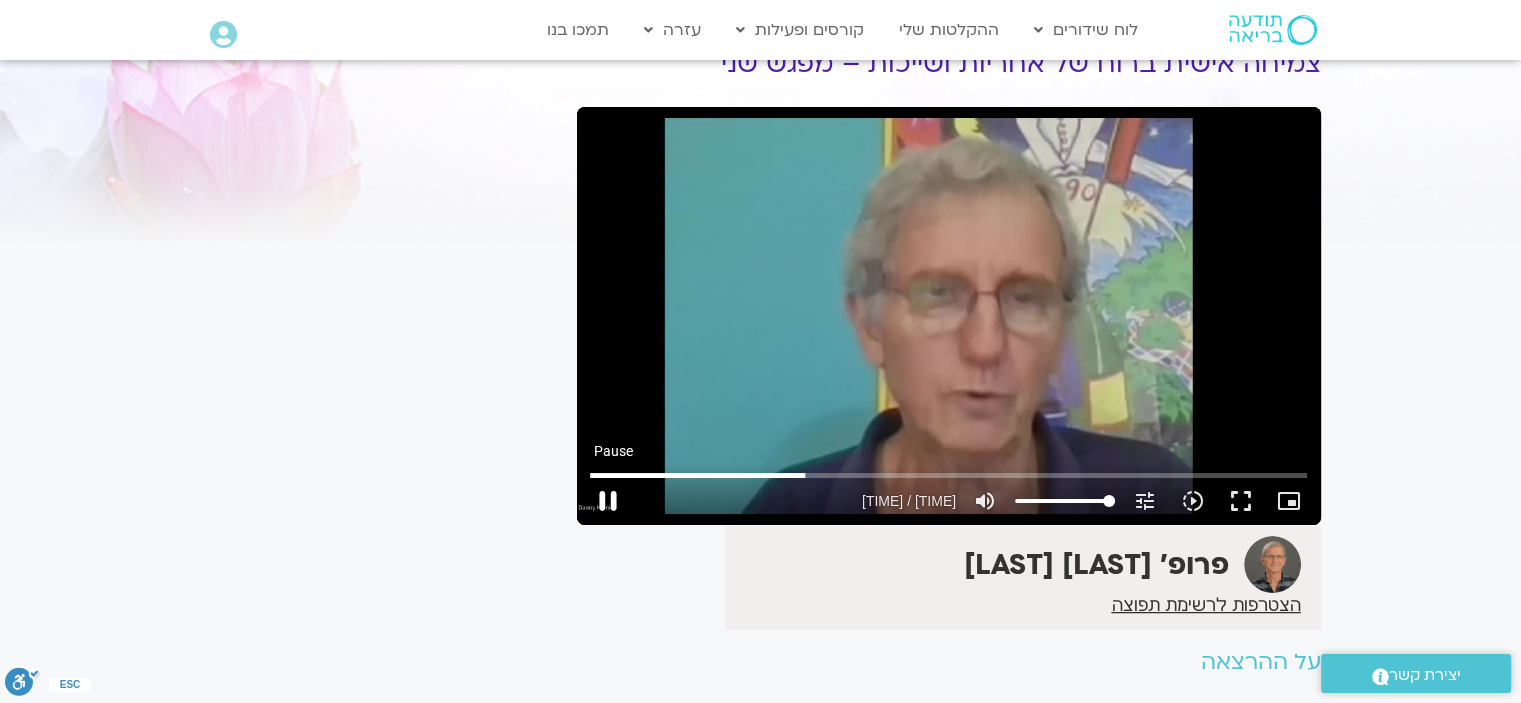 click on "pause" at bounding box center (608, 501) 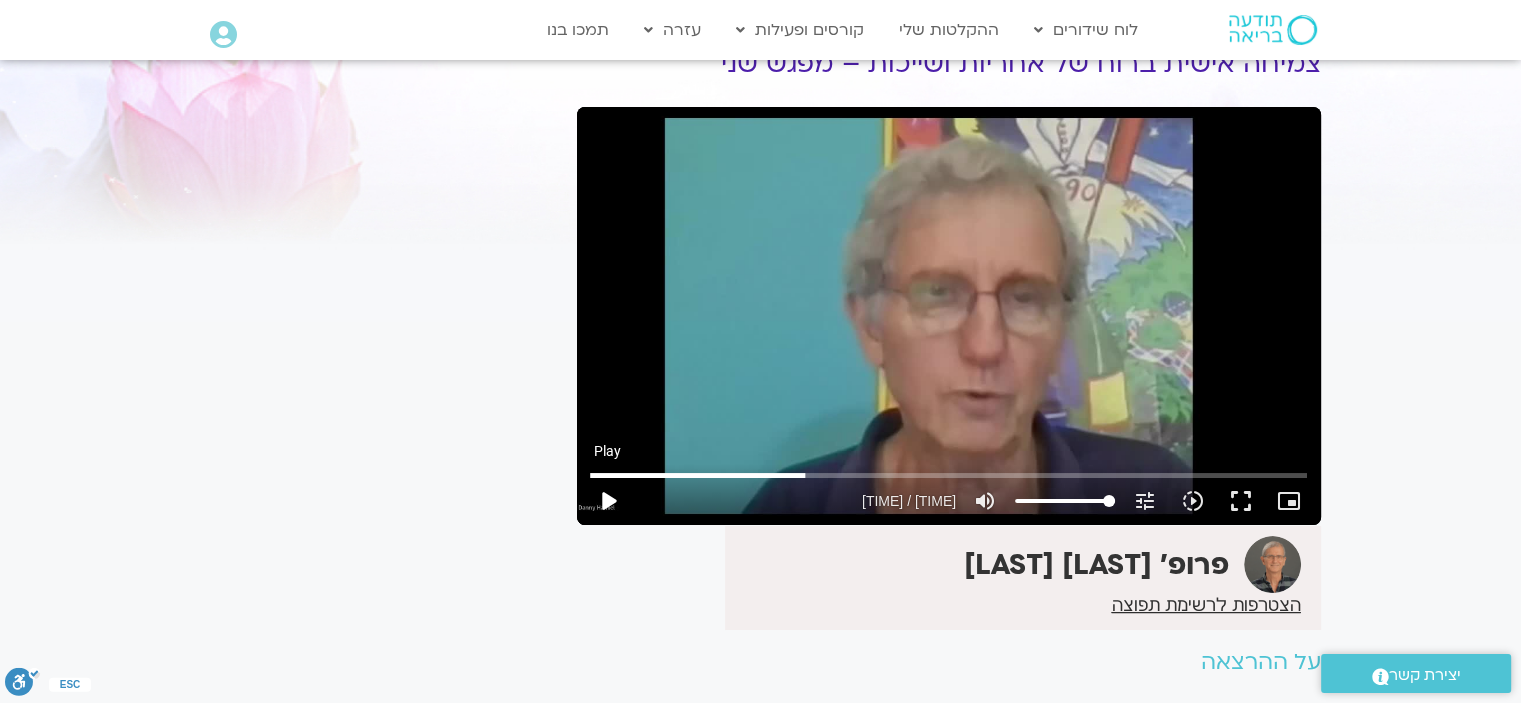 click on "play_arrow" at bounding box center (608, 501) 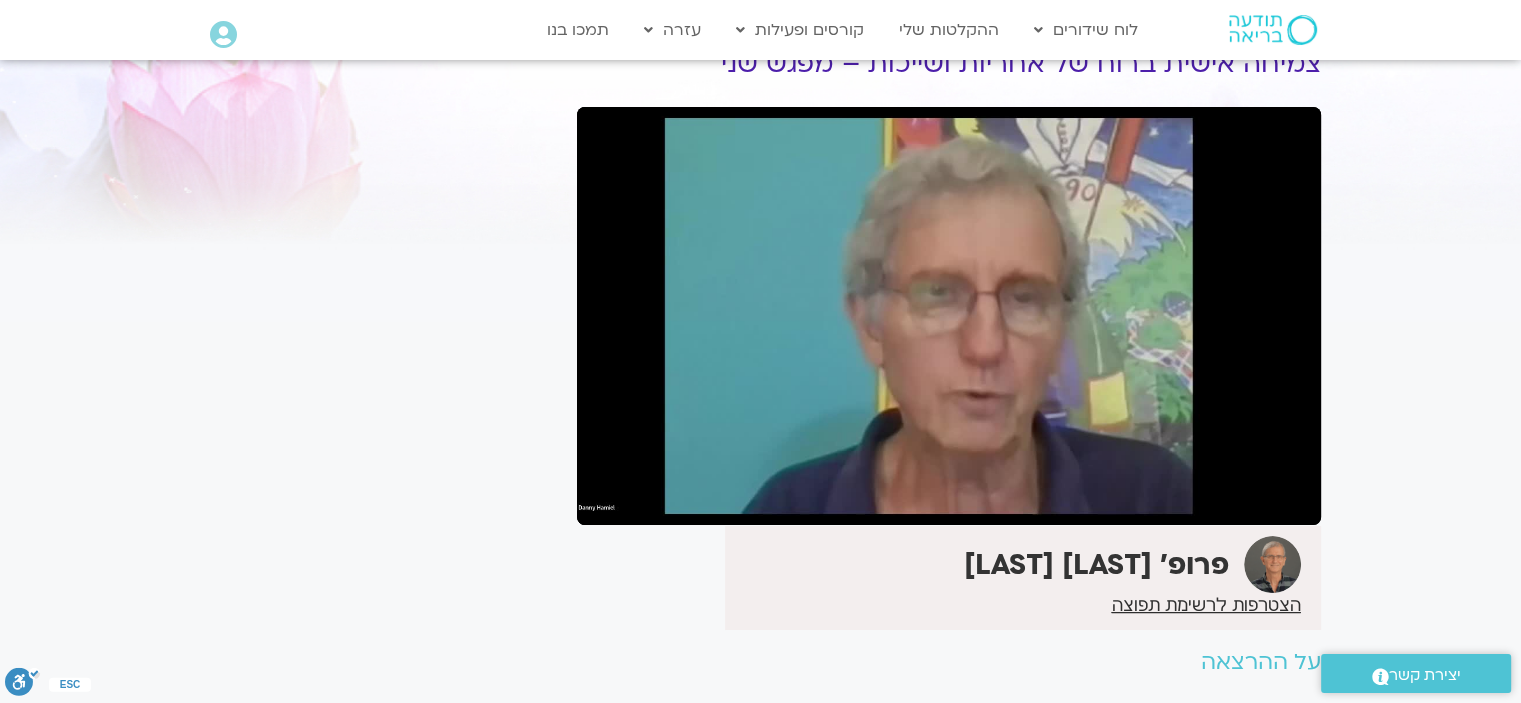 click on "pause" at bounding box center (608, 501) 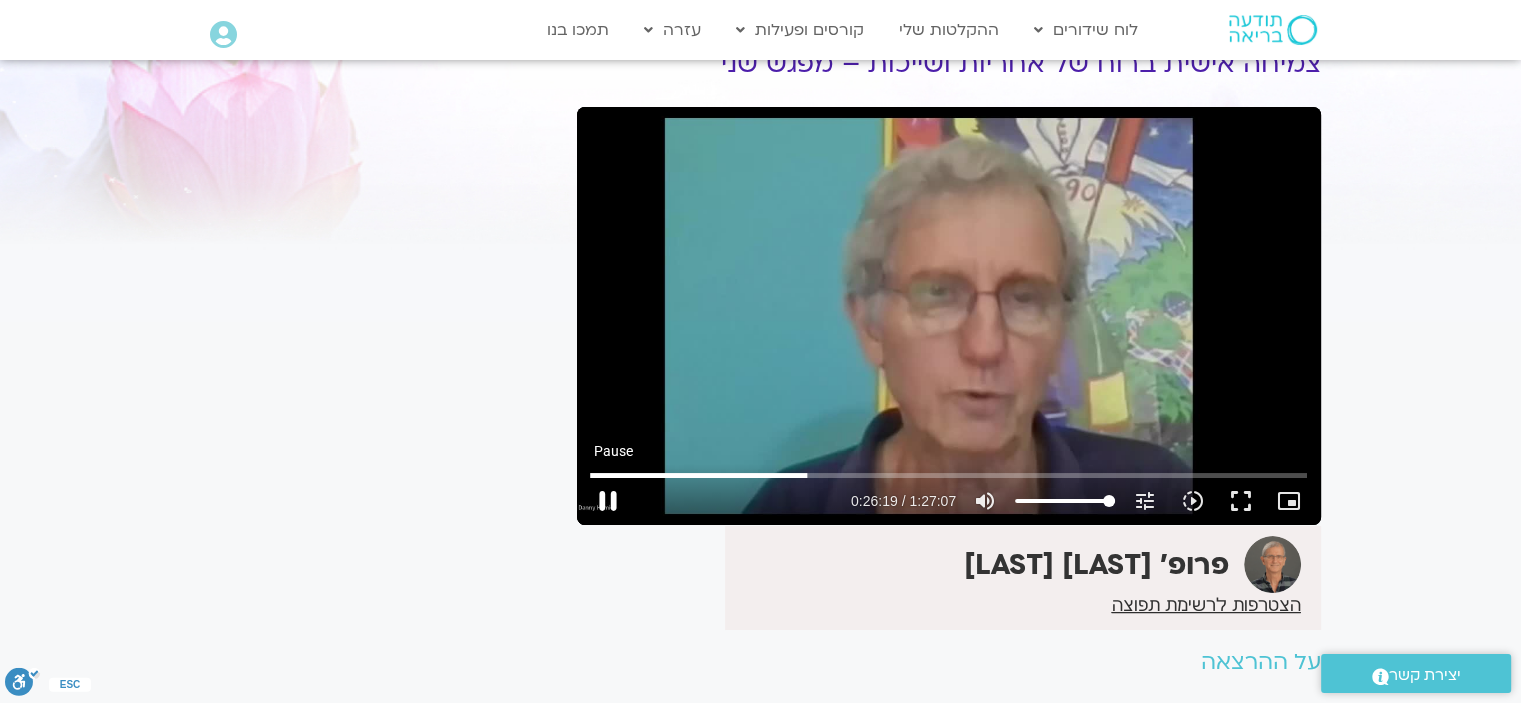 click on "pause" at bounding box center [608, 501] 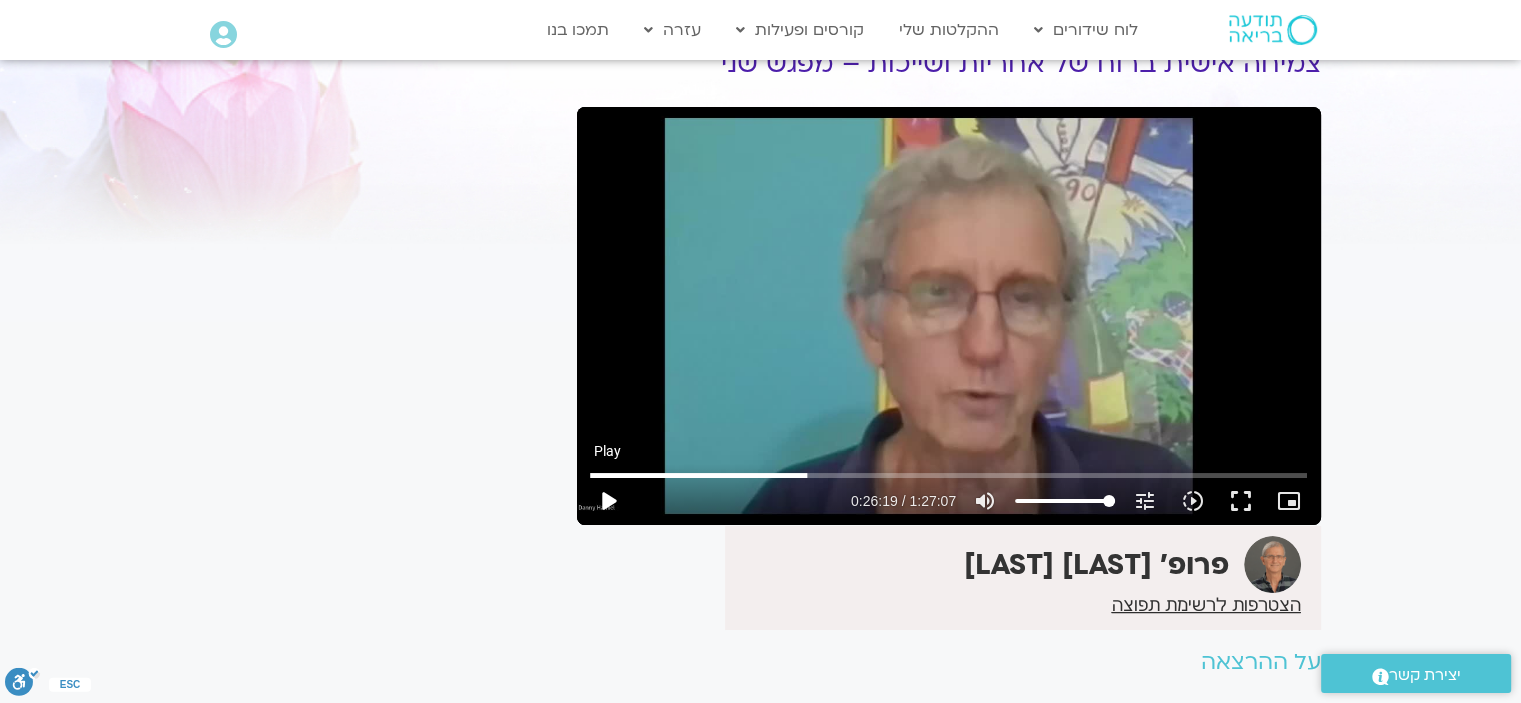 click on "play_arrow" at bounding box center [608, 501] 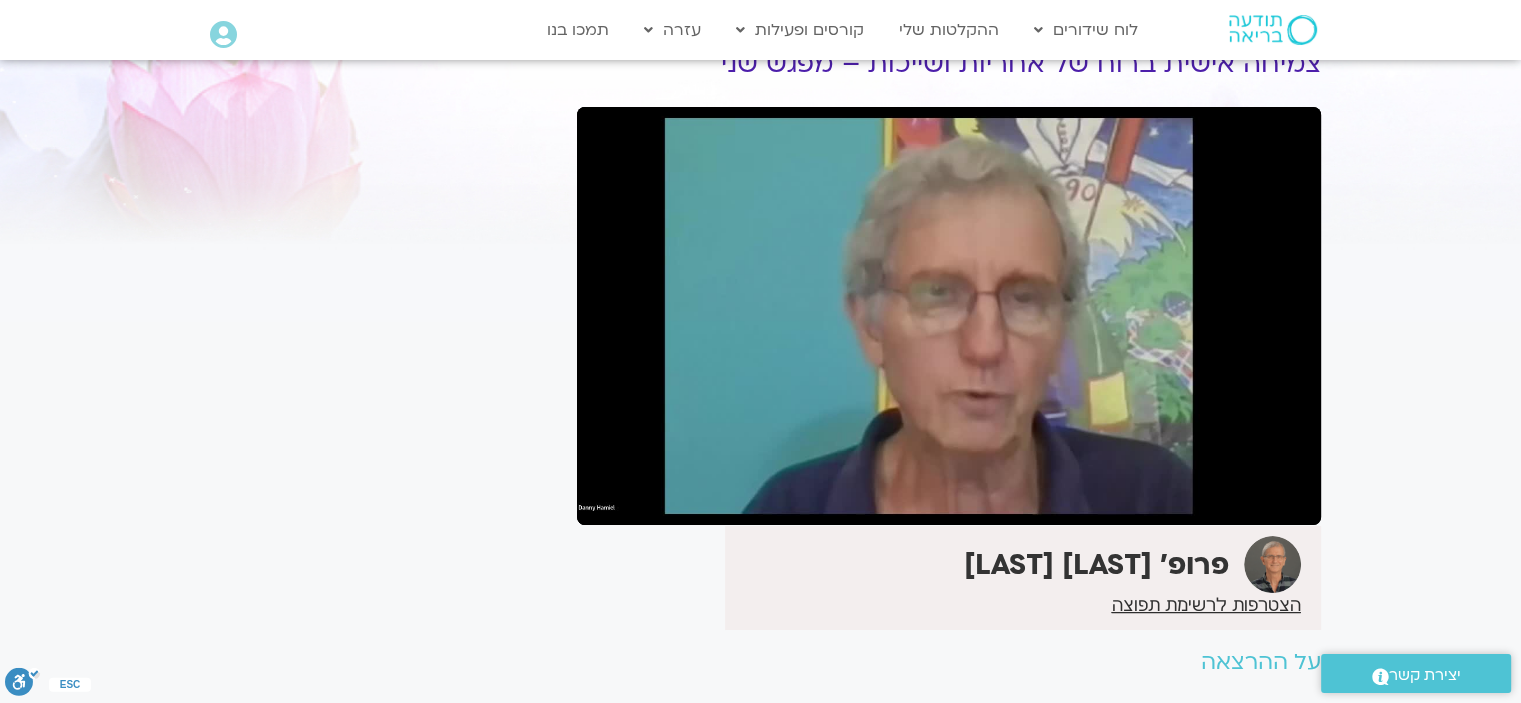 click on "pause" at bounding box center (608, 501) 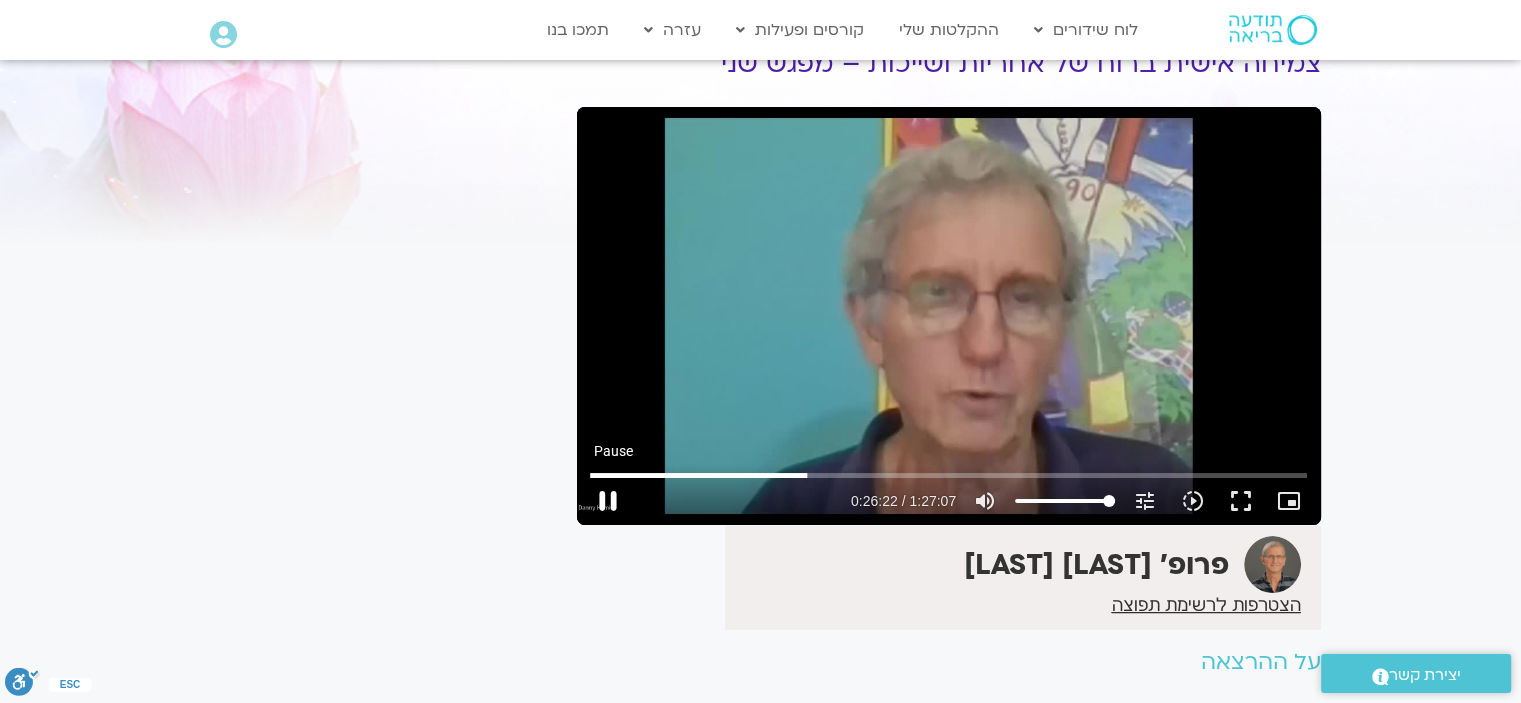 click on "pause" at bounding box center [608, 501] 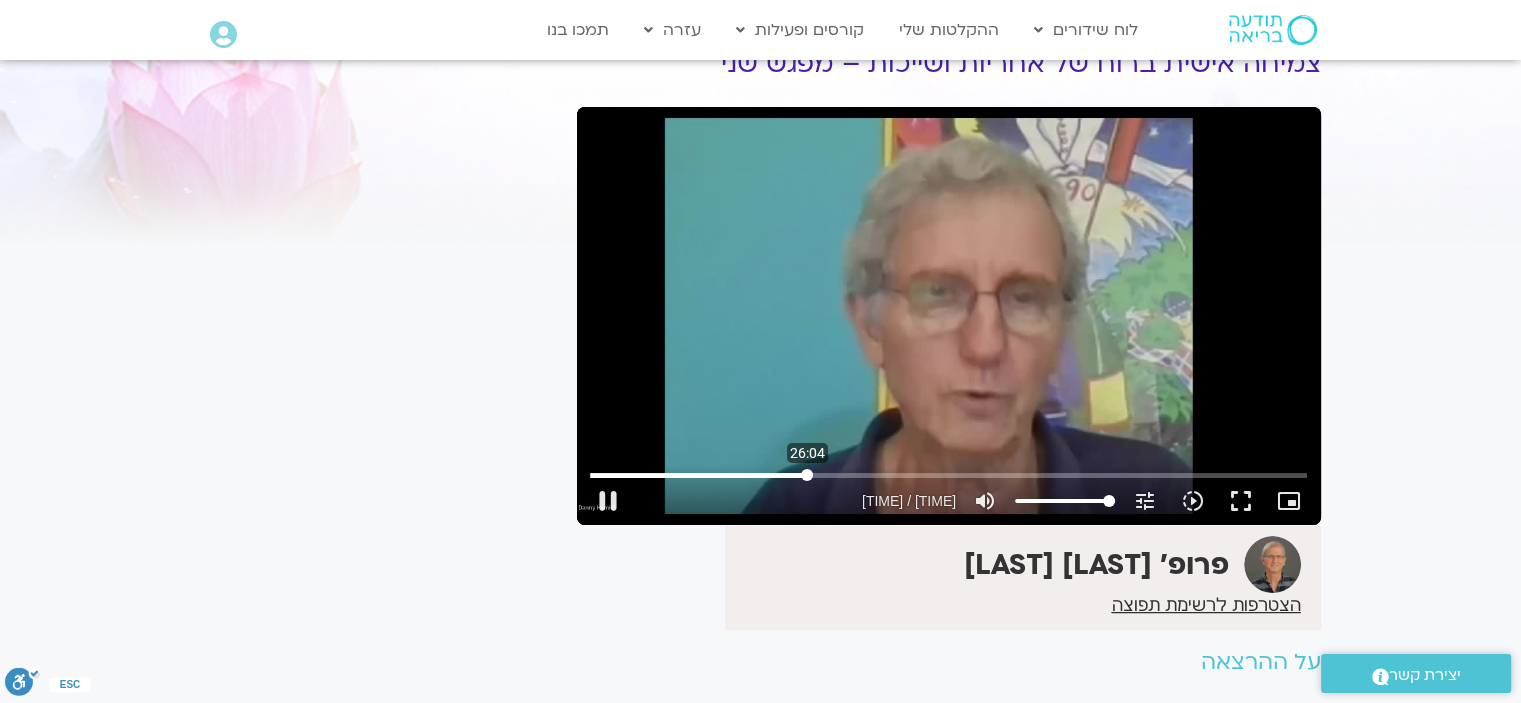click at bounding box center (948, 475) 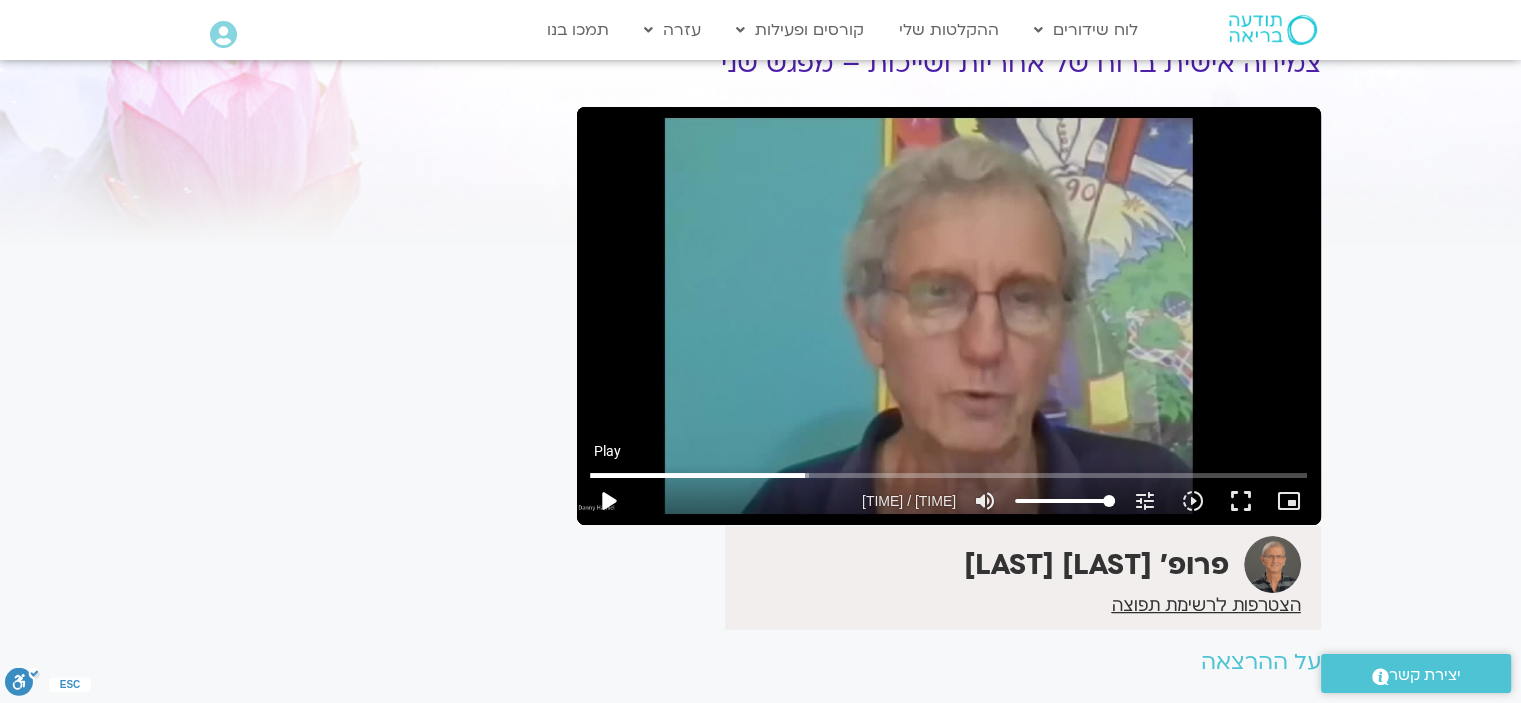 click on "play_arrow" at bounding box center [608, 501] 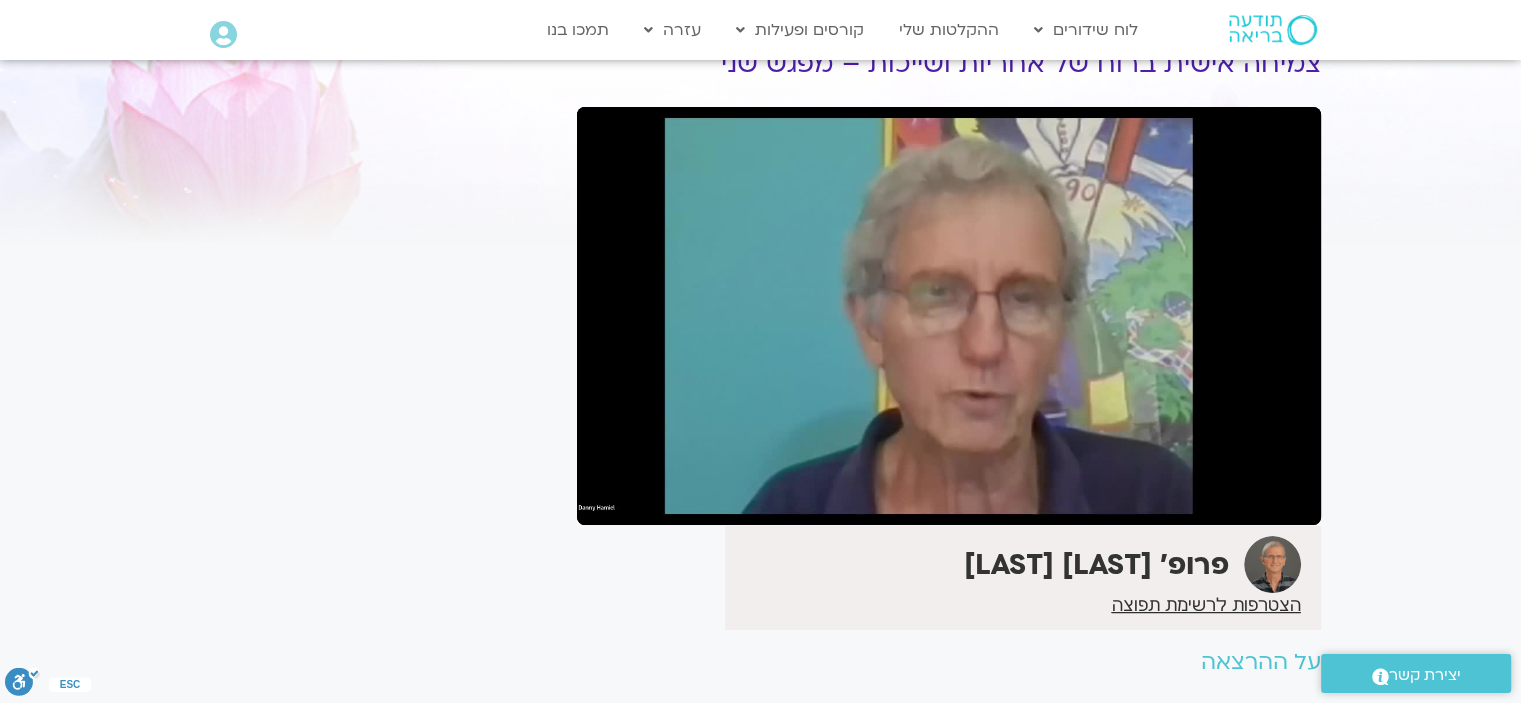 click on "pause" at bounding box center (608, 501) 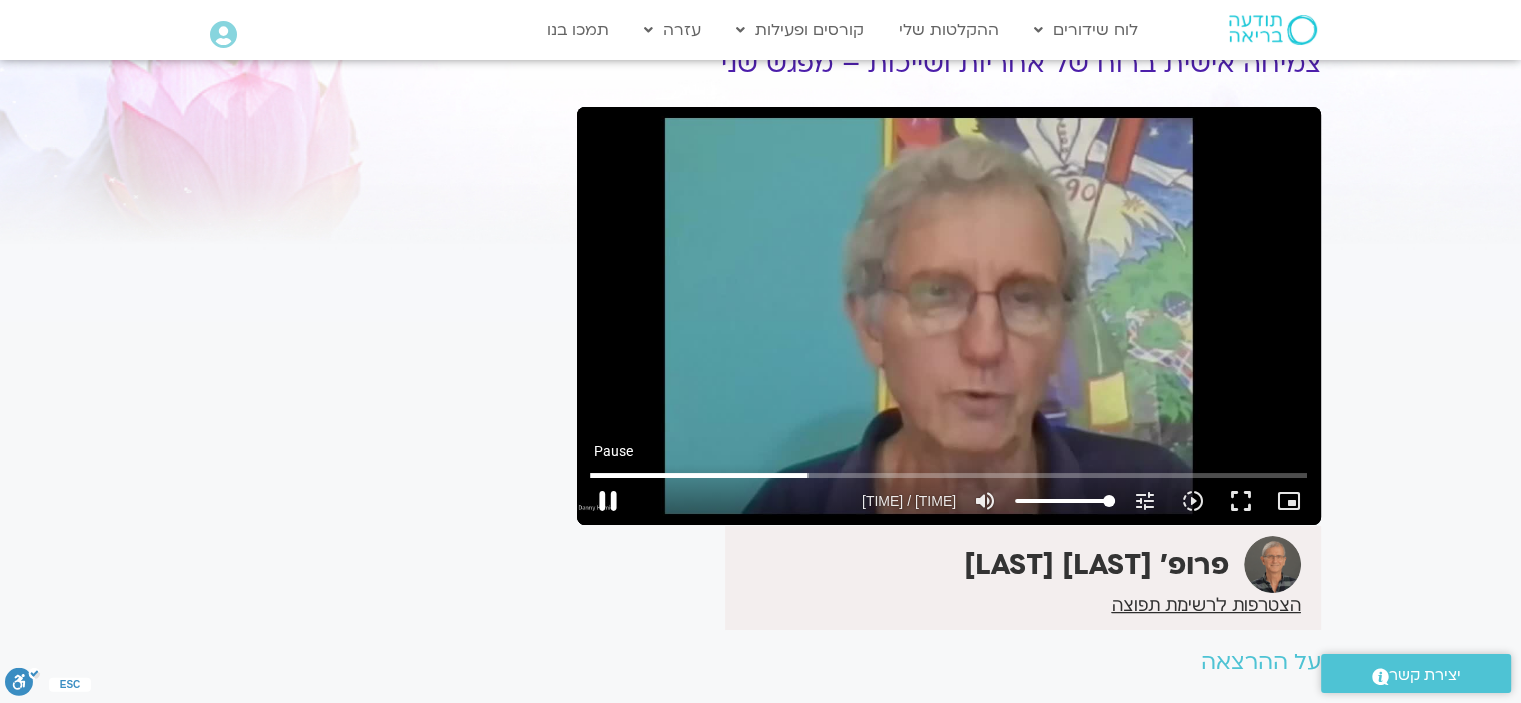 click on "pause" at bounding box center [608, 501] 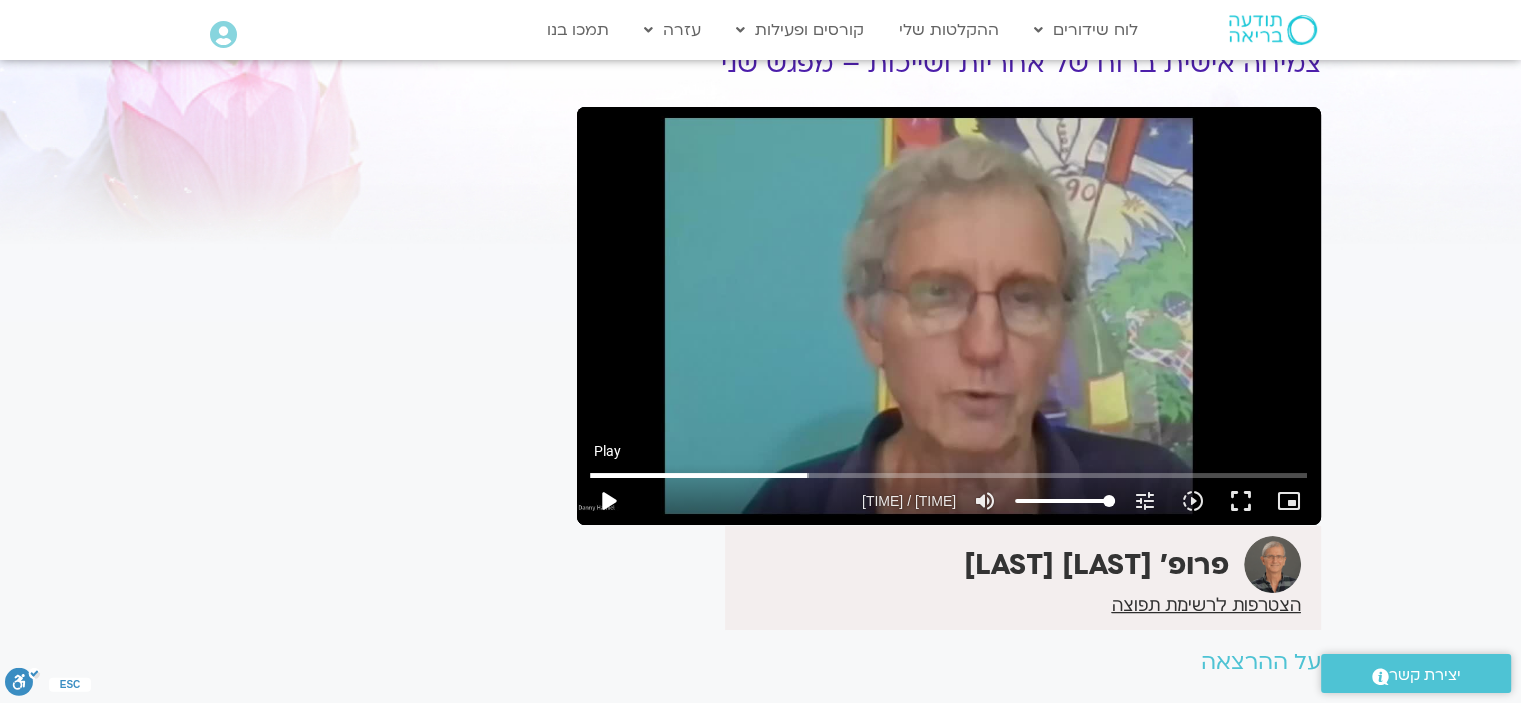 click on "play_arrow" at bounding box center (608, 501) 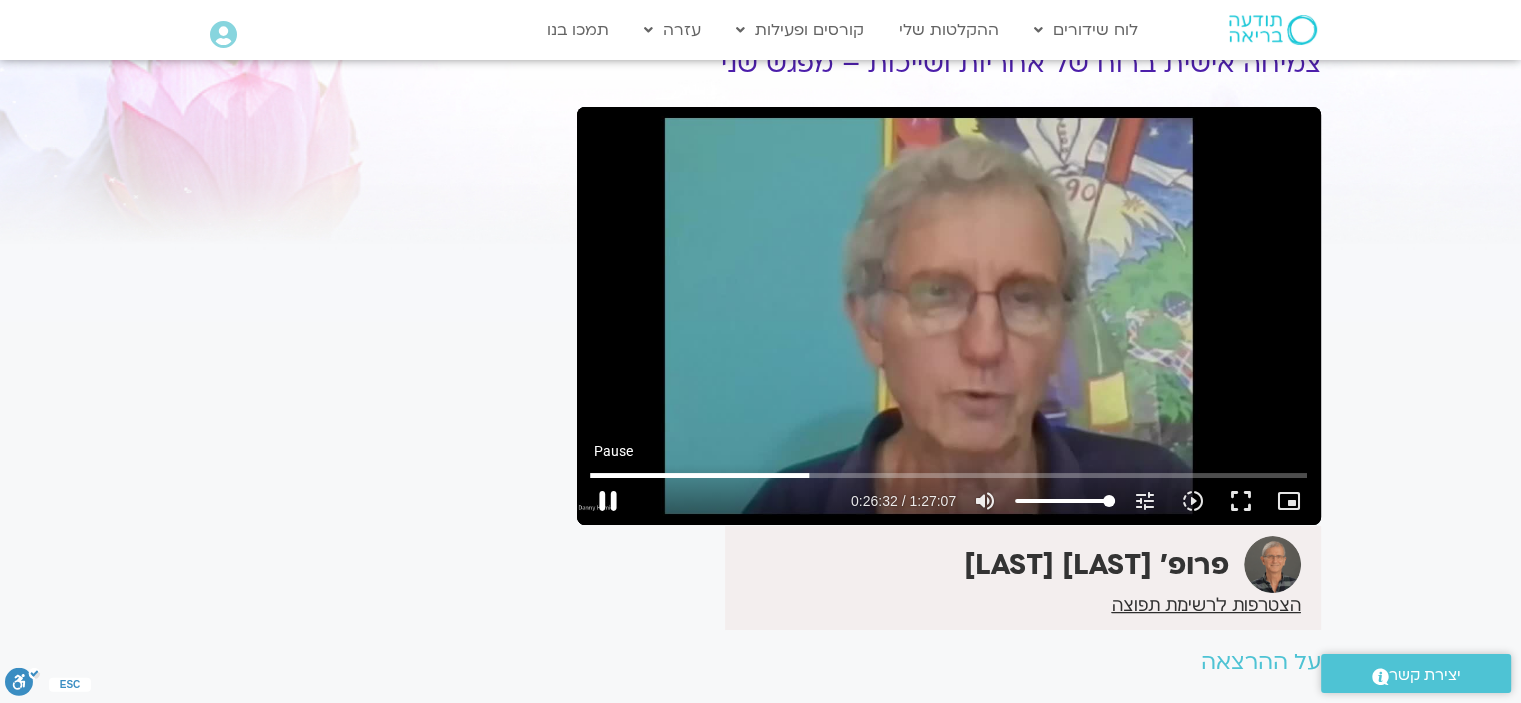 click on "pause" at bounding box center [608, 501] 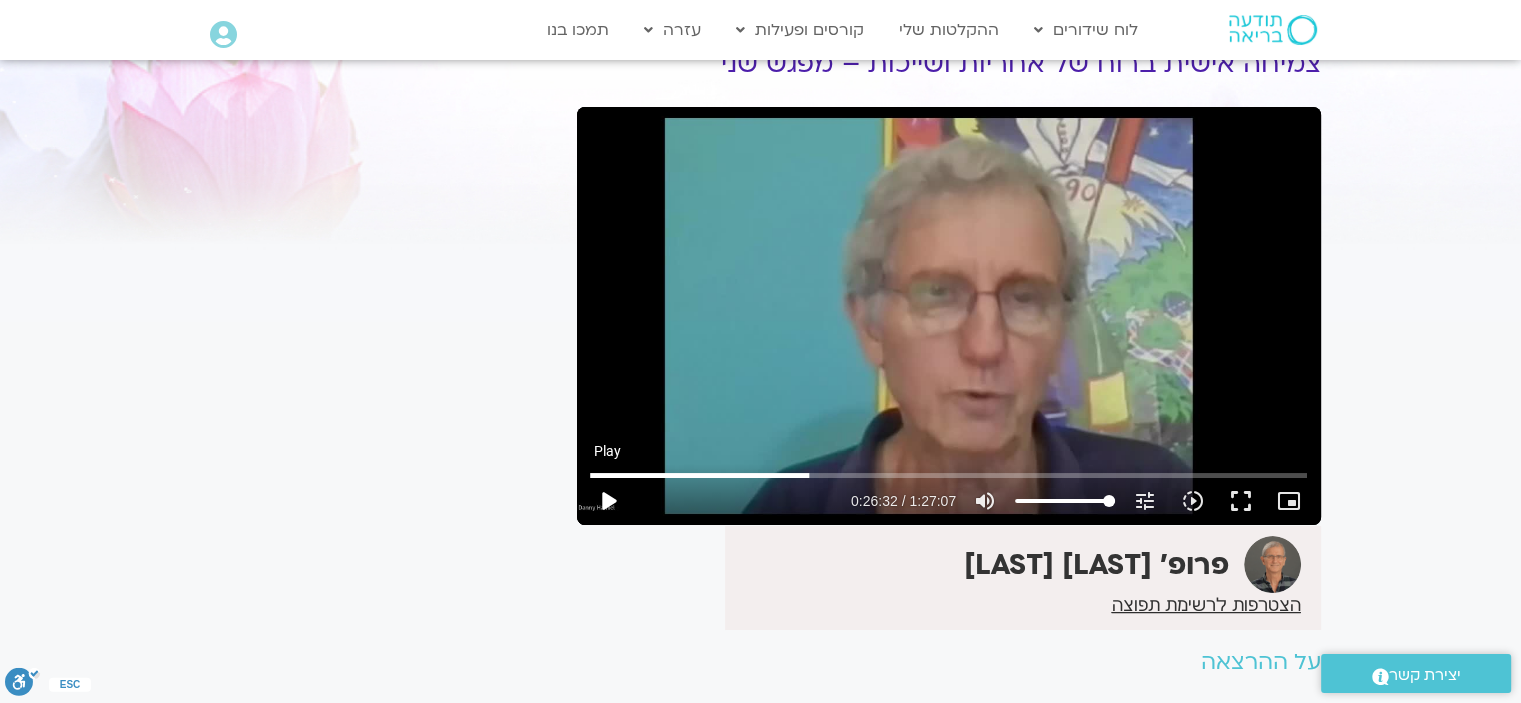 click on "play_arrow" at bounding box center (608, 501) 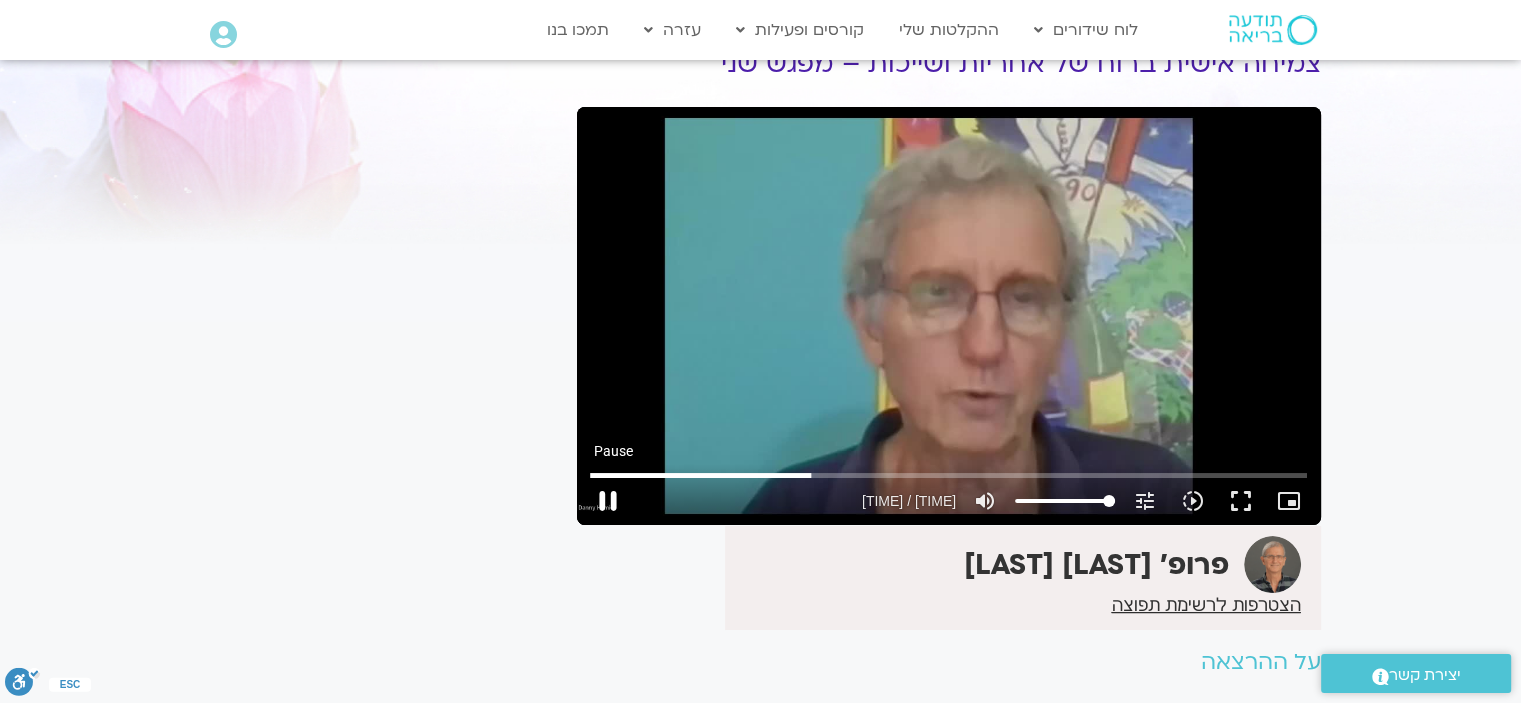 click on "pause" at bounding box center (608, 501) 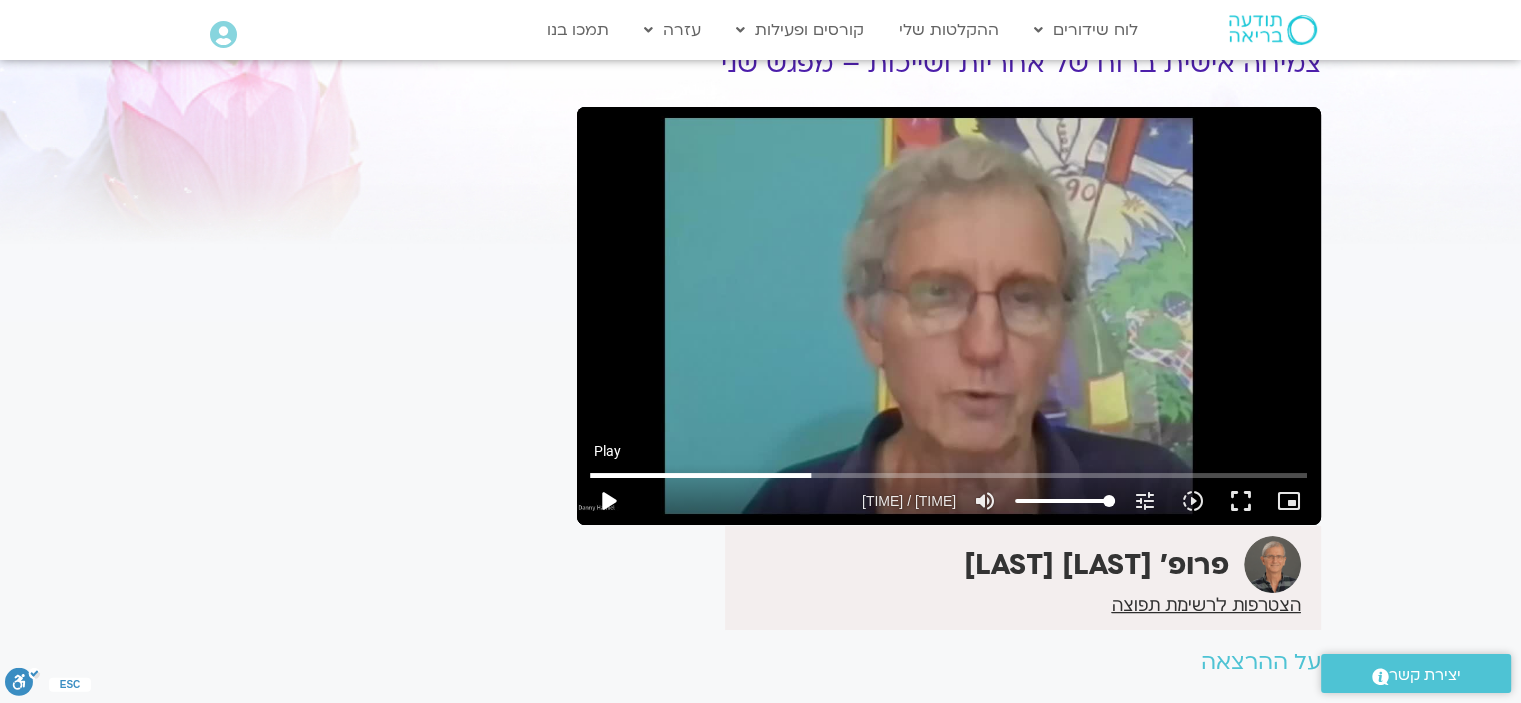 click on "play_arrow" at bounding box center [608, 501] 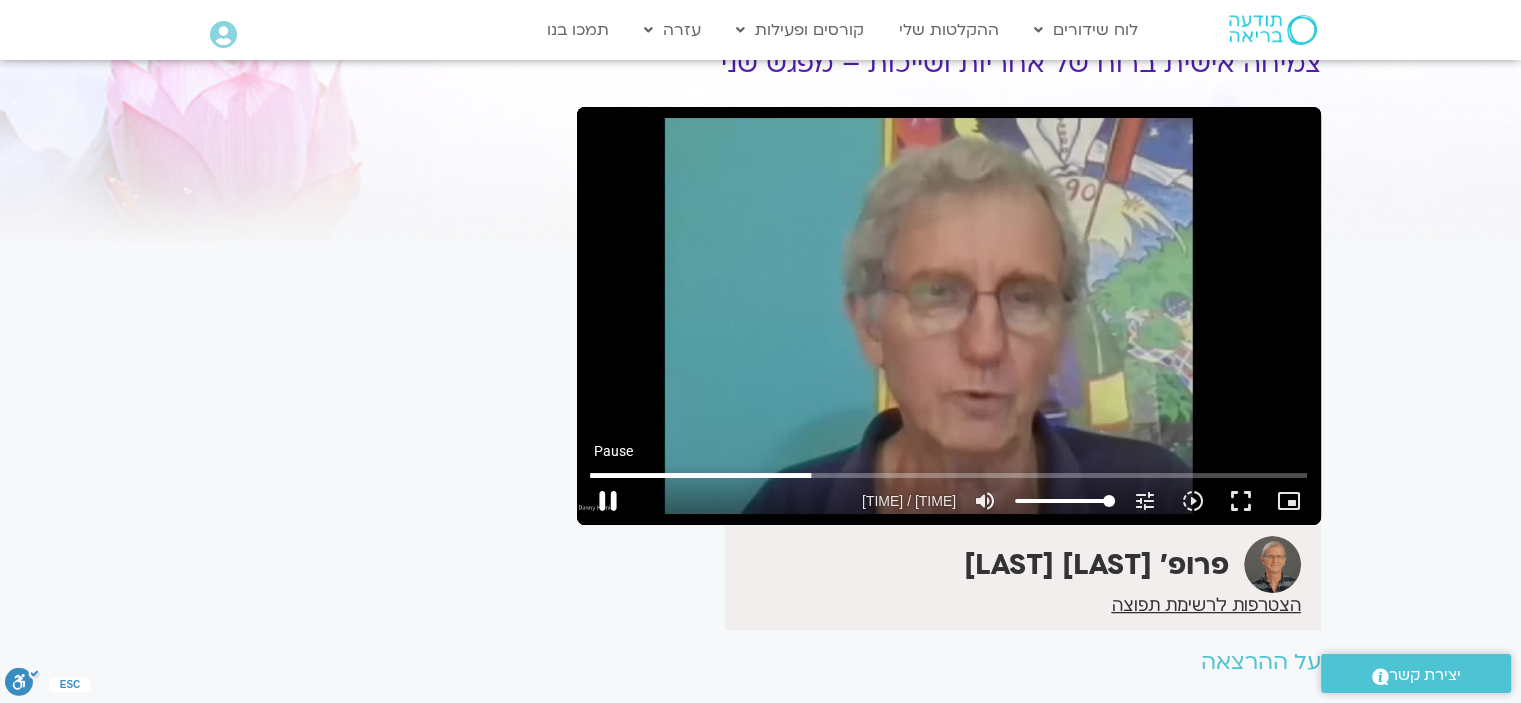 click on "pause" at bounding box center [608, 501] 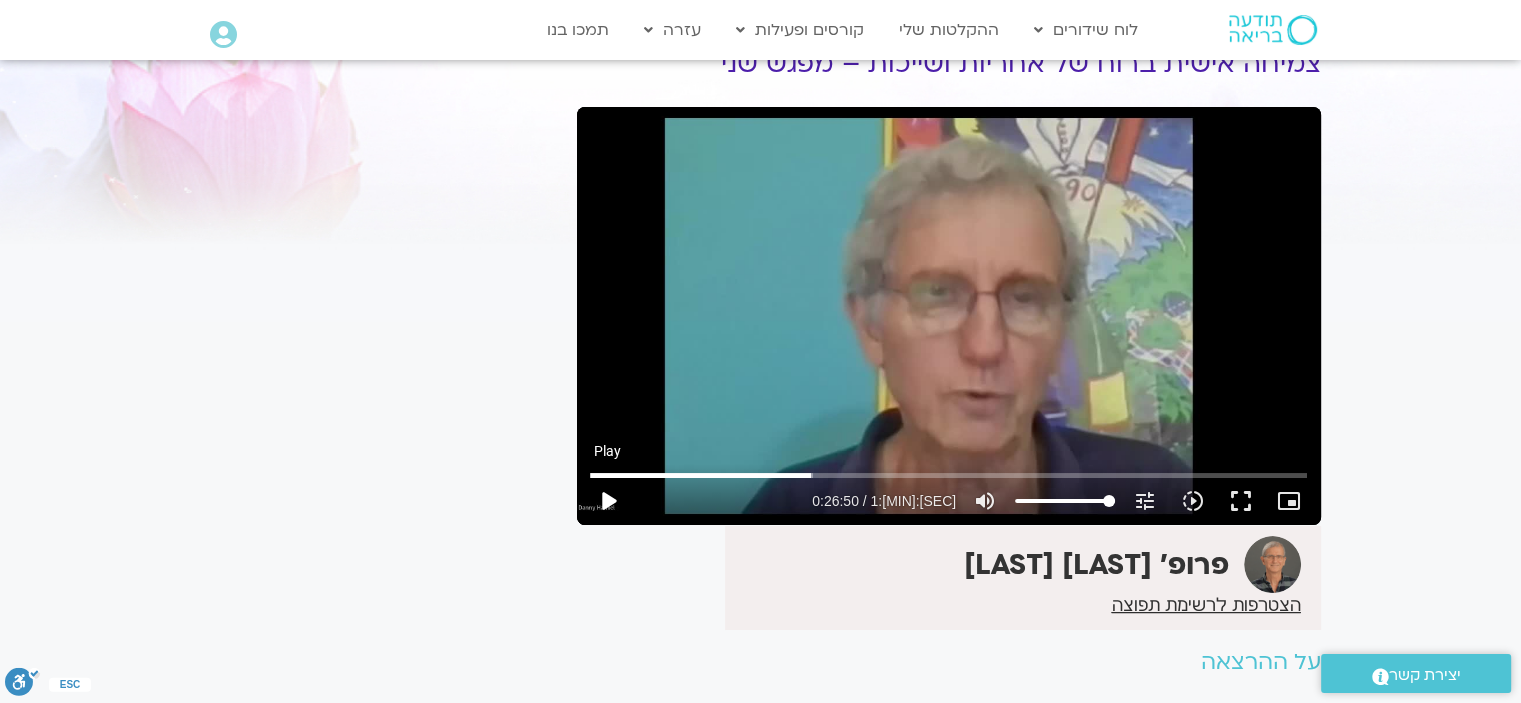 click on "play_arrow" at bounding box center [608, 501] 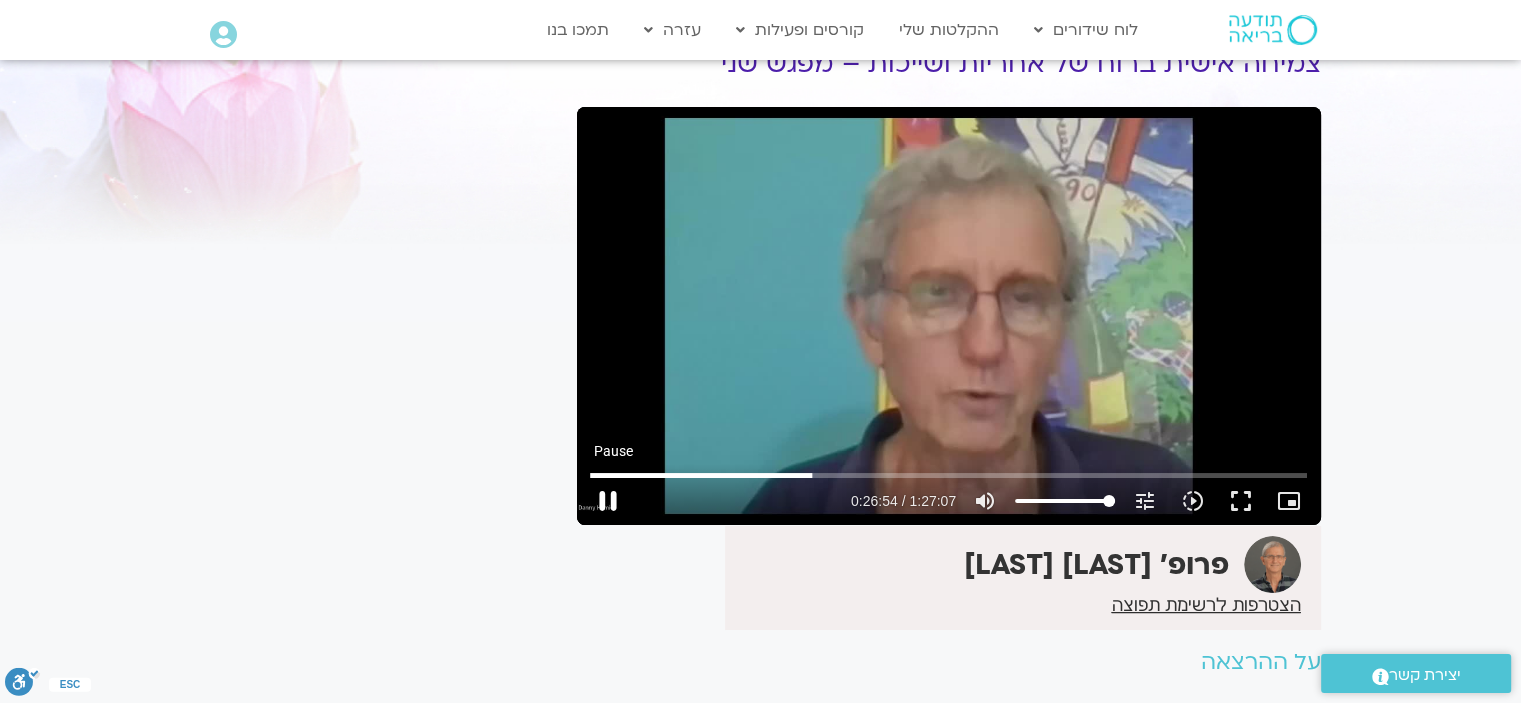 click on "pause" at bounding box center [608, 501] 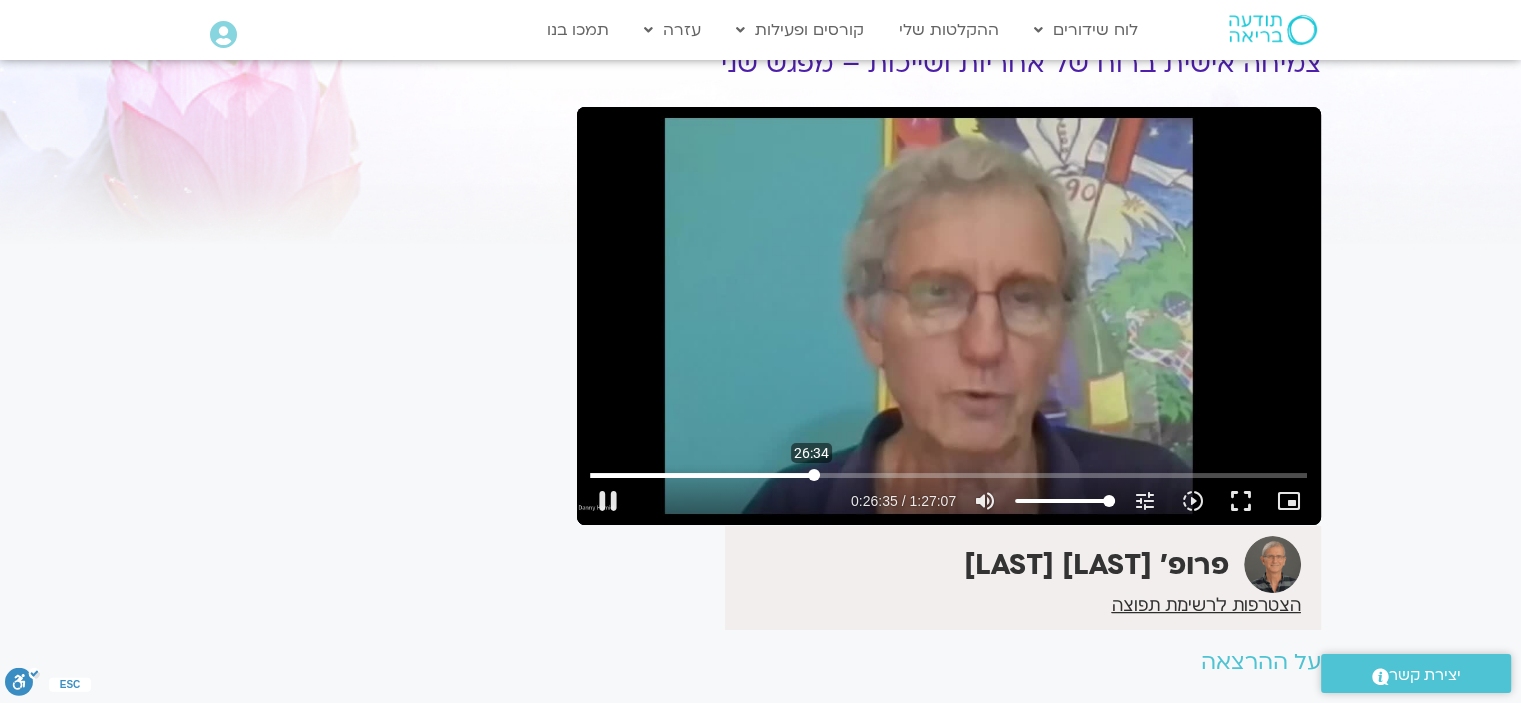 click at bounding box center (948, 475) 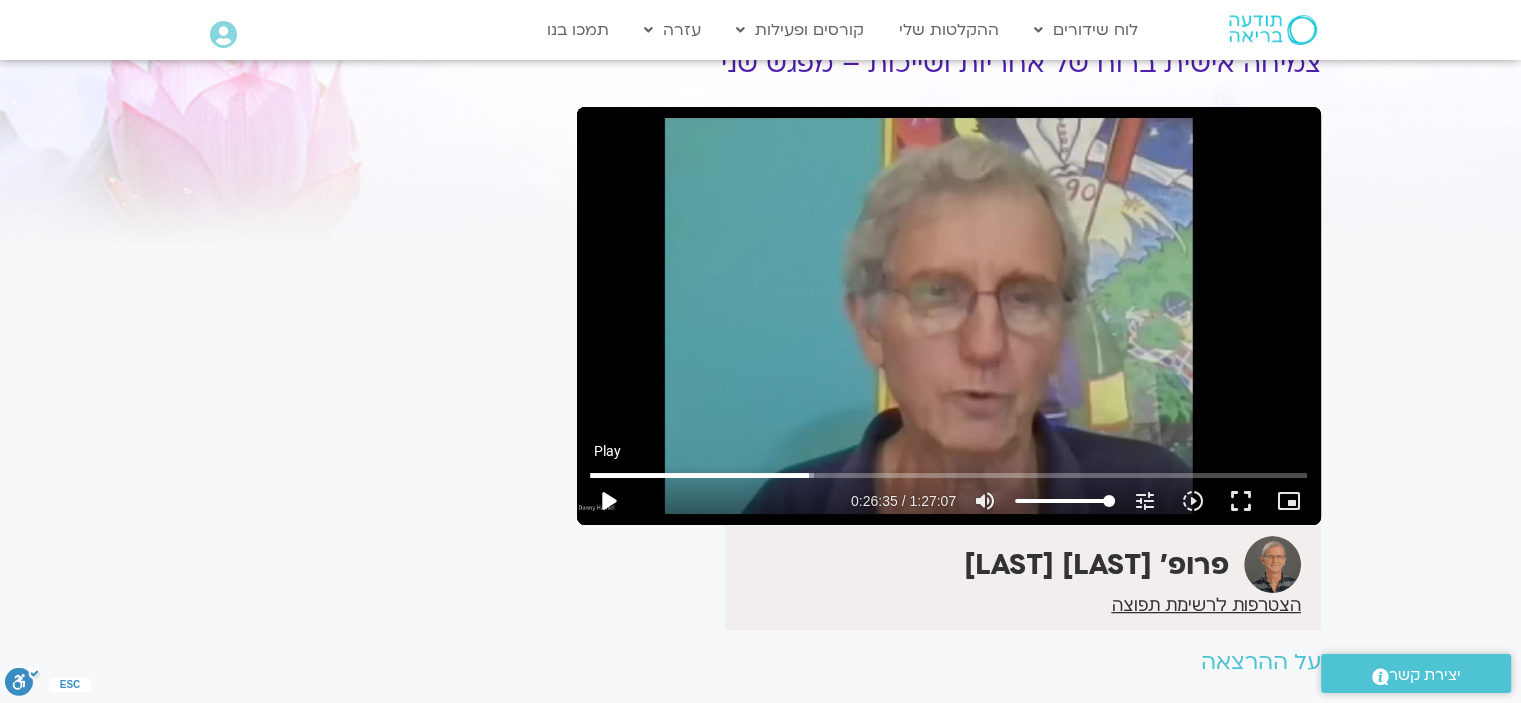 click on "play_arrow" at bounding box center [608, 501] 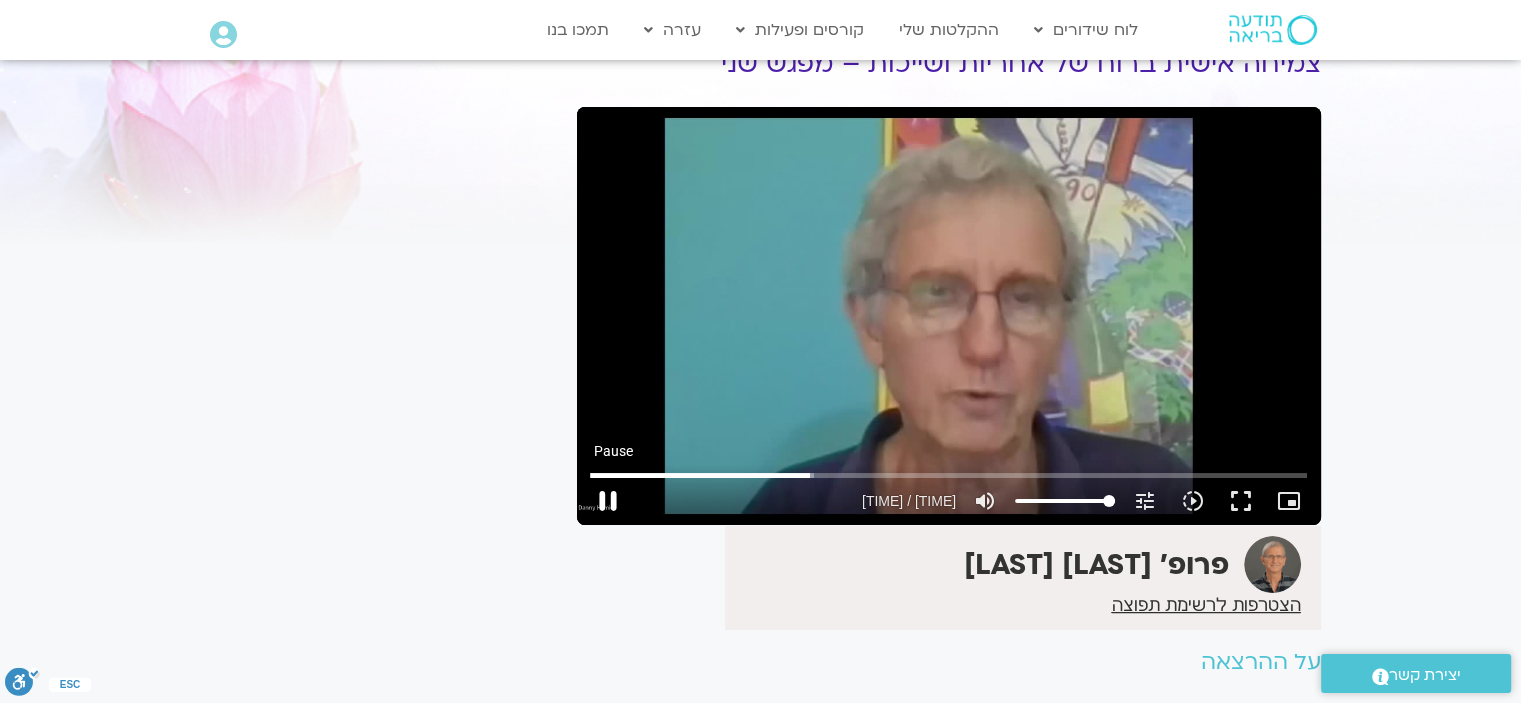 click on "pause" at bounding box center (608, 501) 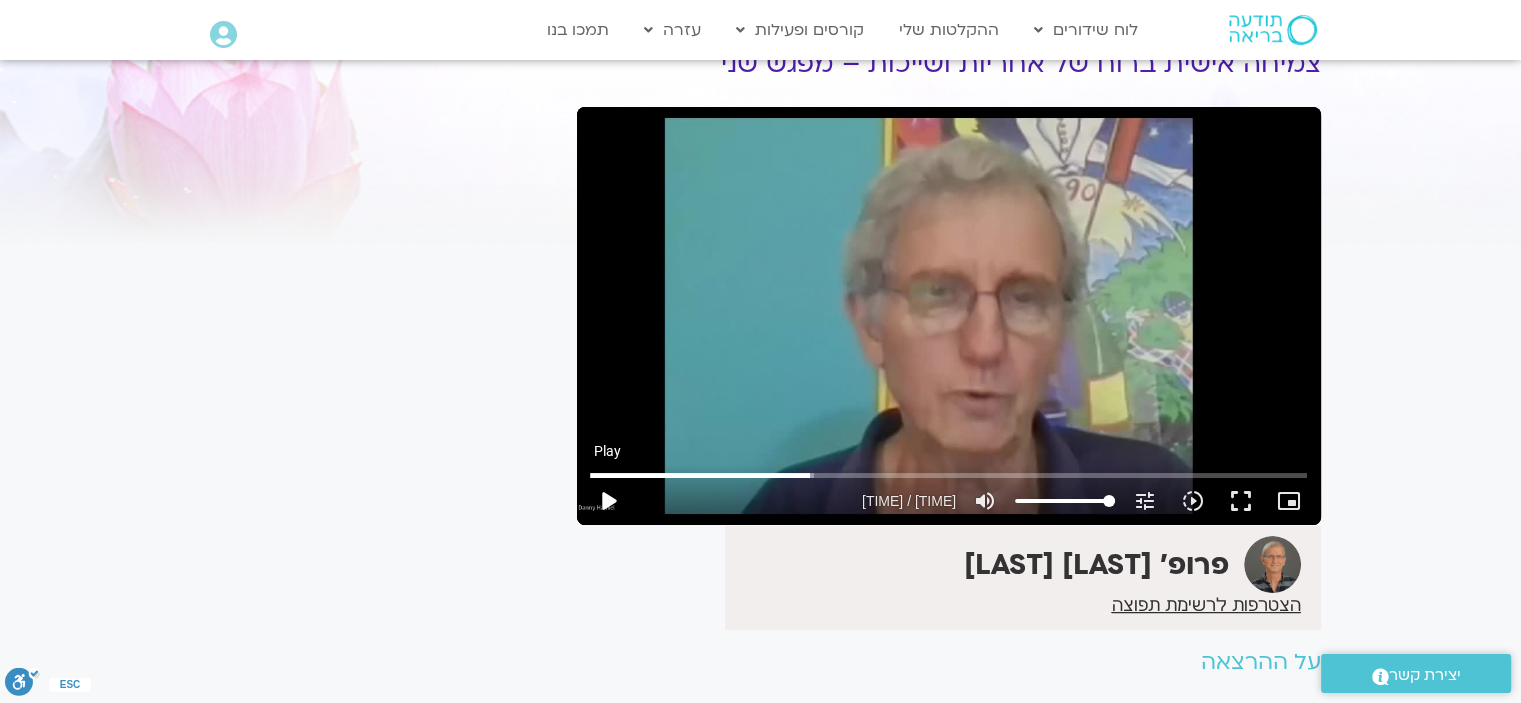 click on "play_arrow" at bounding box center (608, 501) 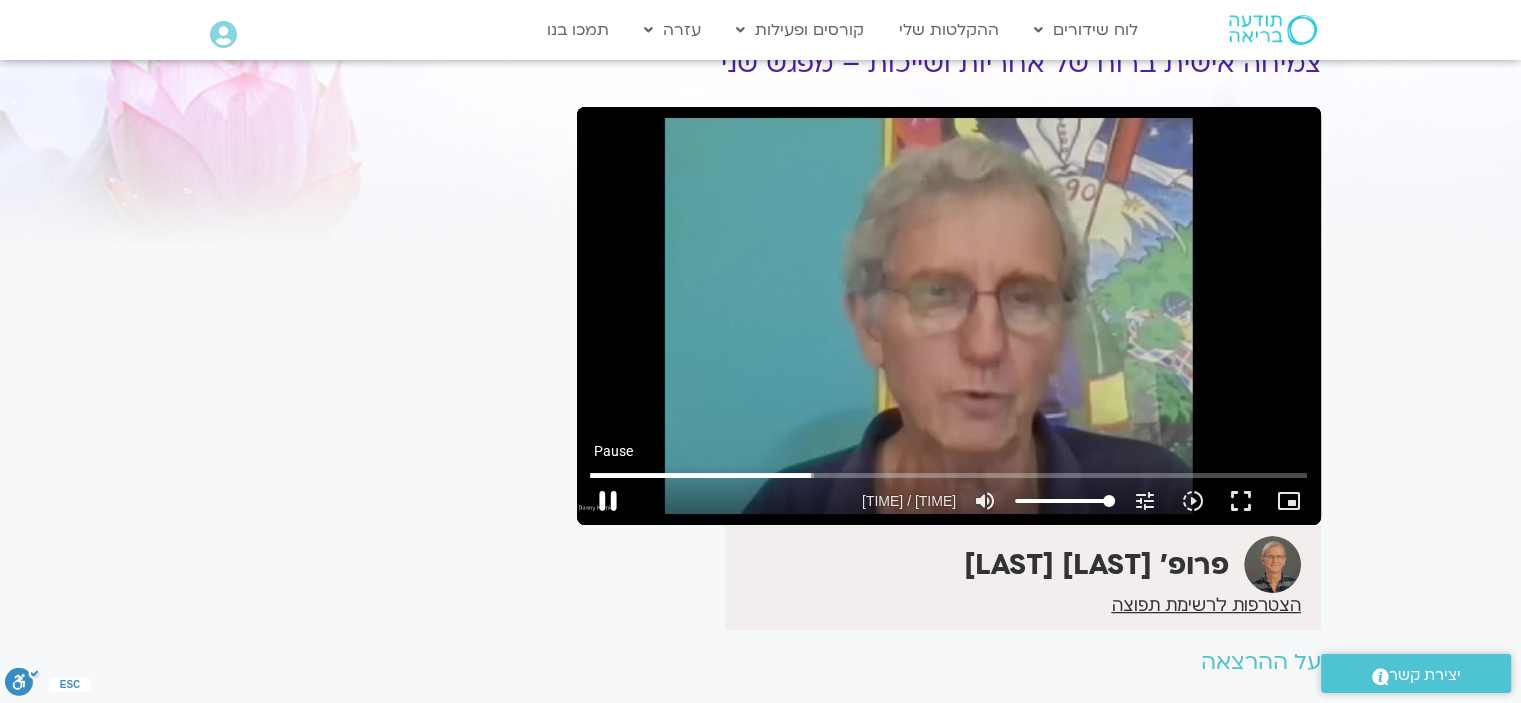 click on "pause" at bounding box center (608, 501) 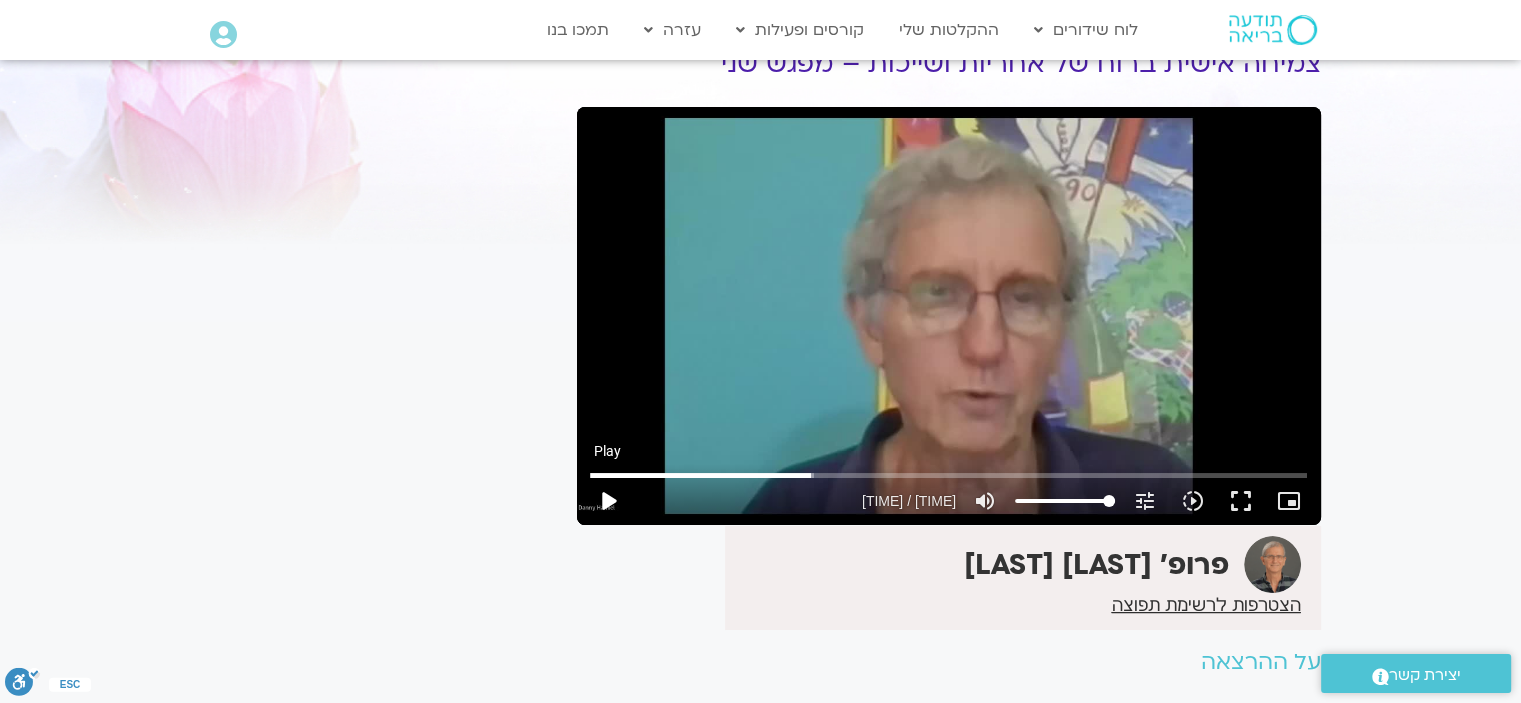 click on "play_arrow" at bounding box center (608, 501) 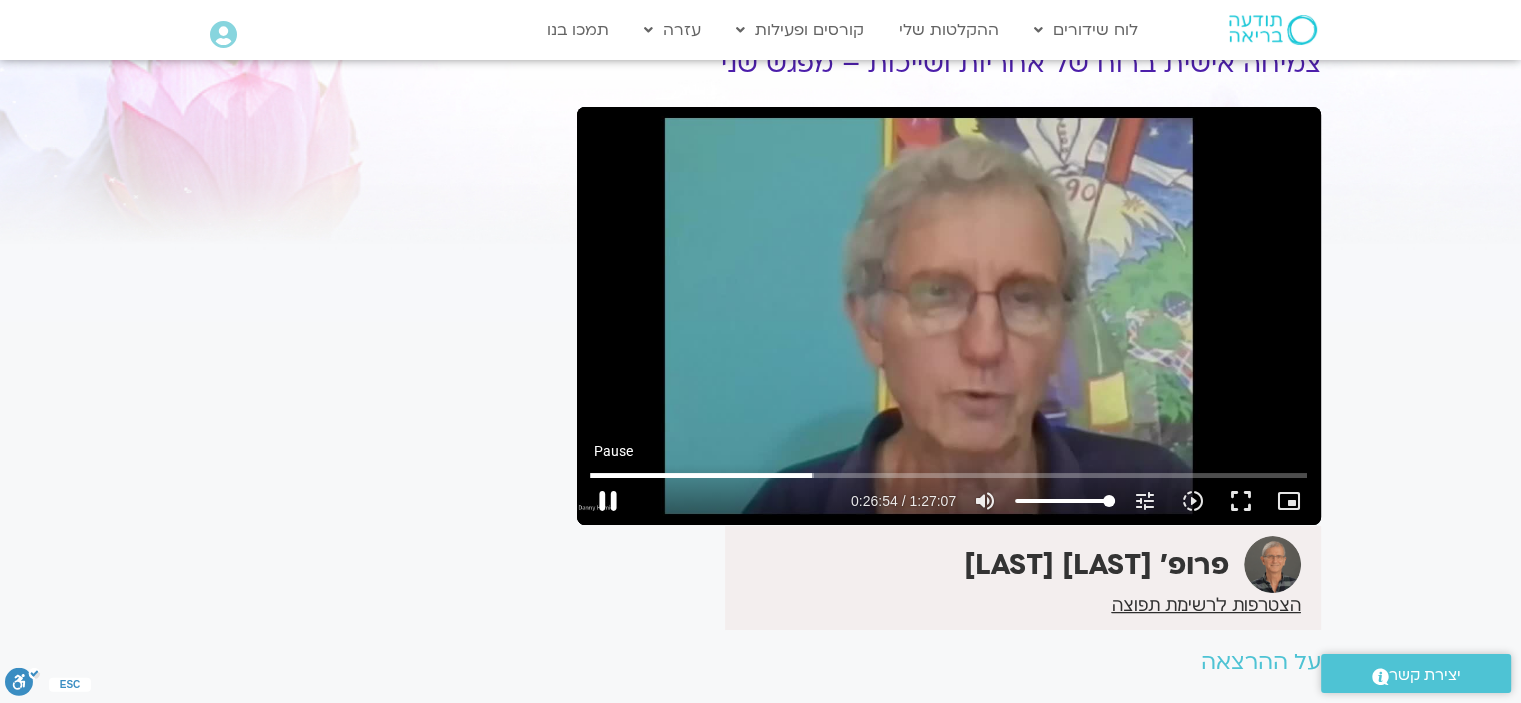 click on "pause" at bounding box center (608, 501) 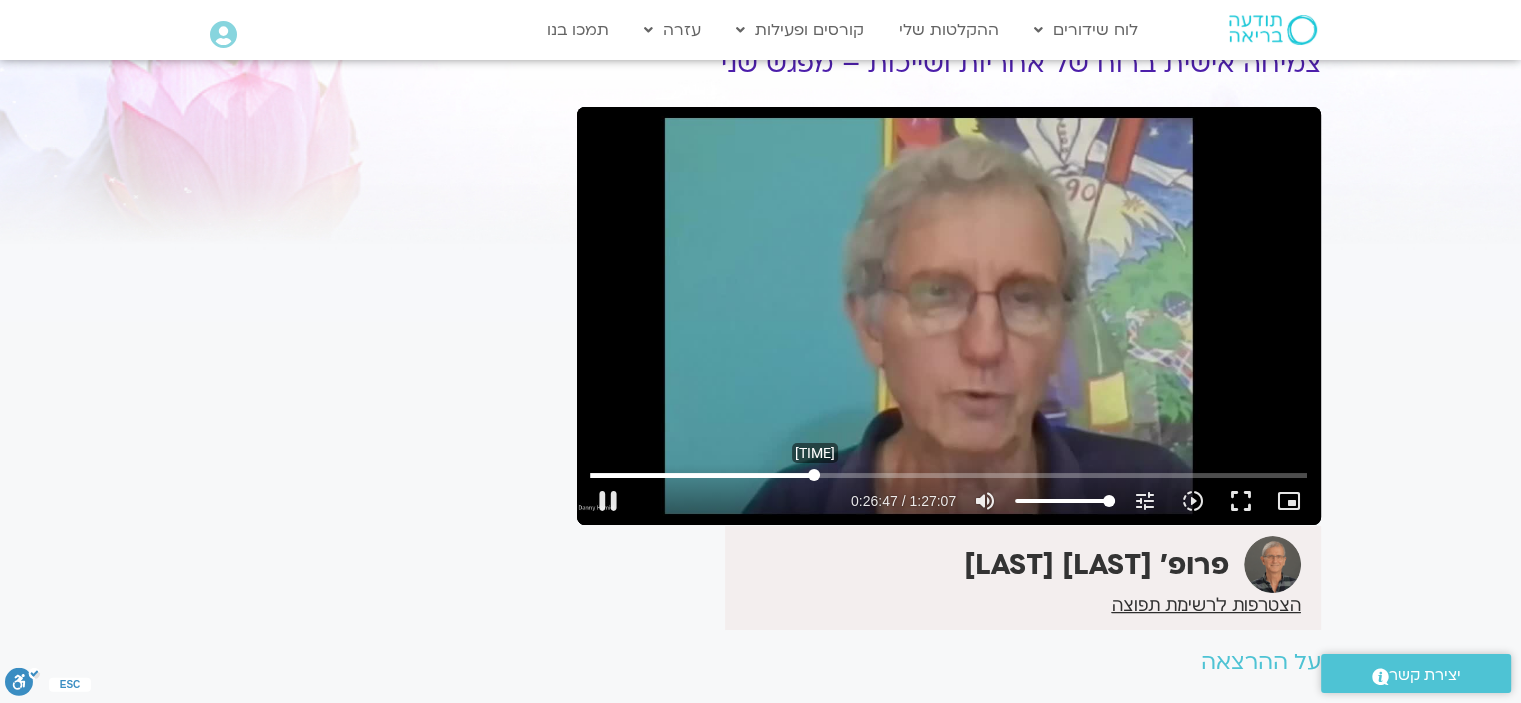 click at bounding box center [948, 475] 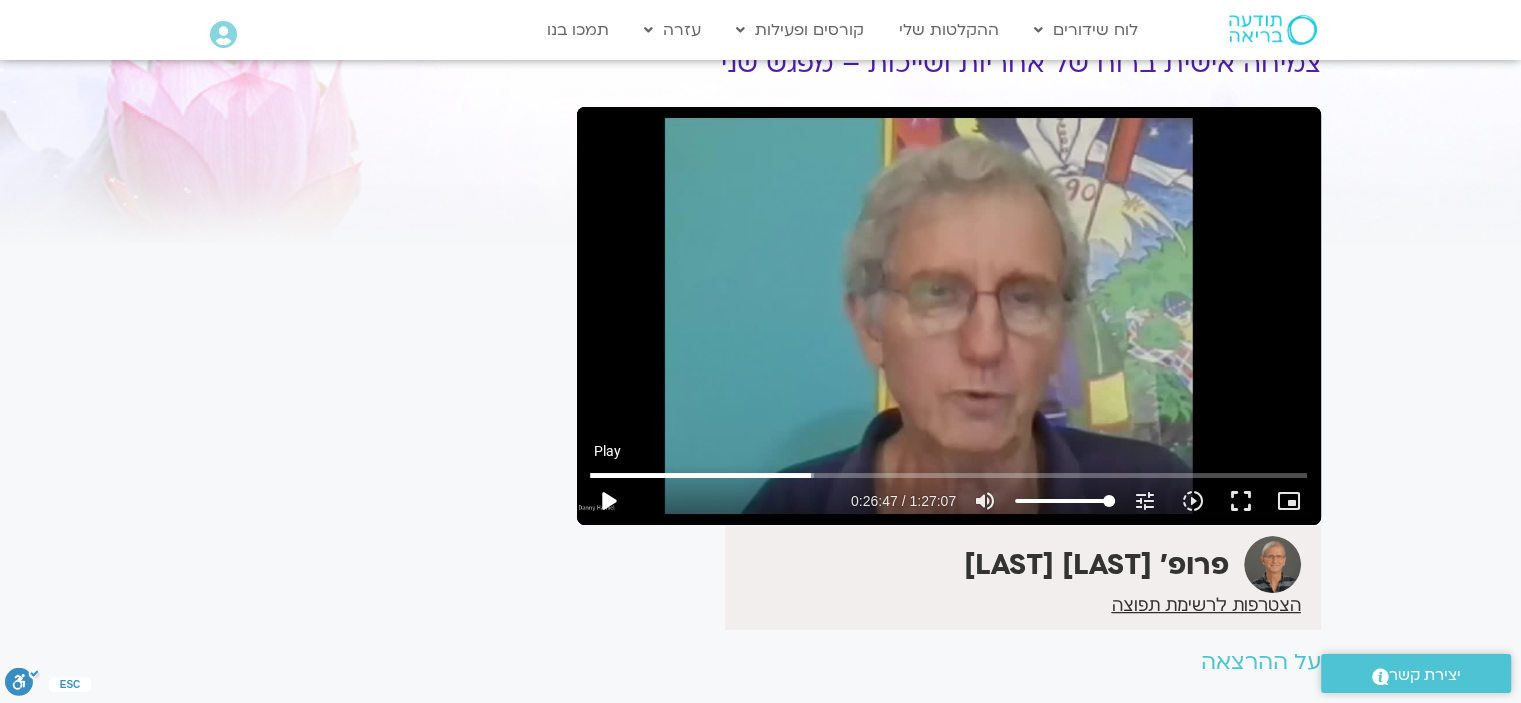 click on "play_arrow" at bounding box center [608, 501] 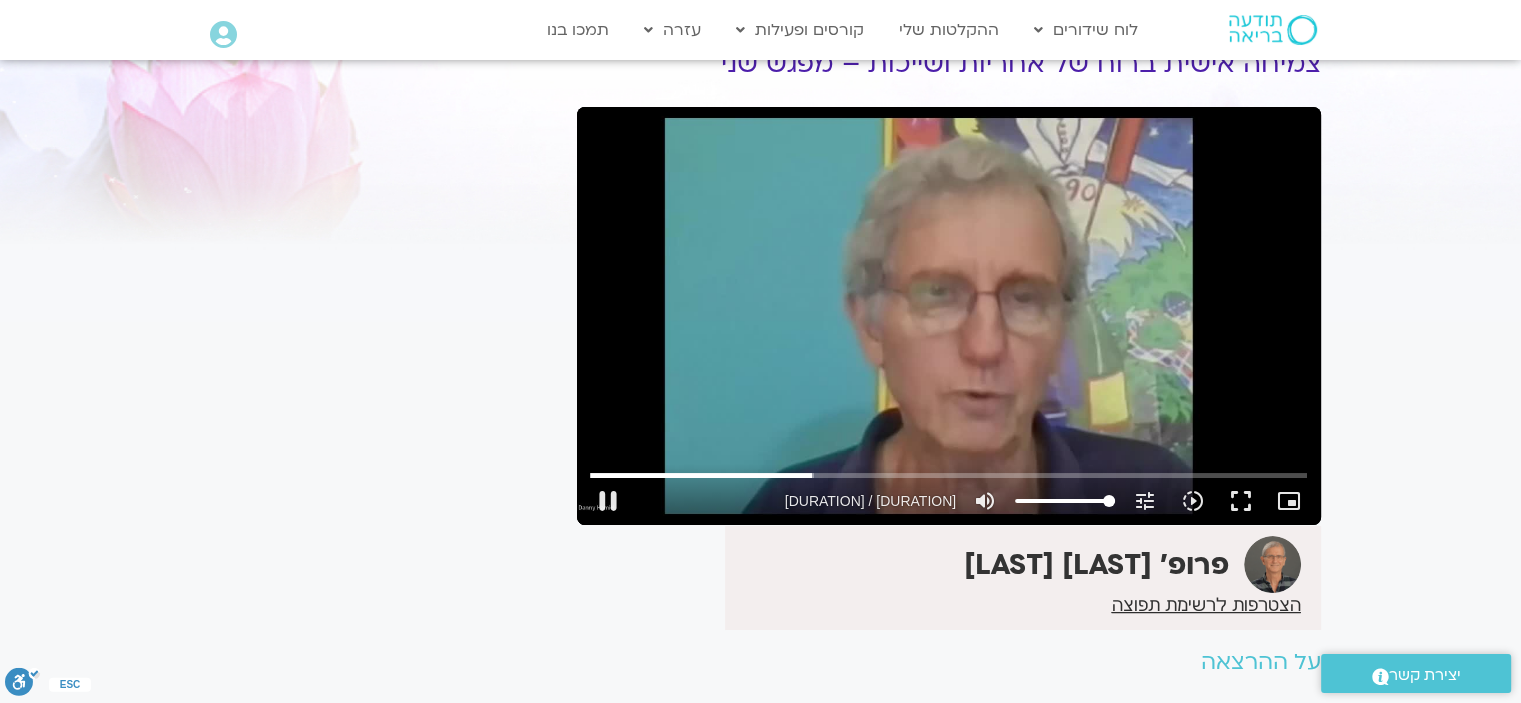 drag, startPoint x: 607, startPoint y: 494, endPoint x: 670, endPoint y: 611, distance: 132.8834 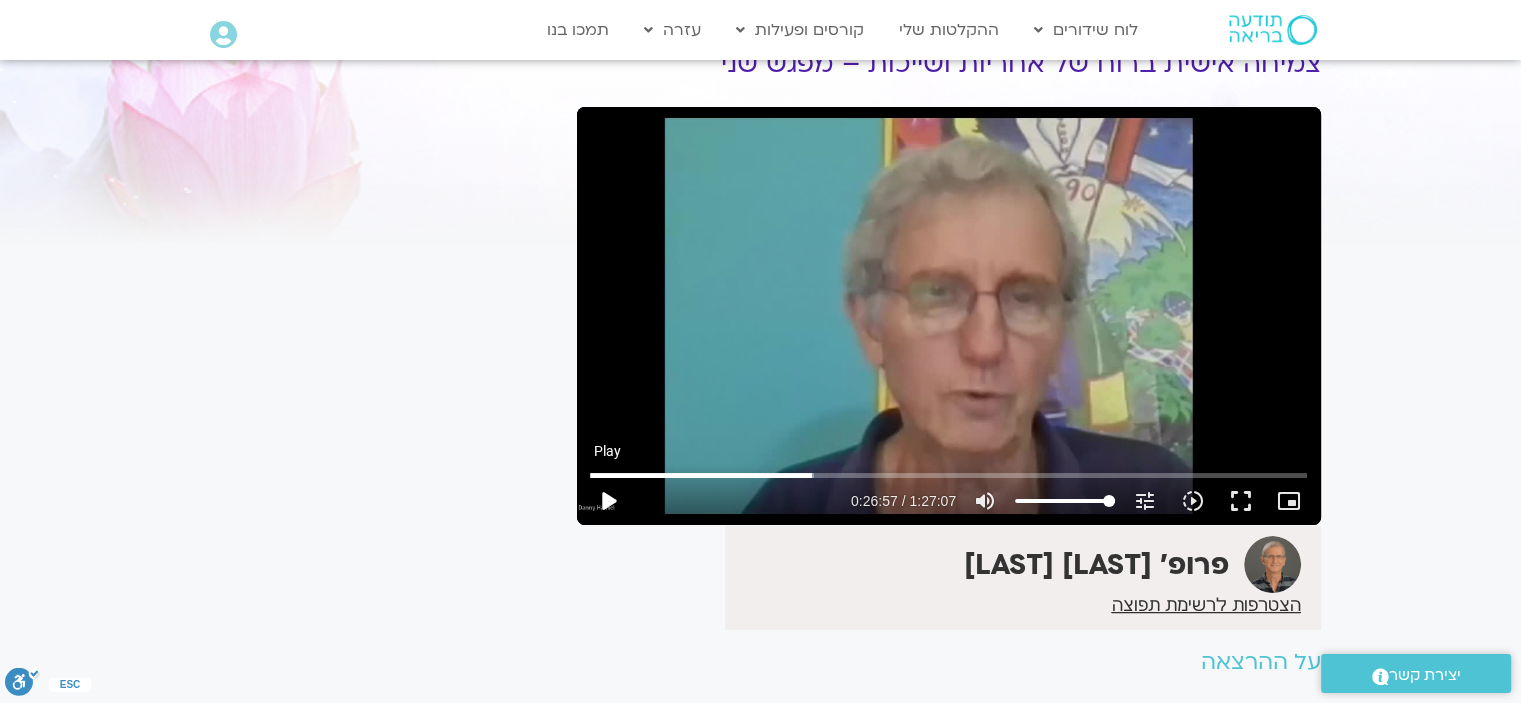 click on "play_arrow" at bounding box center [608, 501] 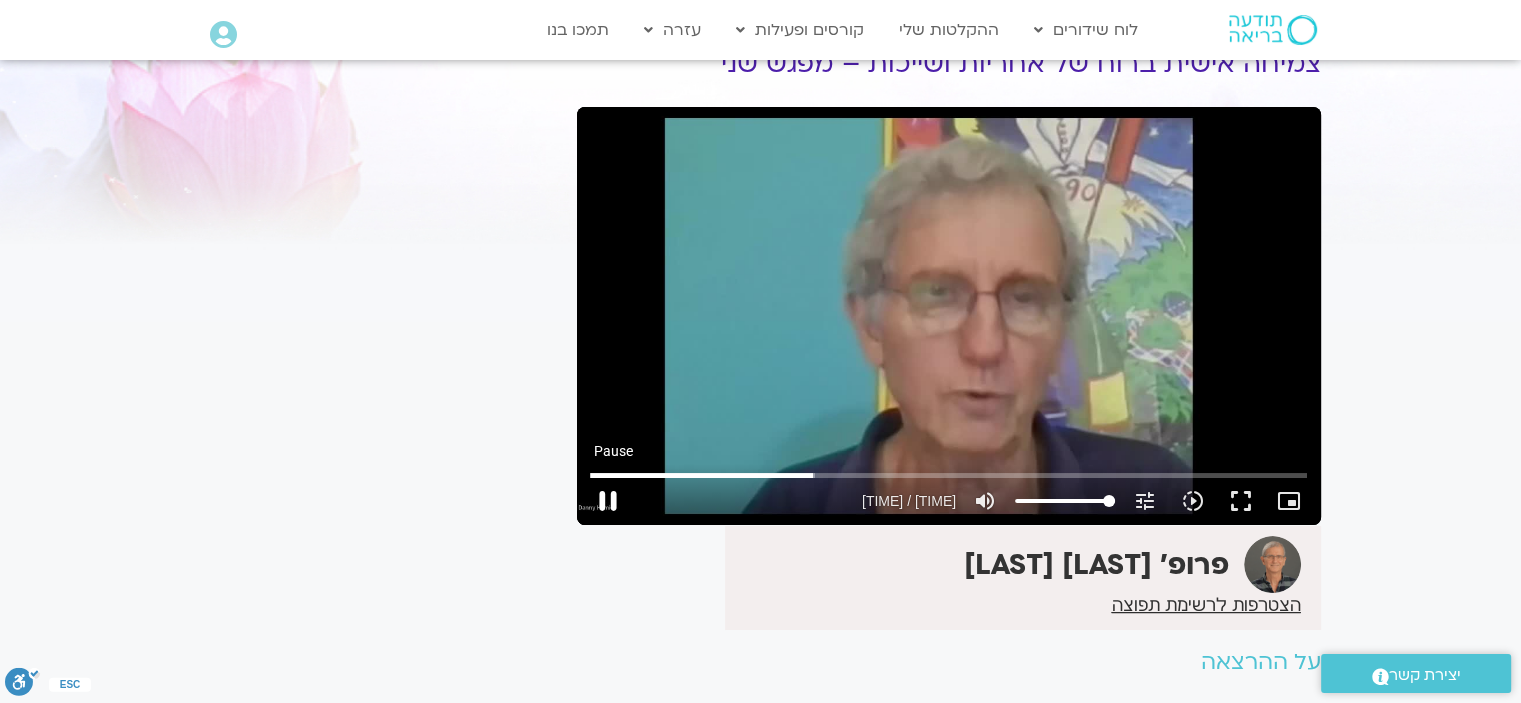 click on "pause" at bounding box center [608, 501] 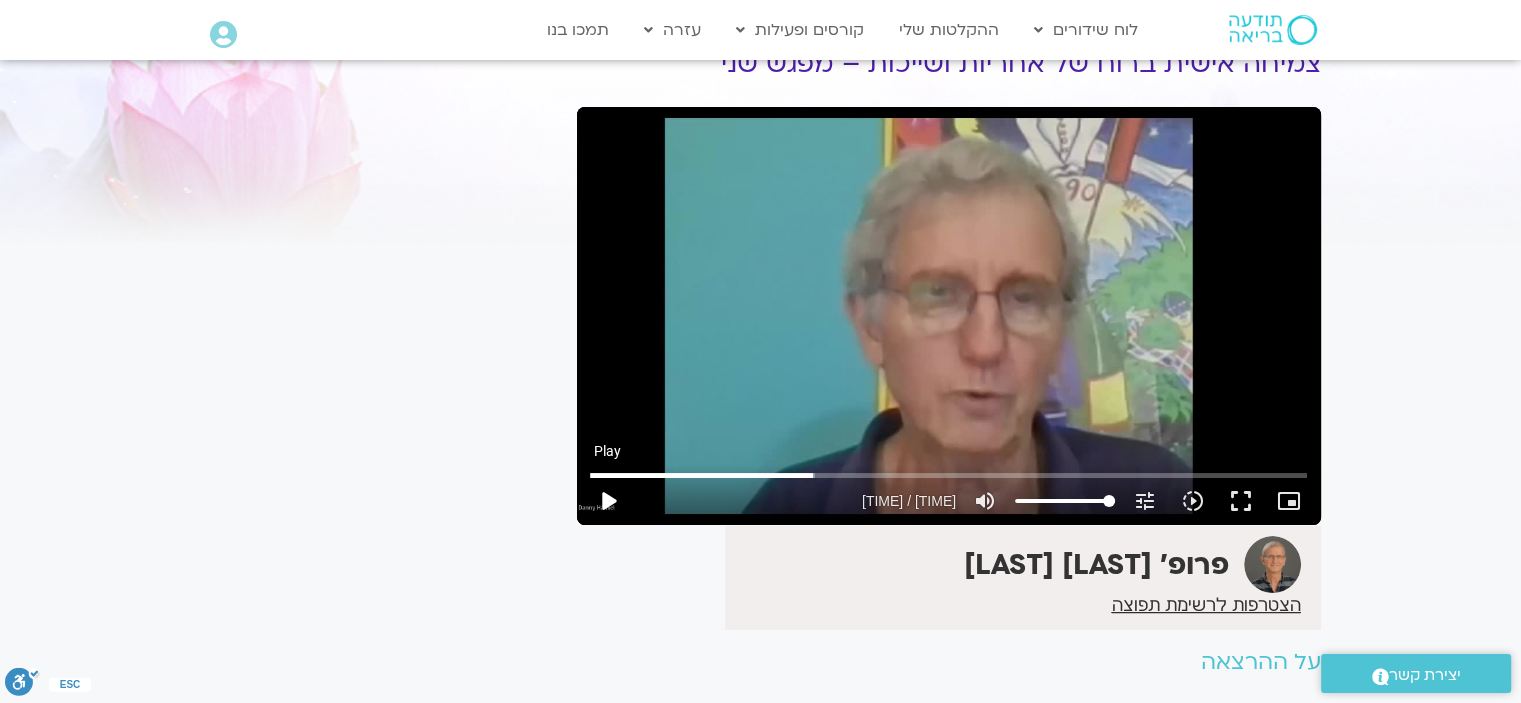 click on "play_arrow" at bounding box center (608, 501) 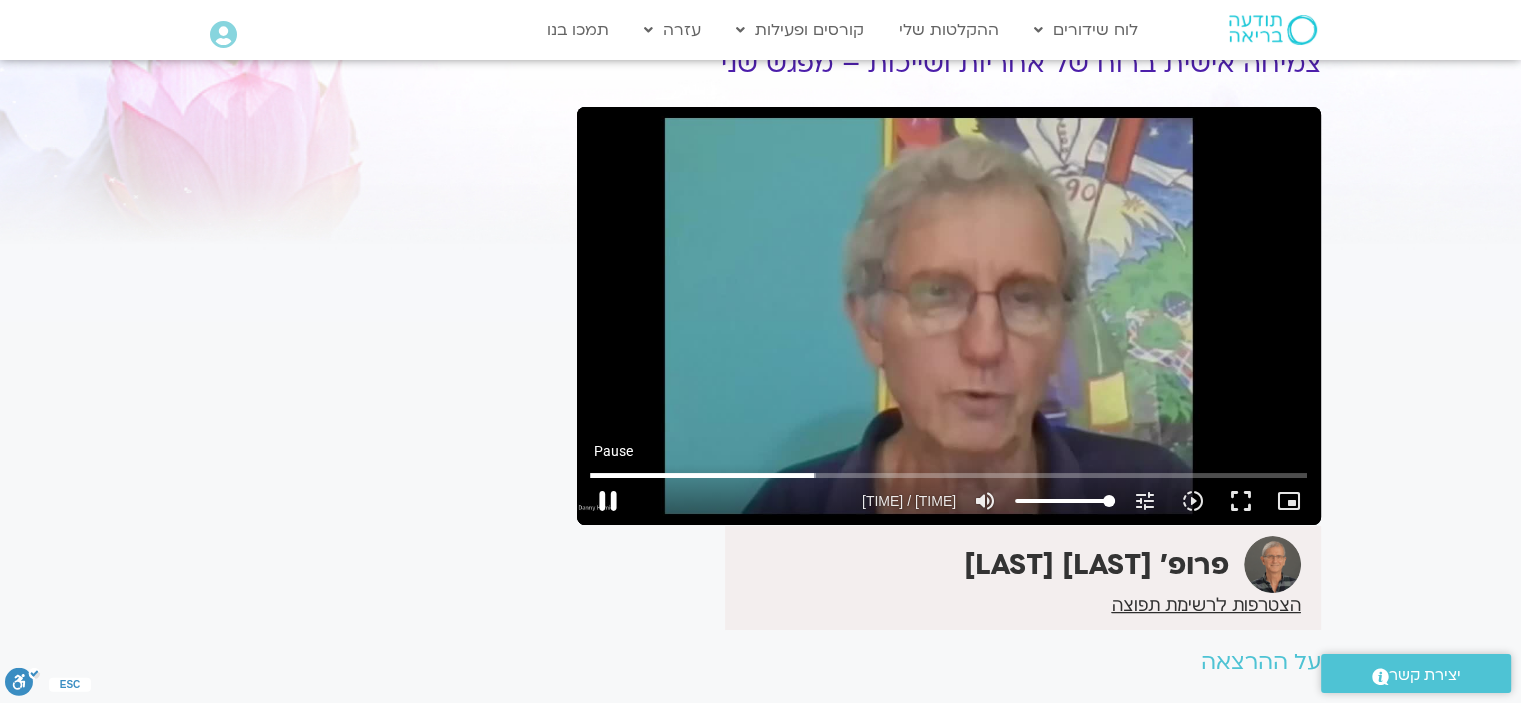 click on "pause" at bounding box center [608, 501] 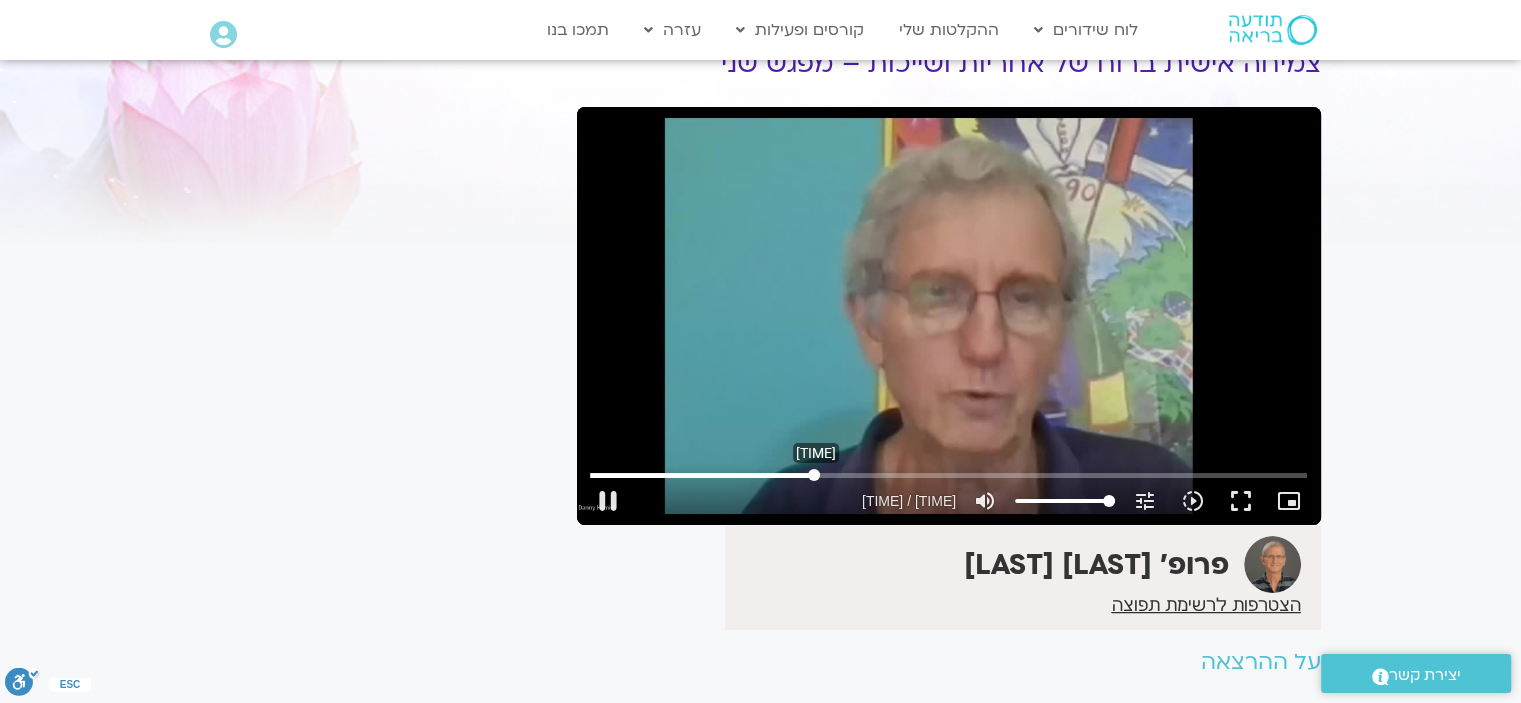 click at bounding box center (948, 475) 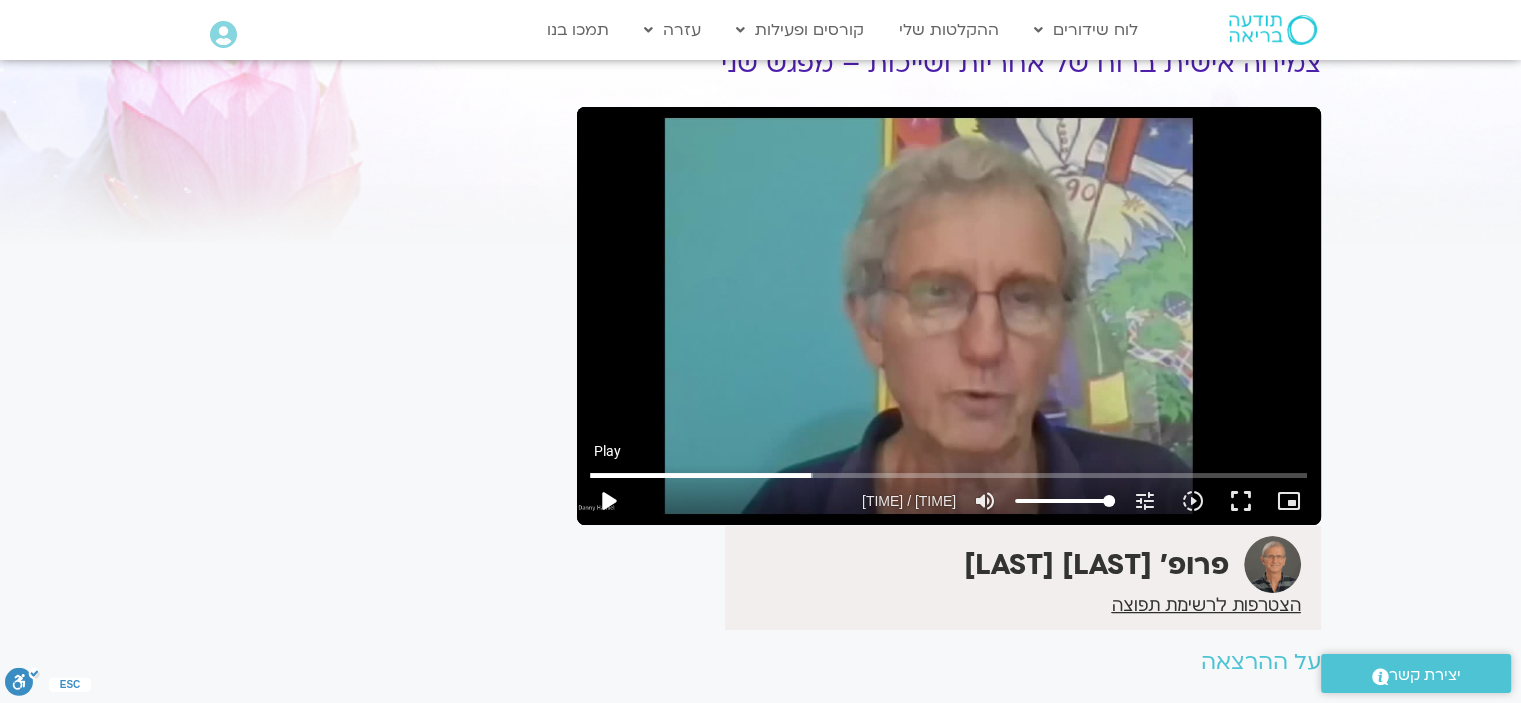 click on "play_arrow" at bounding box center (608, 501) 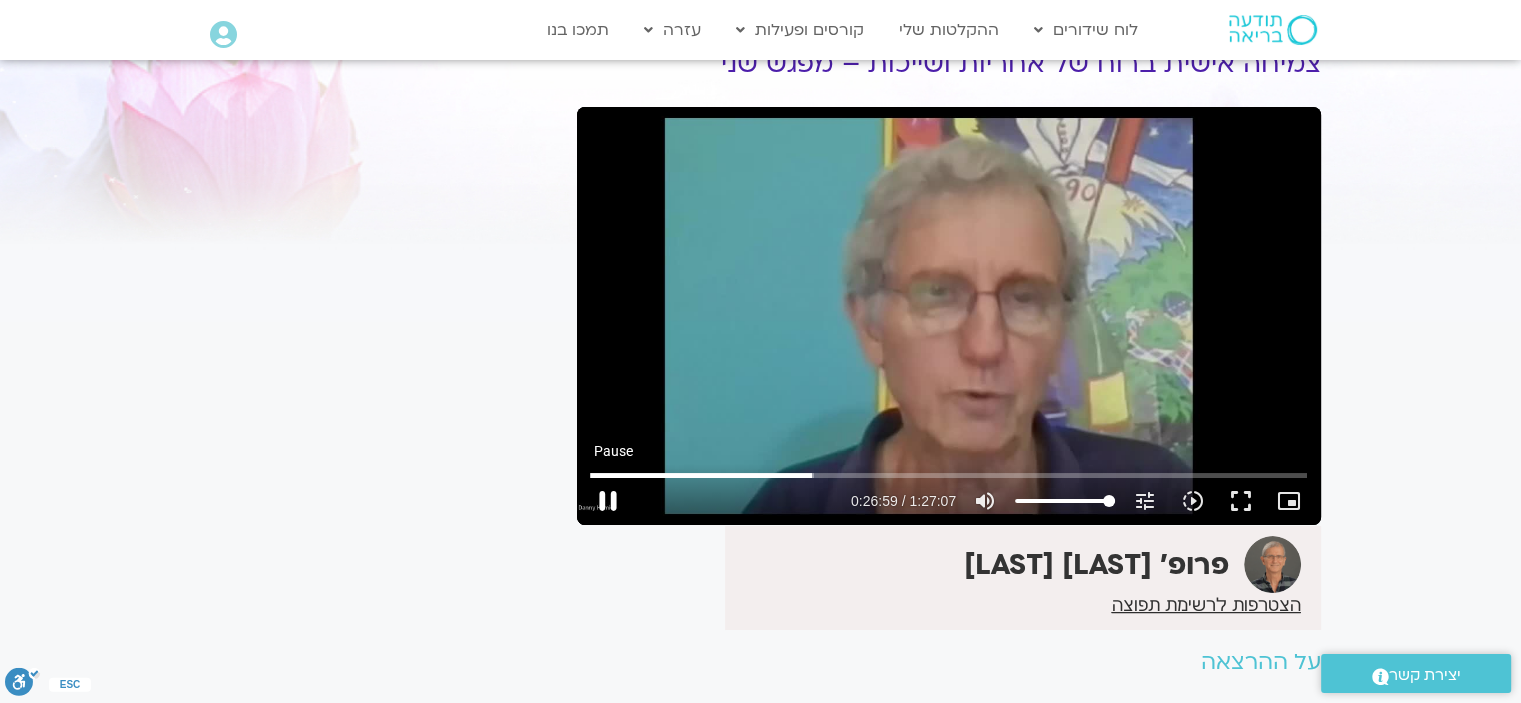 click on "pause" at bounding box center (608, 501) 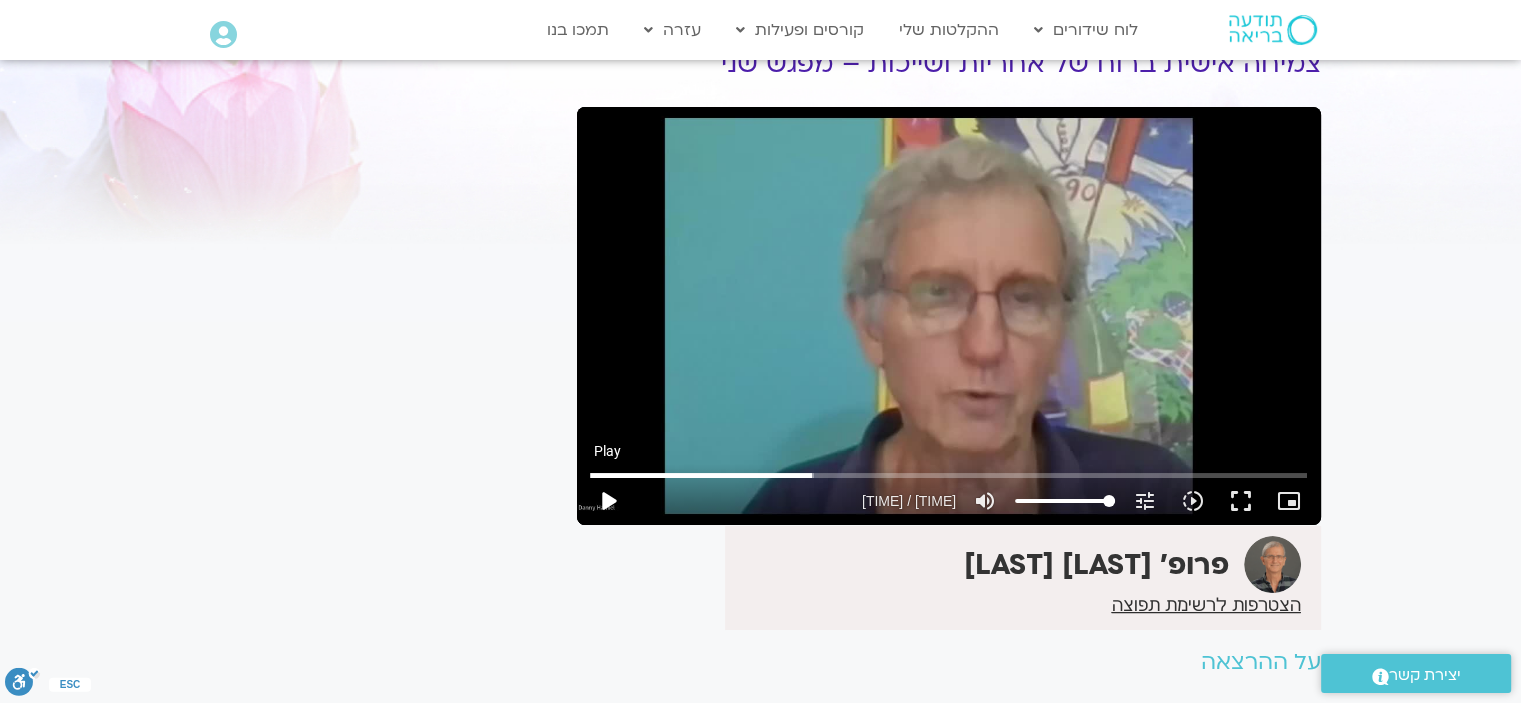 click on "play_arrow" at bounding box center [608, 501] 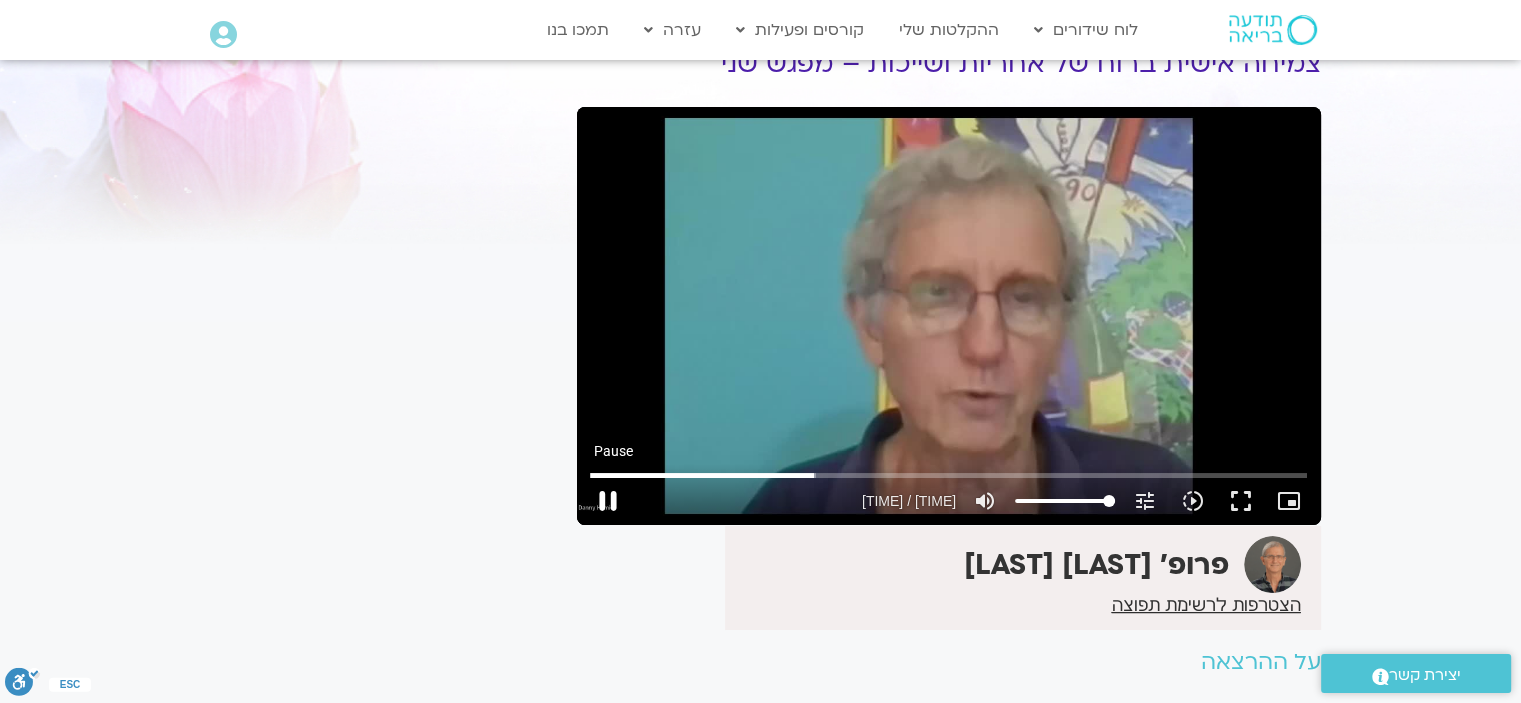 click on "pause" at bounding box center (608, 501) 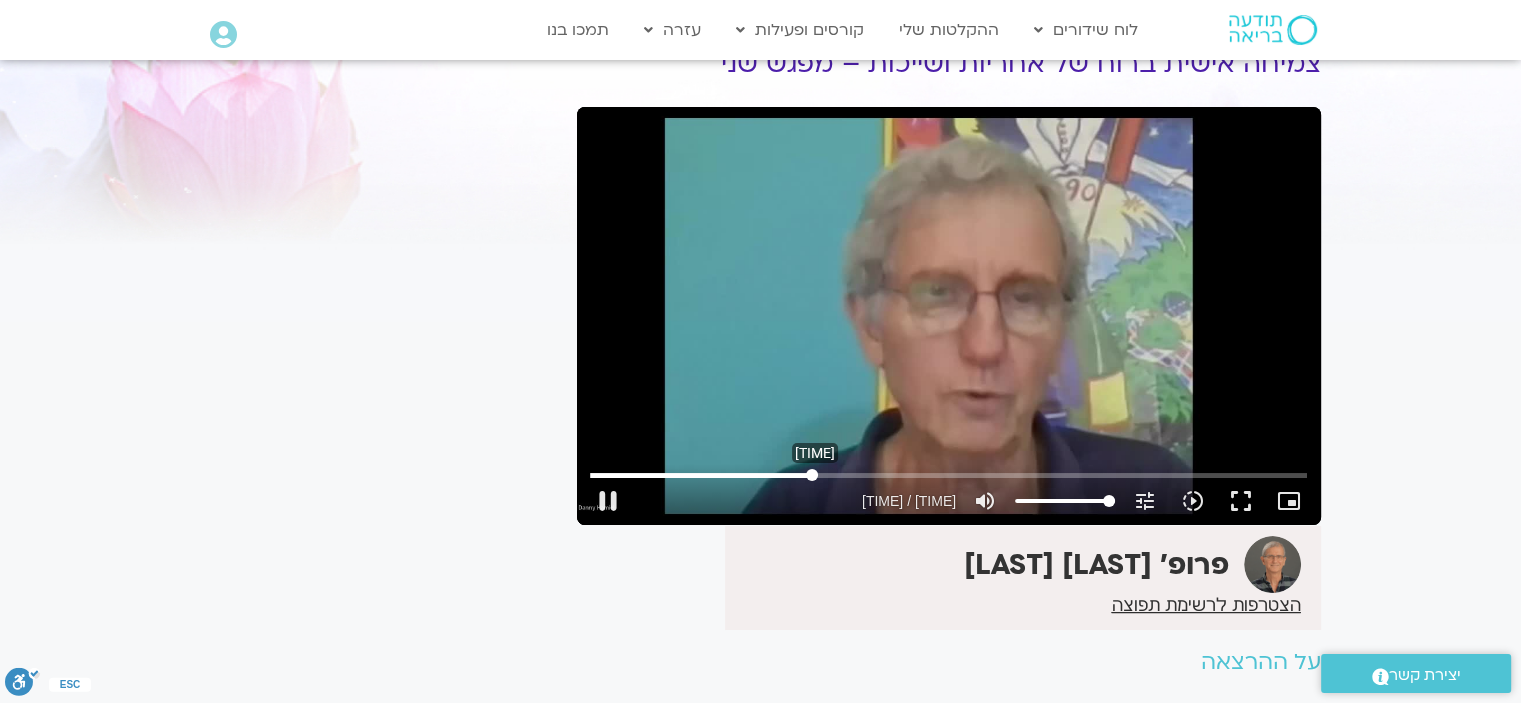 click at bounding box center (948, 475) 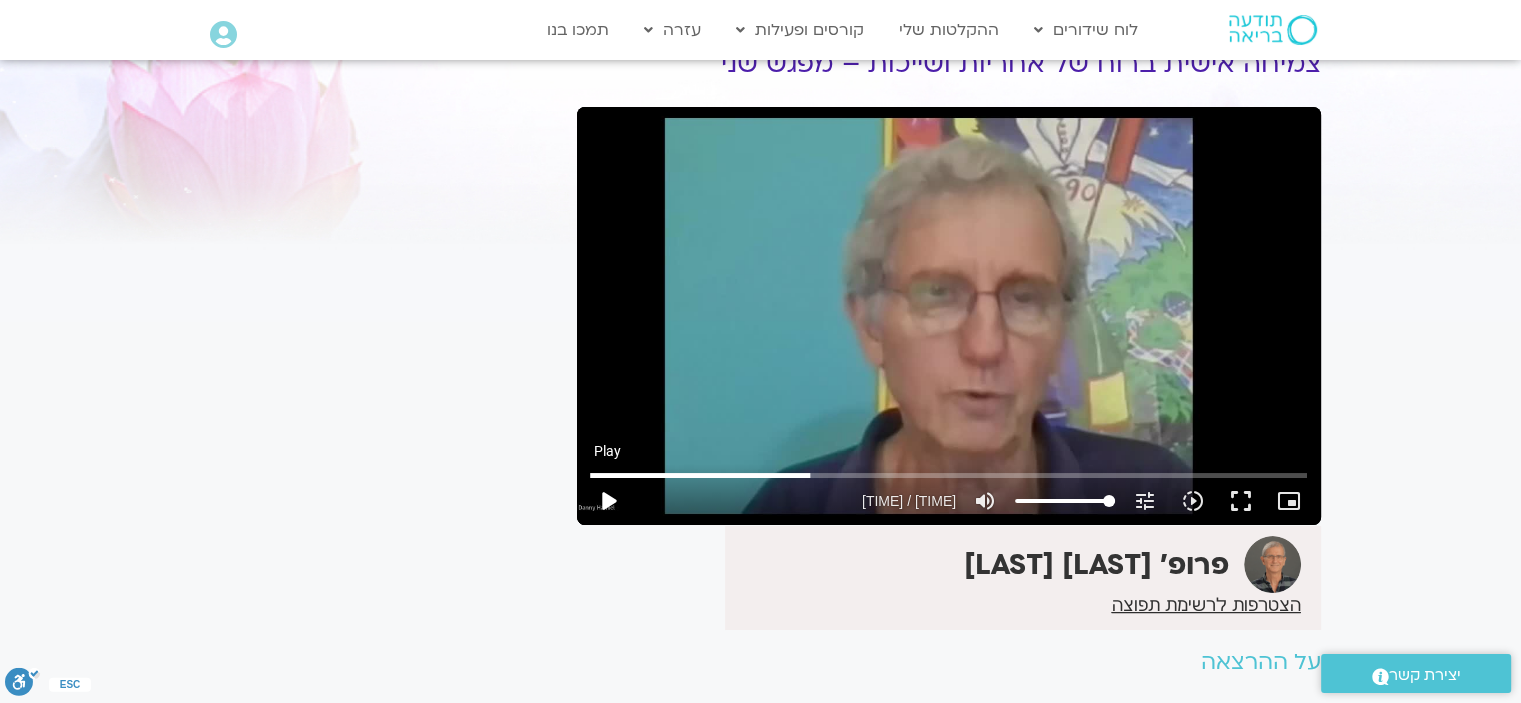 click on "play_arrow" at bounding box center [608, 501] 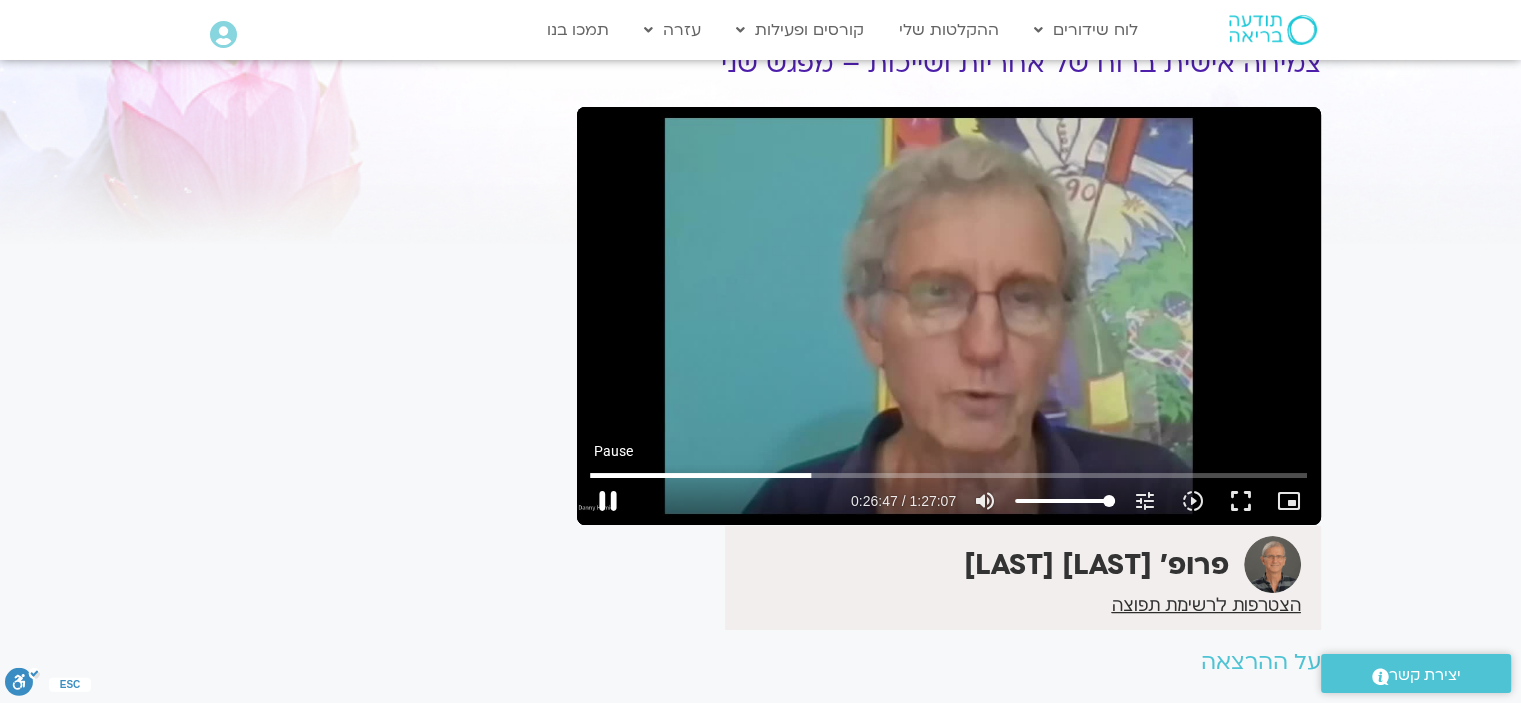 click on "pause" at bounding box center [608, 501] 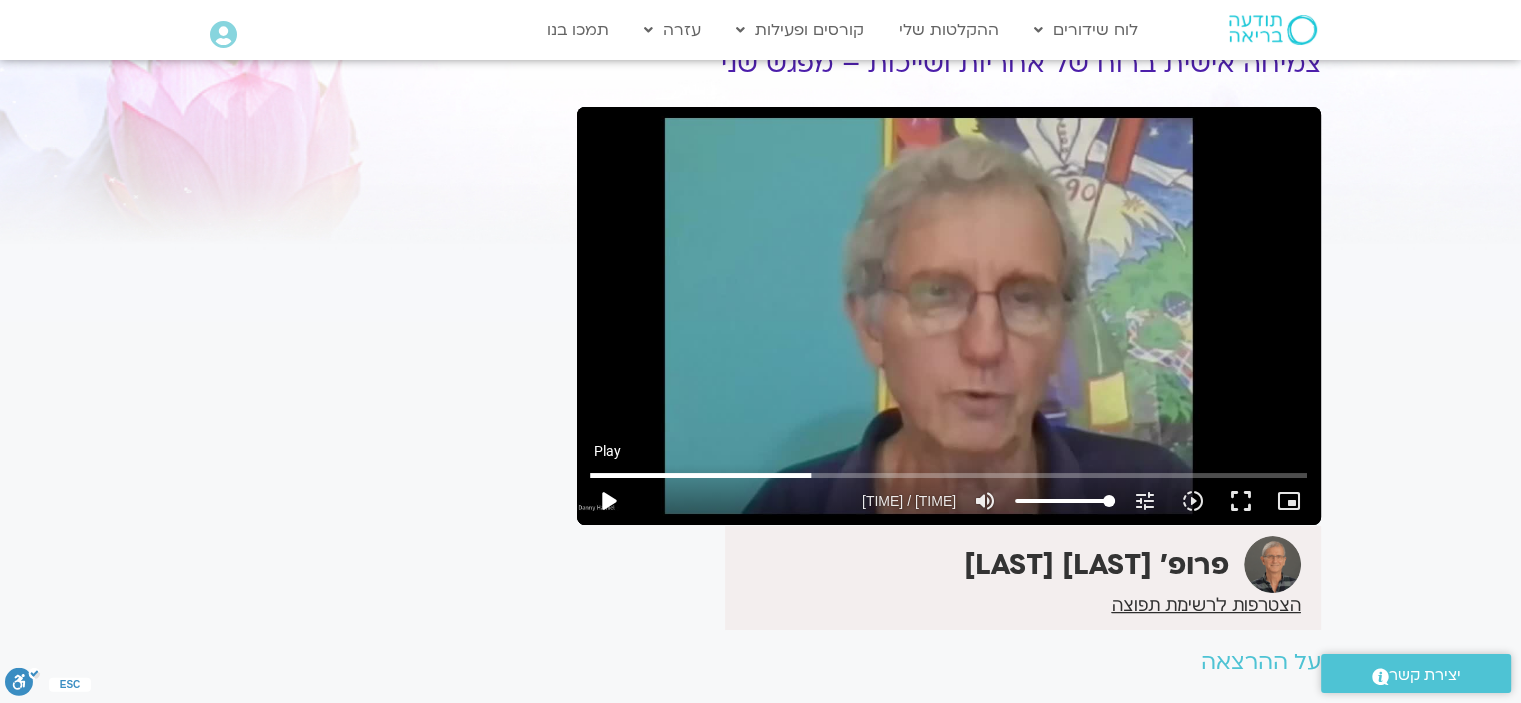 click on "play_arrow" at bounding box center [608, 501] 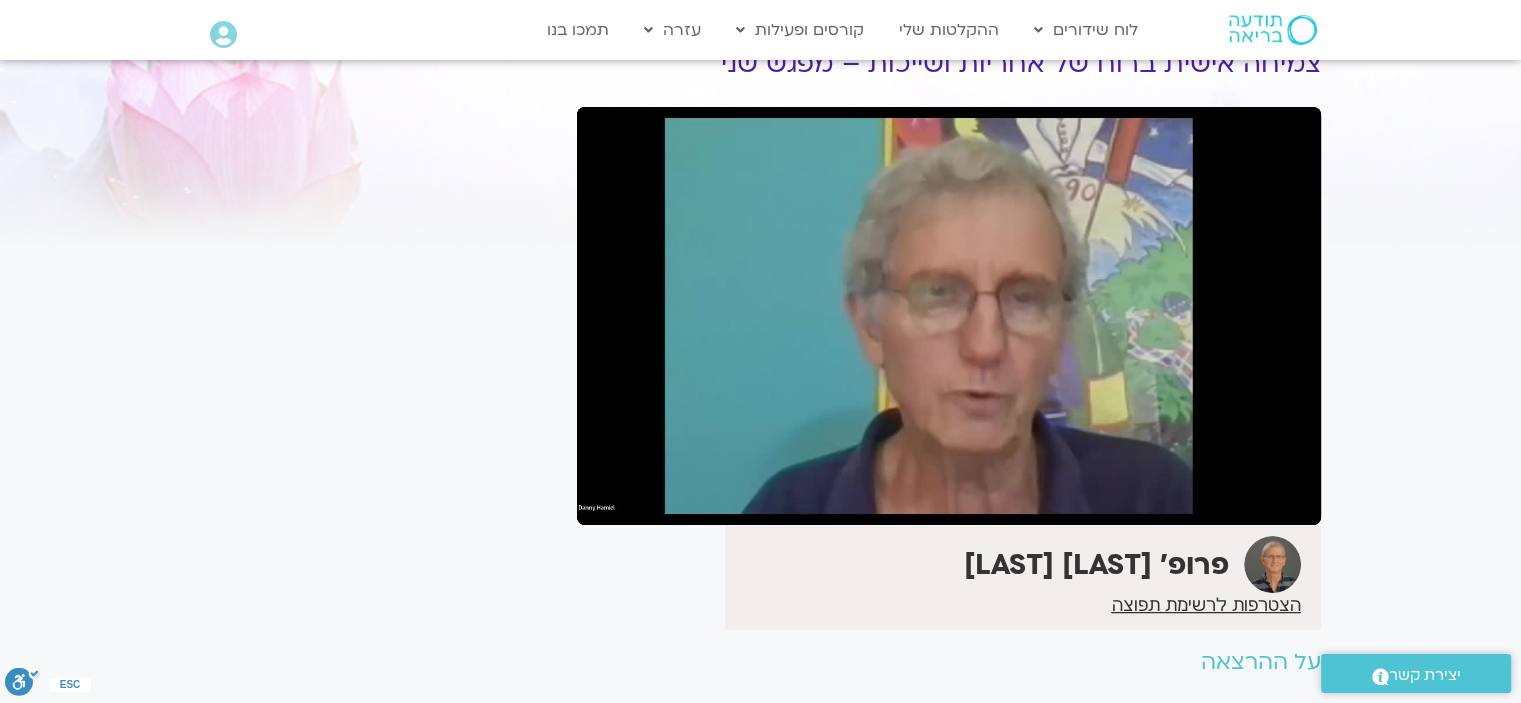 click on "pause" at bounding box center [608, 501] 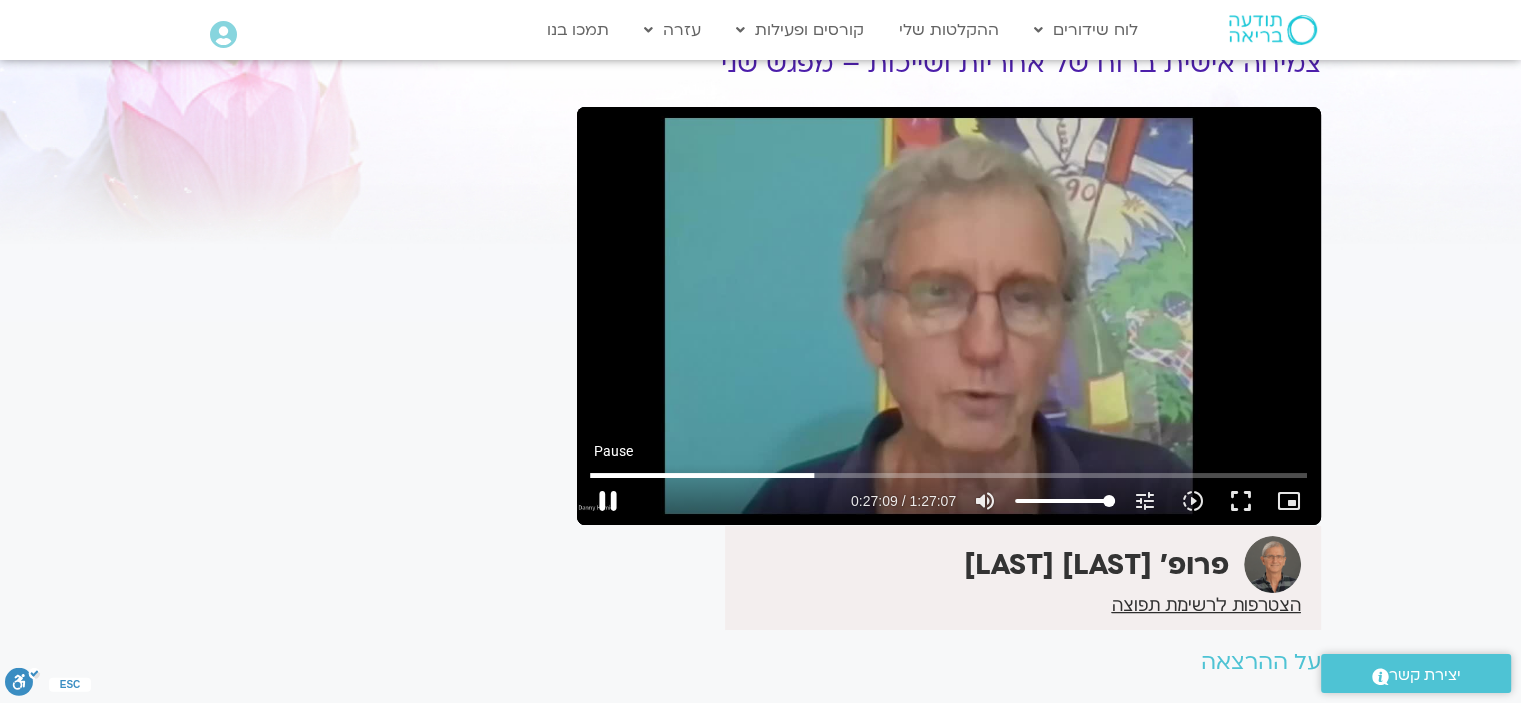 click on "pause" at bounding box center [608, 501] 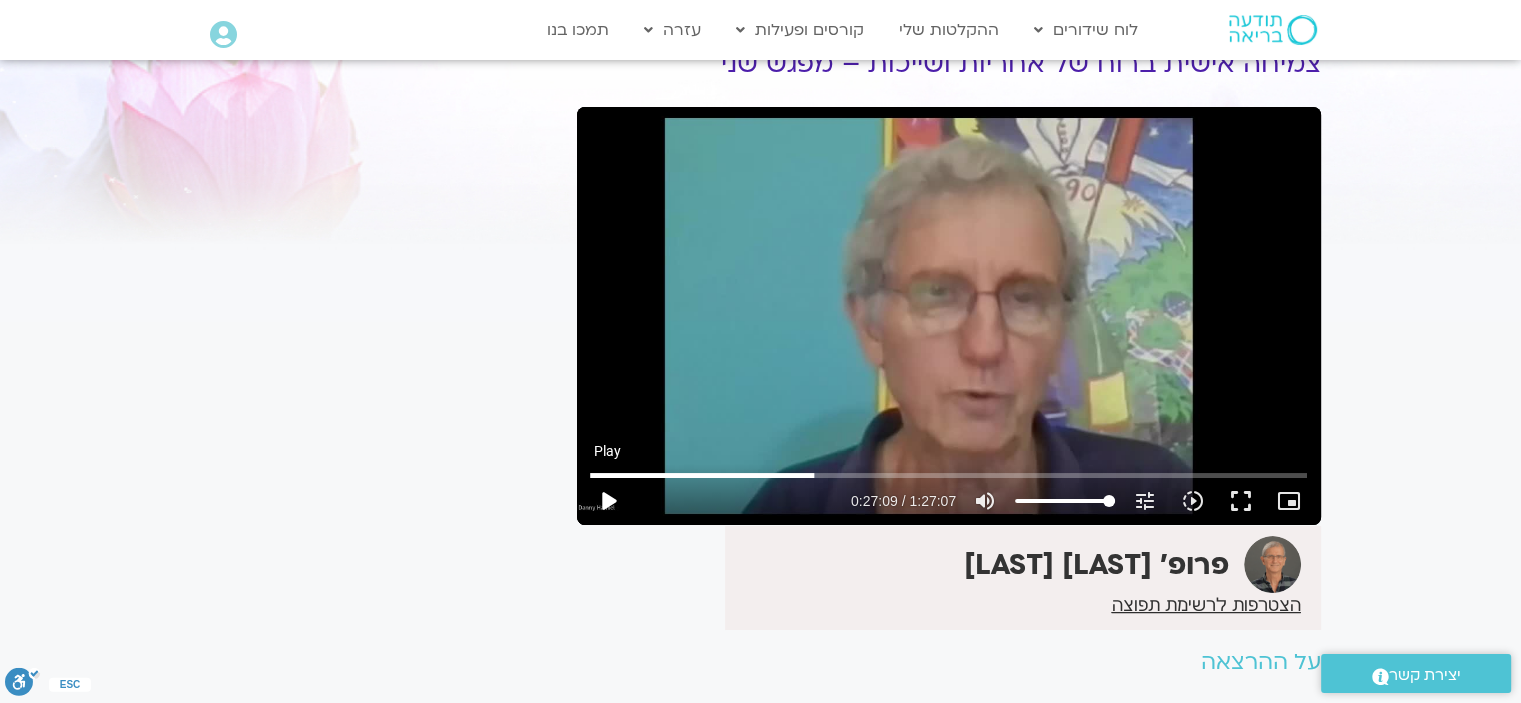 click on "play_arrow" at bounding box center [608, 501] 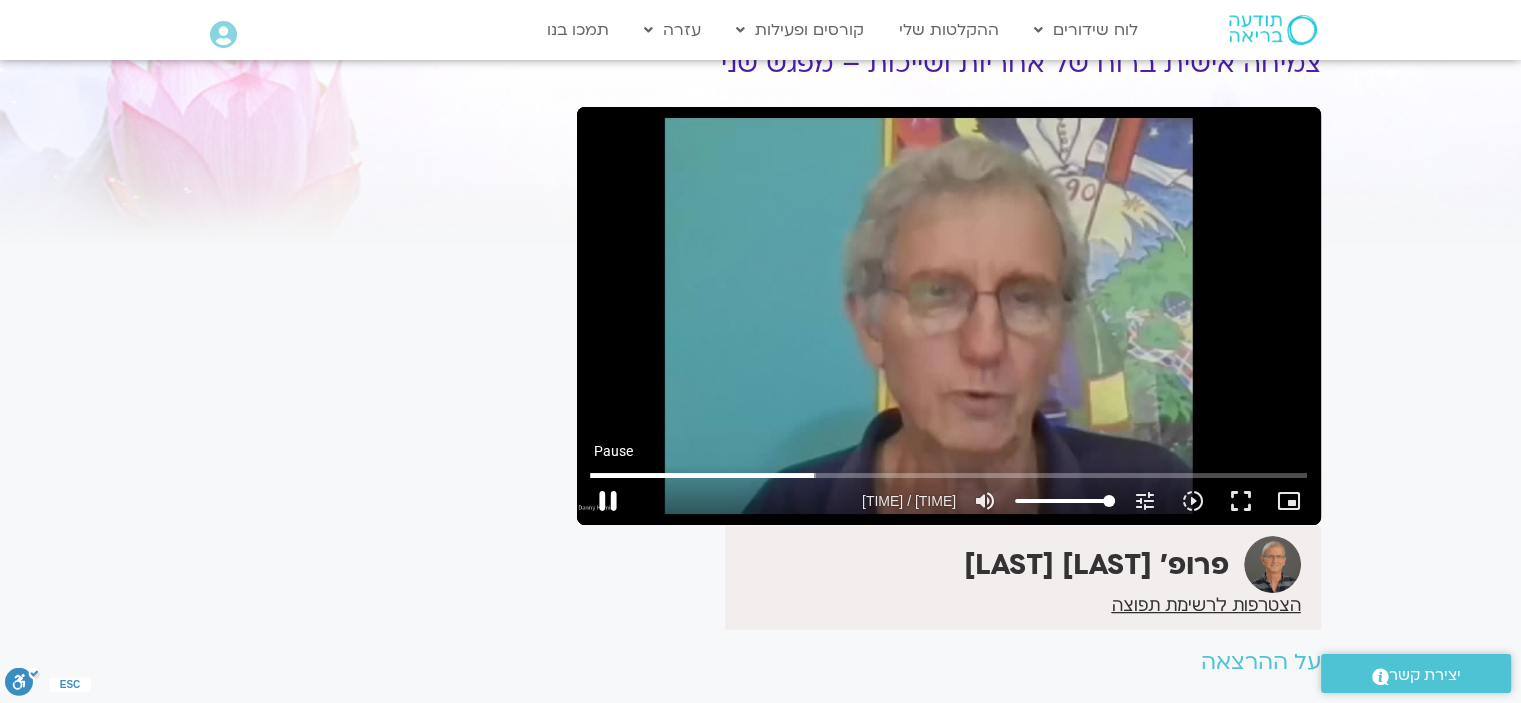 click on "pause" at bounding box center [608, 501] 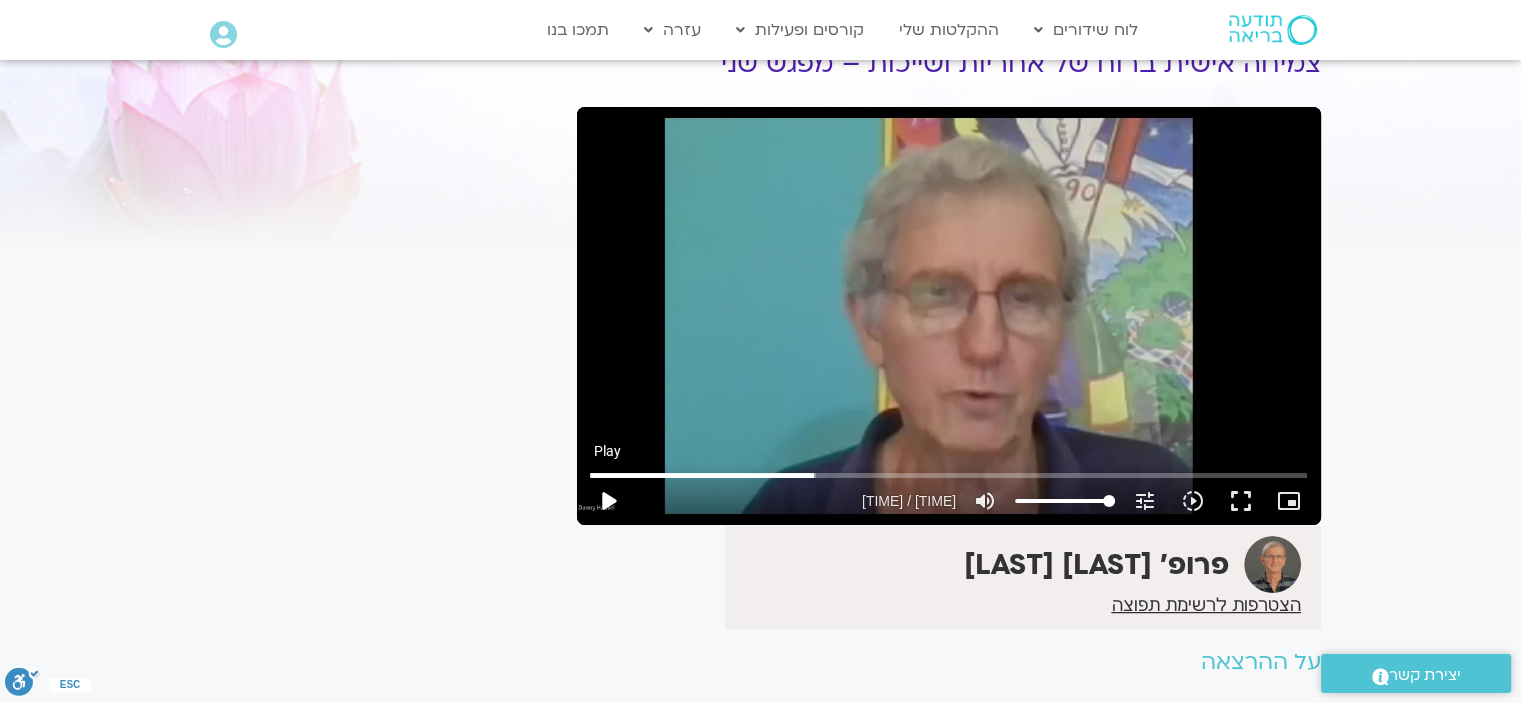 click on "play_arrow" at bounding box center (608, 501) 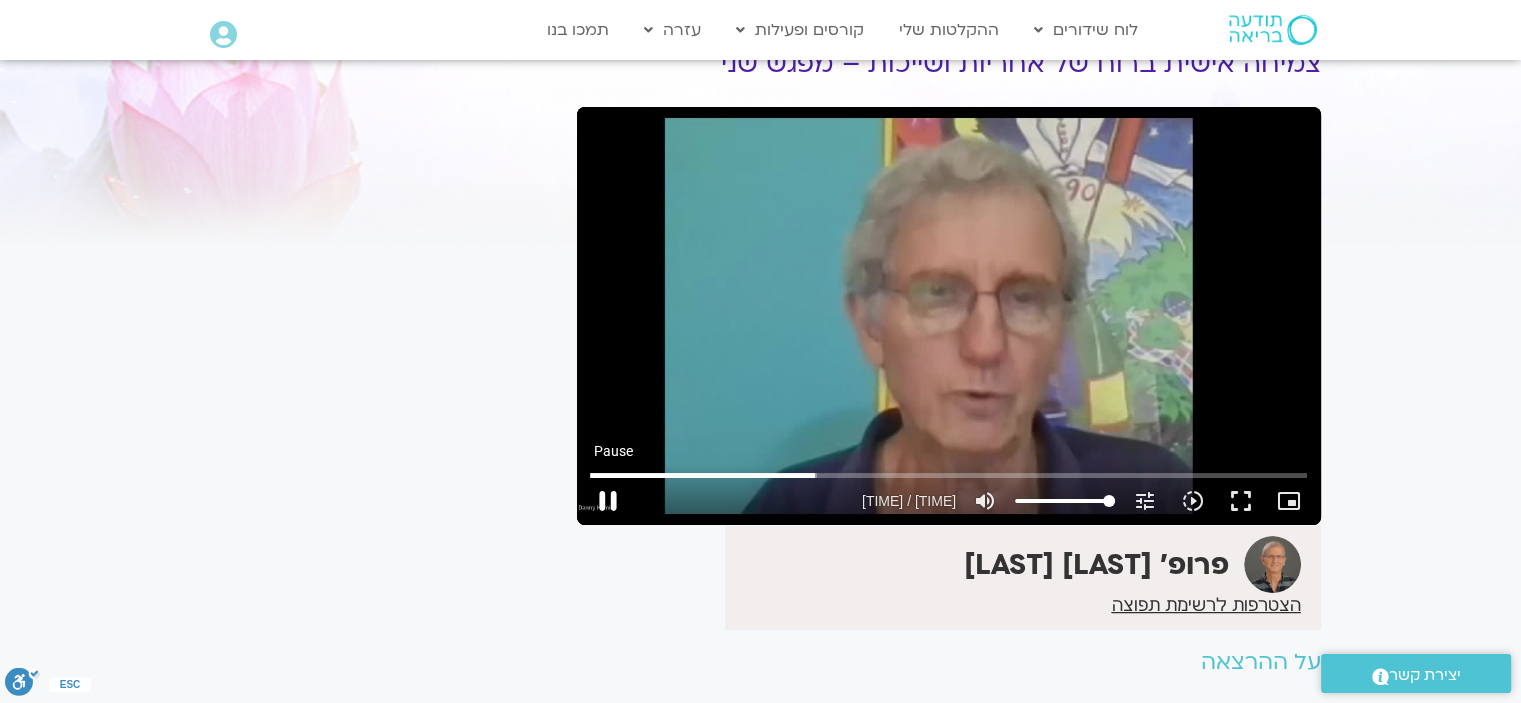 click on "pause" at bounding box center (608, 501) 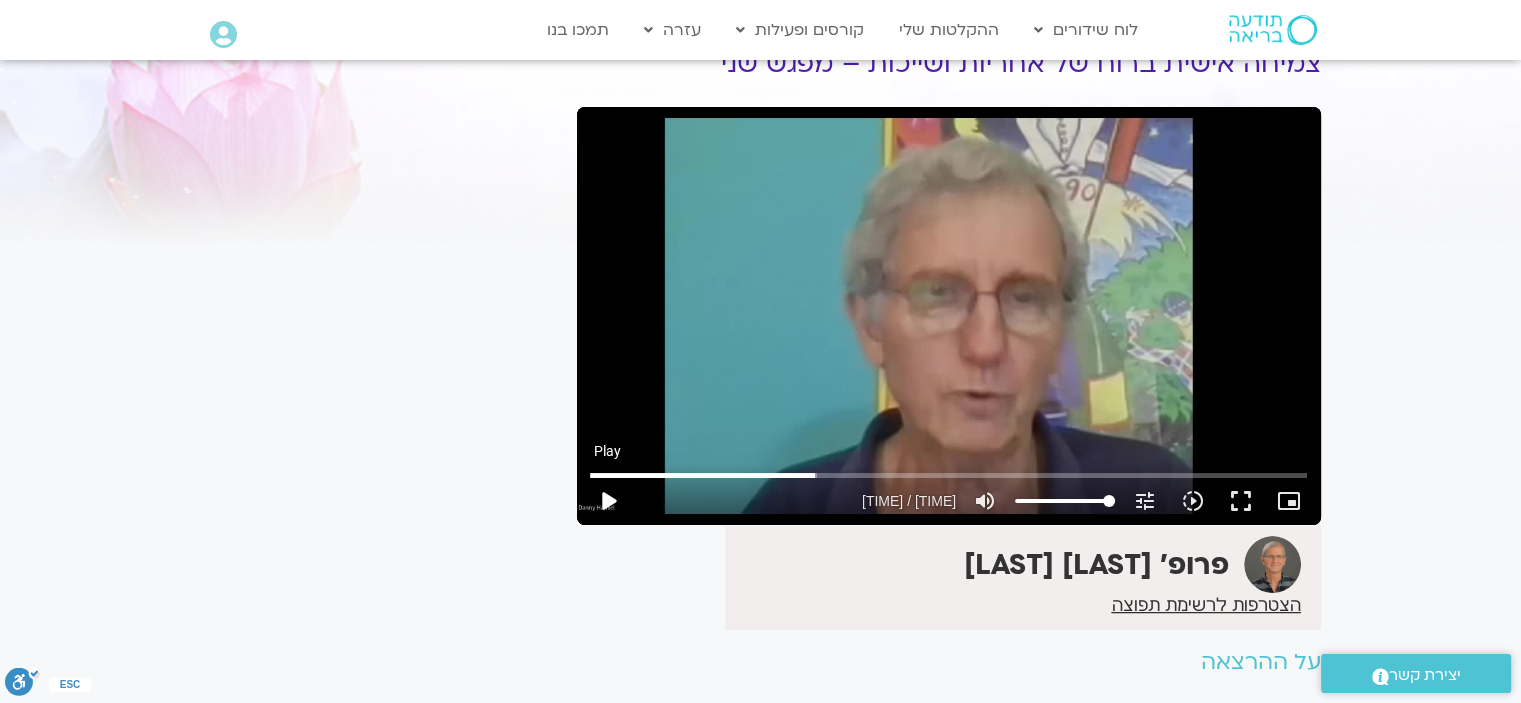 click on "play_arrow" at bounding box center (608, 501) 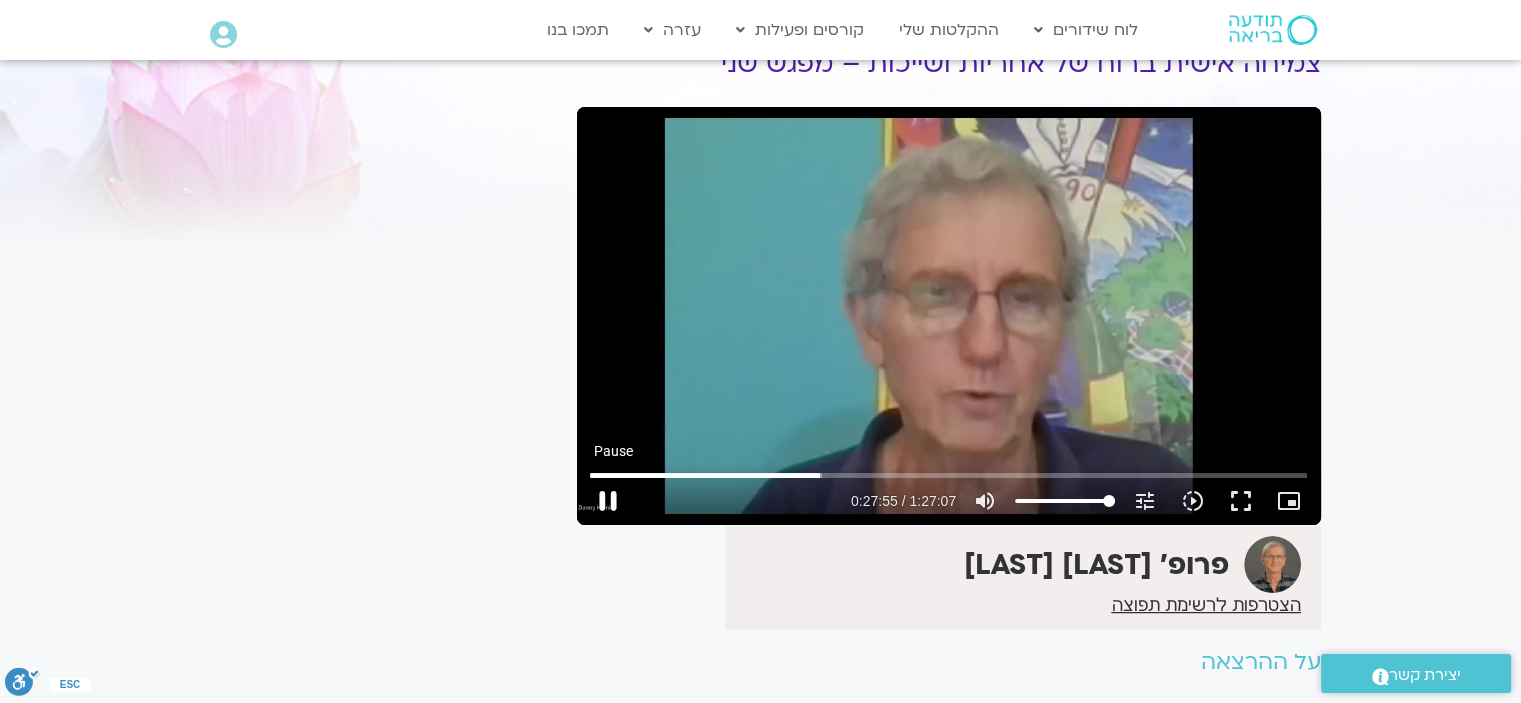 click on "pause" at bounding box center (608, 501) 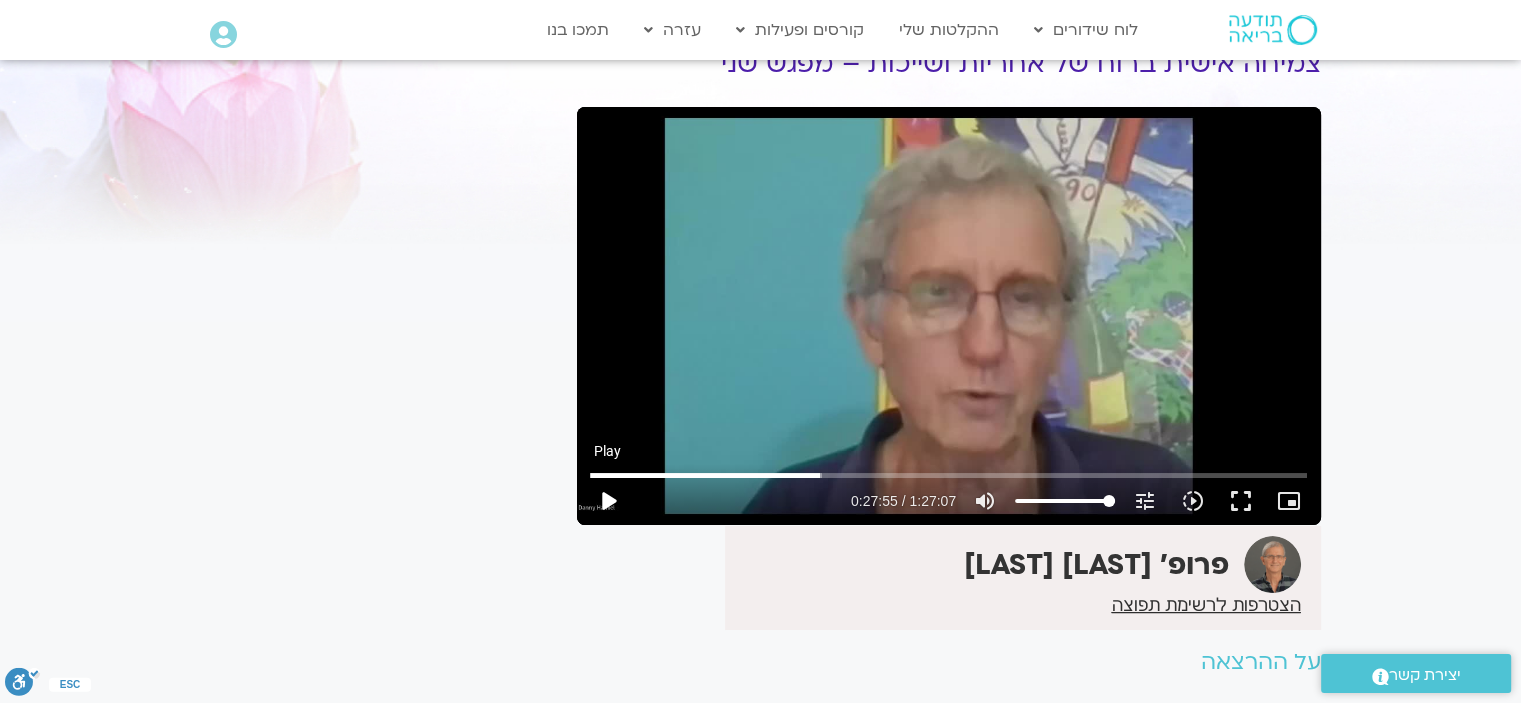 click on "play_arrow" at bounding box center [608, 501] 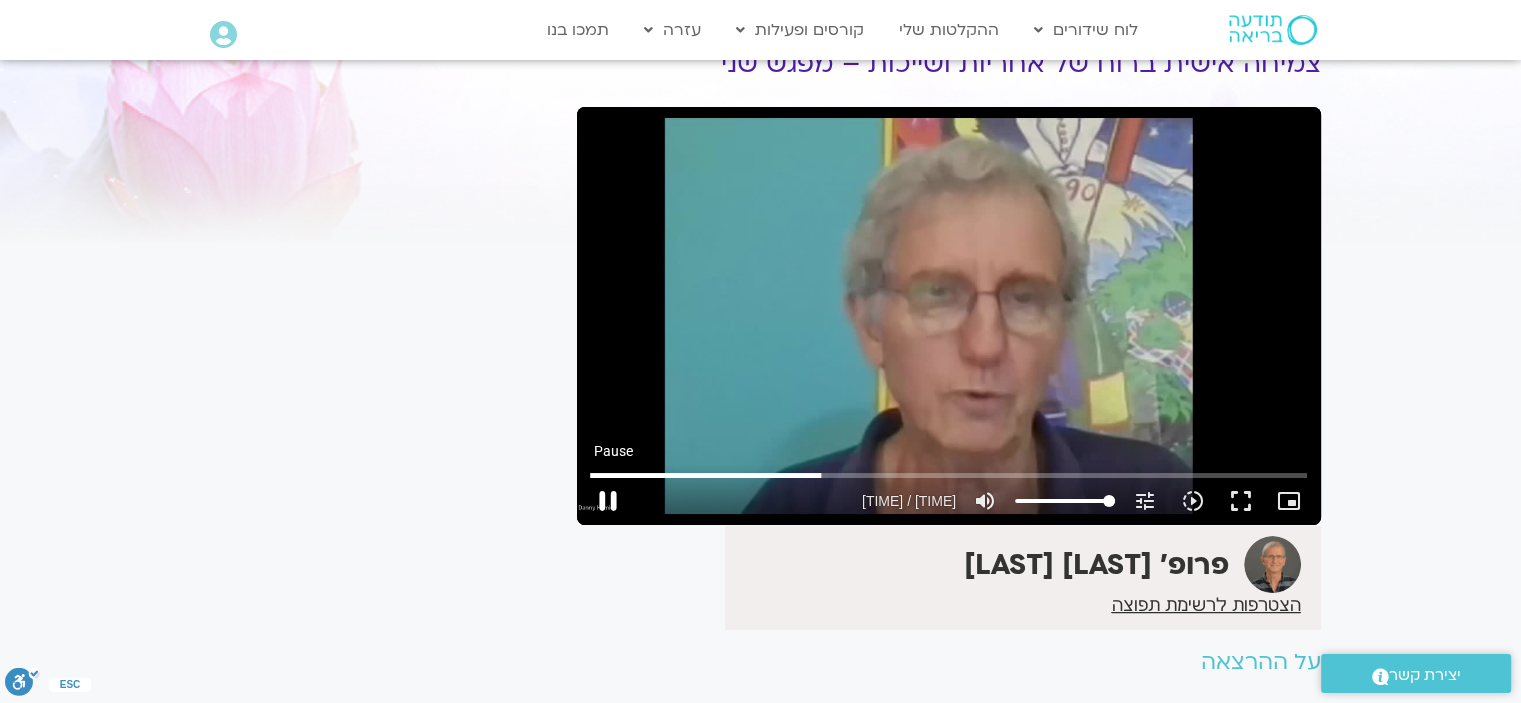 click on "pause" at bounding box center (608, 501) 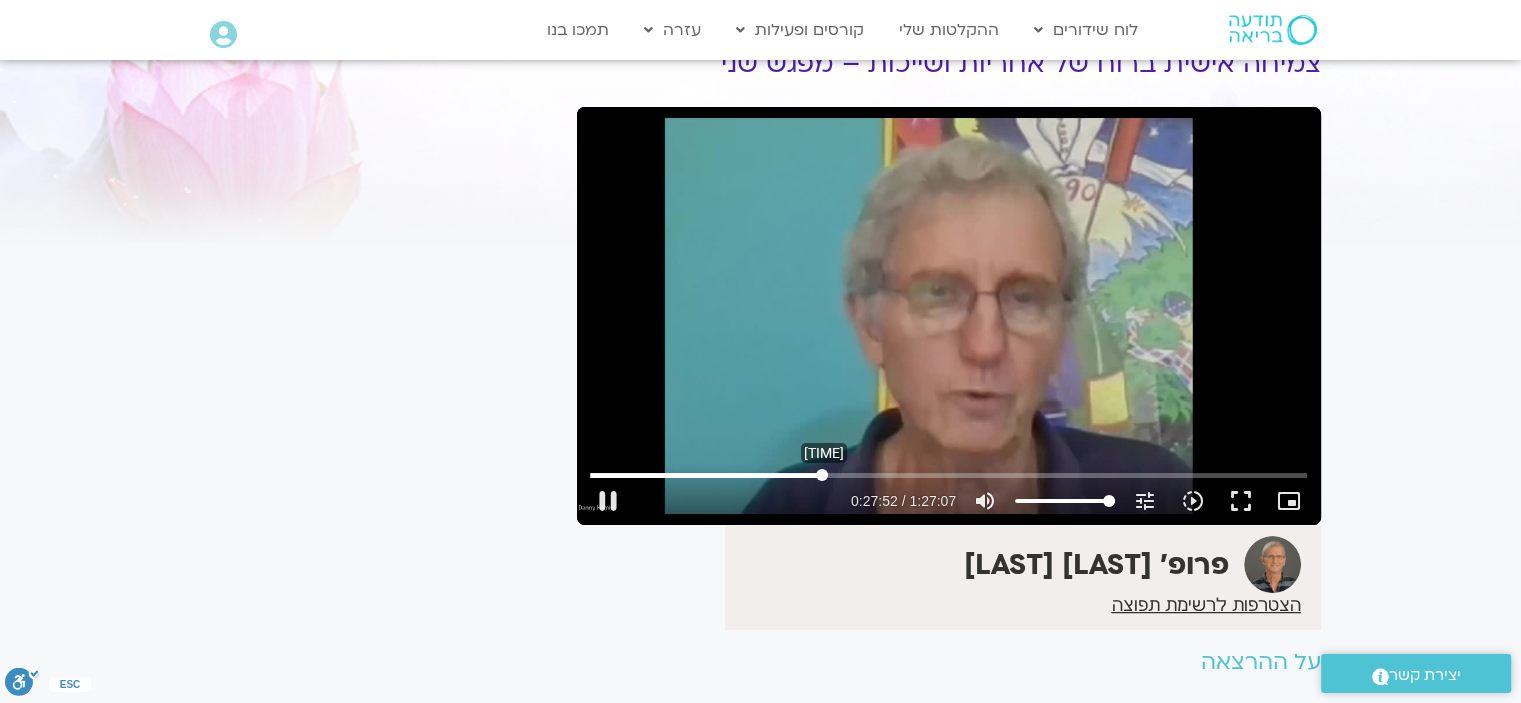 click at bounding box center [948, 475] 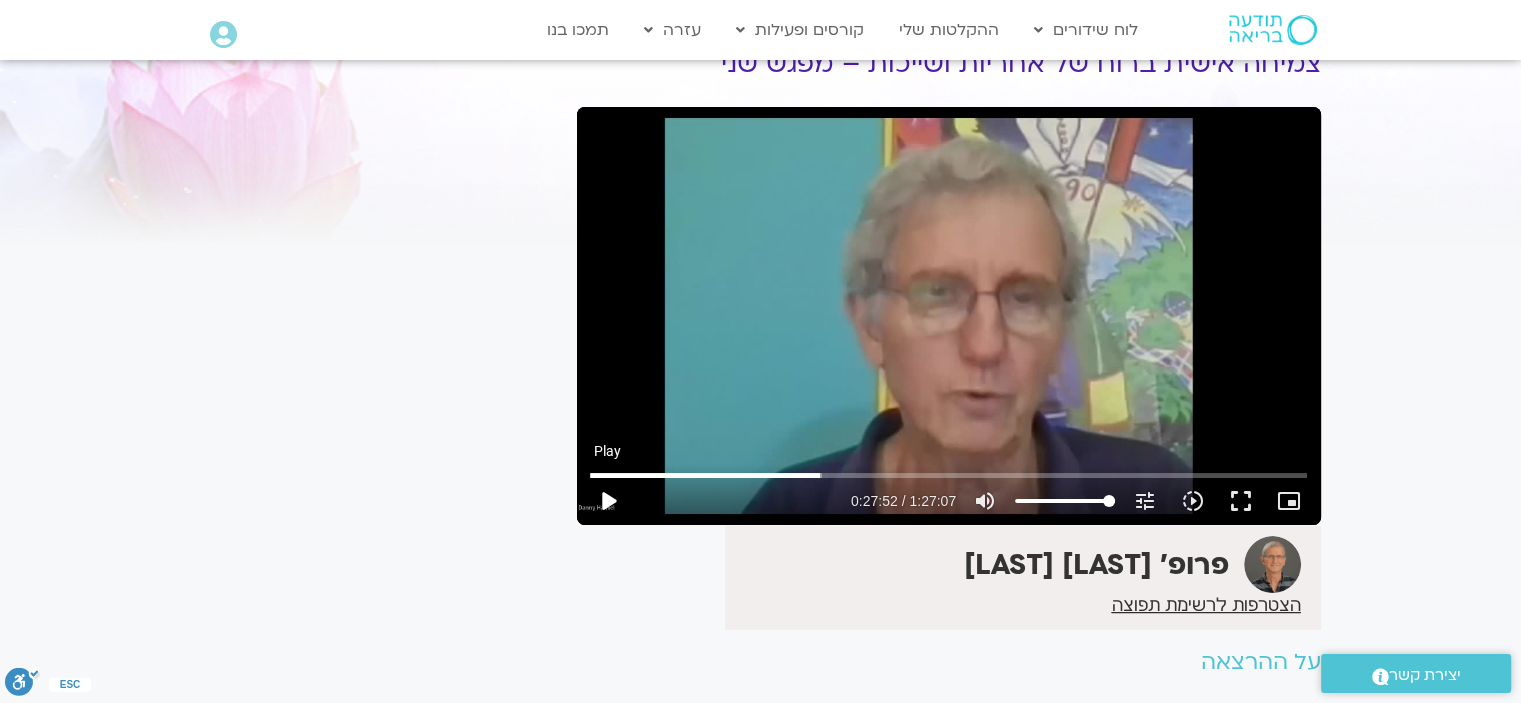 click on "play_arrow" at bounding box center (608, 501) 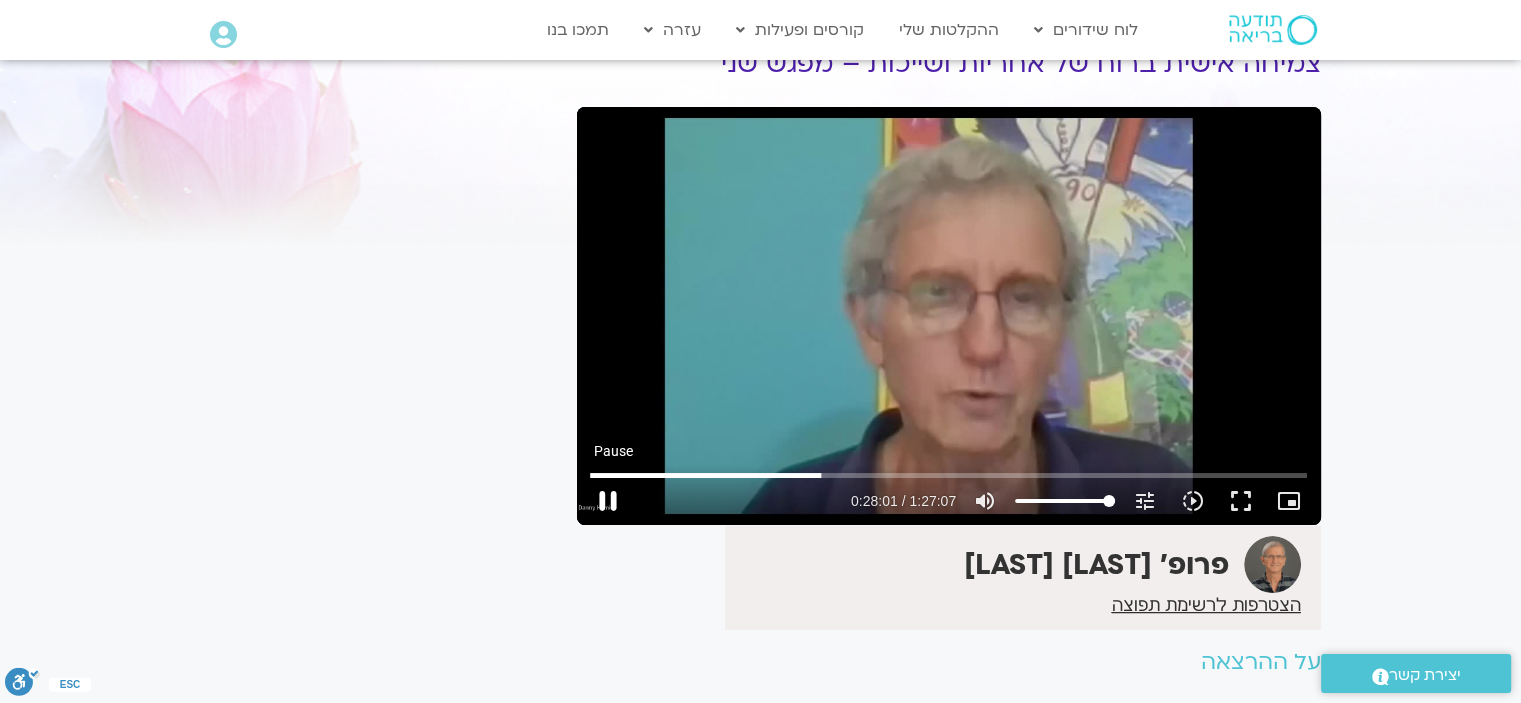 click on "pause" at bounding box center [608, 501] 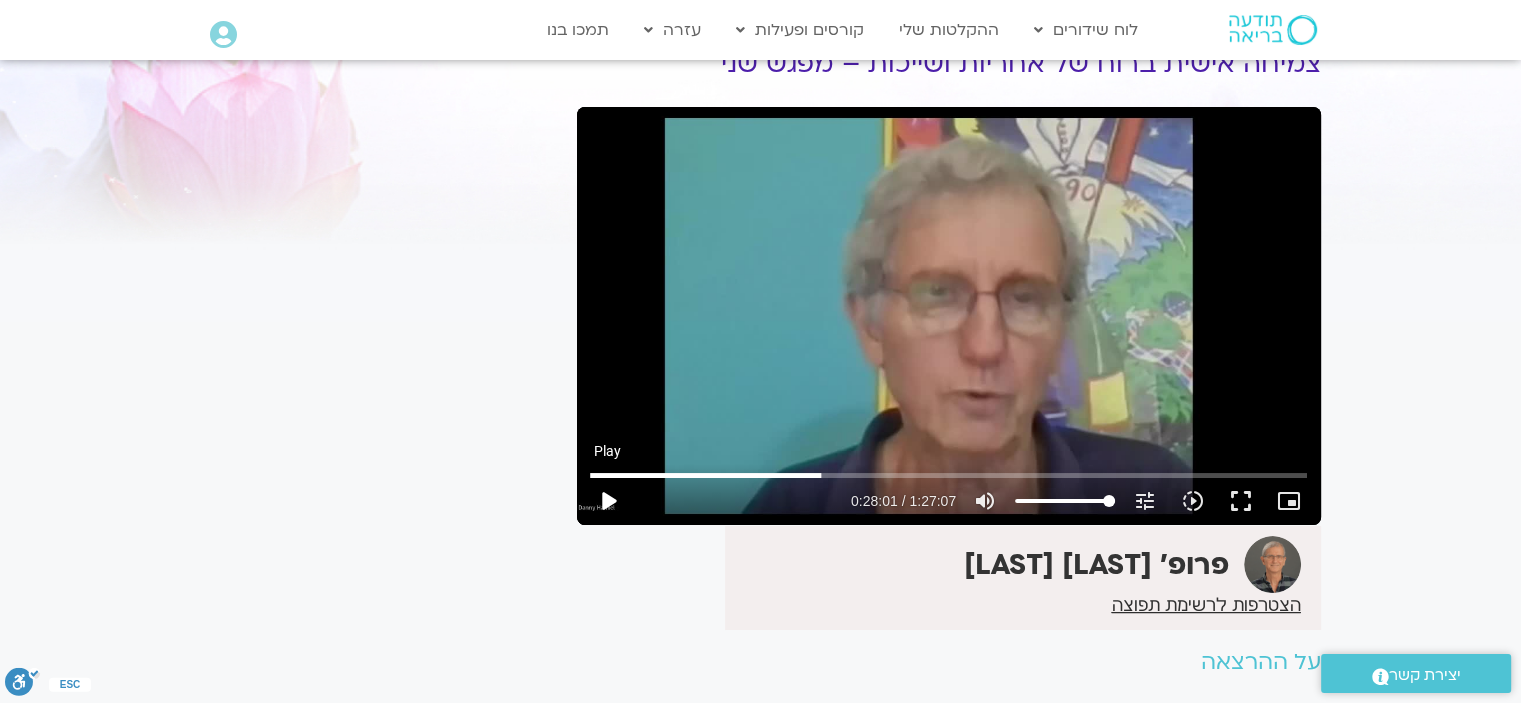 click on "play_arrow" at bounding box center (608, 501) 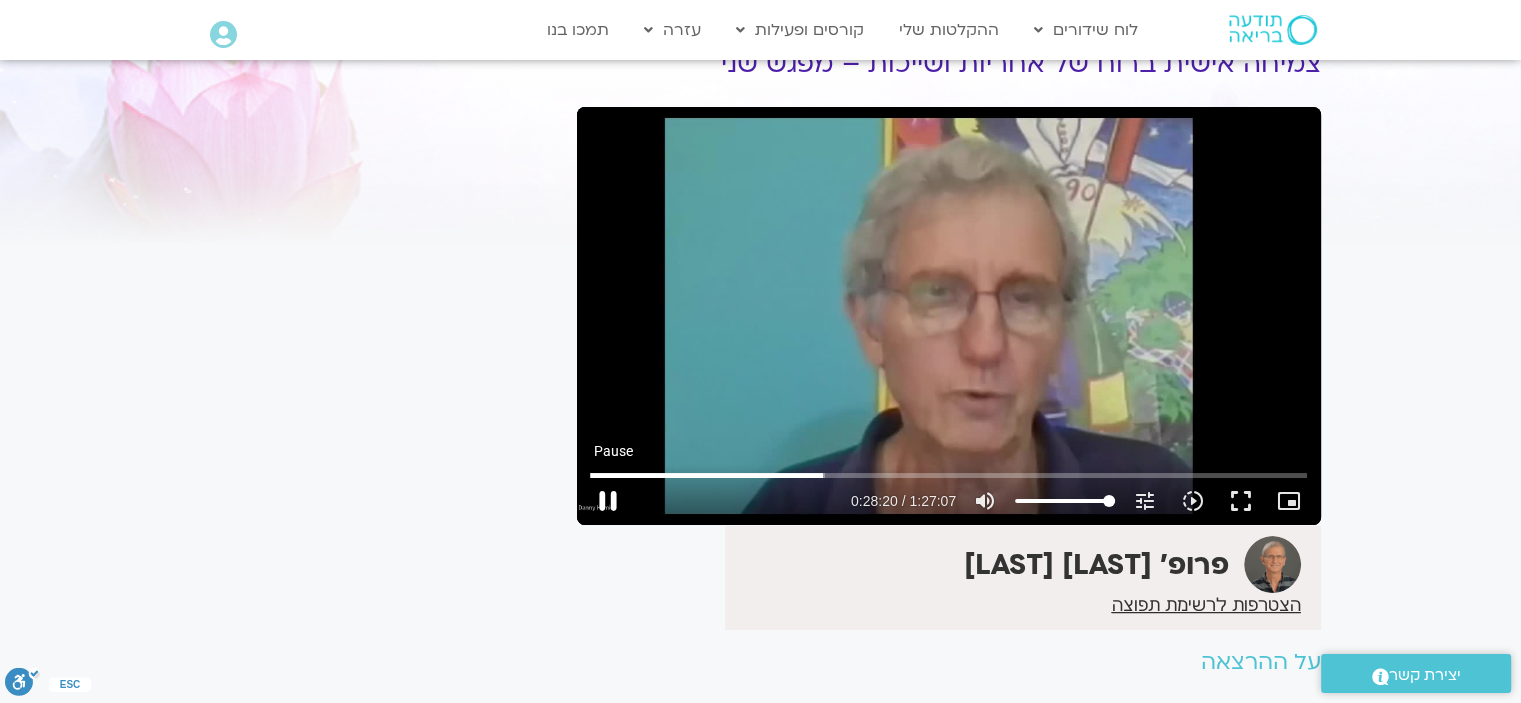 click on "pause" at bounding box center (608, 501) 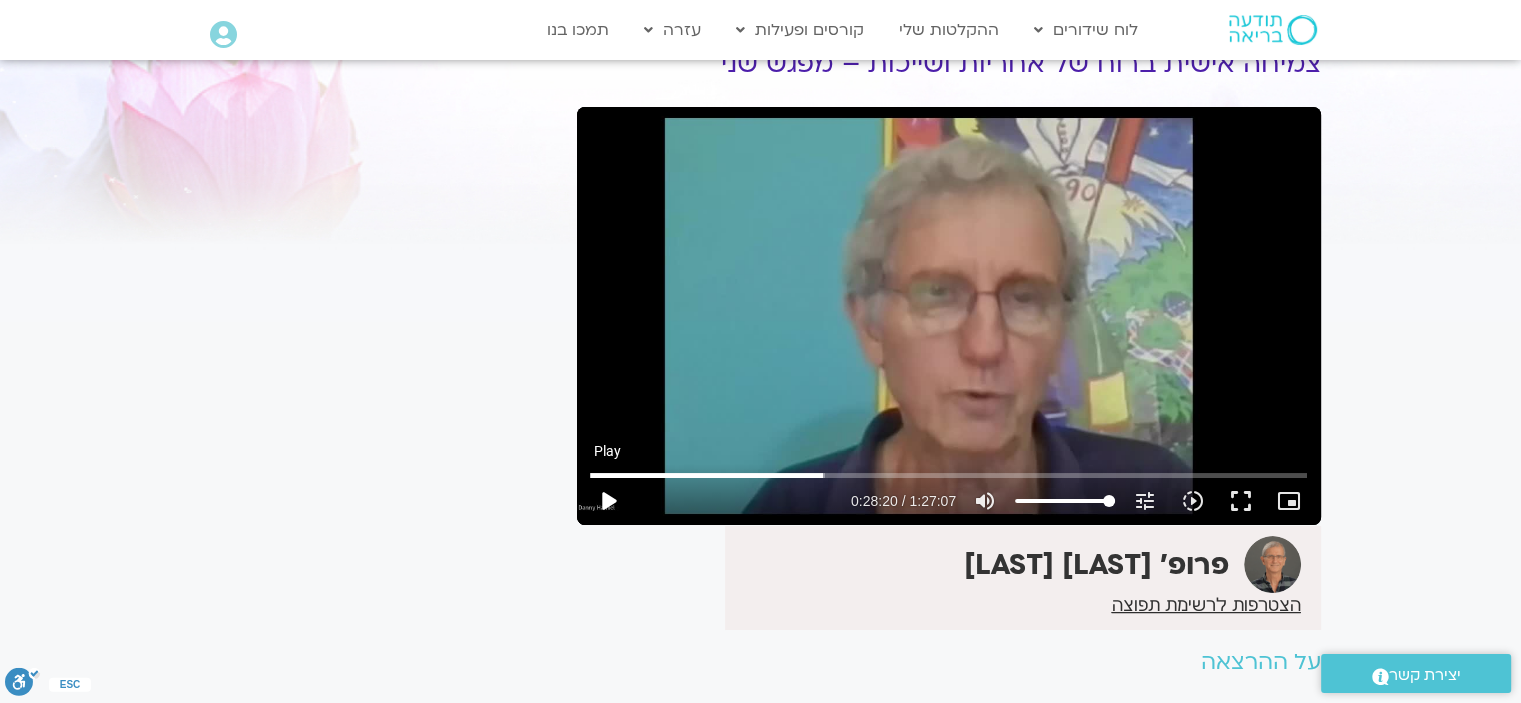 click on "play_arrow" at bounding box center (608, 501) 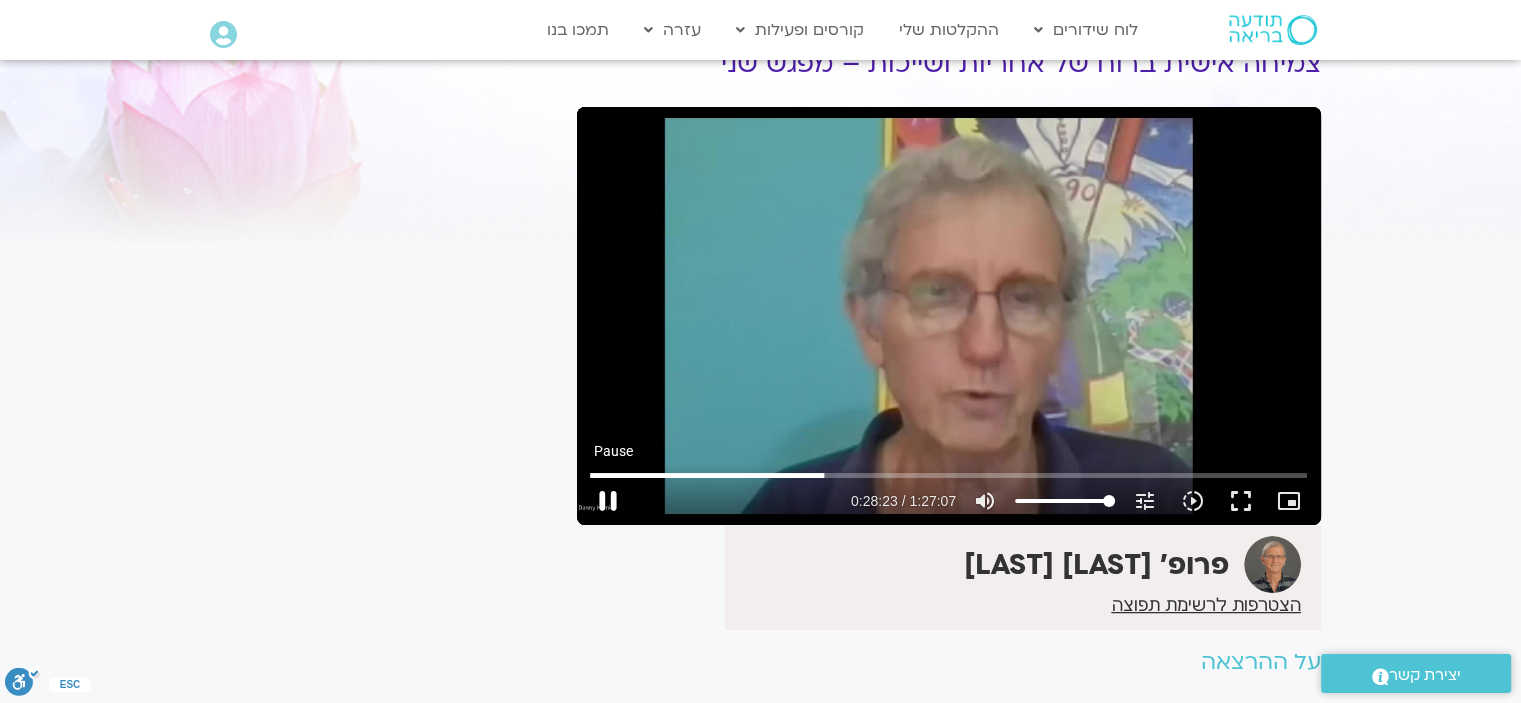 click on "pause" at bounding box center (608, 501) 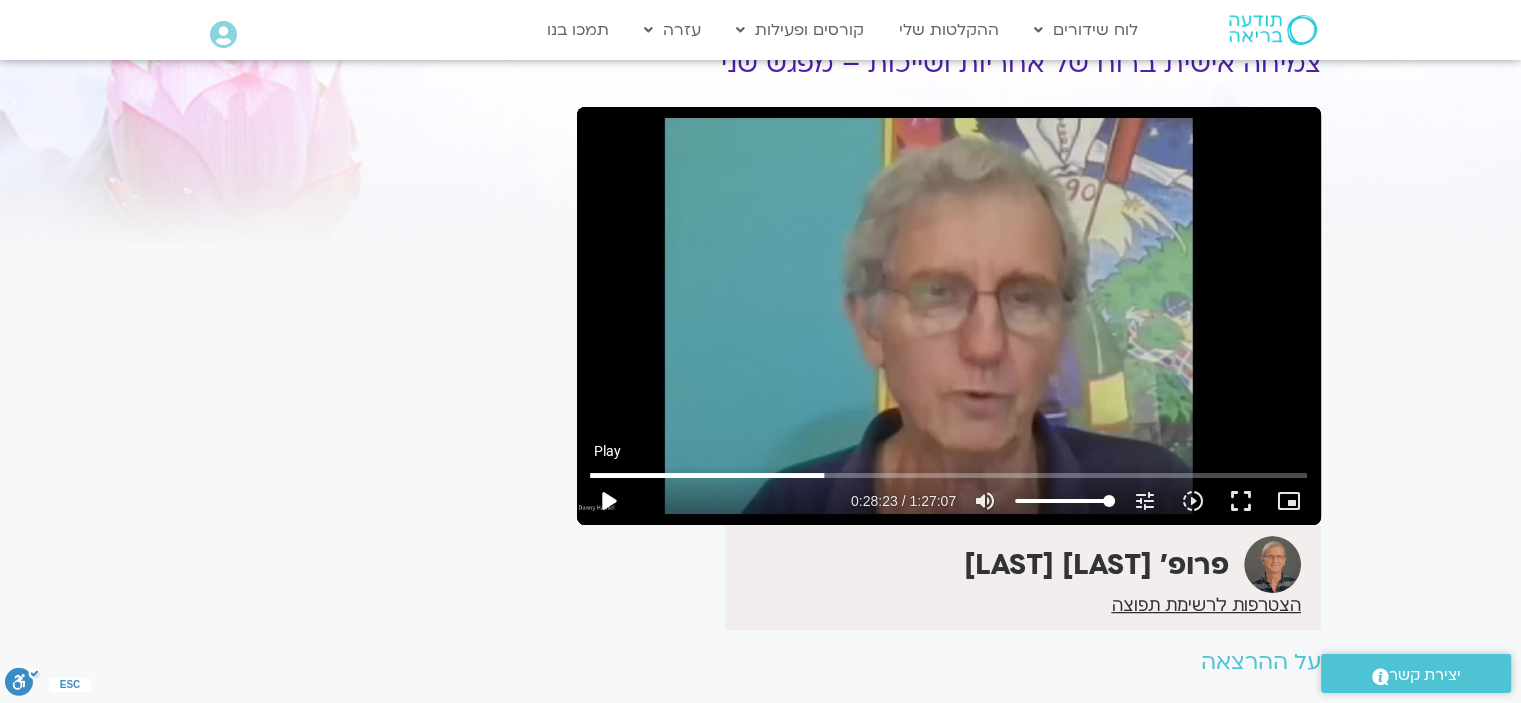 click on "play_arrow" at bounding box center [608, 501] 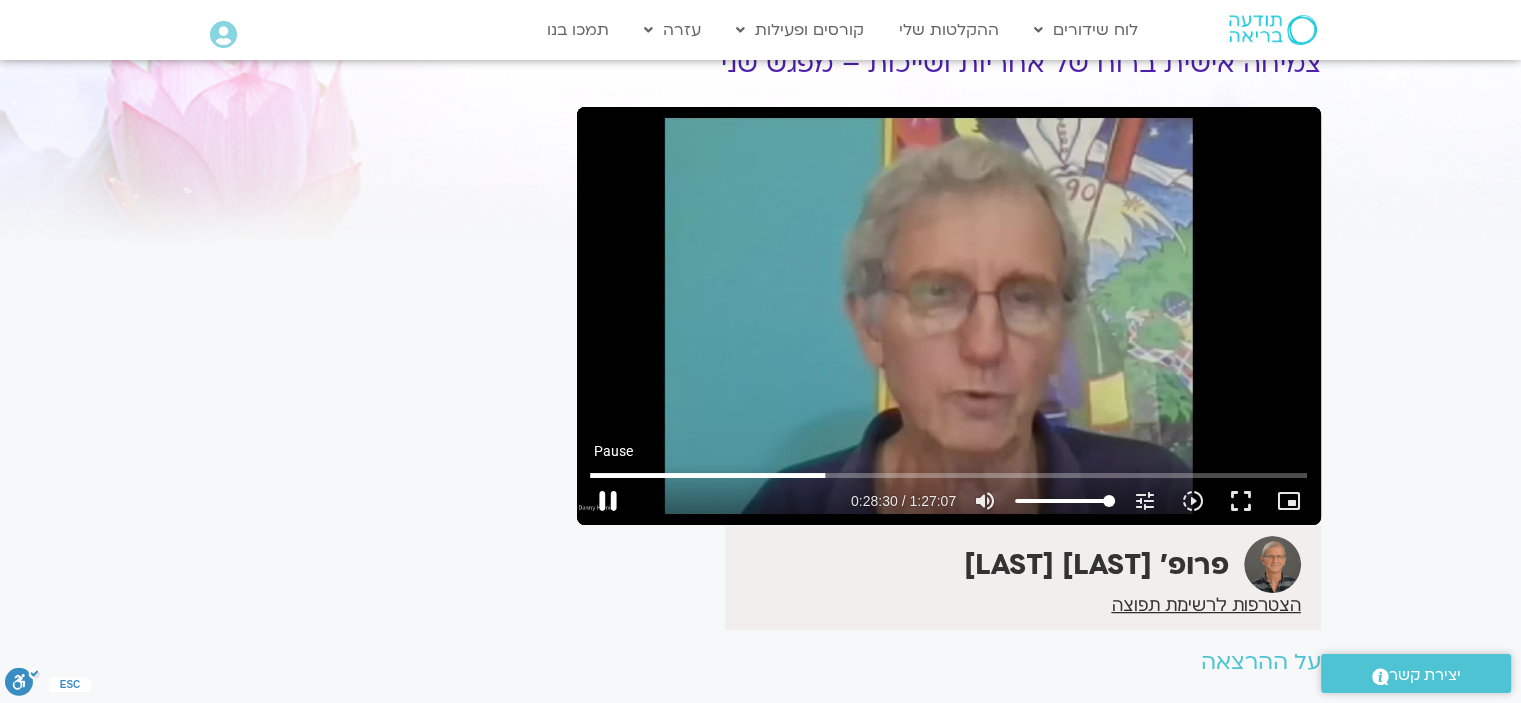 click on "pause" at bounding box center (608, 501) 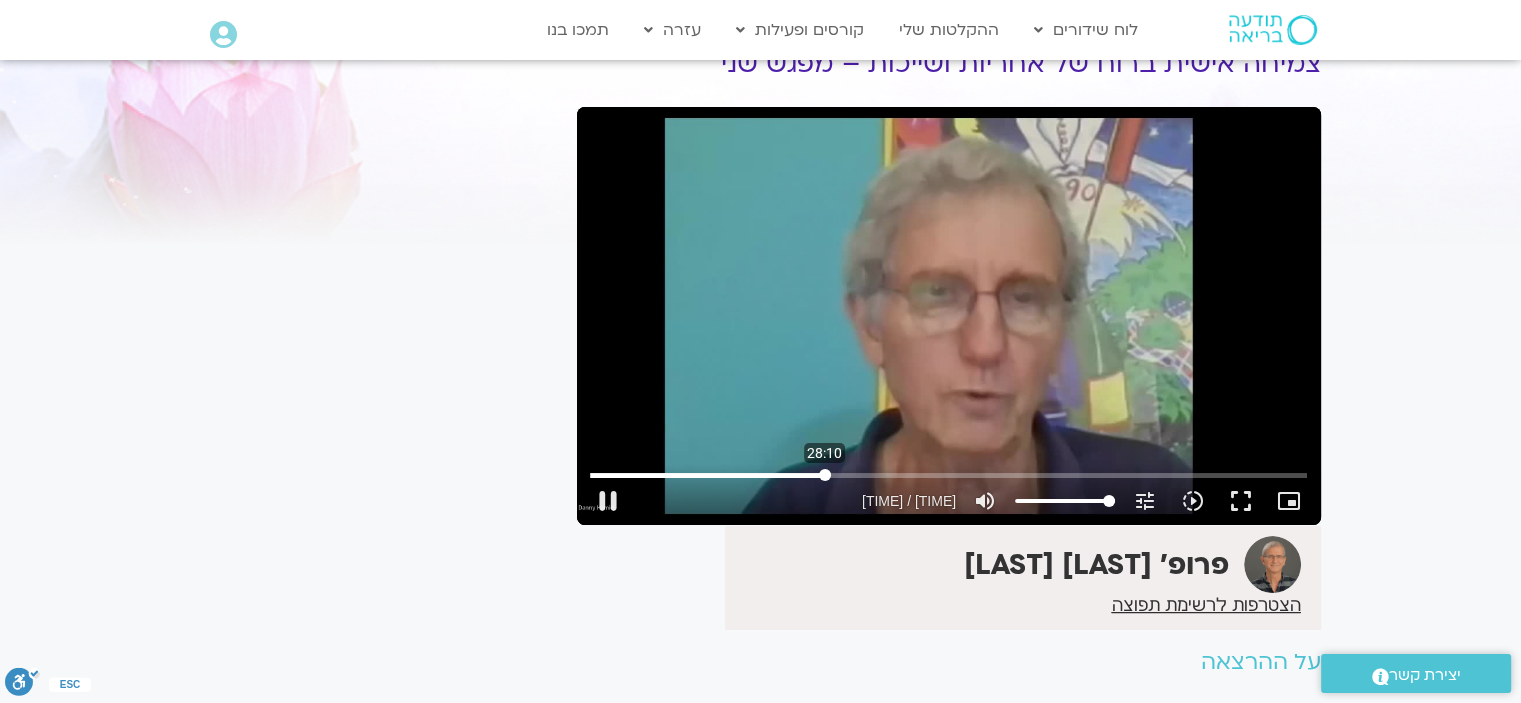 click at bounding box center (948, 475) 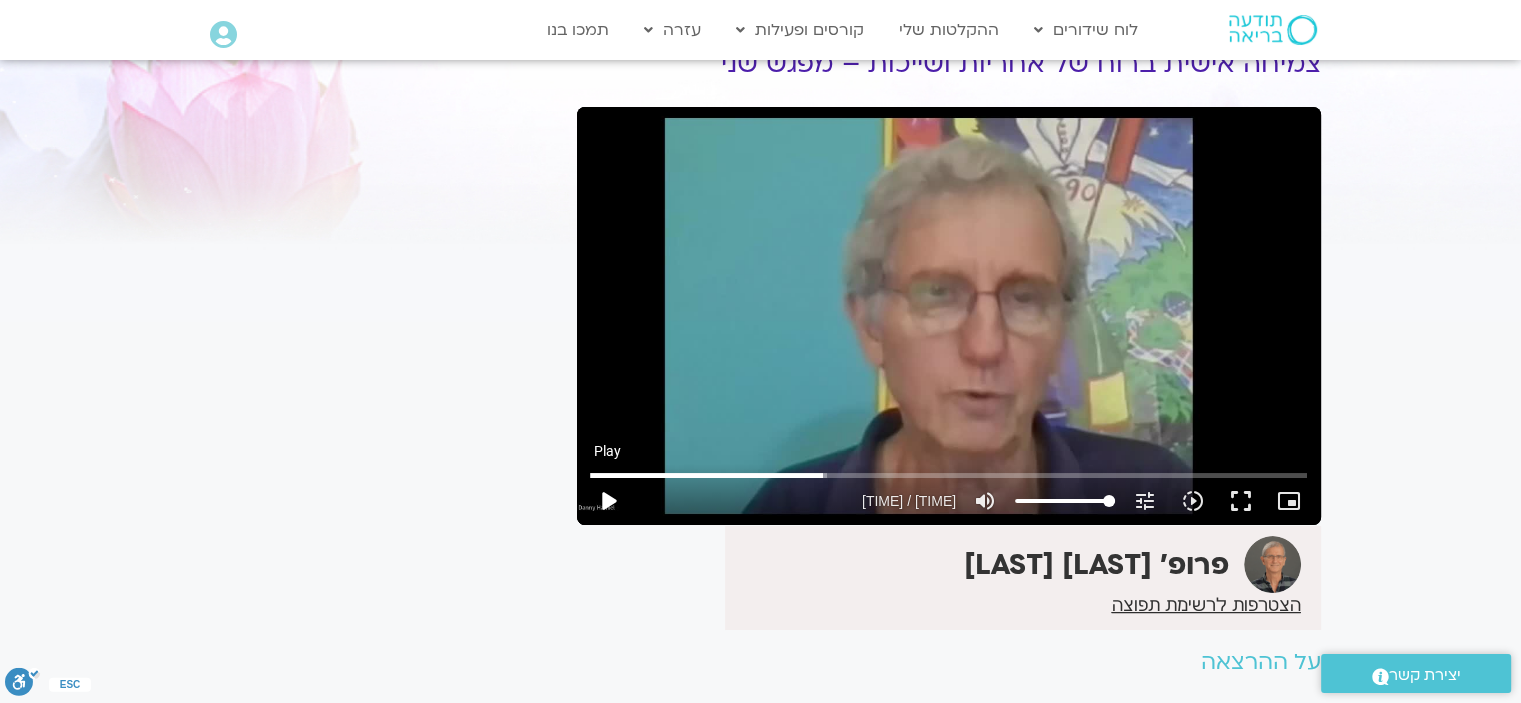 click on "play_arrow" at bounding box center (608, 501) 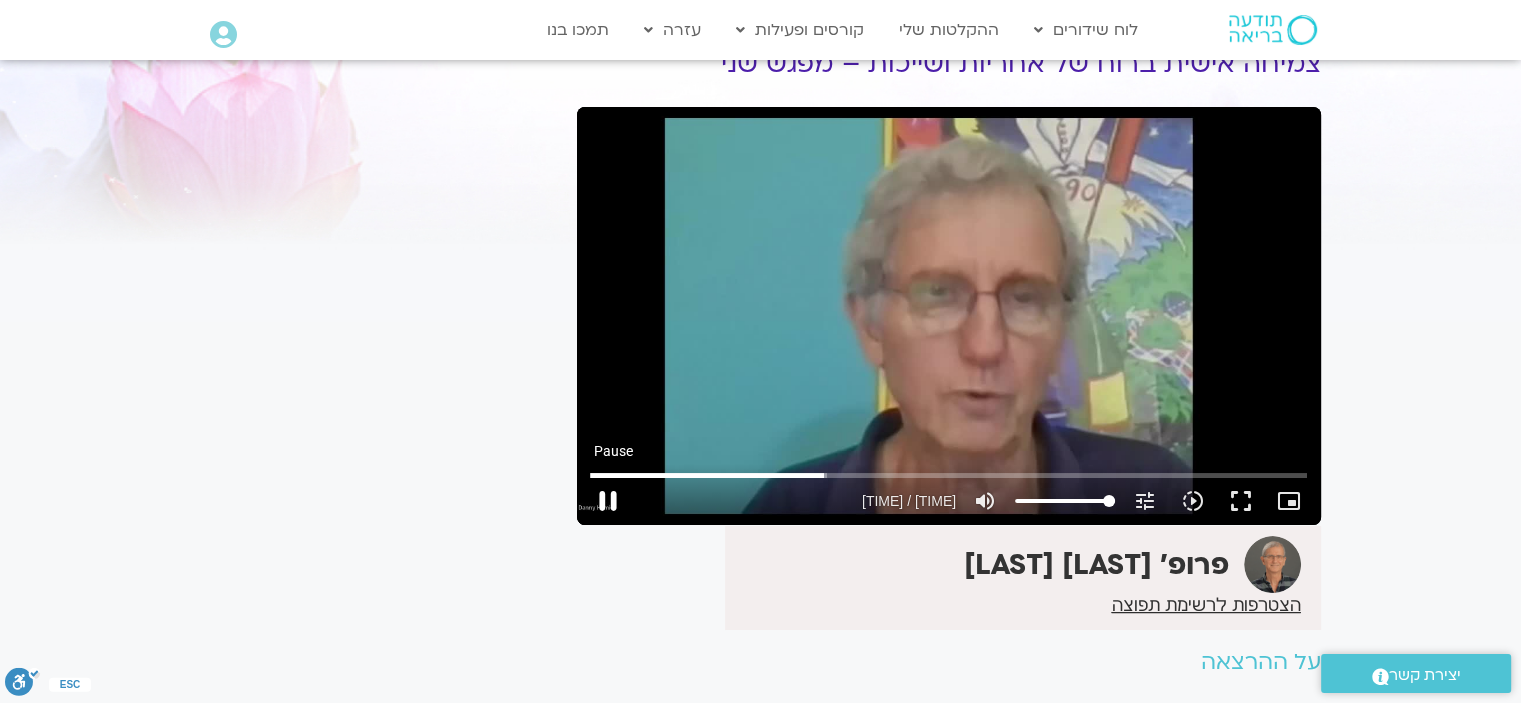 click on "pause" at bounding box center (608, 501) 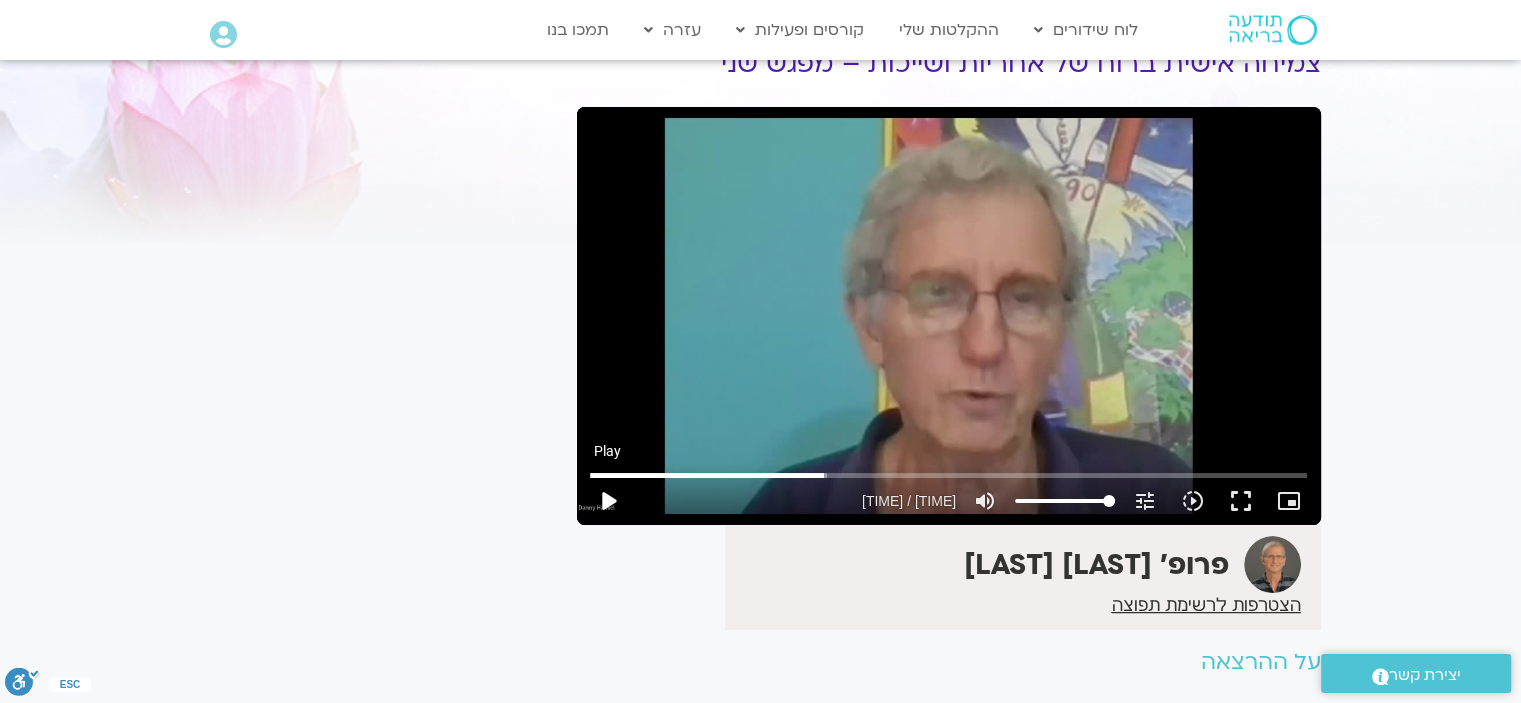 click on "play_arrow" at bounding box center (608, 501) 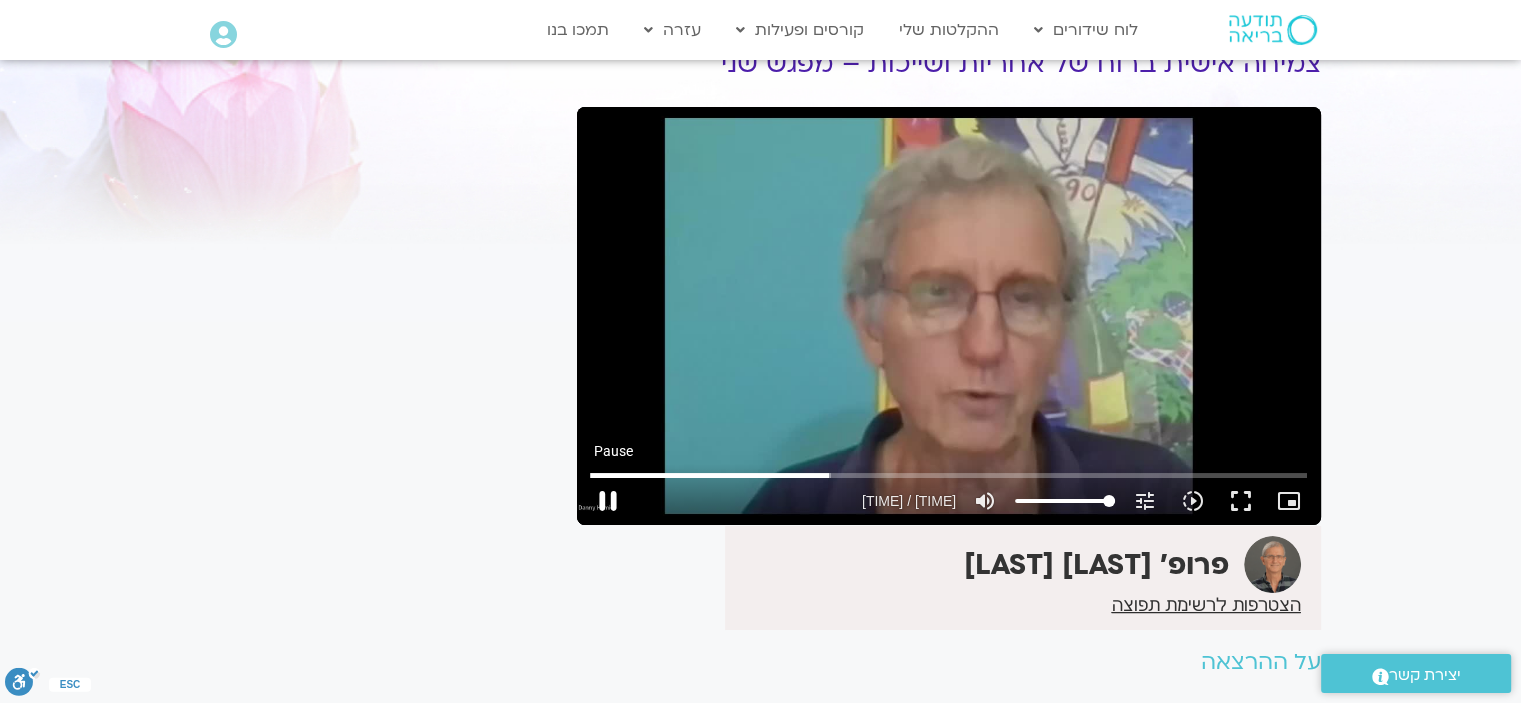 click on "pause" at bounding box center (608, 501) 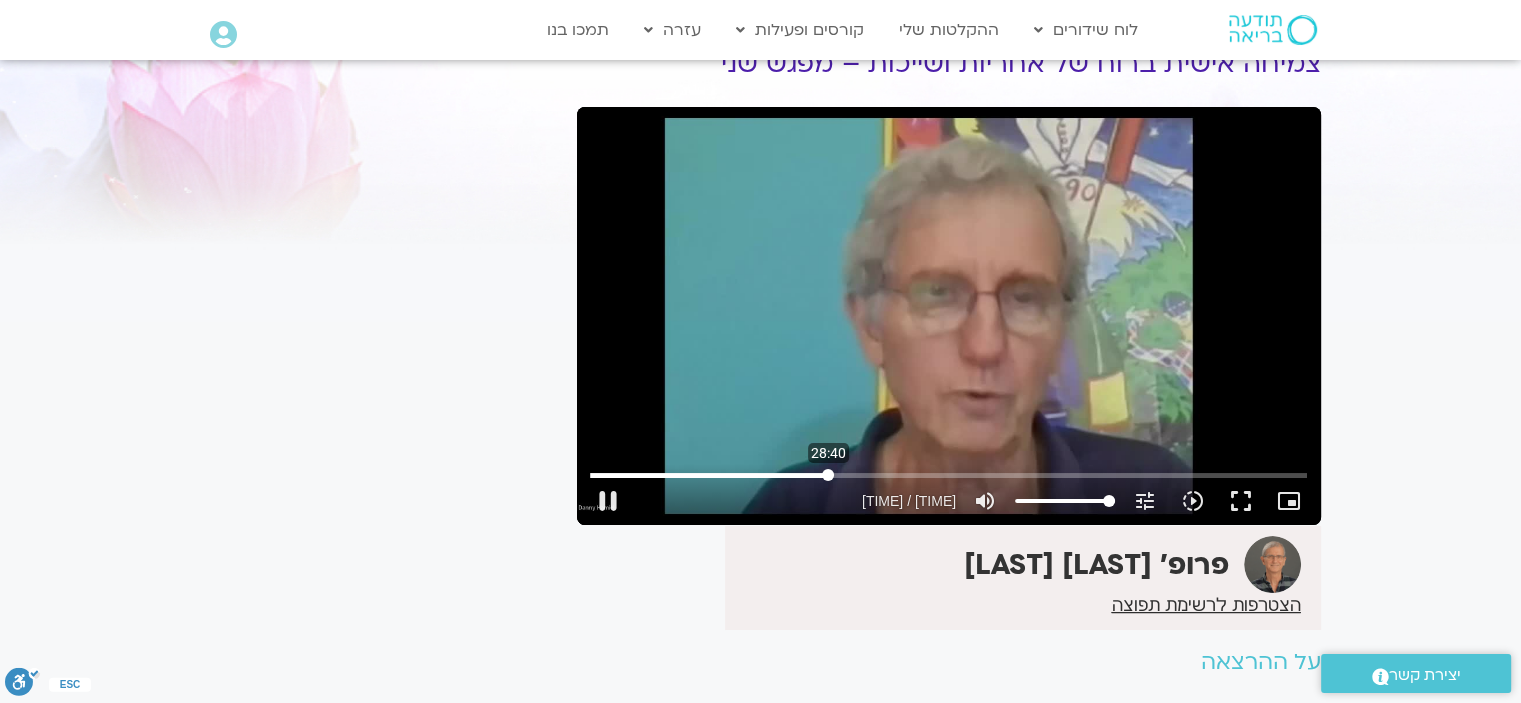 click at bounding box center [948, 475] 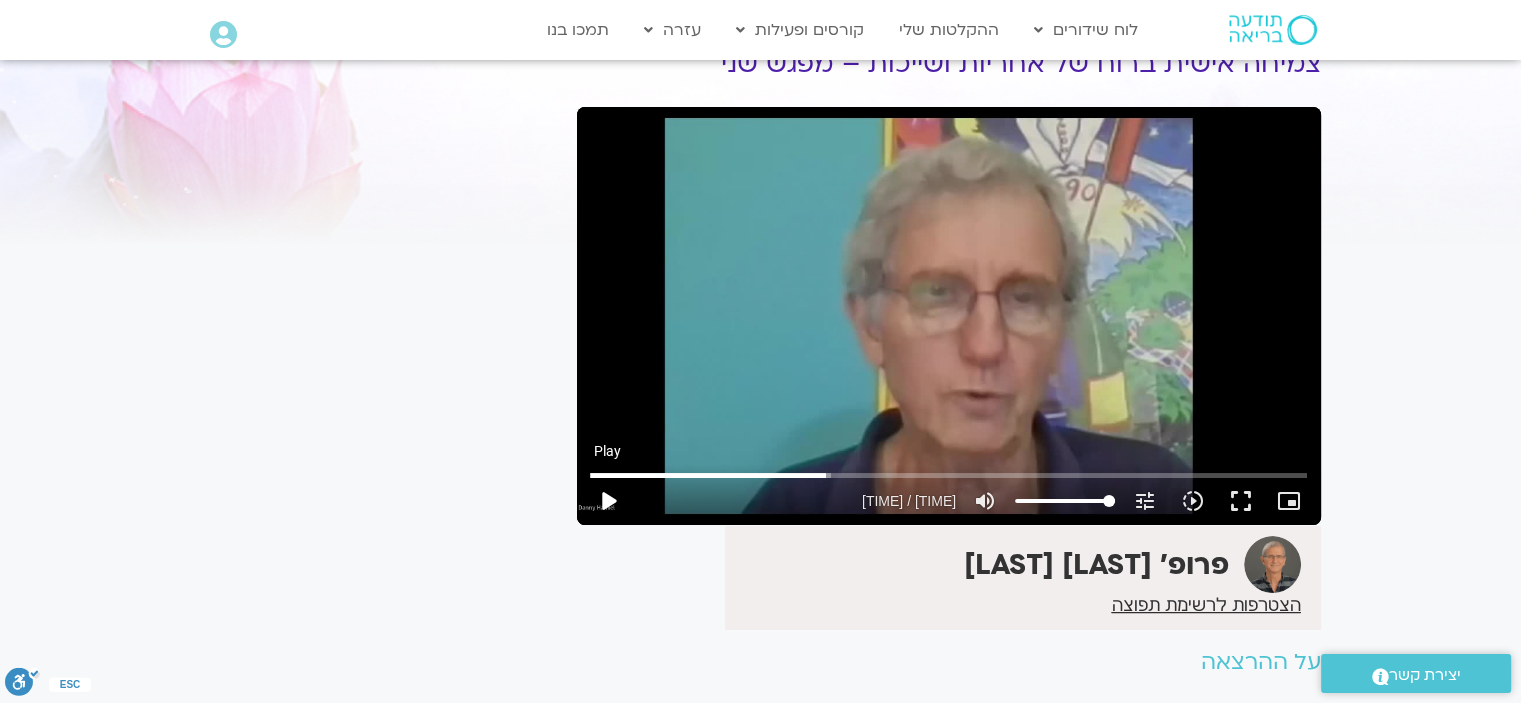 click on "play_arrow" at bounding box center [608, 501] 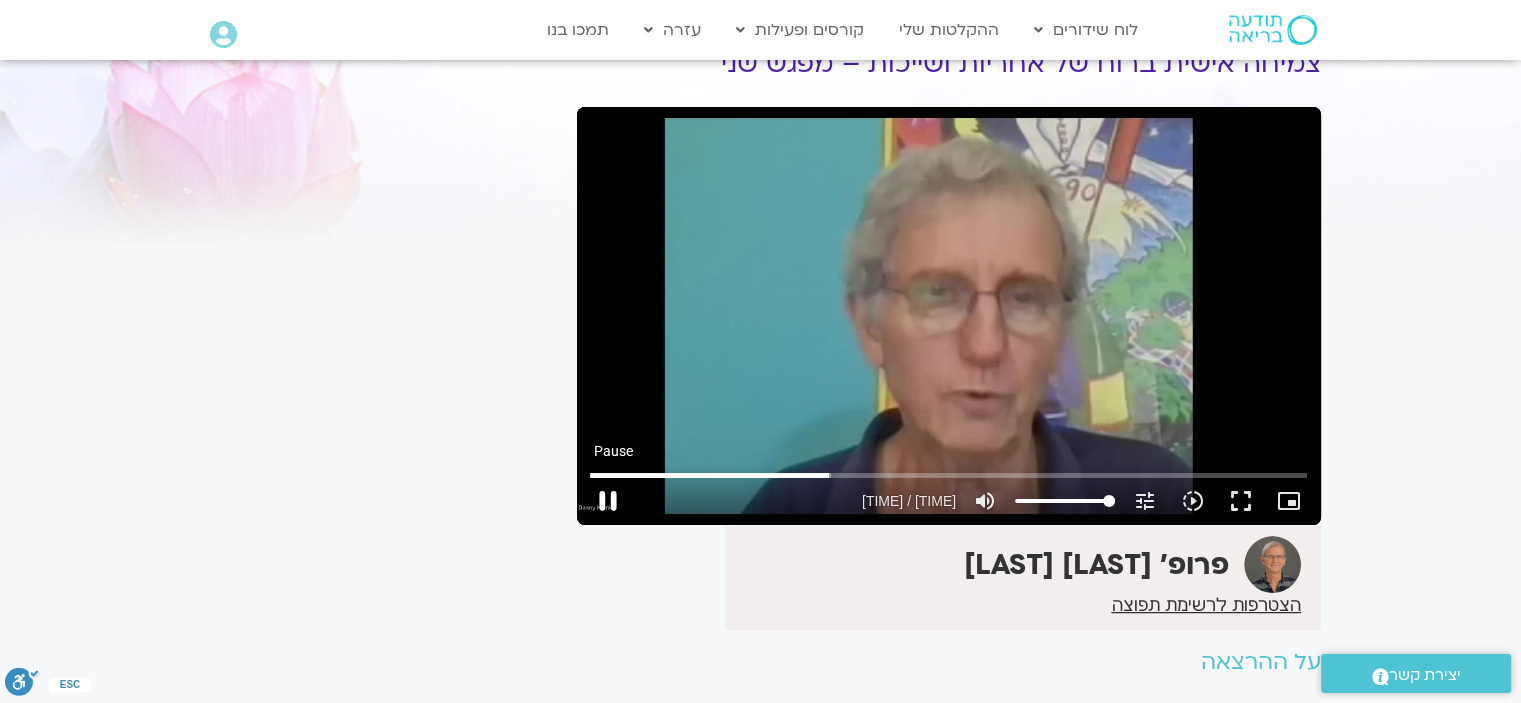 click on "pause" at bounding box center [608, 501] 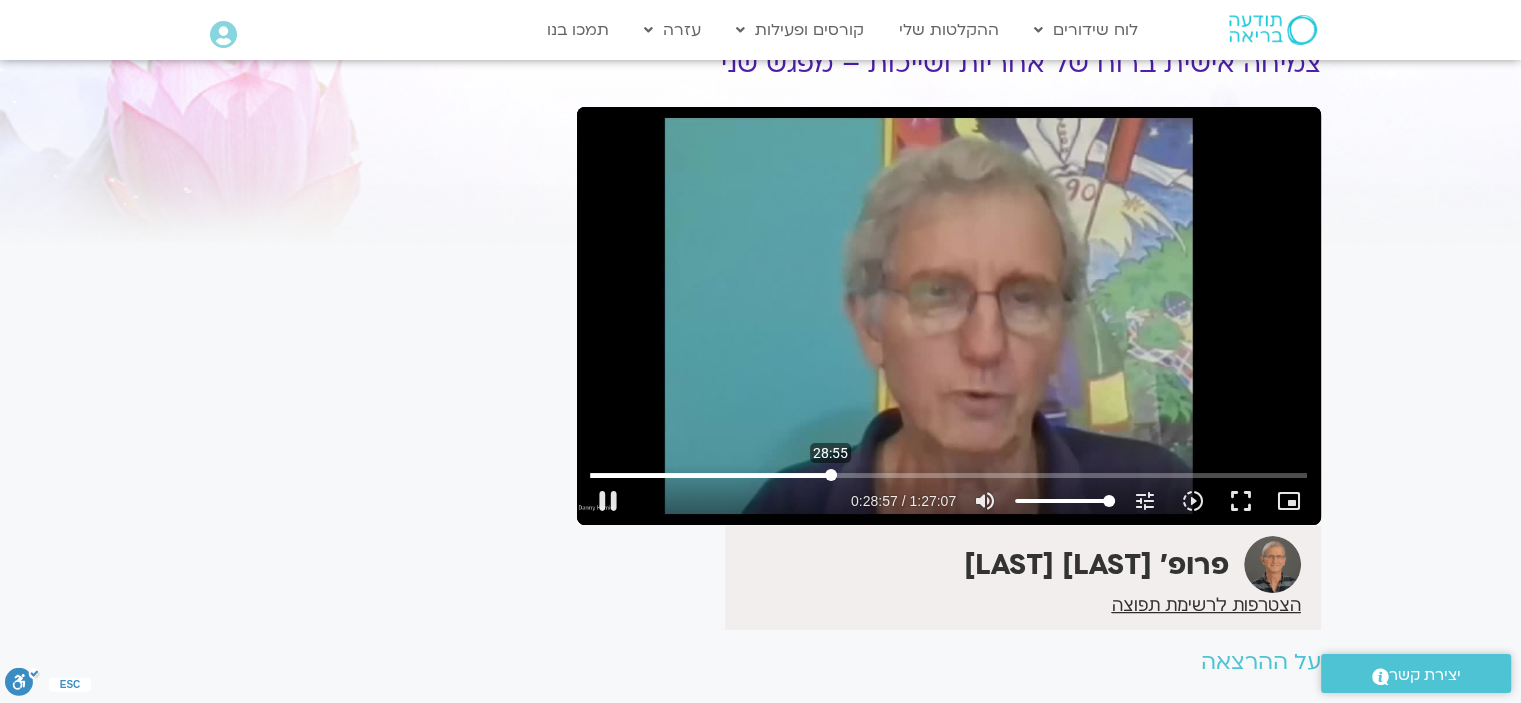 click at bounding box center [948, 475] 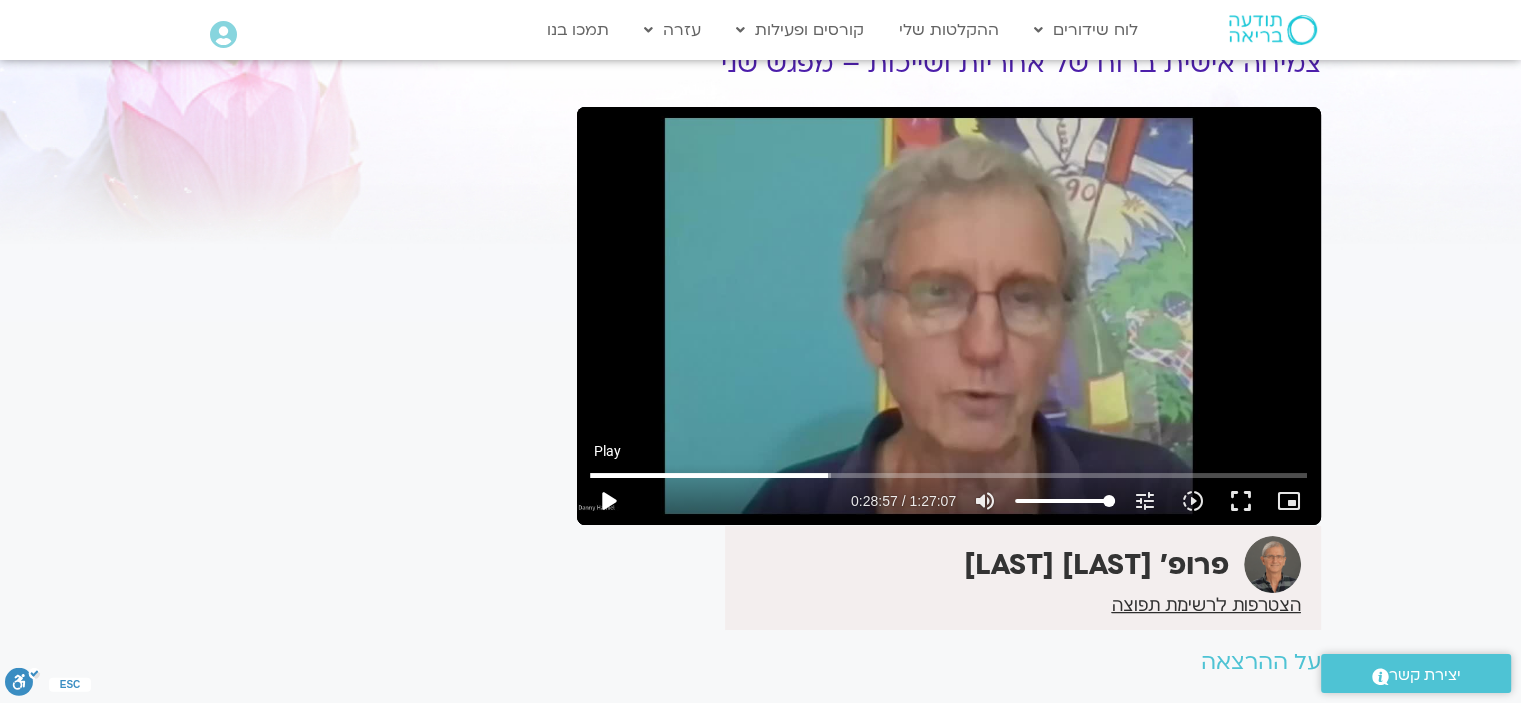 click on "play_arrow" at bounding box center [608, 501] 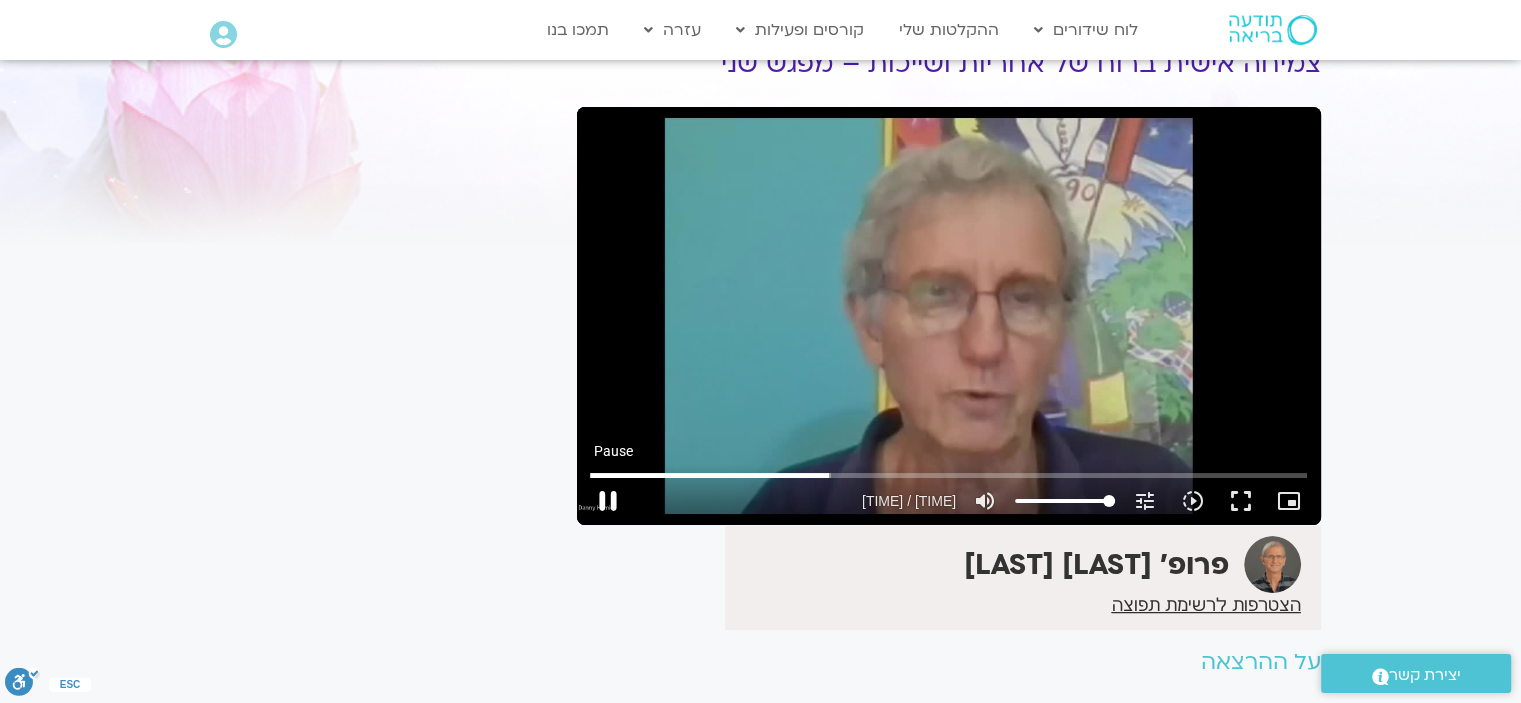 click on "pause" at bounding box center [608, 501] 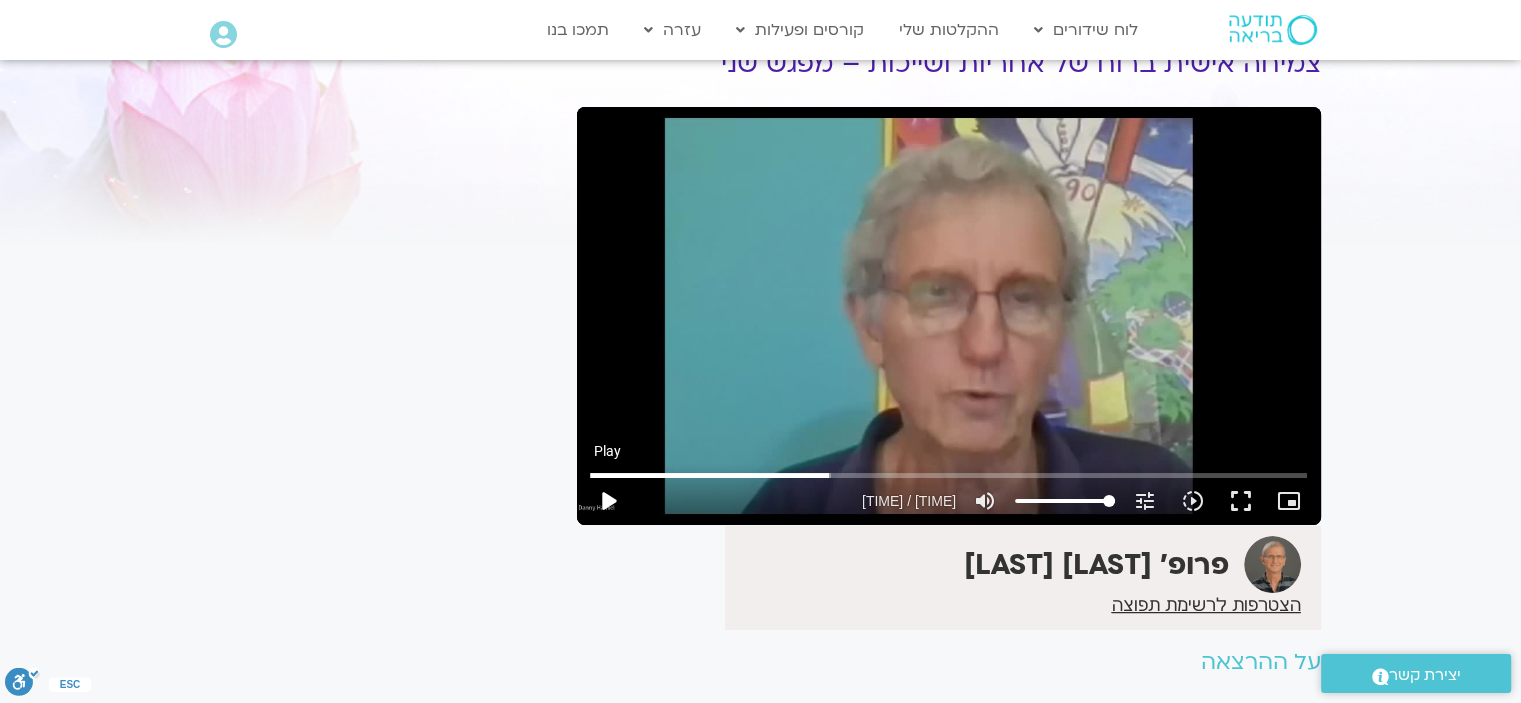 click on "play_arrow" at bounding box center [608, 501] 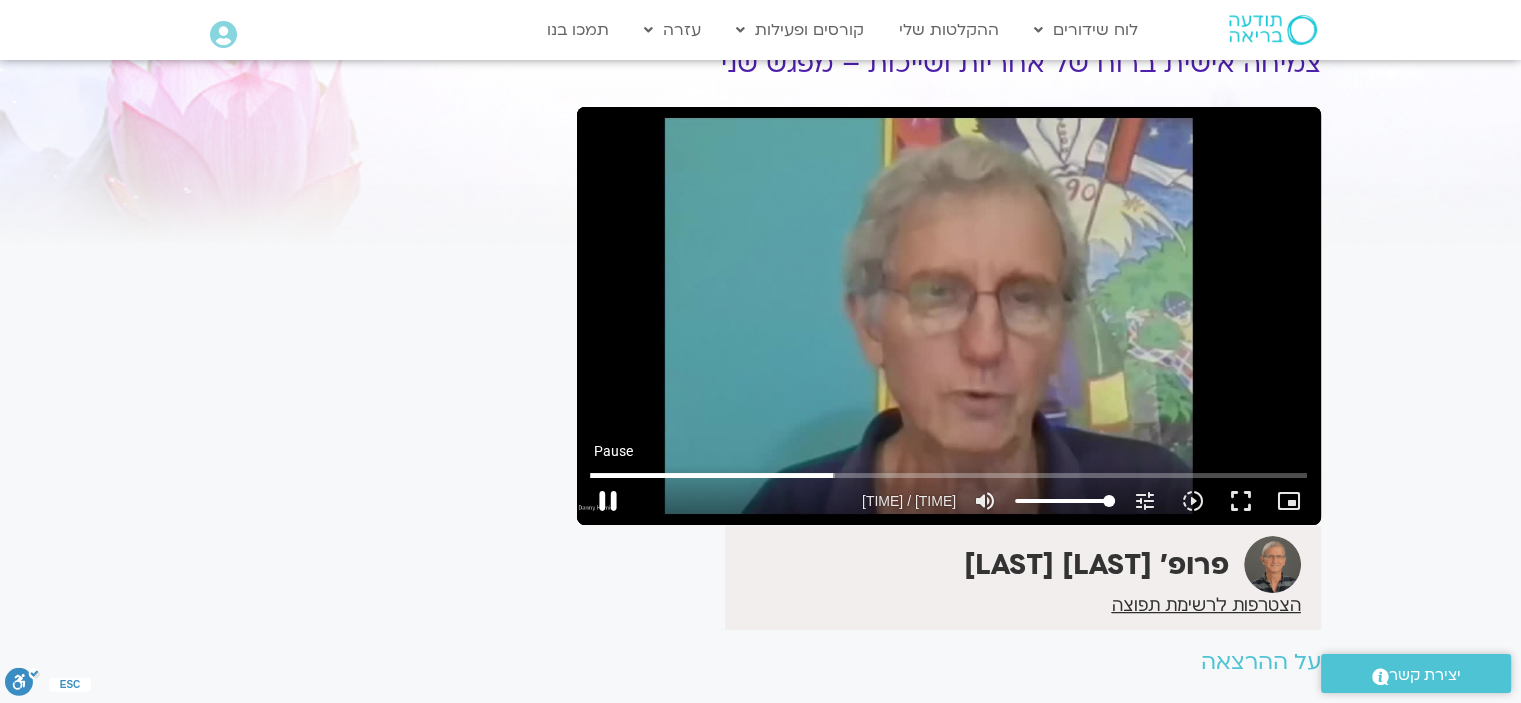 click on "pause" at bounding box center (608, 501) 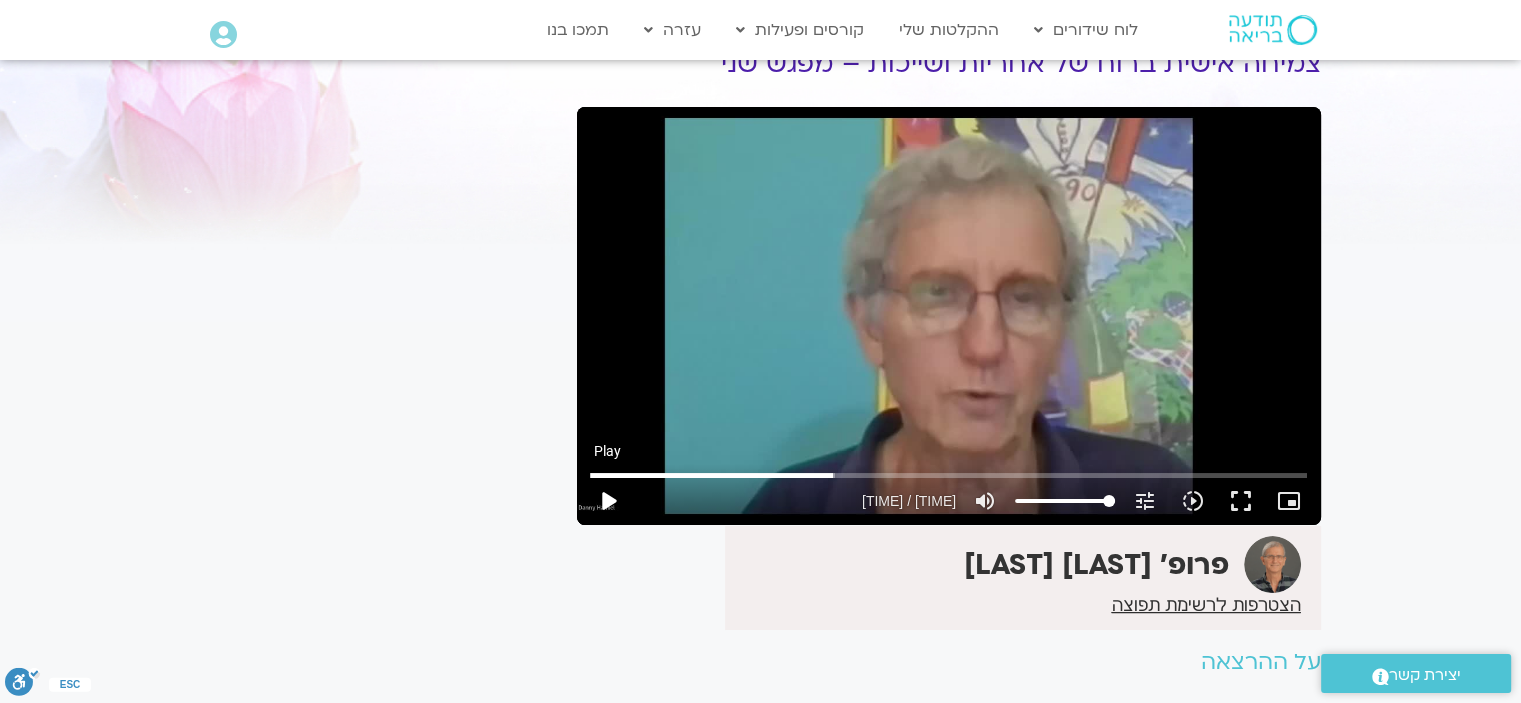 click on "play_arrow" at bounding box center [608, 501] 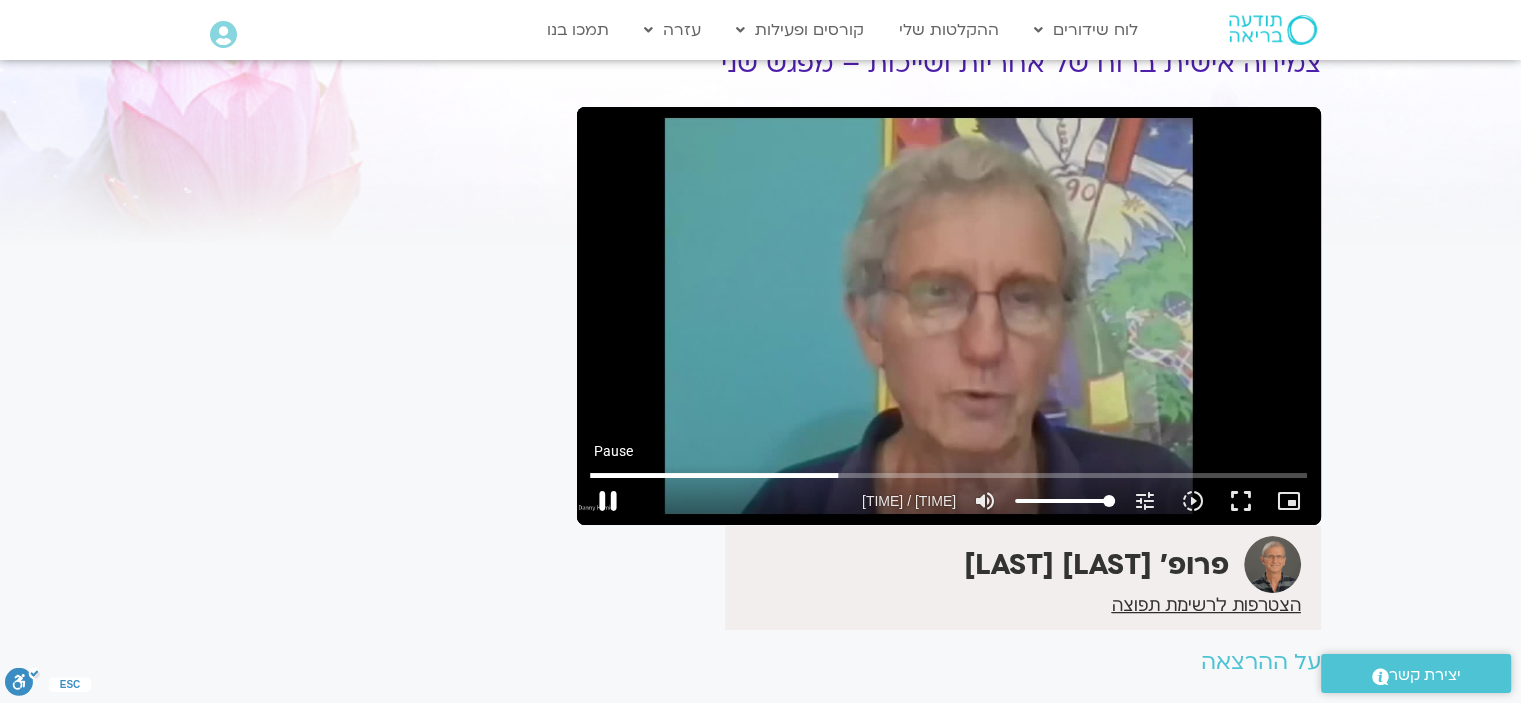 click on "pause" at bounding box center (608, 501) 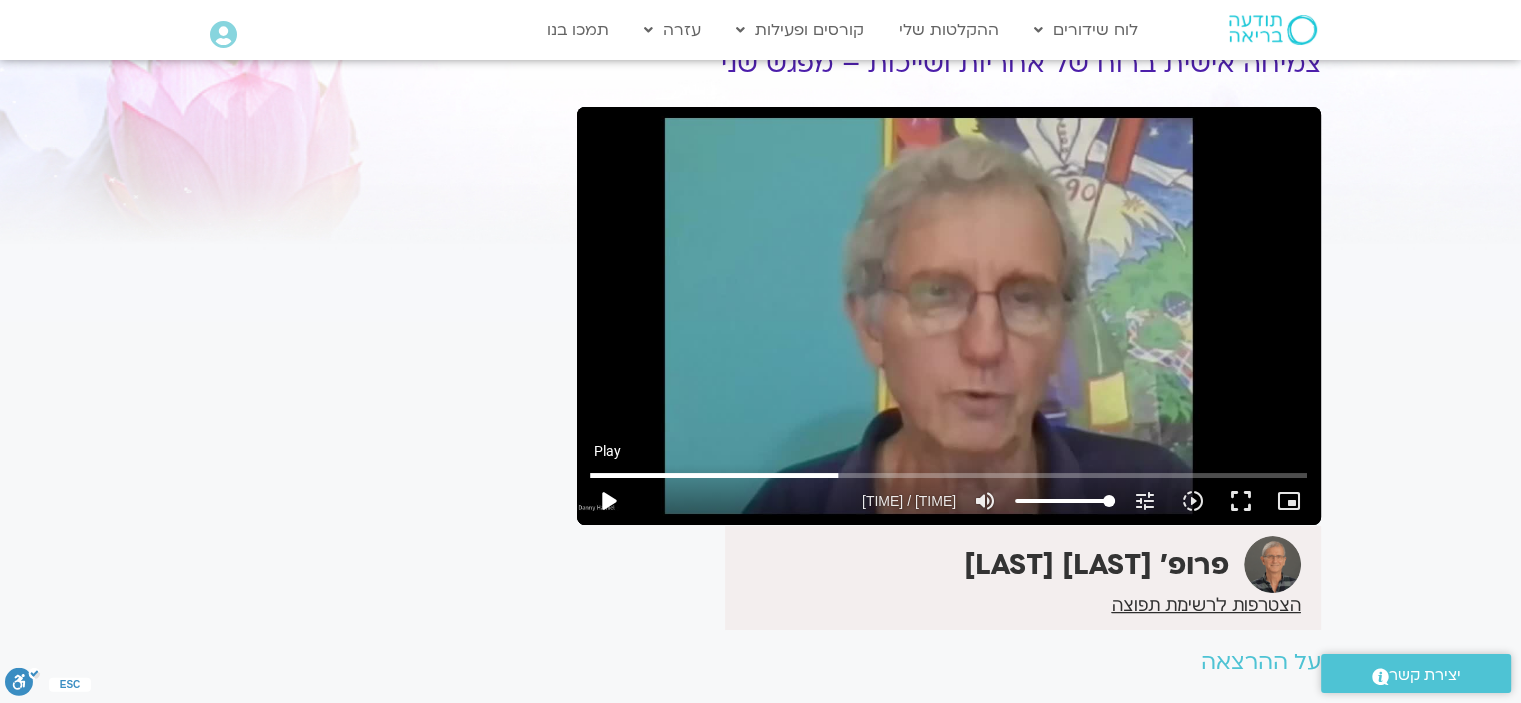 click on "play_arrow" at bounding box center [608, 501] 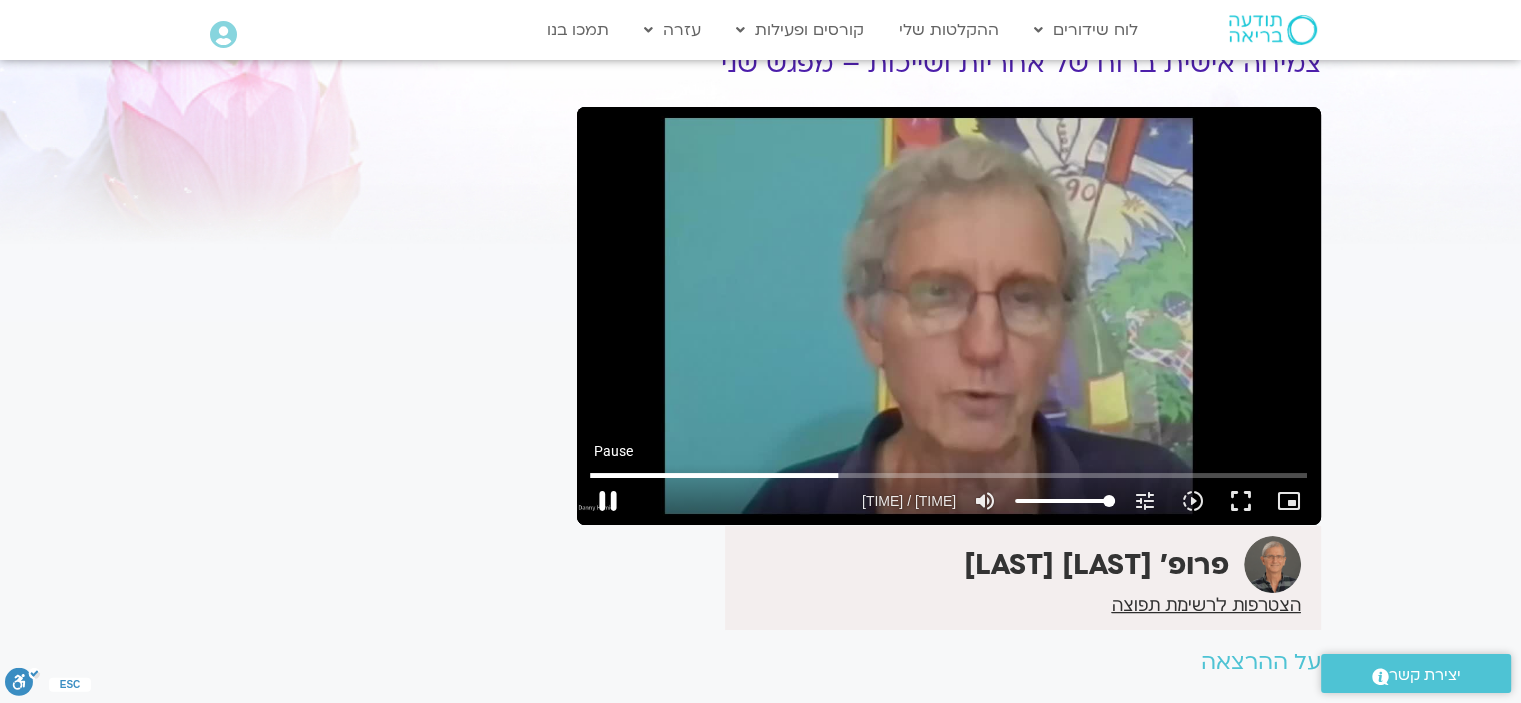click on "pause" at bounding box center (608, 501) 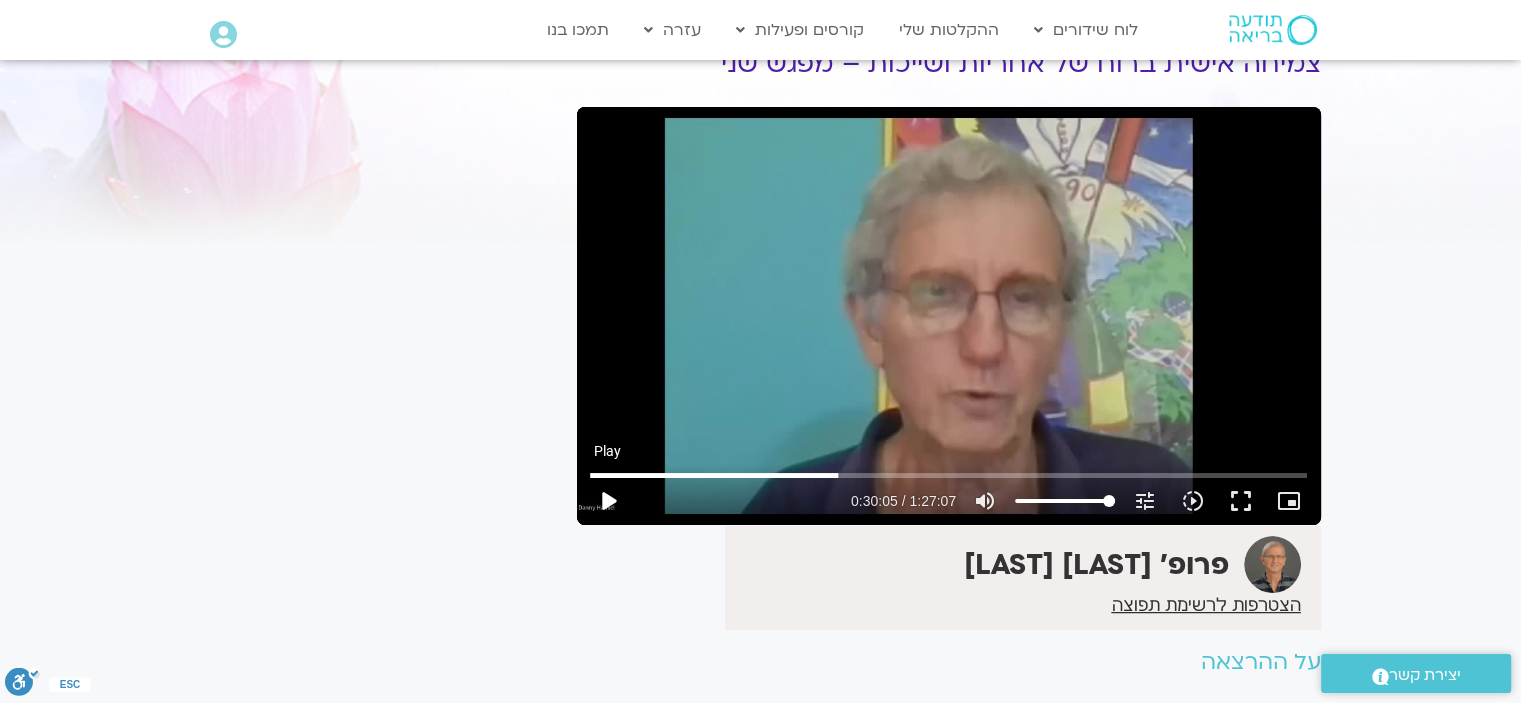 click on "play_arrow" at bounding box center (608, 501) 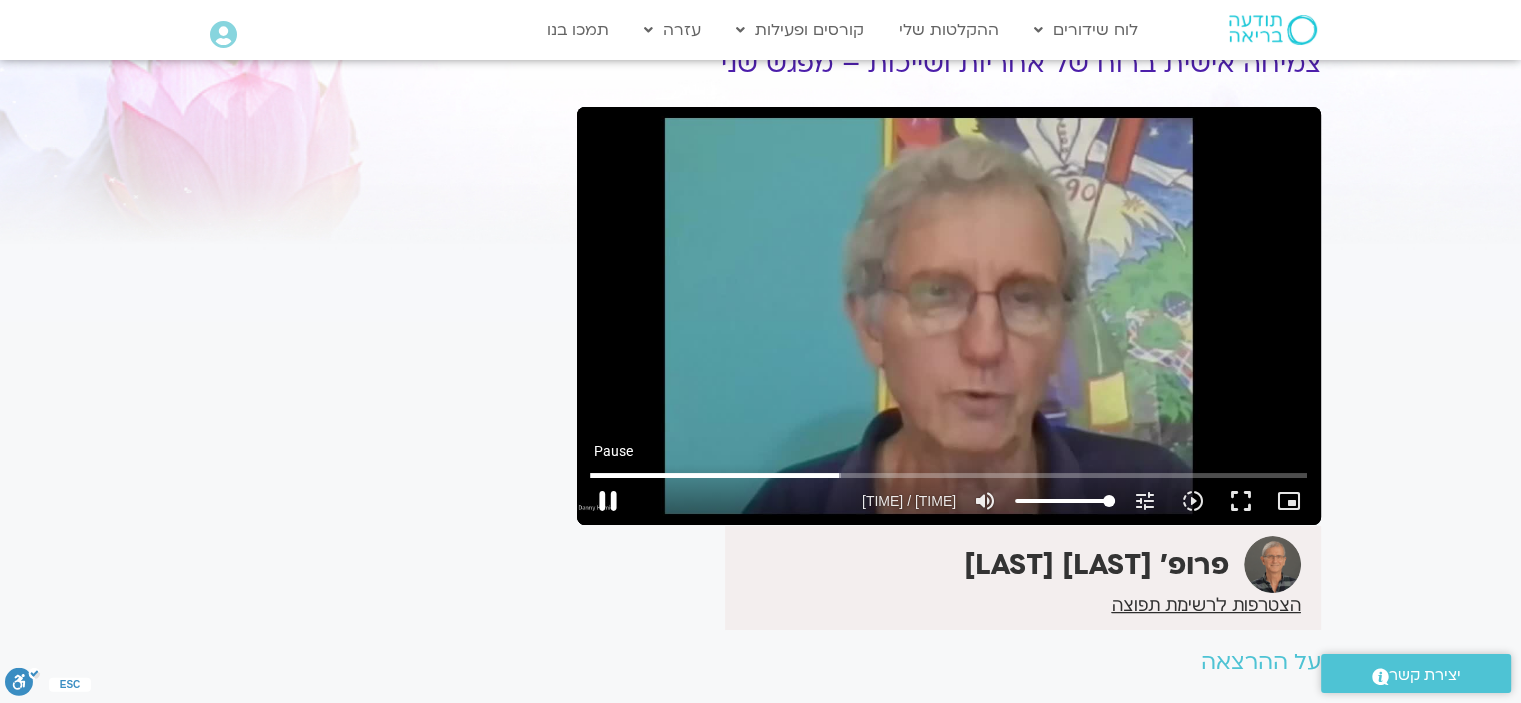 click on "pause" at bounding box center [608, 501] 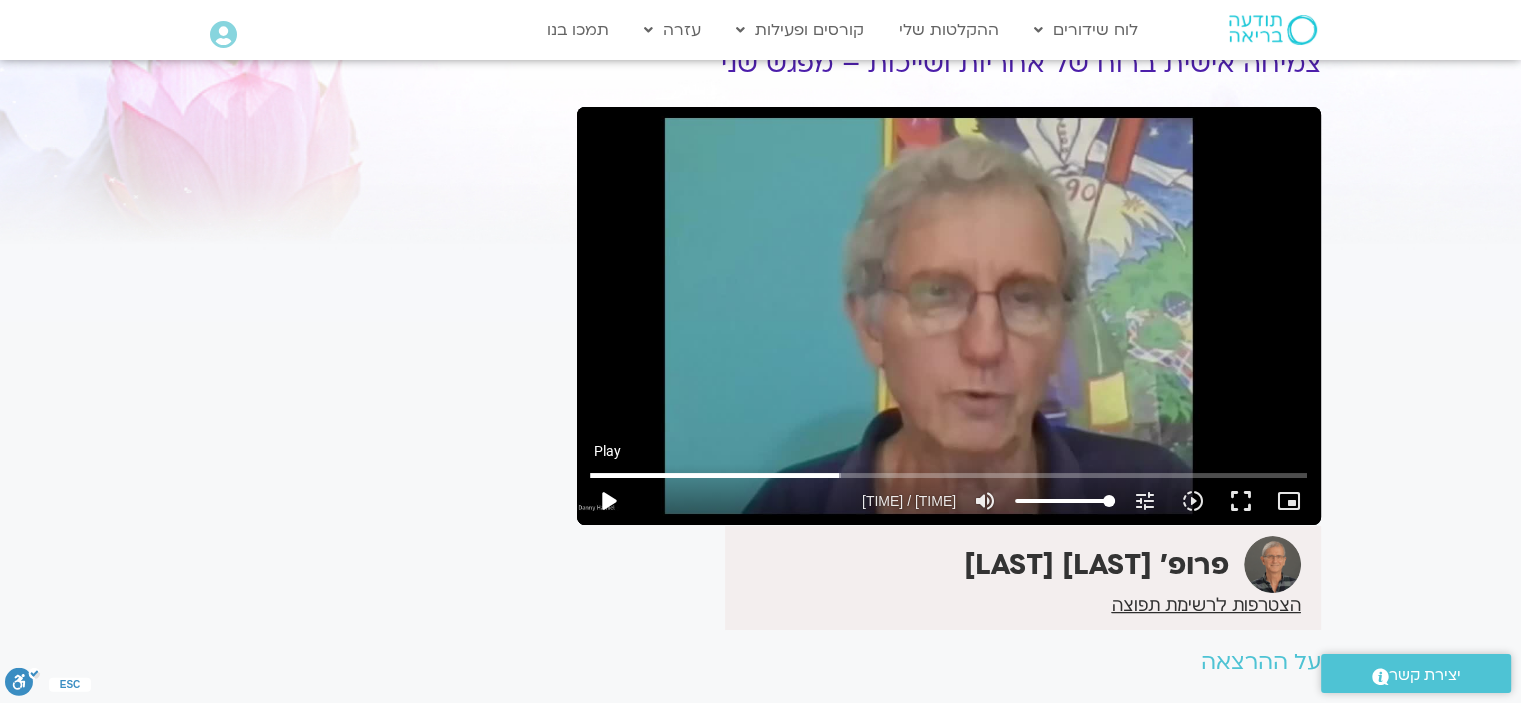 click on "play_arrow" at bounding box center [608, 501] 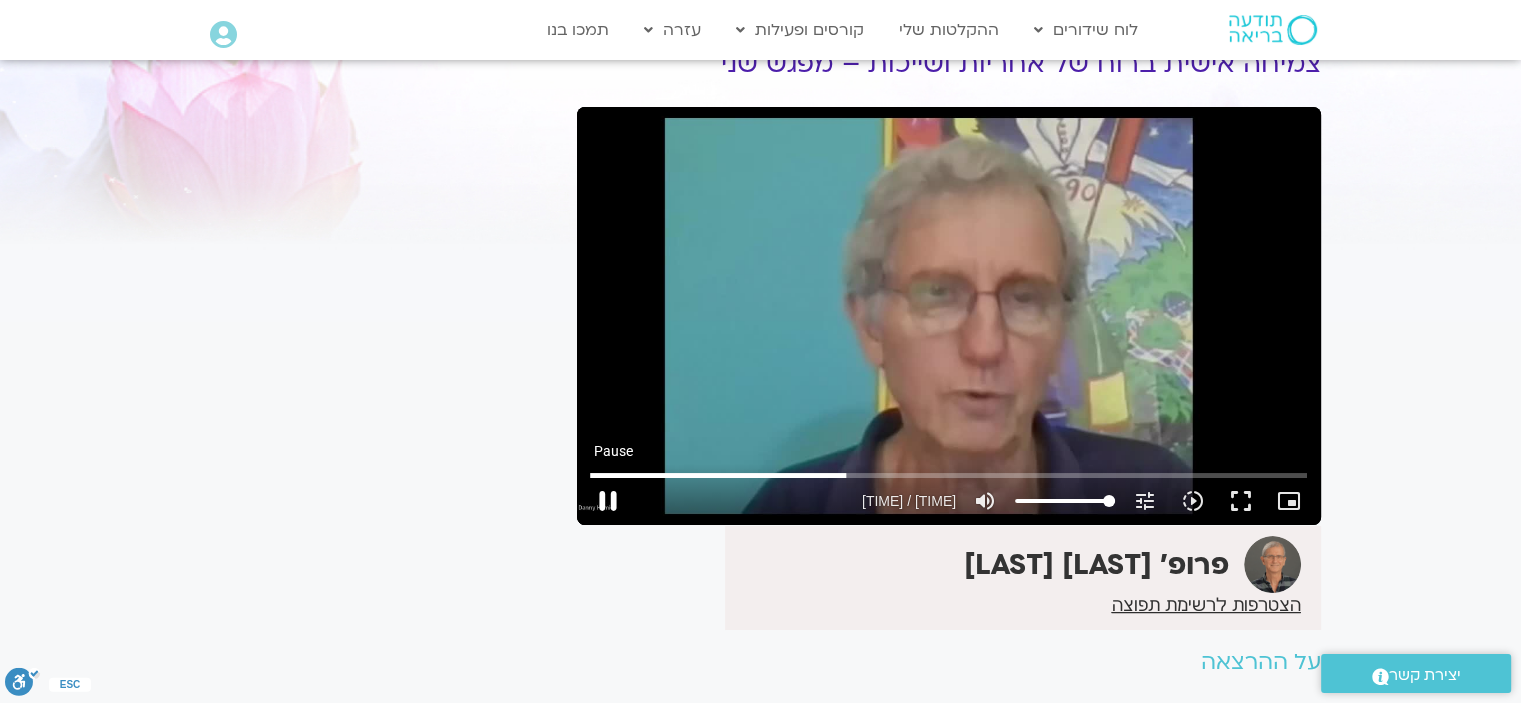 click on "pause" at bounding box center [608, 501] 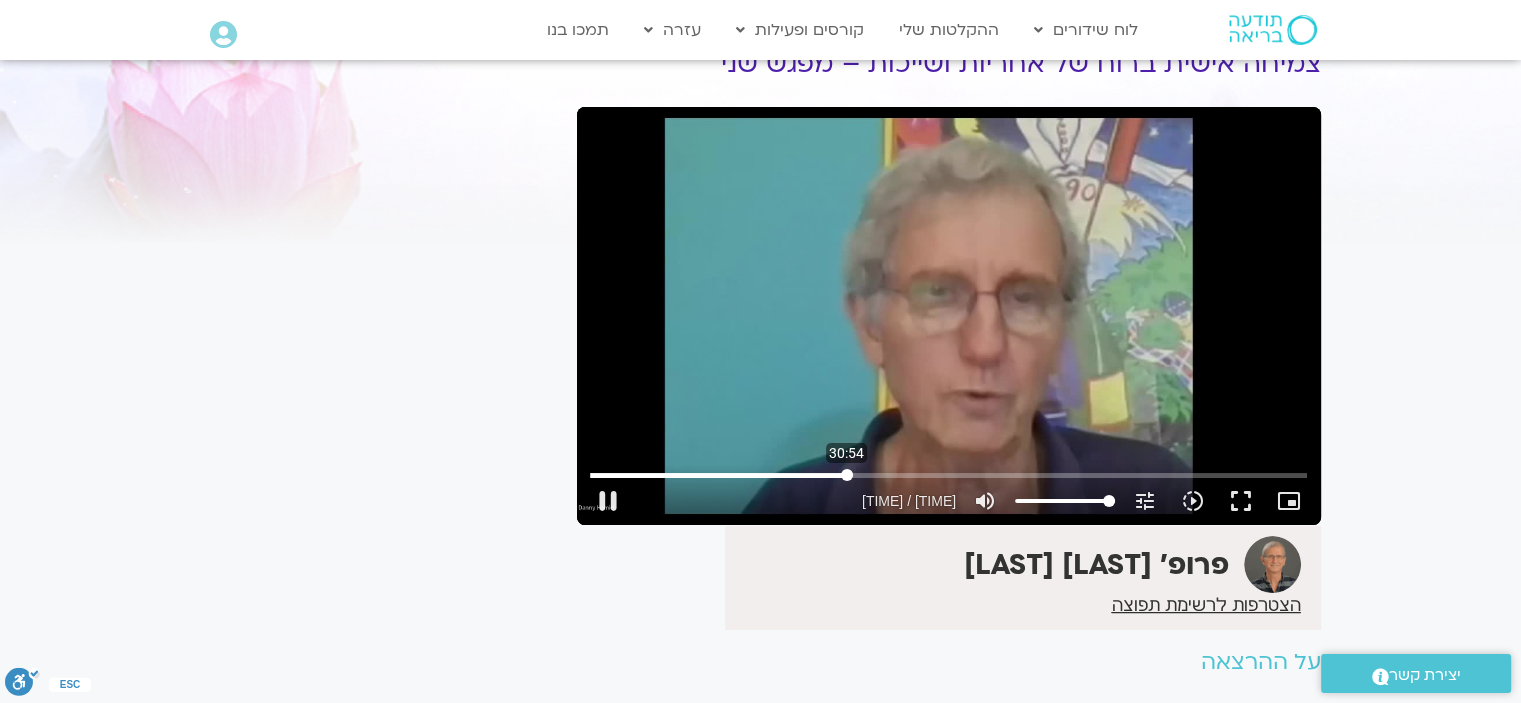 click at bounding box center (948, 475) 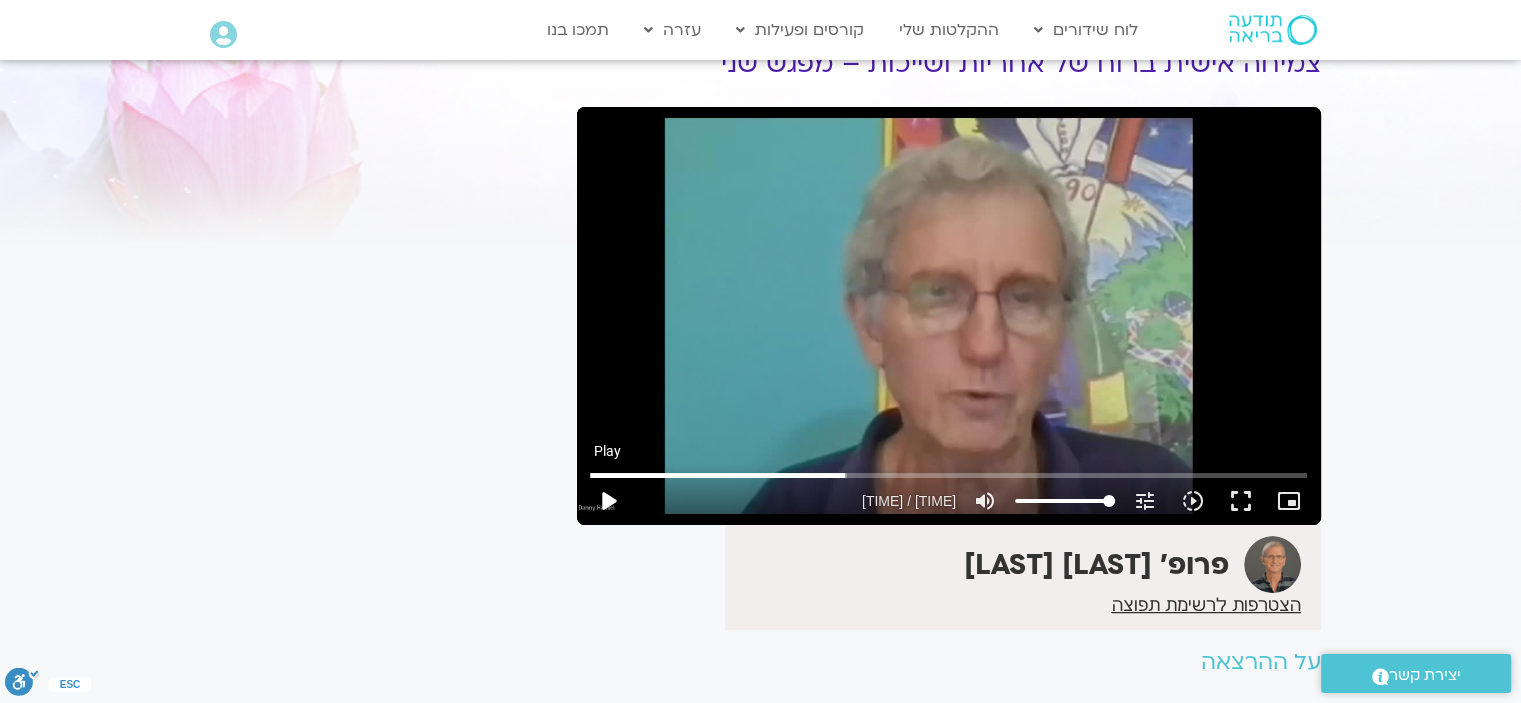 click on "play_arrow" at bounding box center (608, 501) 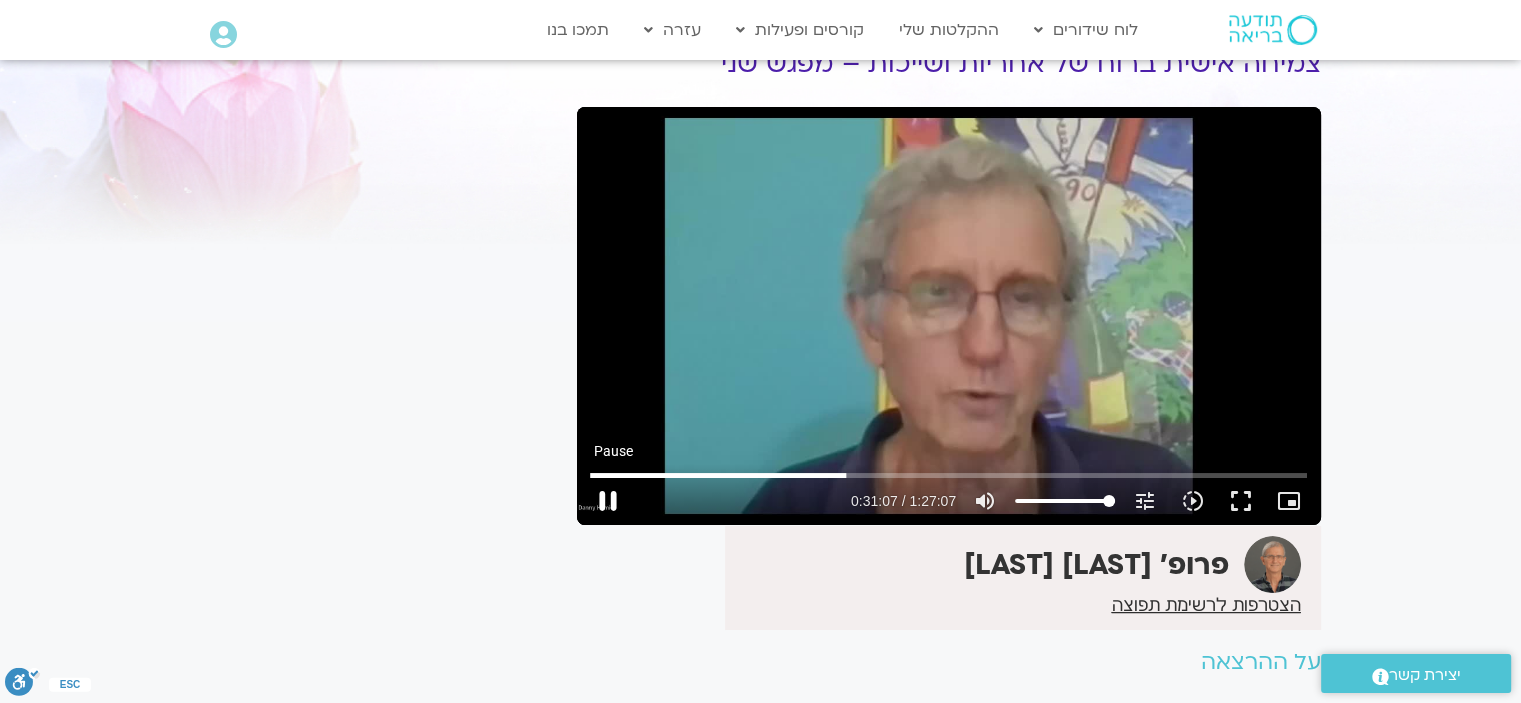 click on "pause" at bounding box center (608, 501) 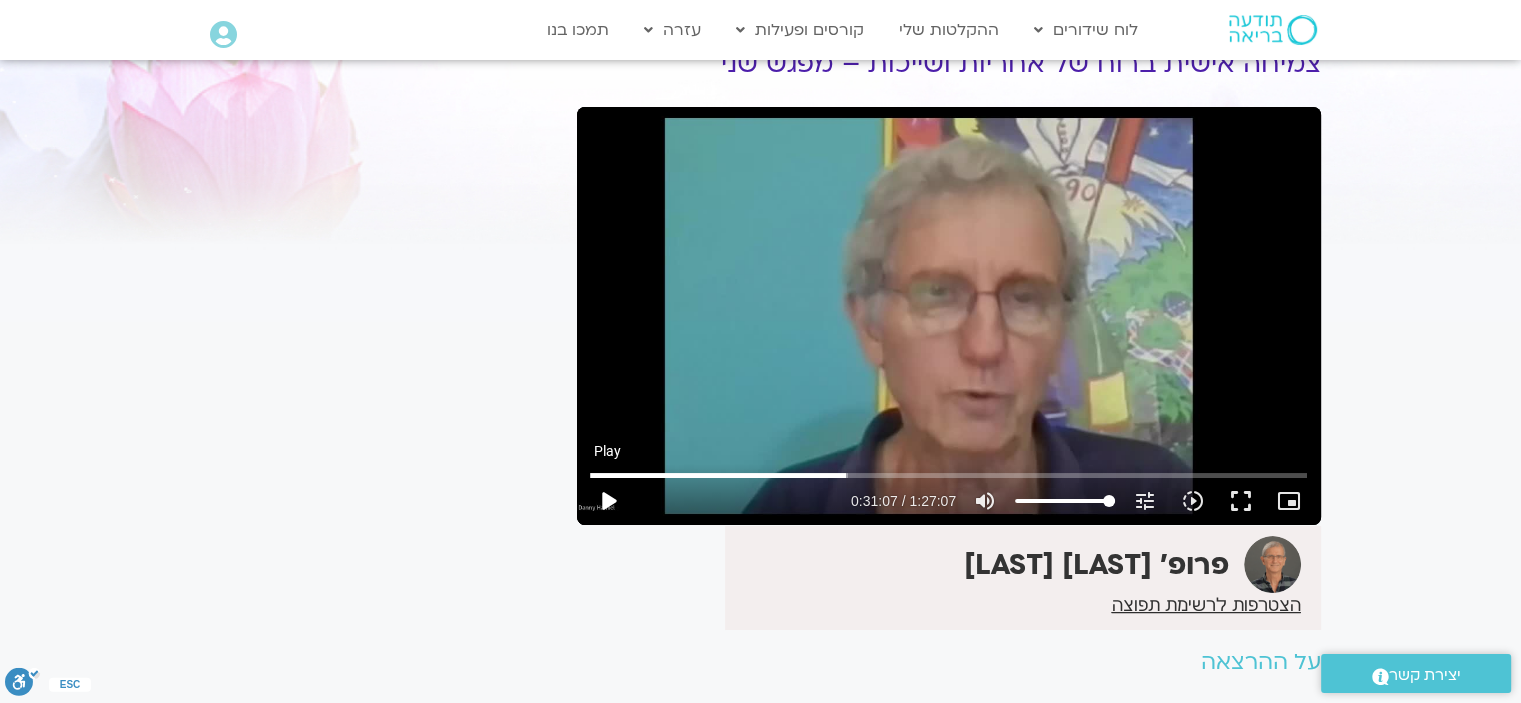 click on "play_arrow" at bounding box center [608, 501] 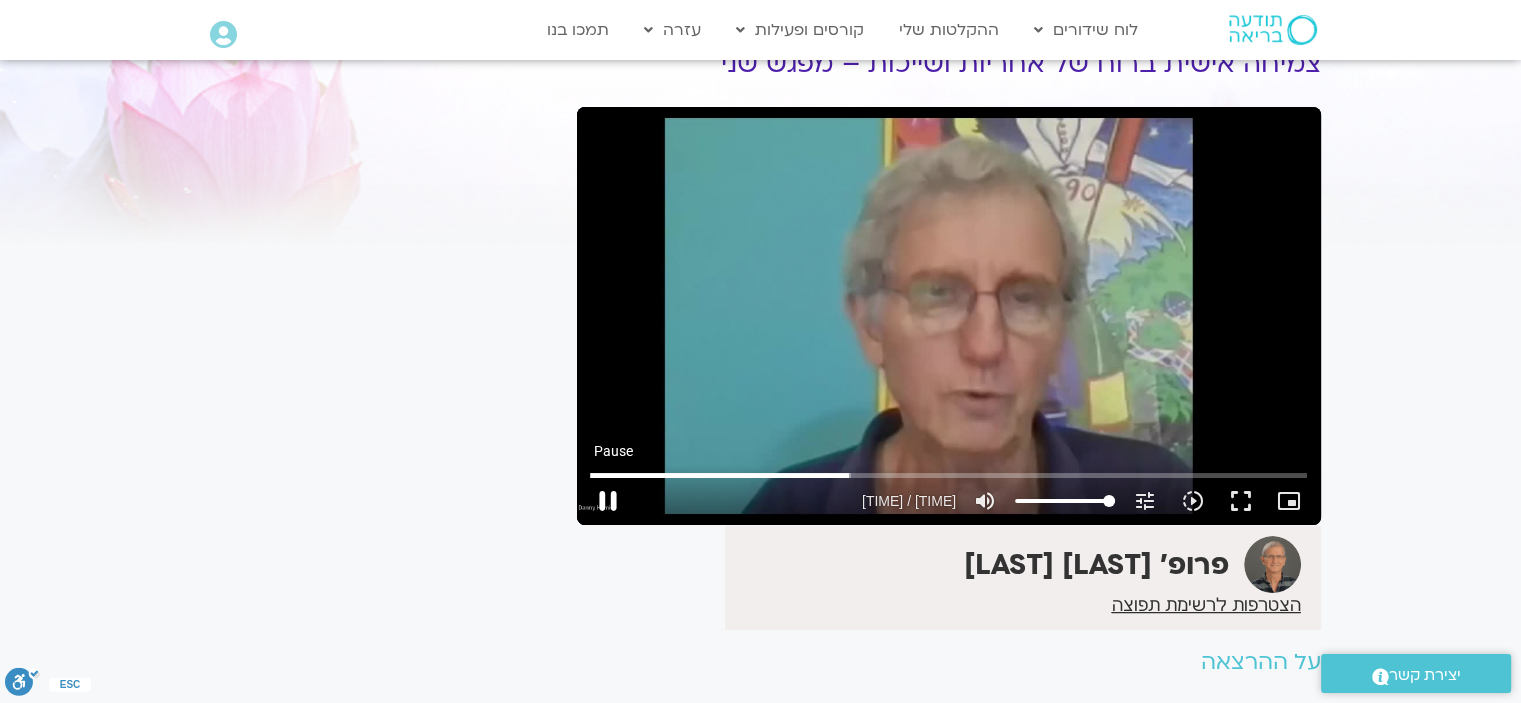 click on "pause" at bounding box center [608, 501] 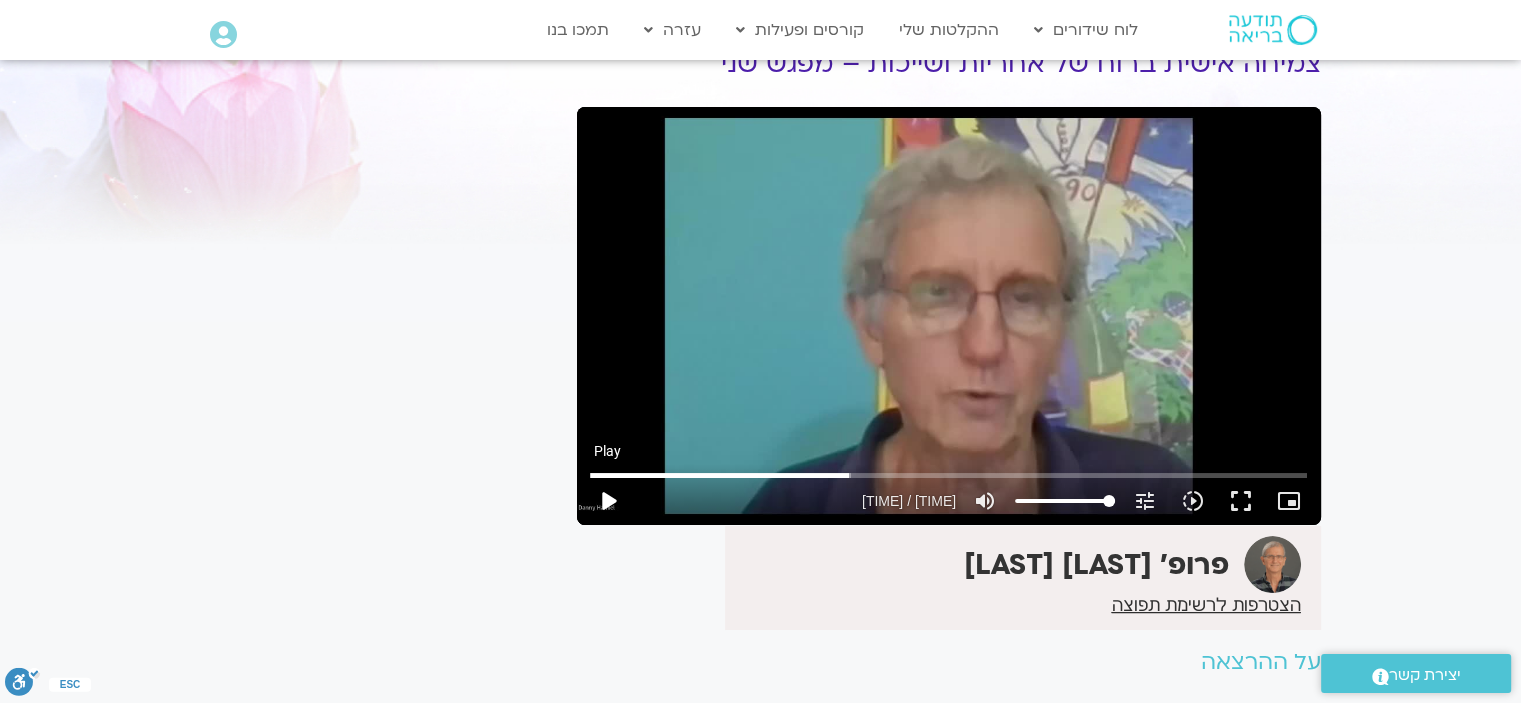 click on "play_arrow" at bounding box center [608, 501] 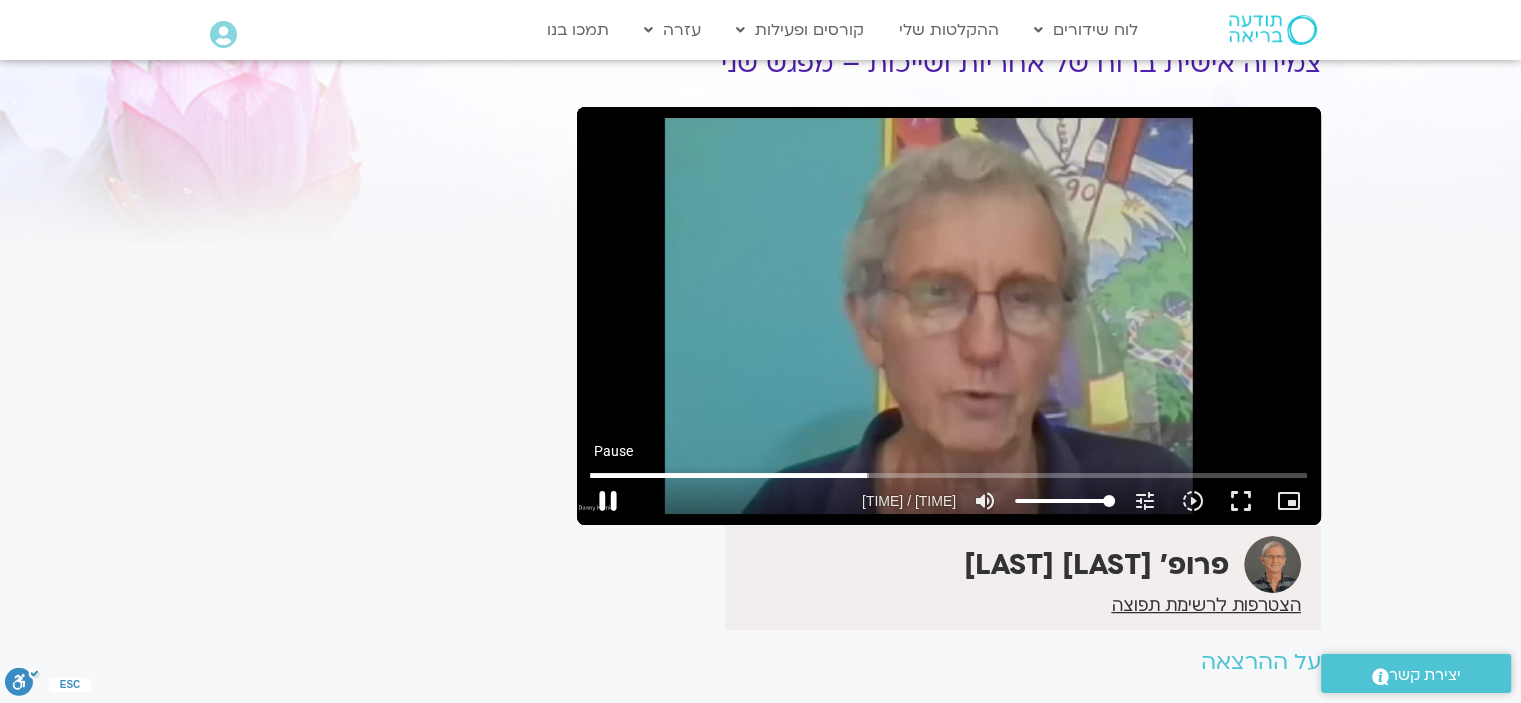 click on "pause" at bounding box center (608, 501) 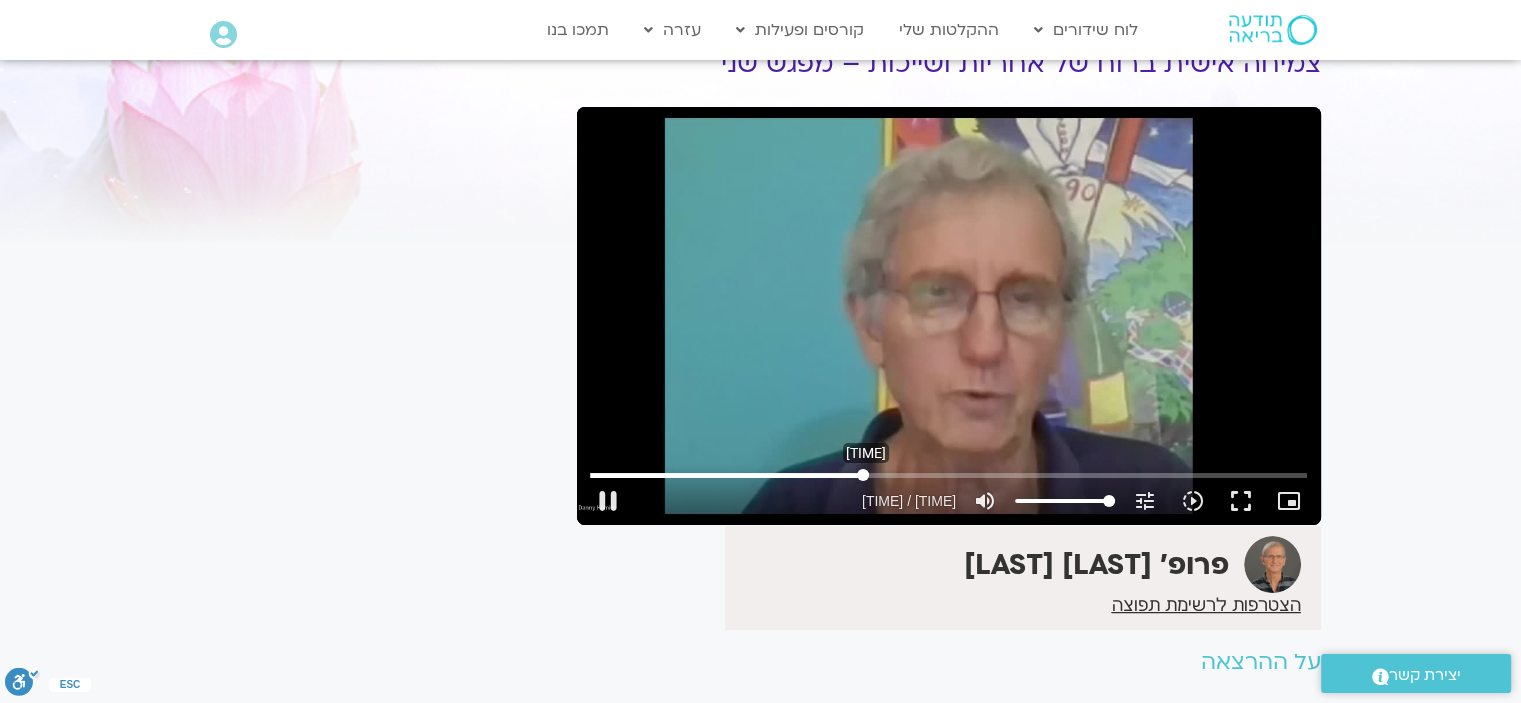 click at bounding box center [948, 475] 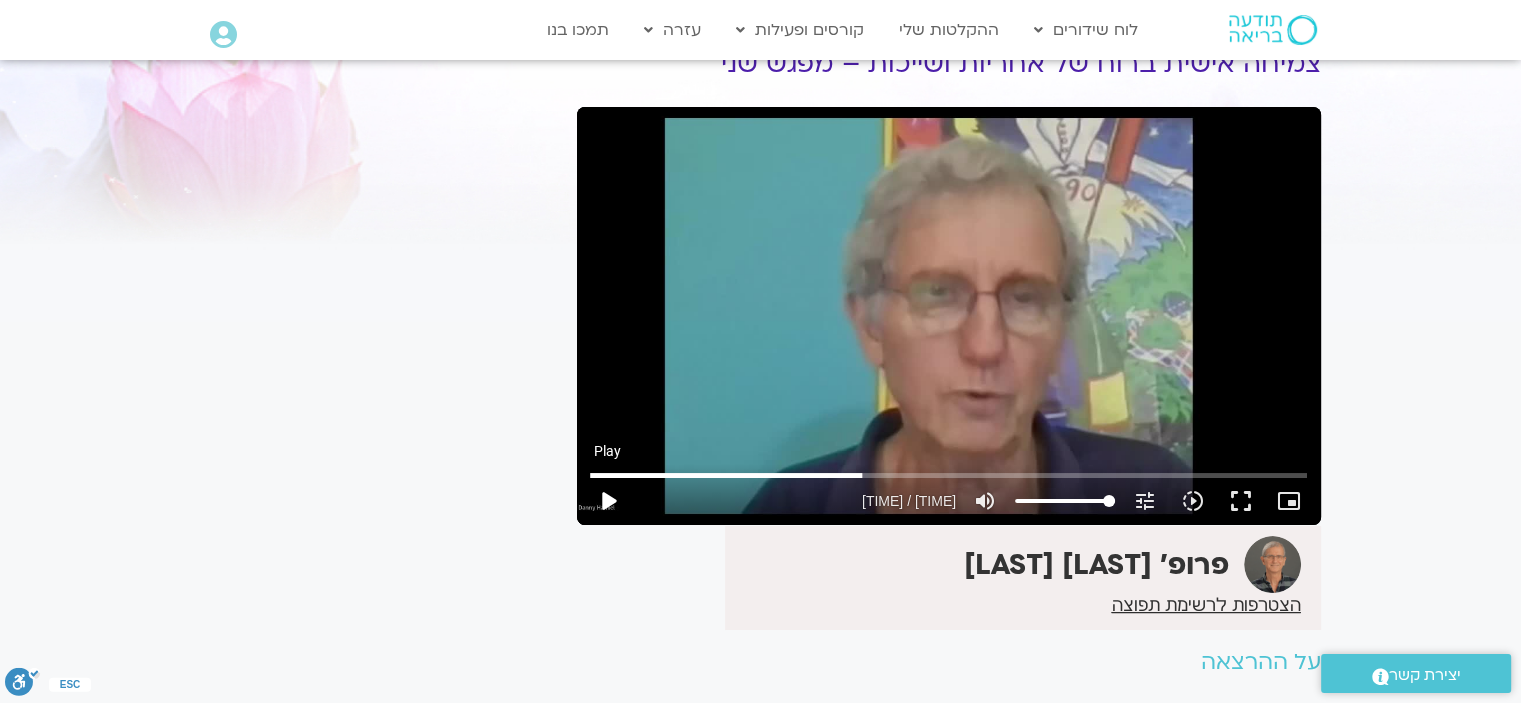 click on "play_arrow" at bounding box center (608, 501) 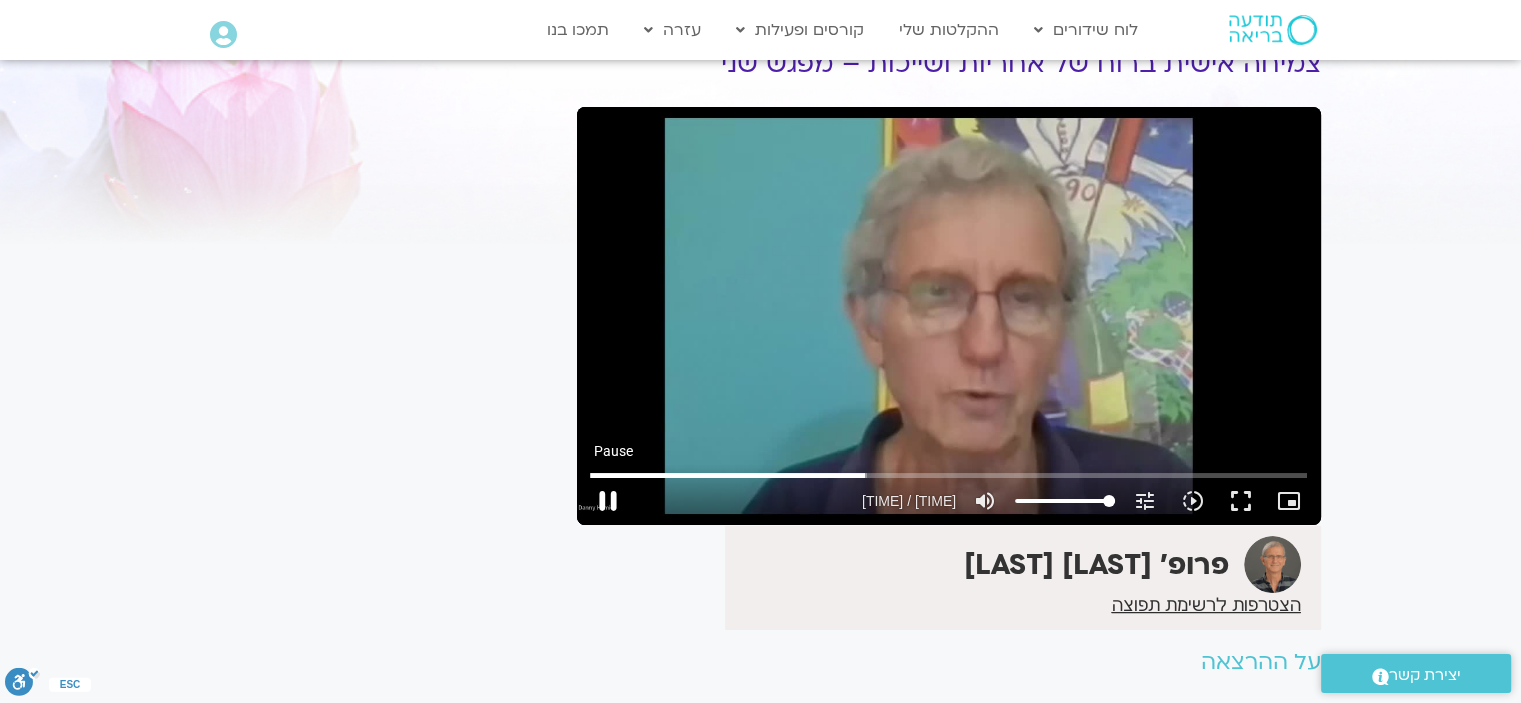 click on "pause" at bounding box center (608, 501) 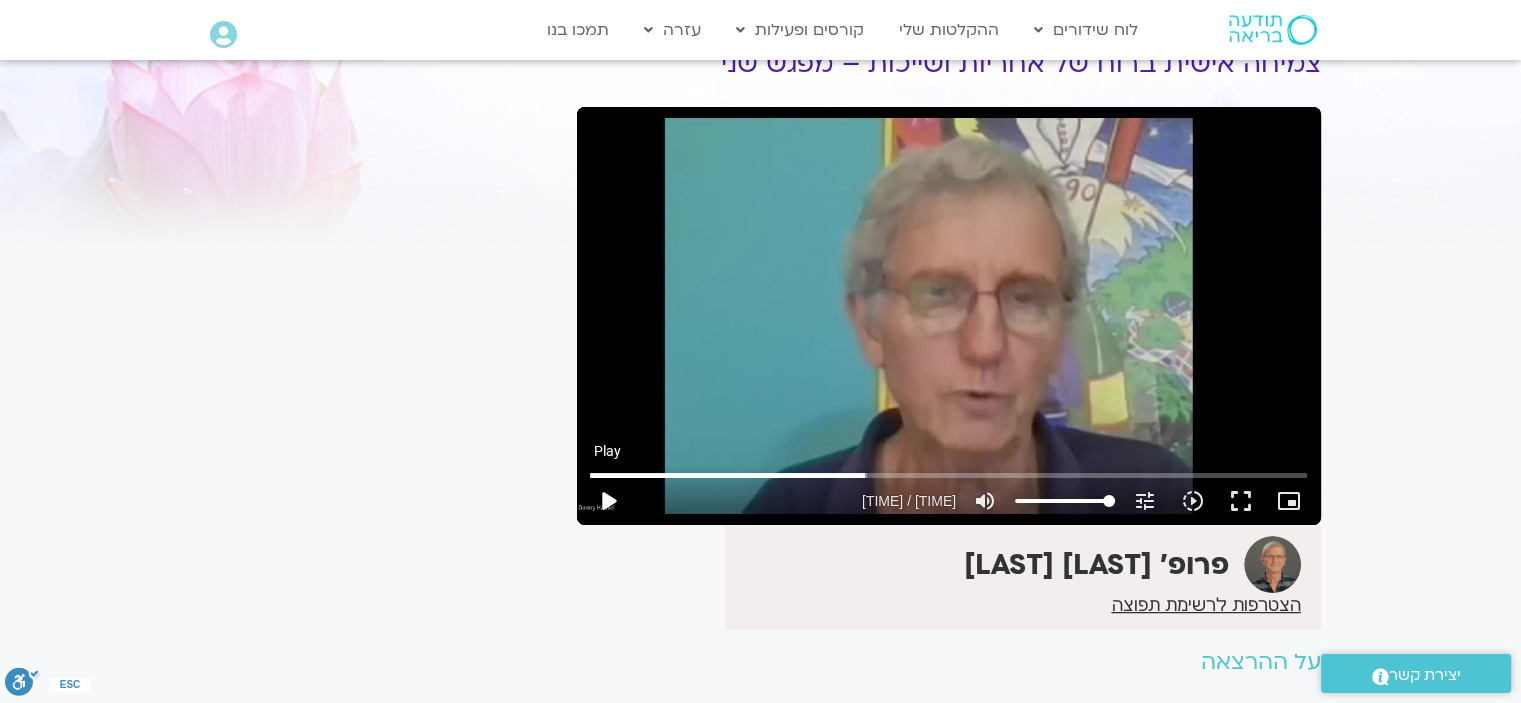 click on "play_arrow" at bounding box center [608, 501] 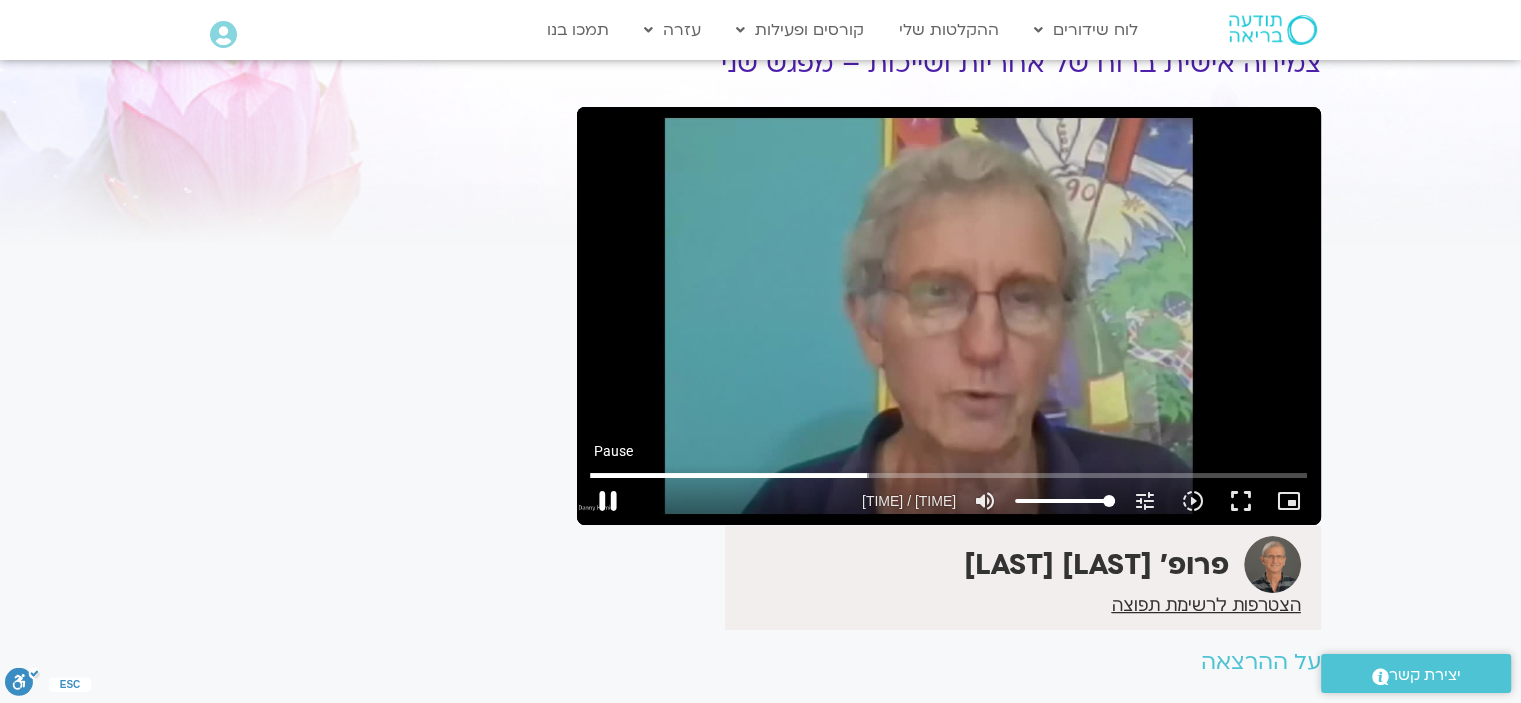 click on "pause" at bounding box center (608, 501) 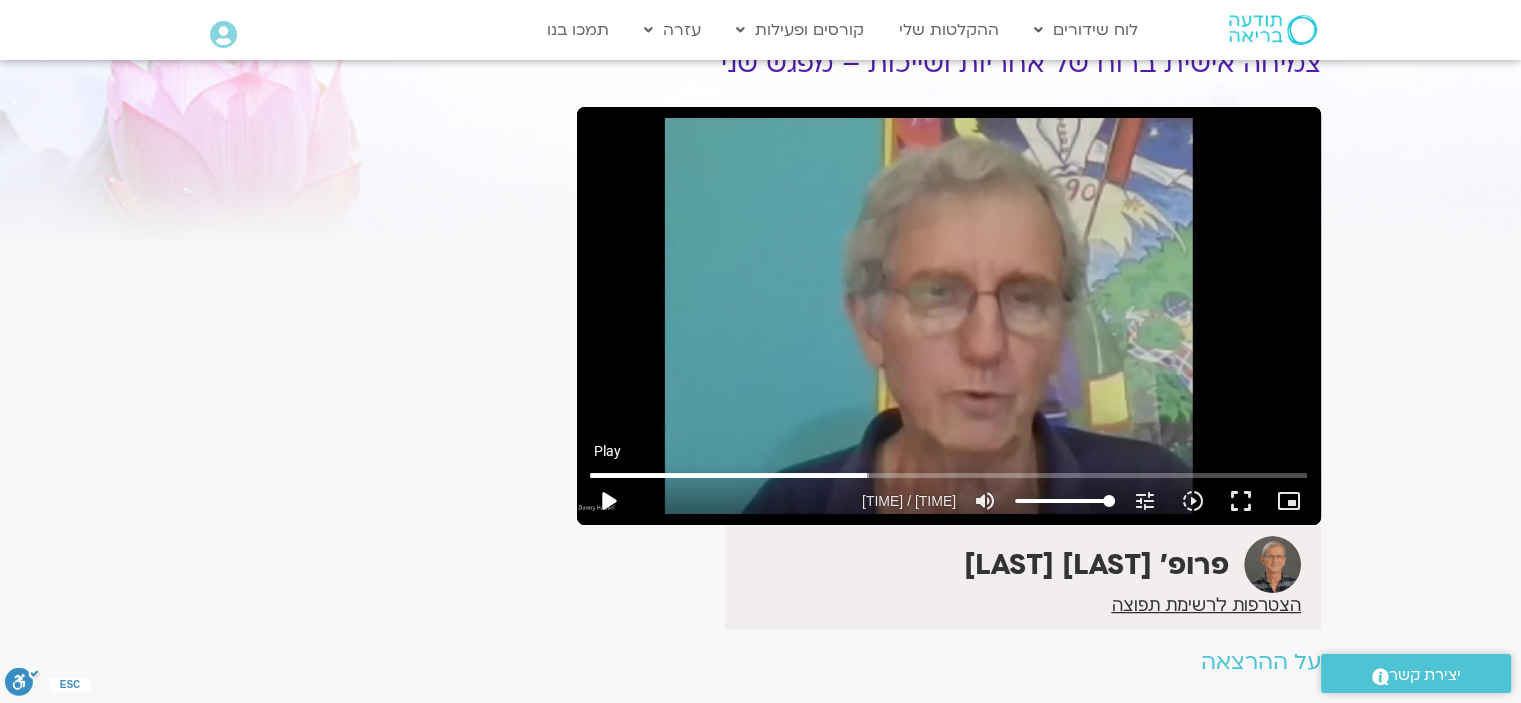 click on "play_arrow" at bounding box center (608, 501) 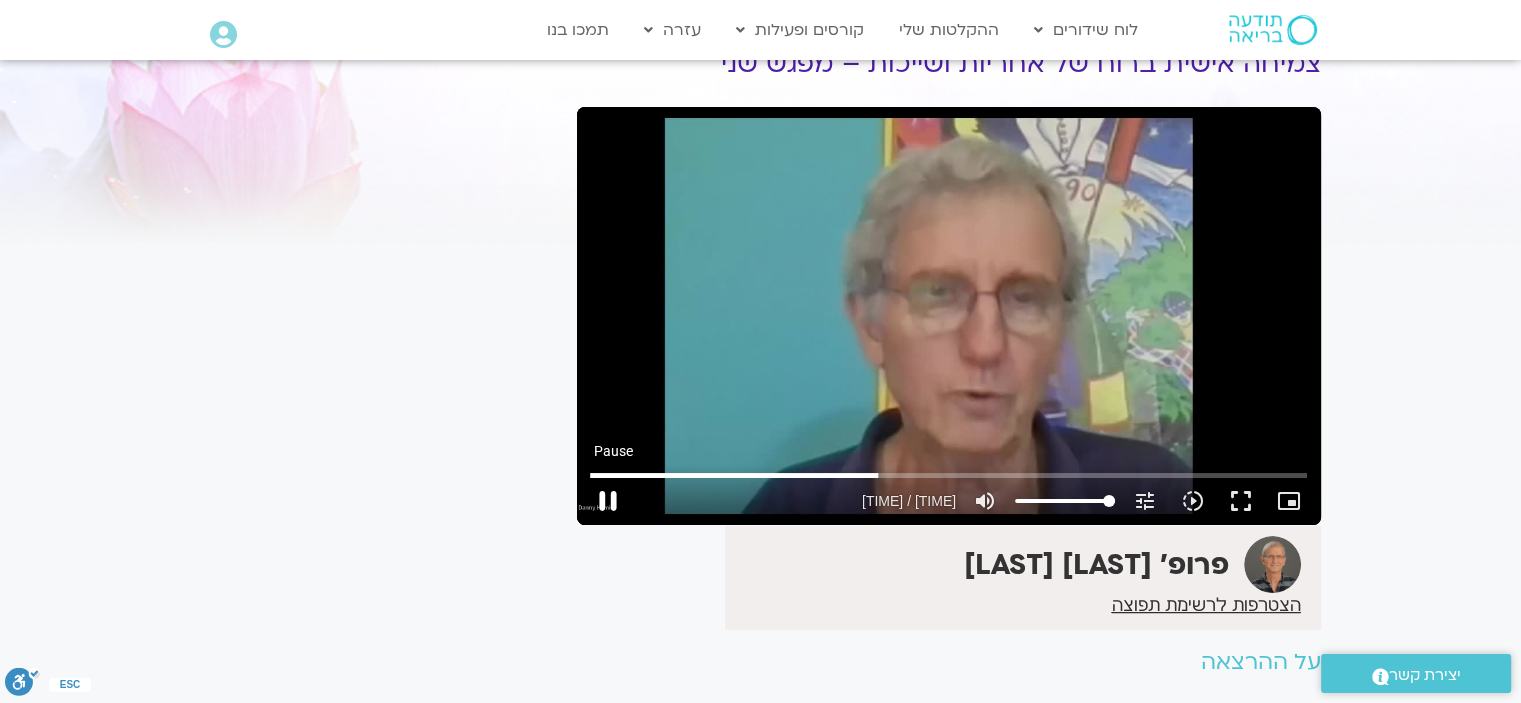 click on "pause" at bounding box center (608, 501) 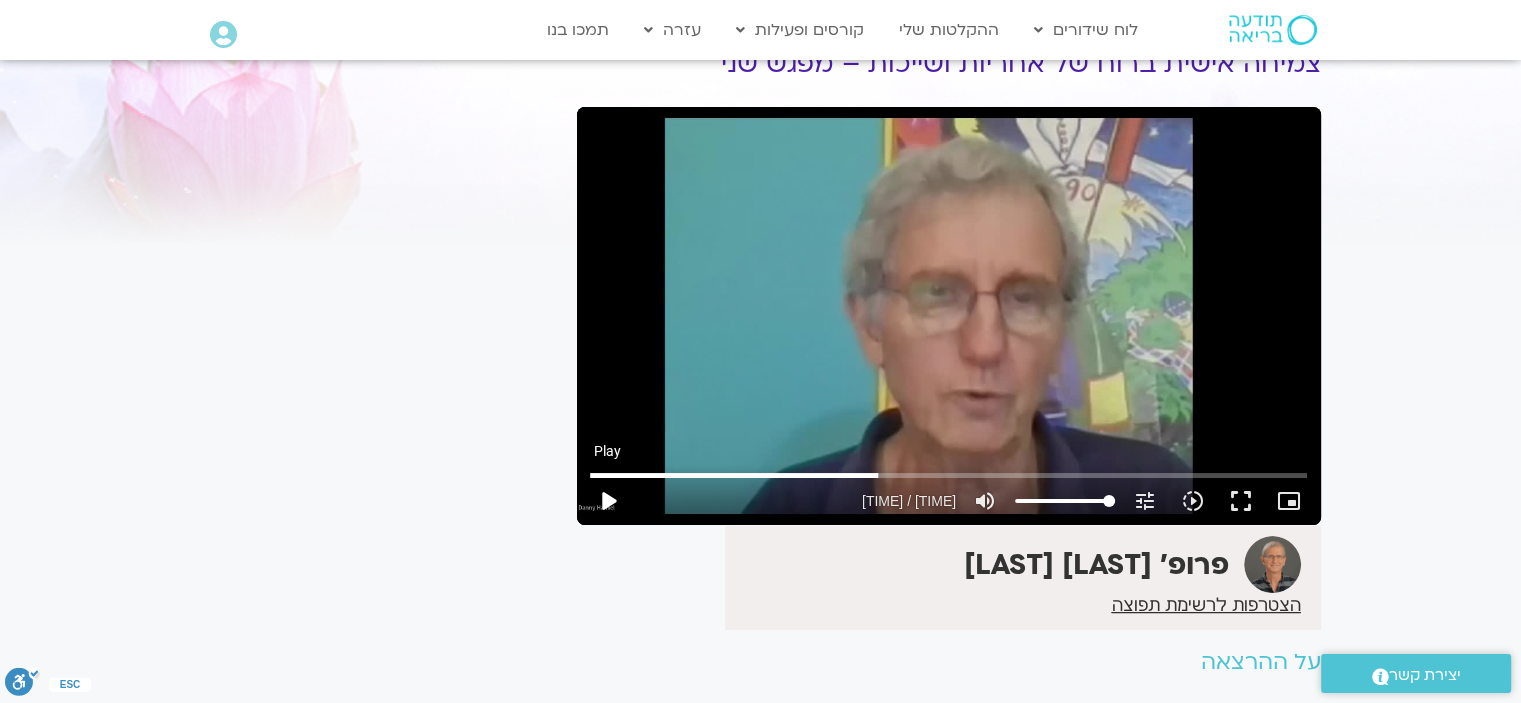 click on "play_arrow" at bounding box center (608, 501) 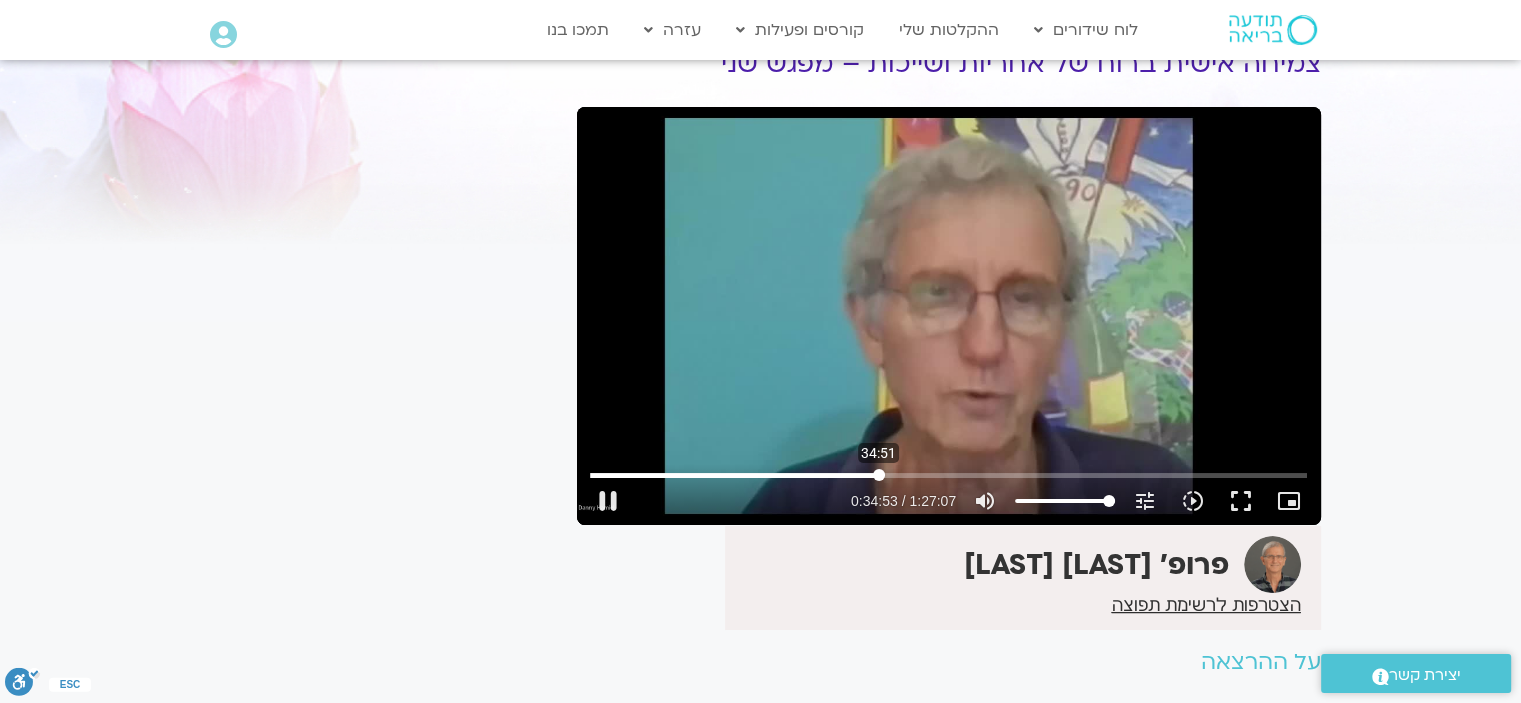 click at bounding box center [948, 475] 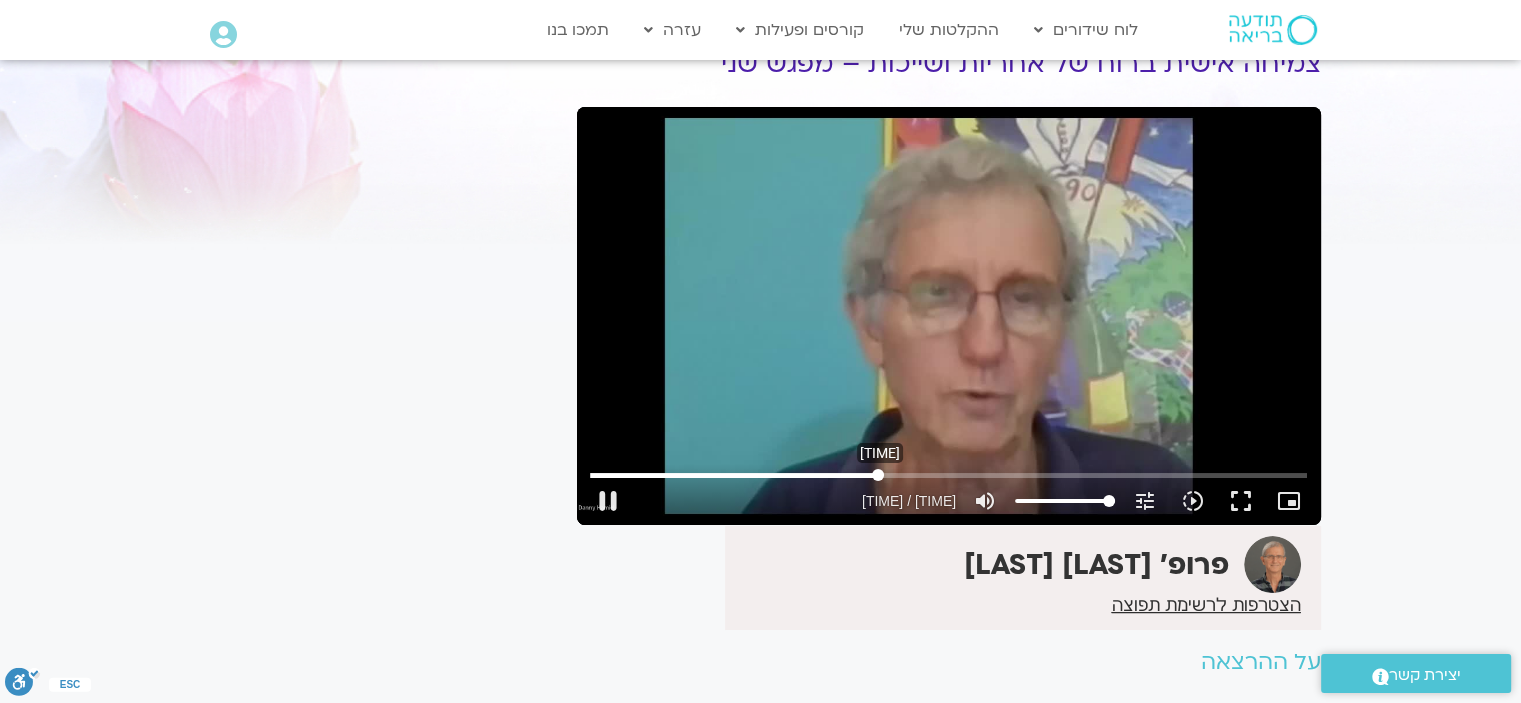 click at bounding box center (948, 475) 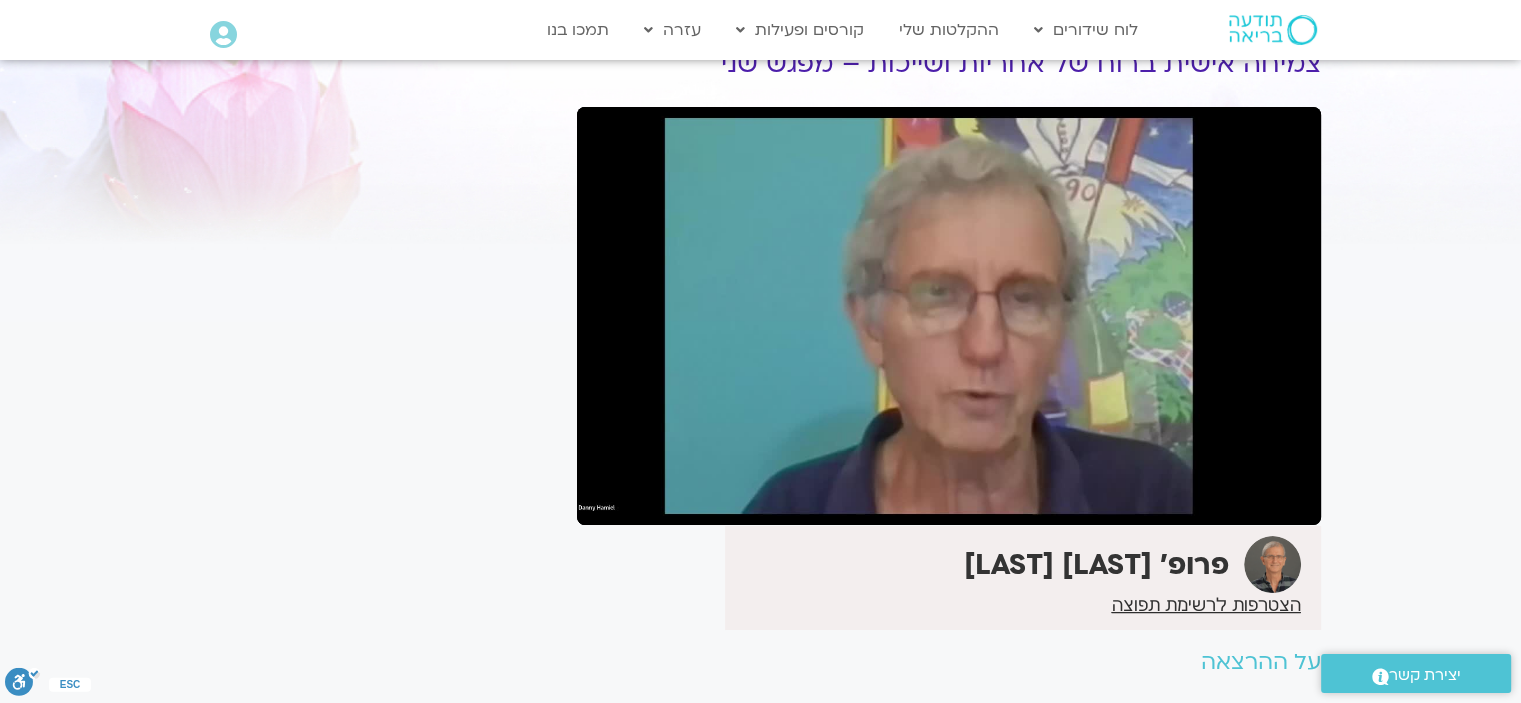 click on "pause" at bounding box center [608, 501] 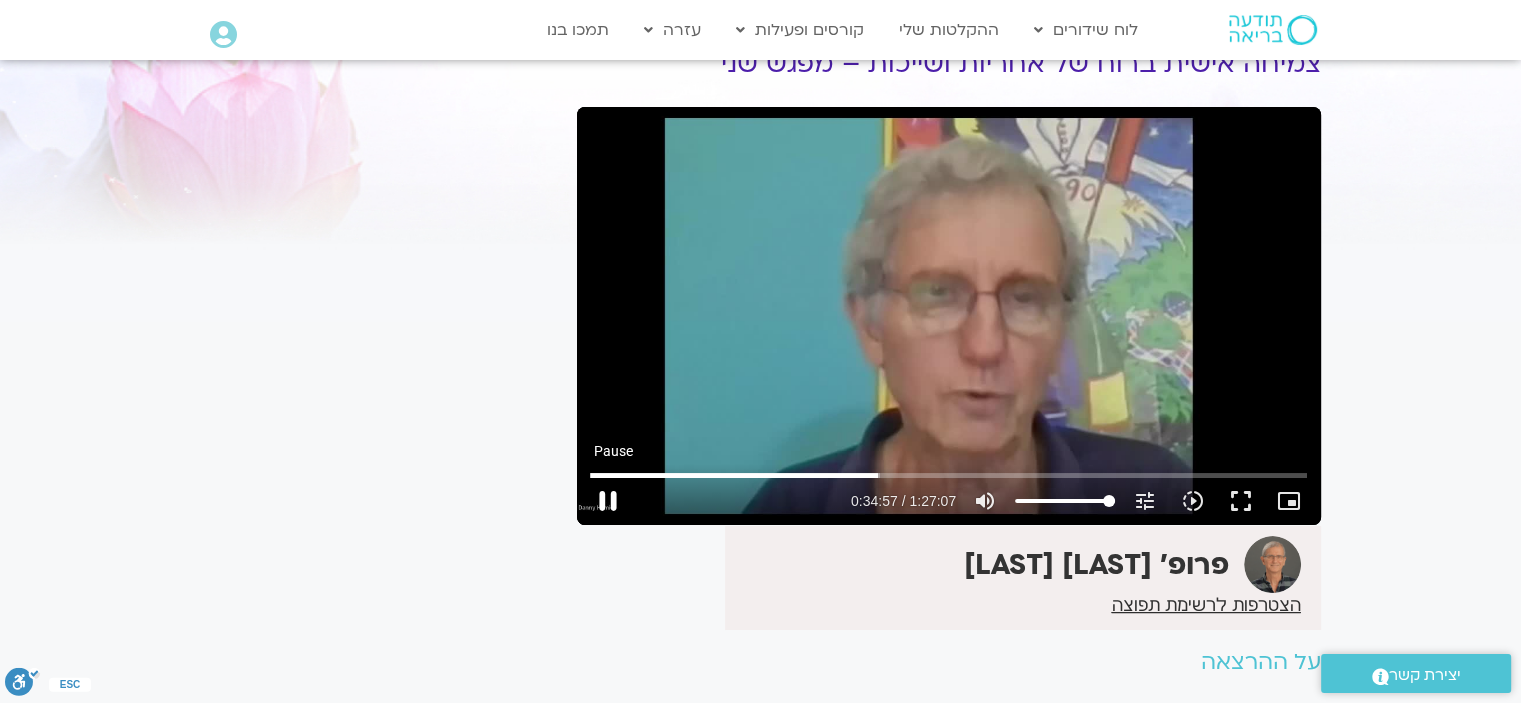 click on "pause" at bounding box center [608, 501] 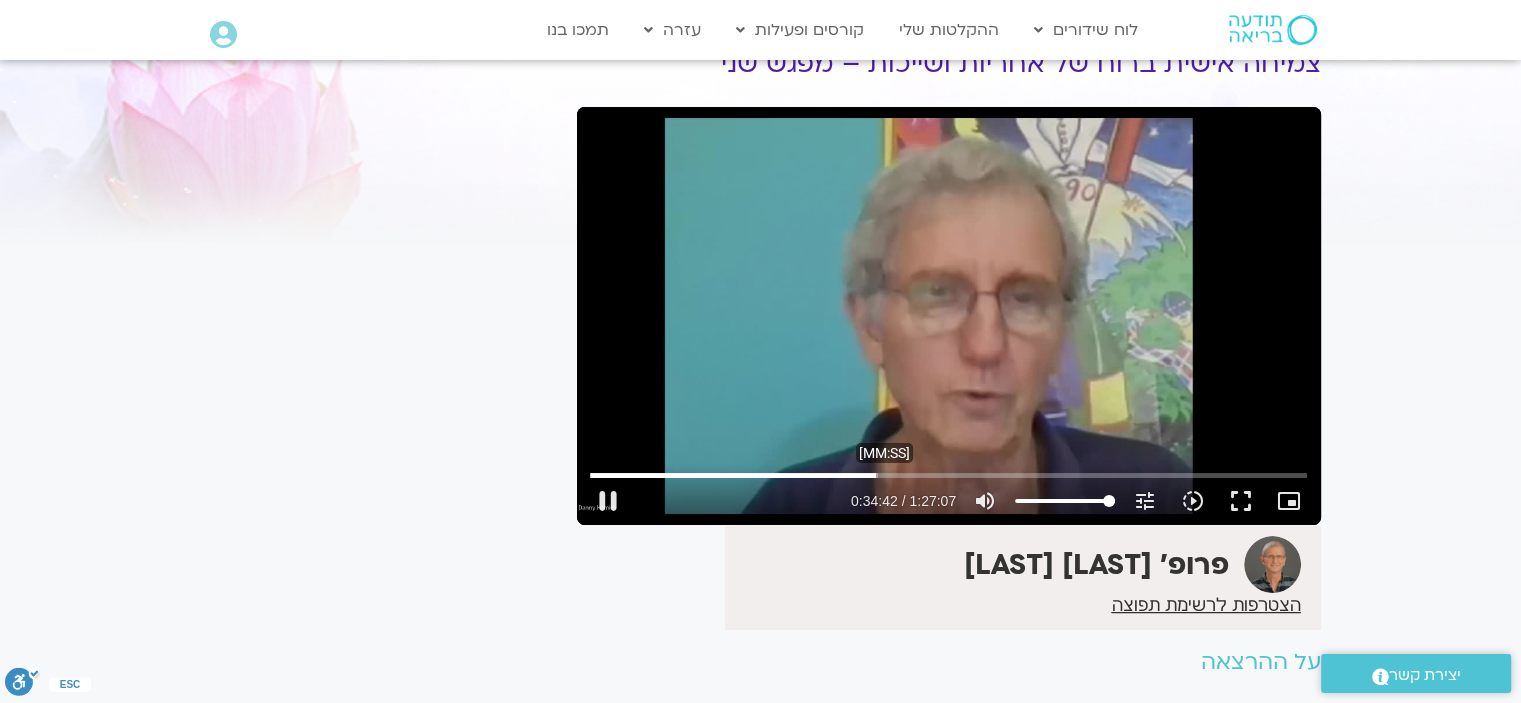 drag, startPoint x: 882, startPoint y: 474, endPoint x: 745, endPoint y: 521, distance: 144.83784 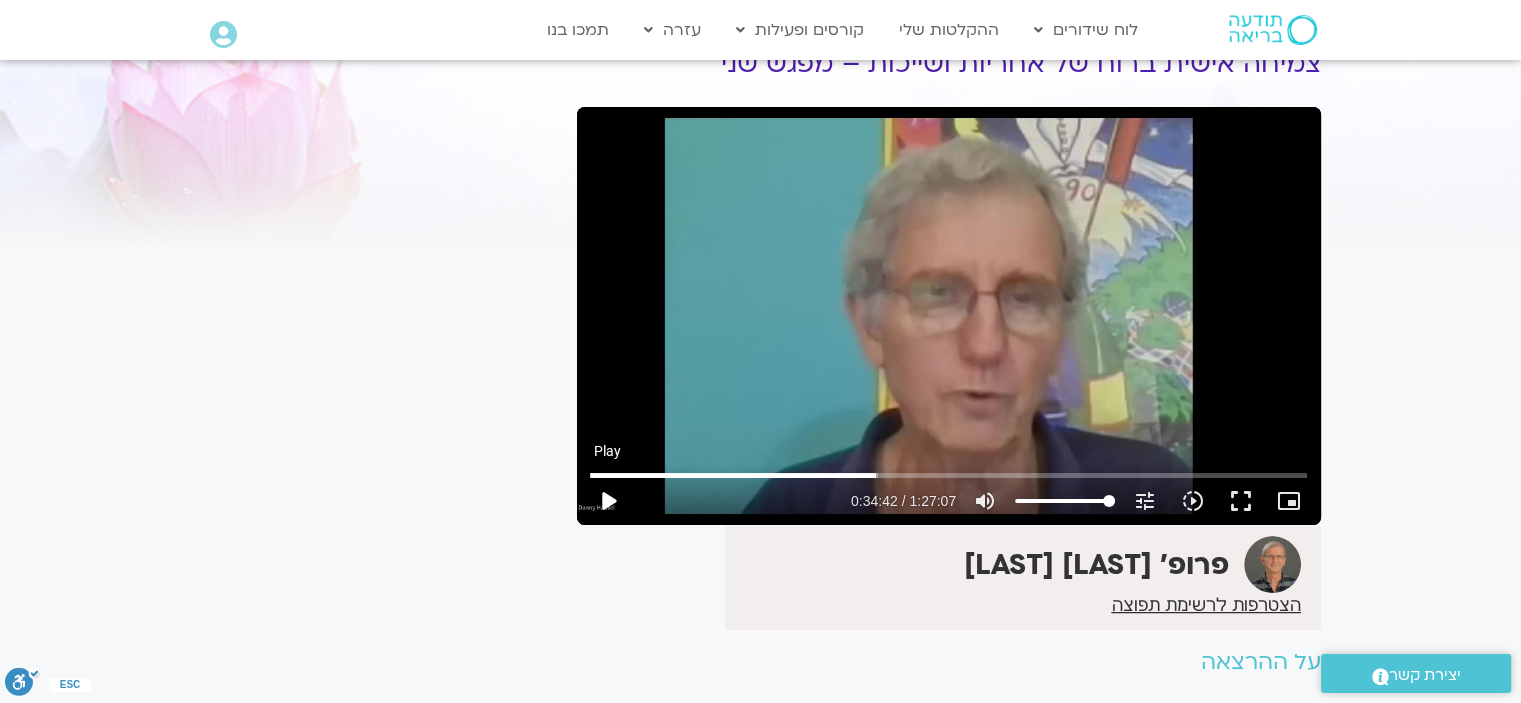 click on "play_arrow" at bounding box center [608, 501] 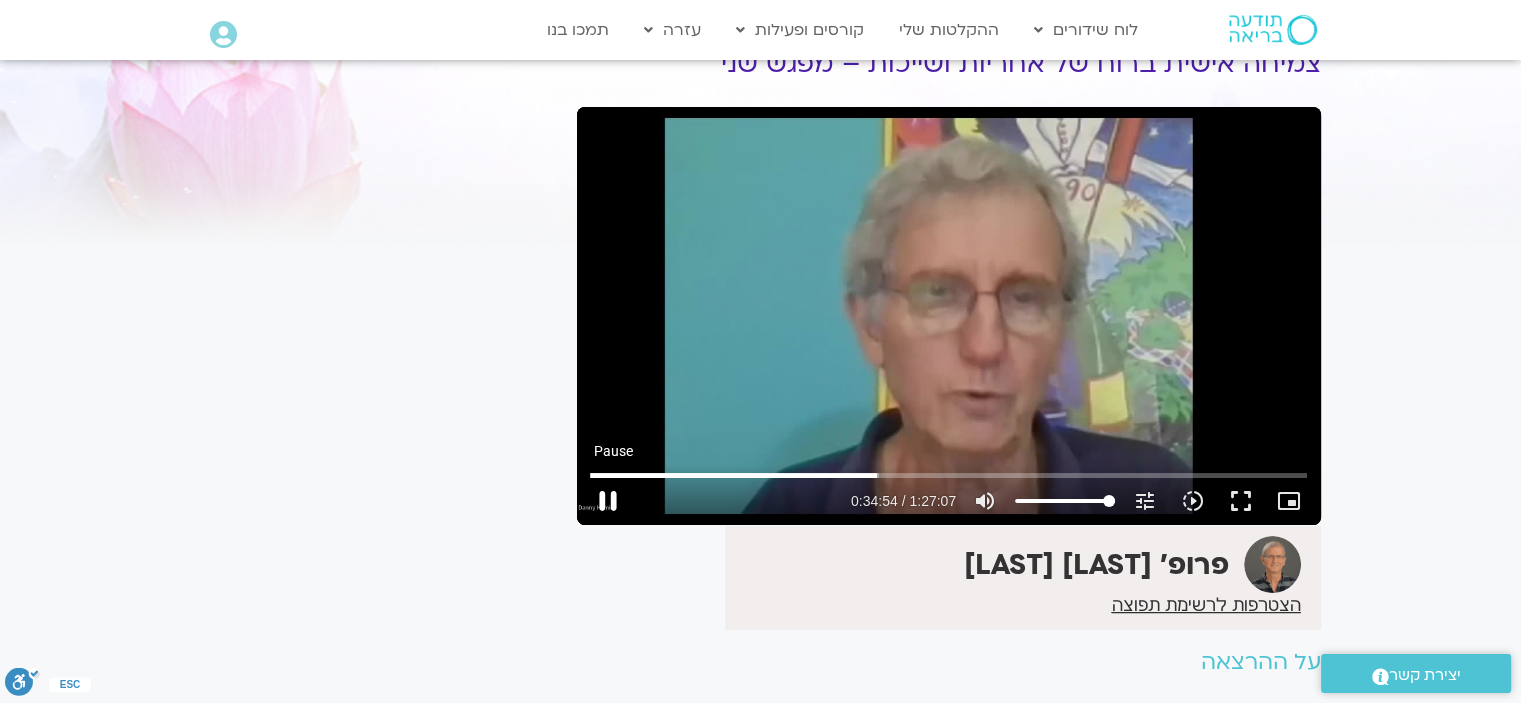 click on "pause" at bounding box center [608, 501] 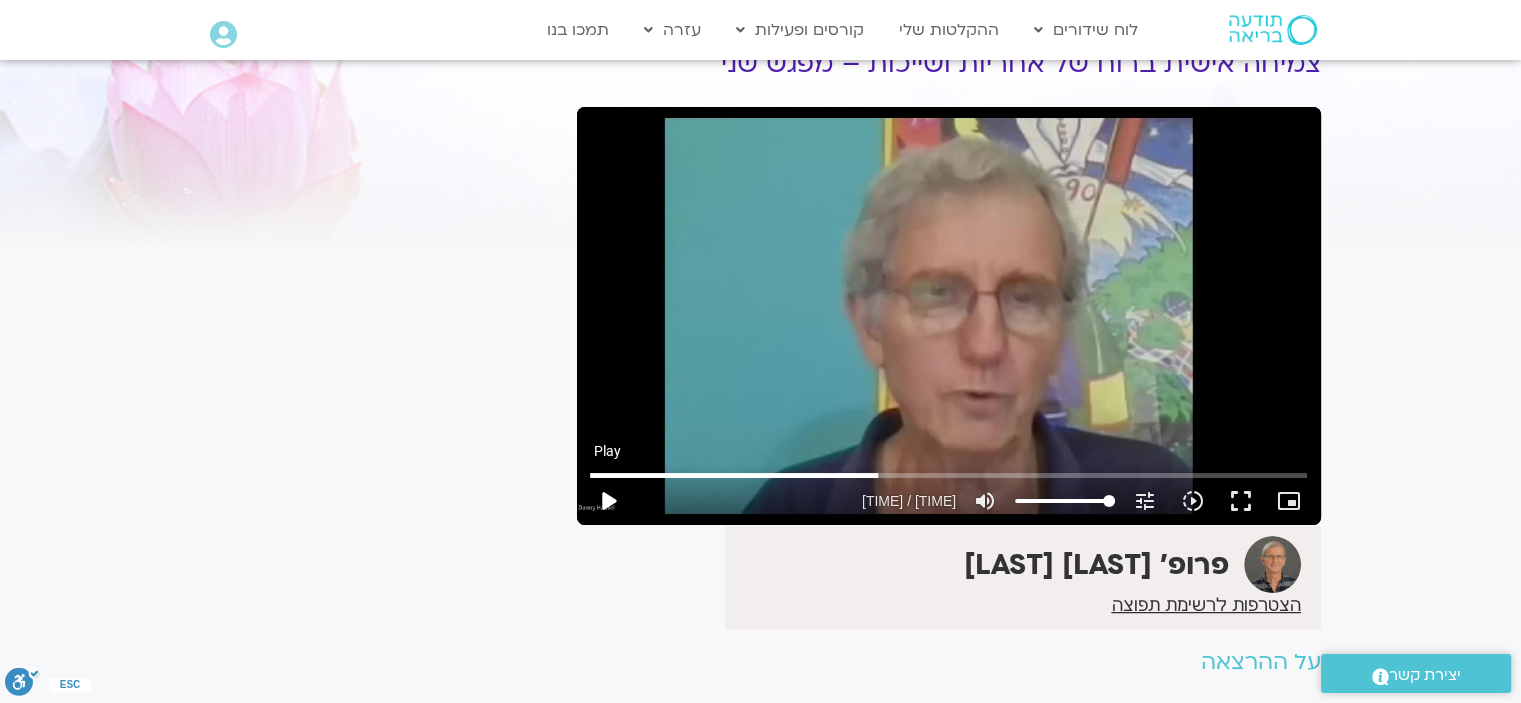 click on "play_arrow" at bounding box center [608, 501] 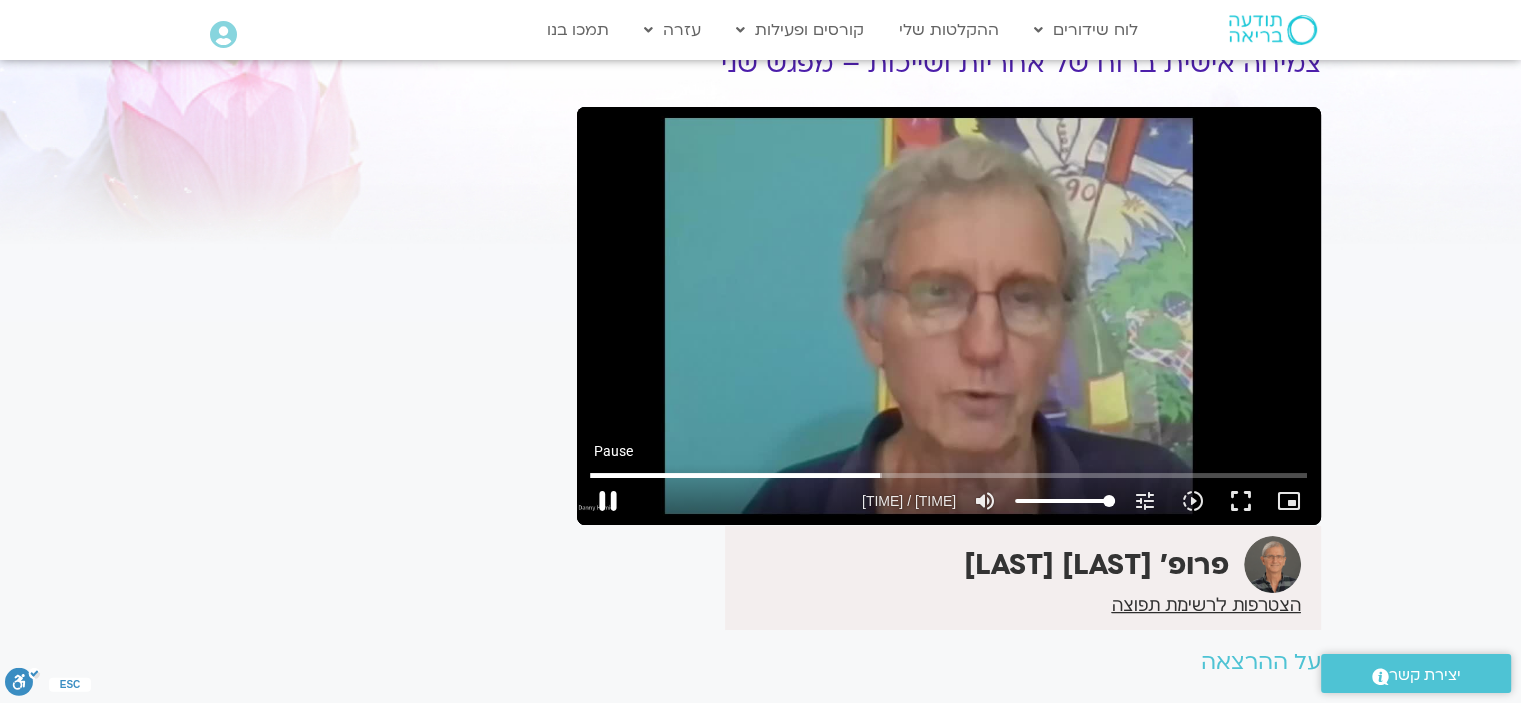 click on "pause" at bounding box center [608, 501] 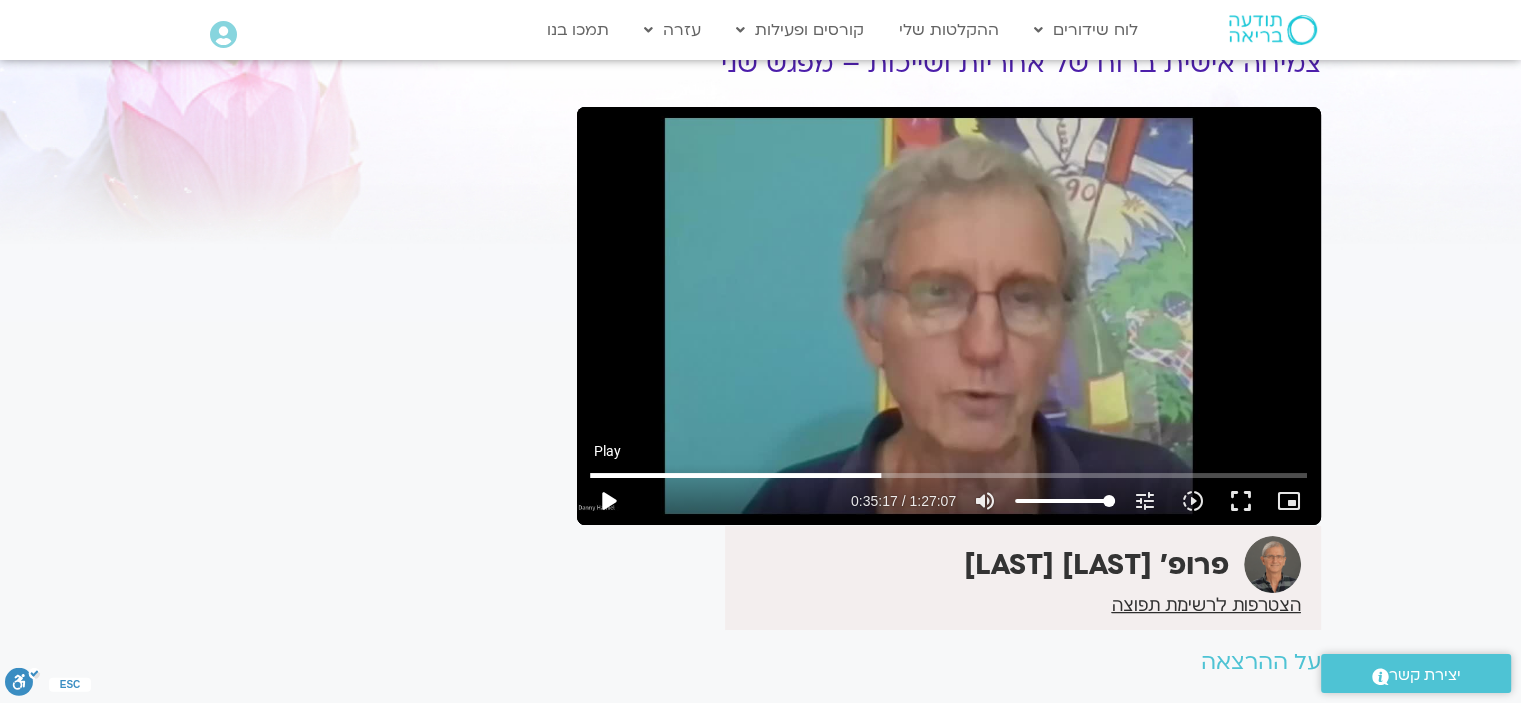 click on "play_arrow" at bounding box center [608, 501] 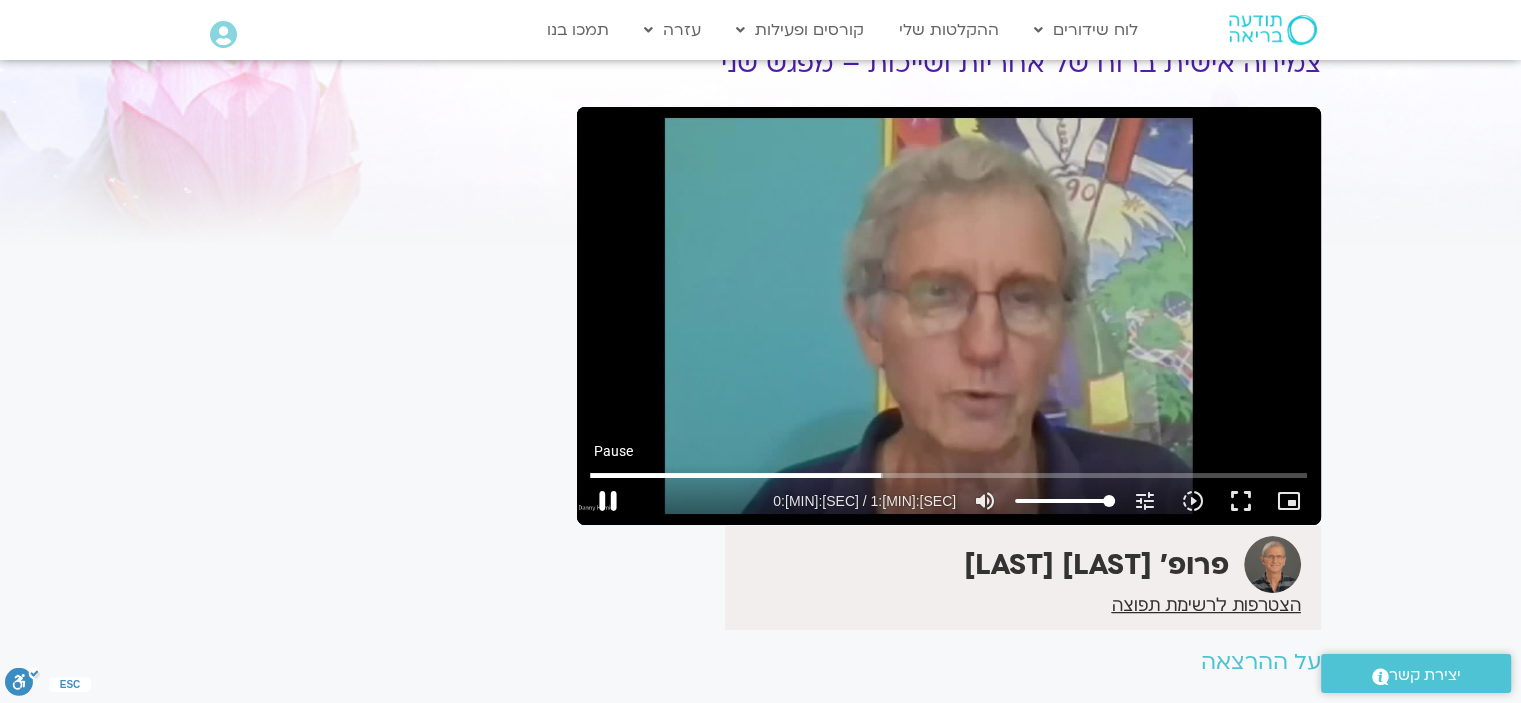 click on "pause" at bounding box center (608, 501) 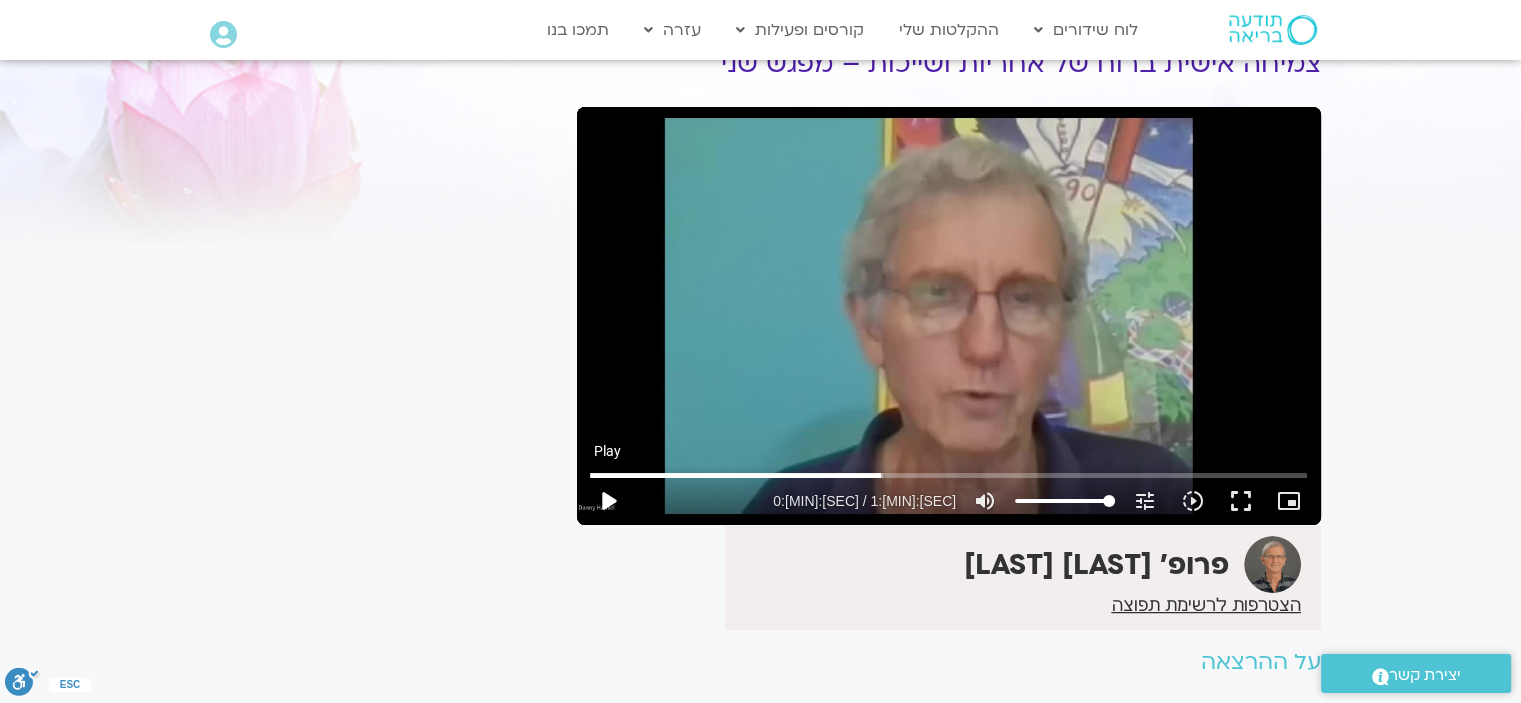 click on "play_arrow" at bounding box center (608, 501) 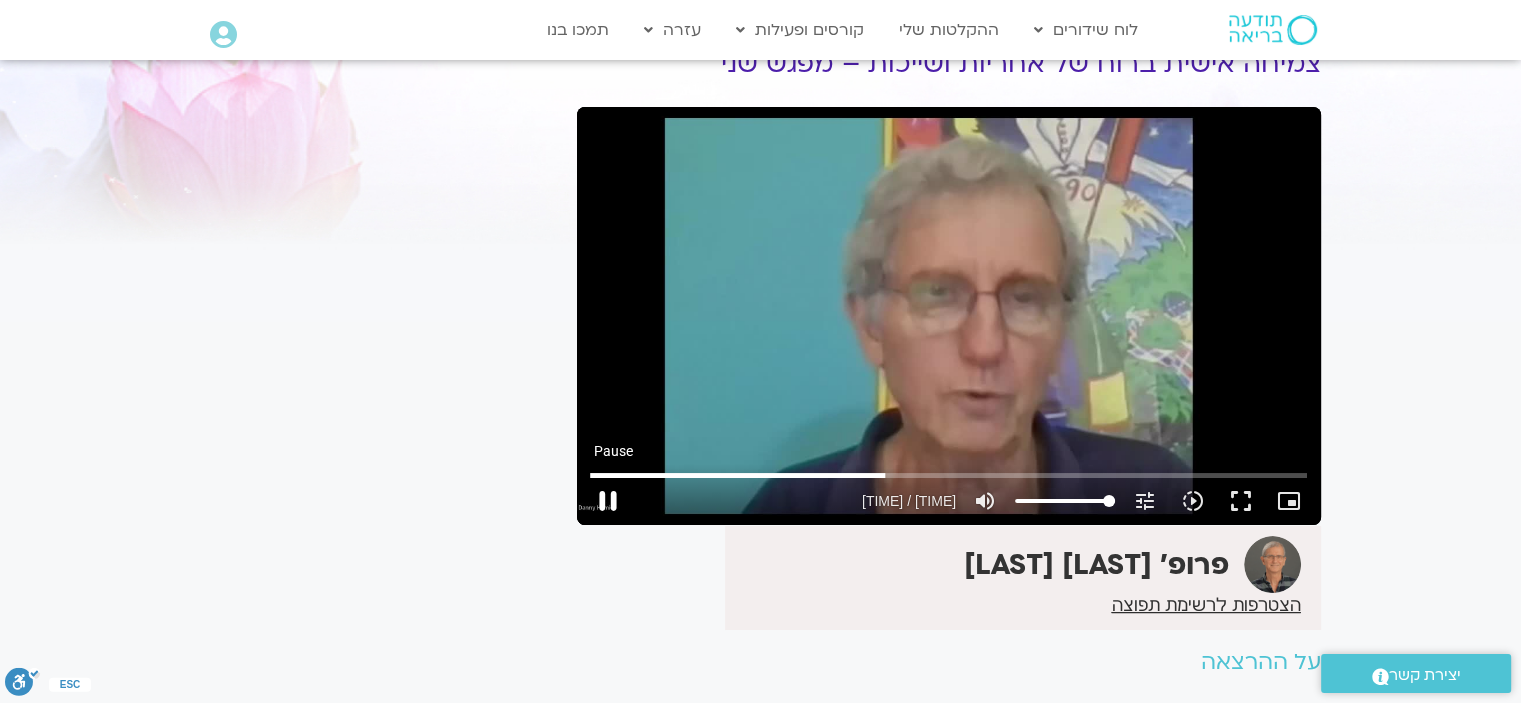 click on "pause" at bounding box center [608, 501] 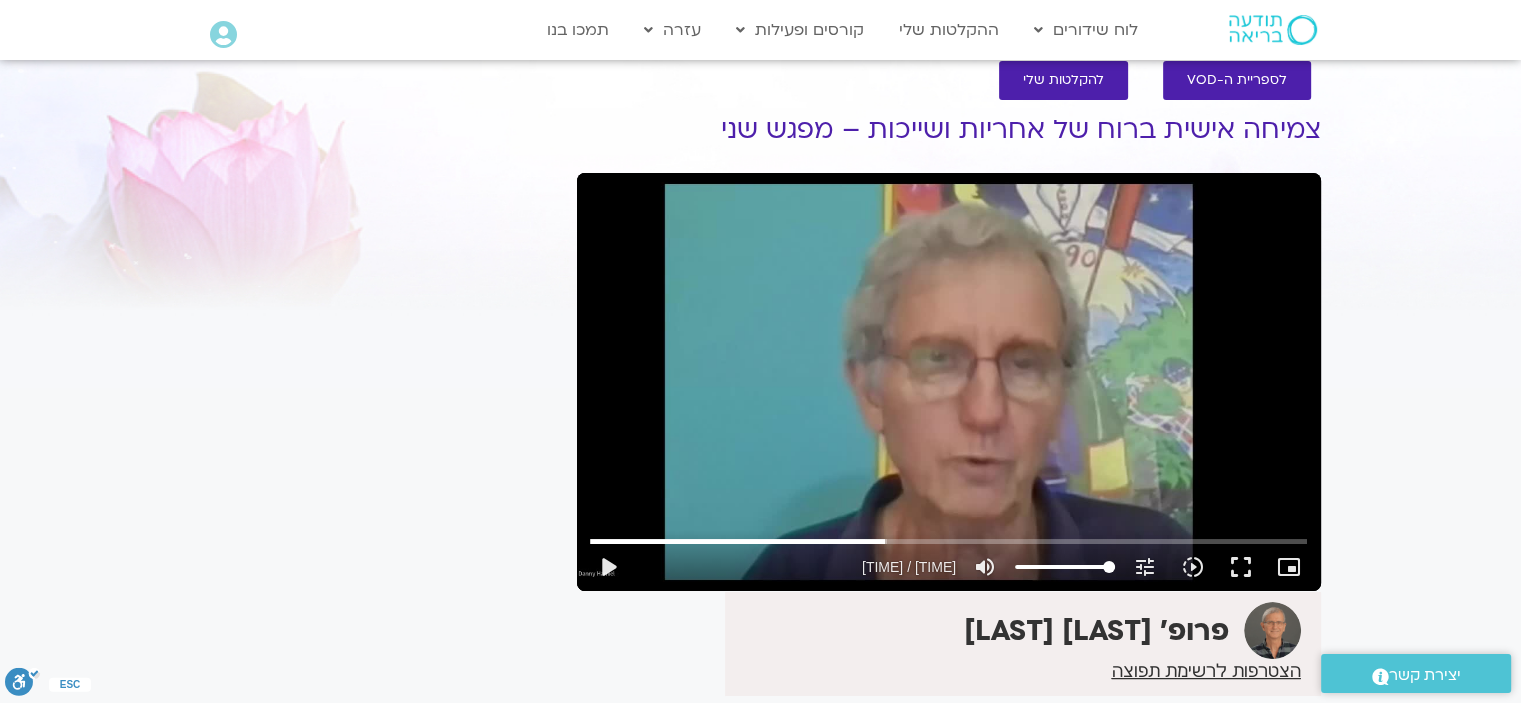 scroll, scrollTop: 0, scrollLeft: 0, axis: both 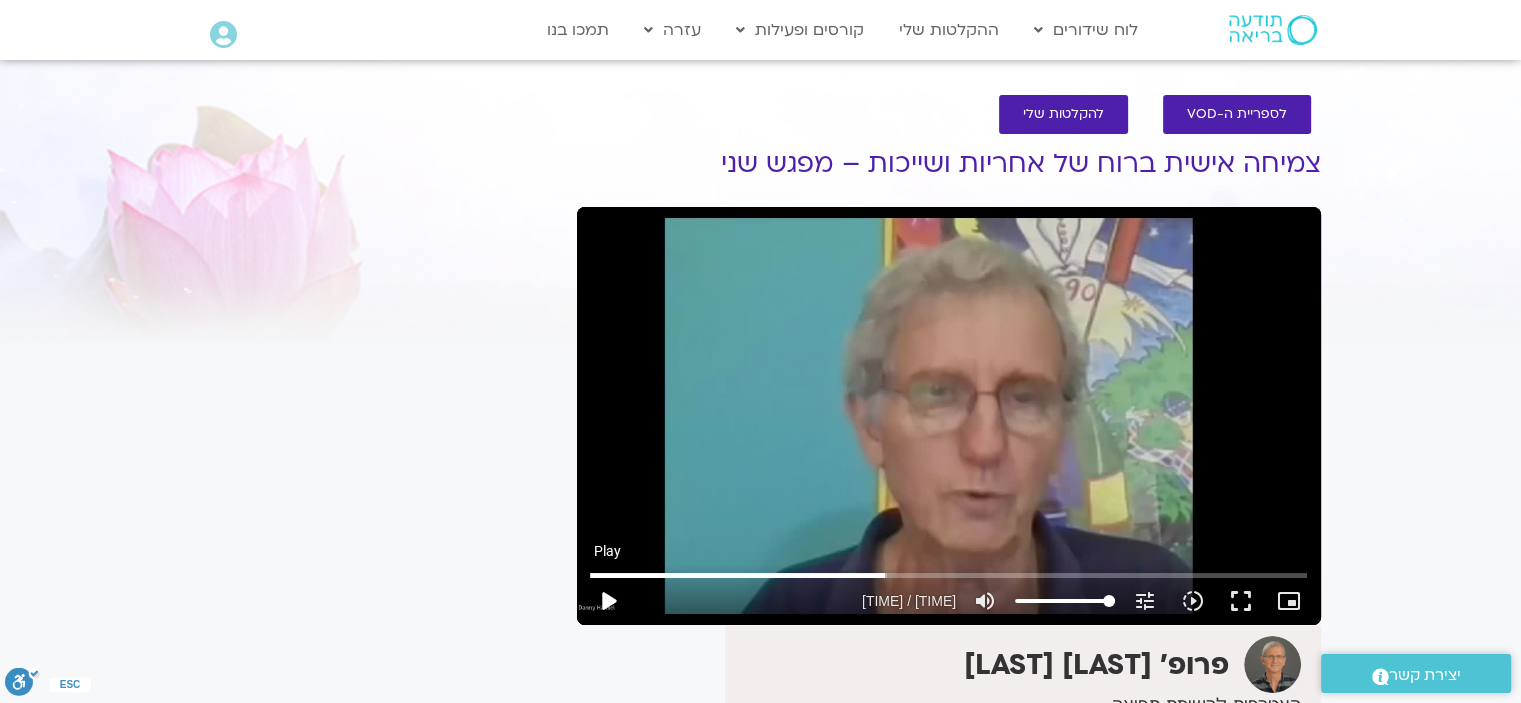 click on "play_arrow" at bounding box center [608, 601] 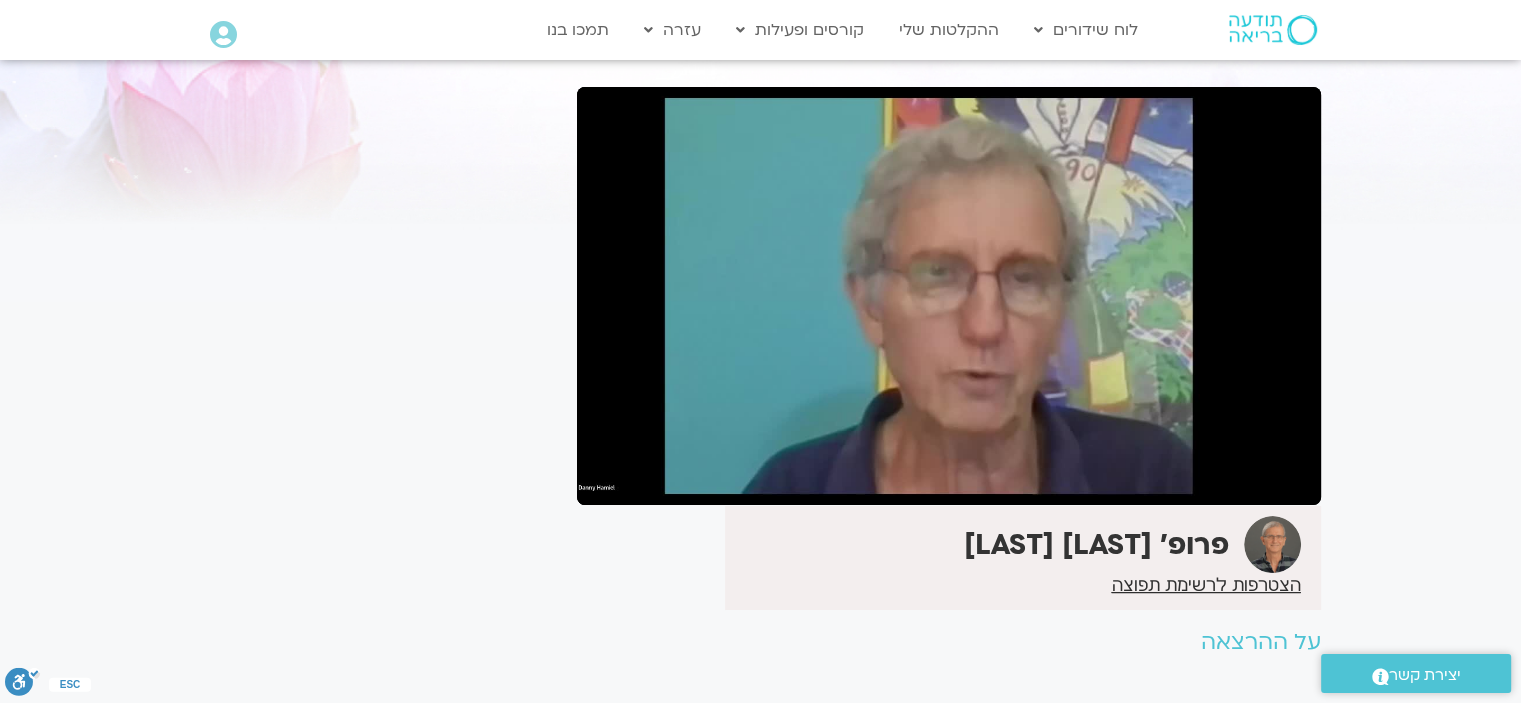 scroll, scrollTop: 100, scrollLeft: 0, axis: vertical 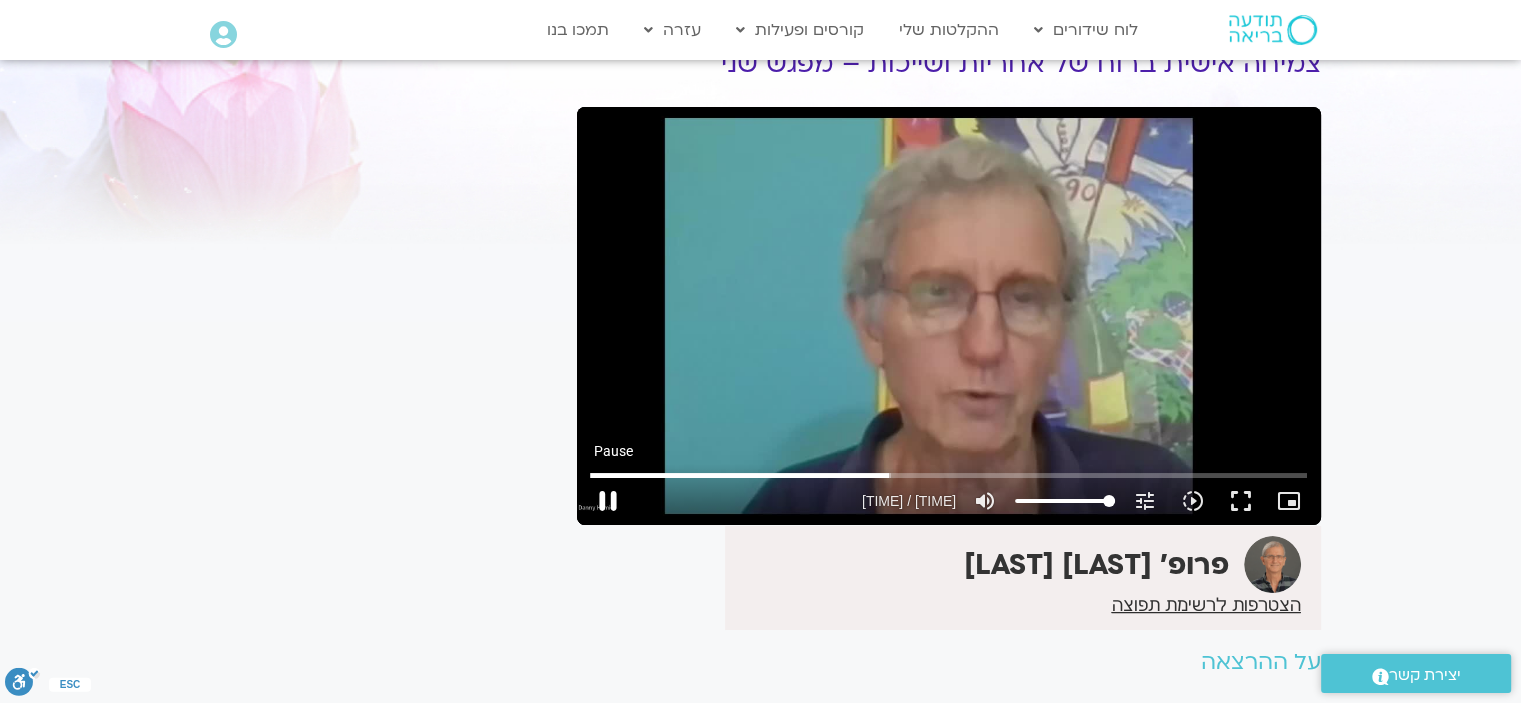 click on "pause" at bounding box center (608, 501) 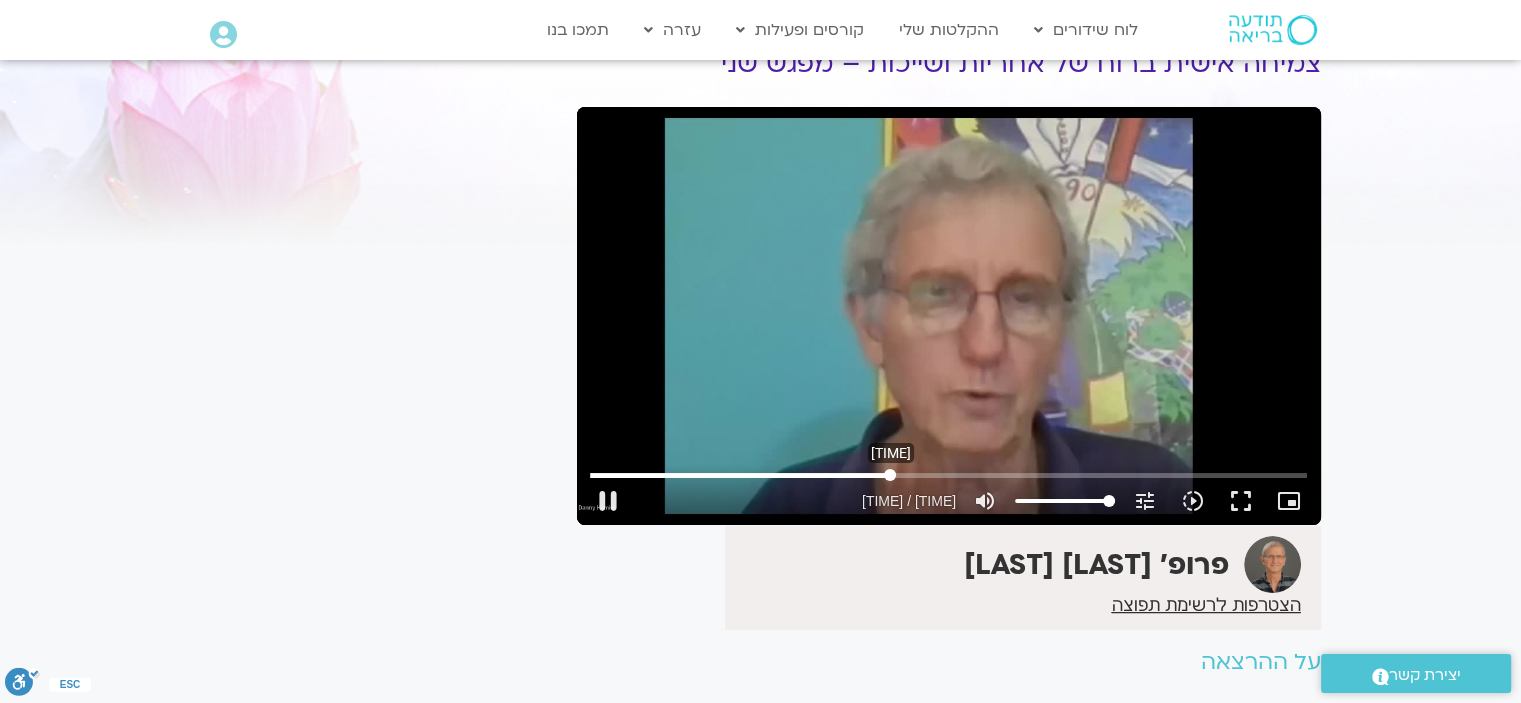 click at bounding box center [948, 475] 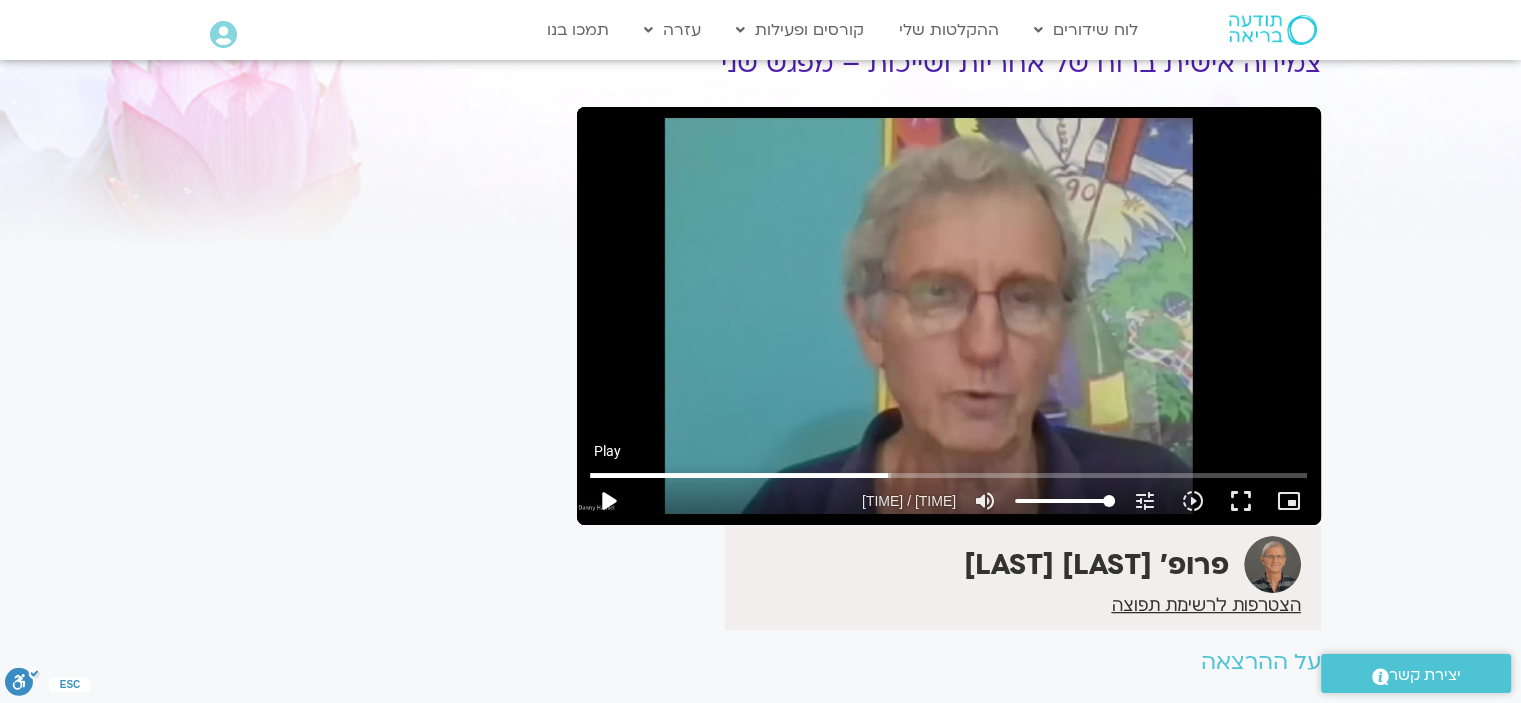 click on "play_arrow" at bounding box center [608, 501] 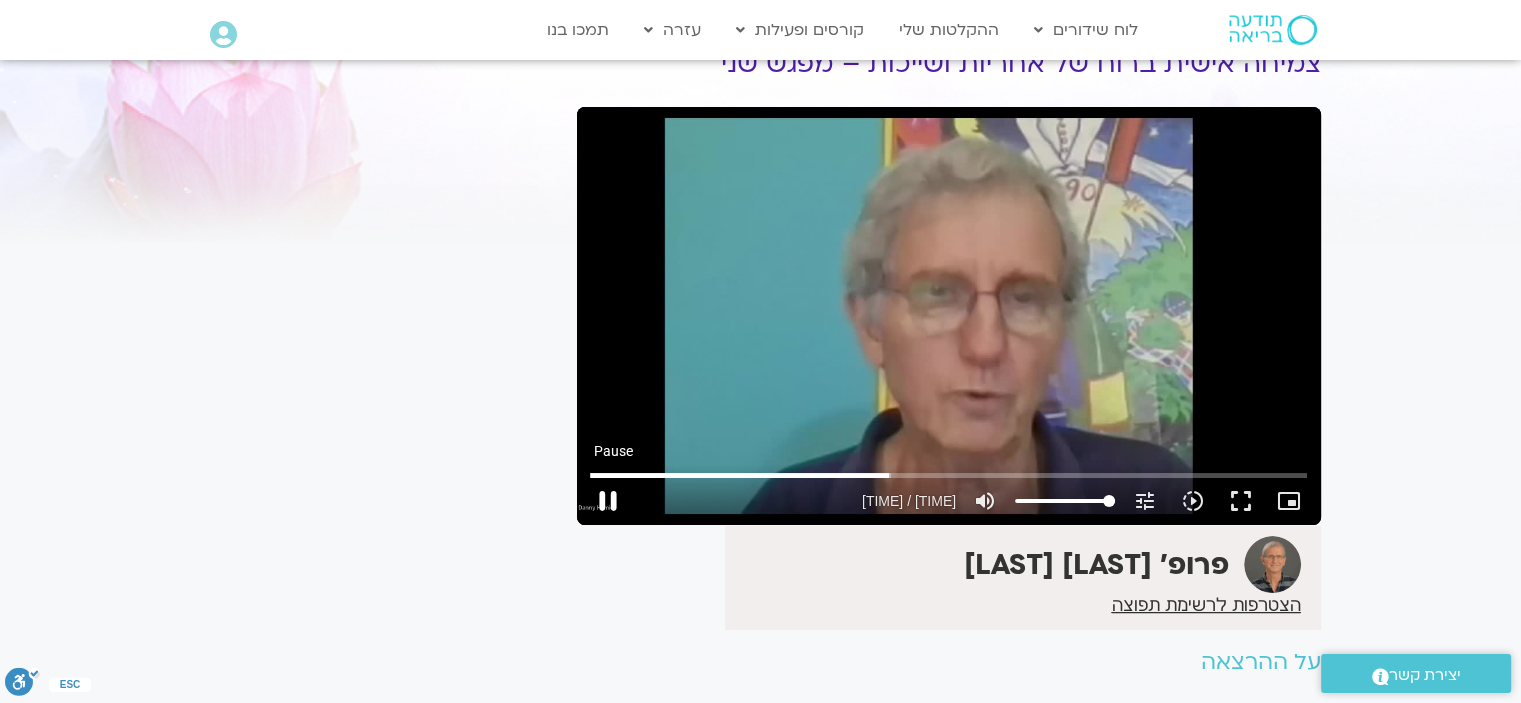 click on "pause" at bounding box center [608, 501] 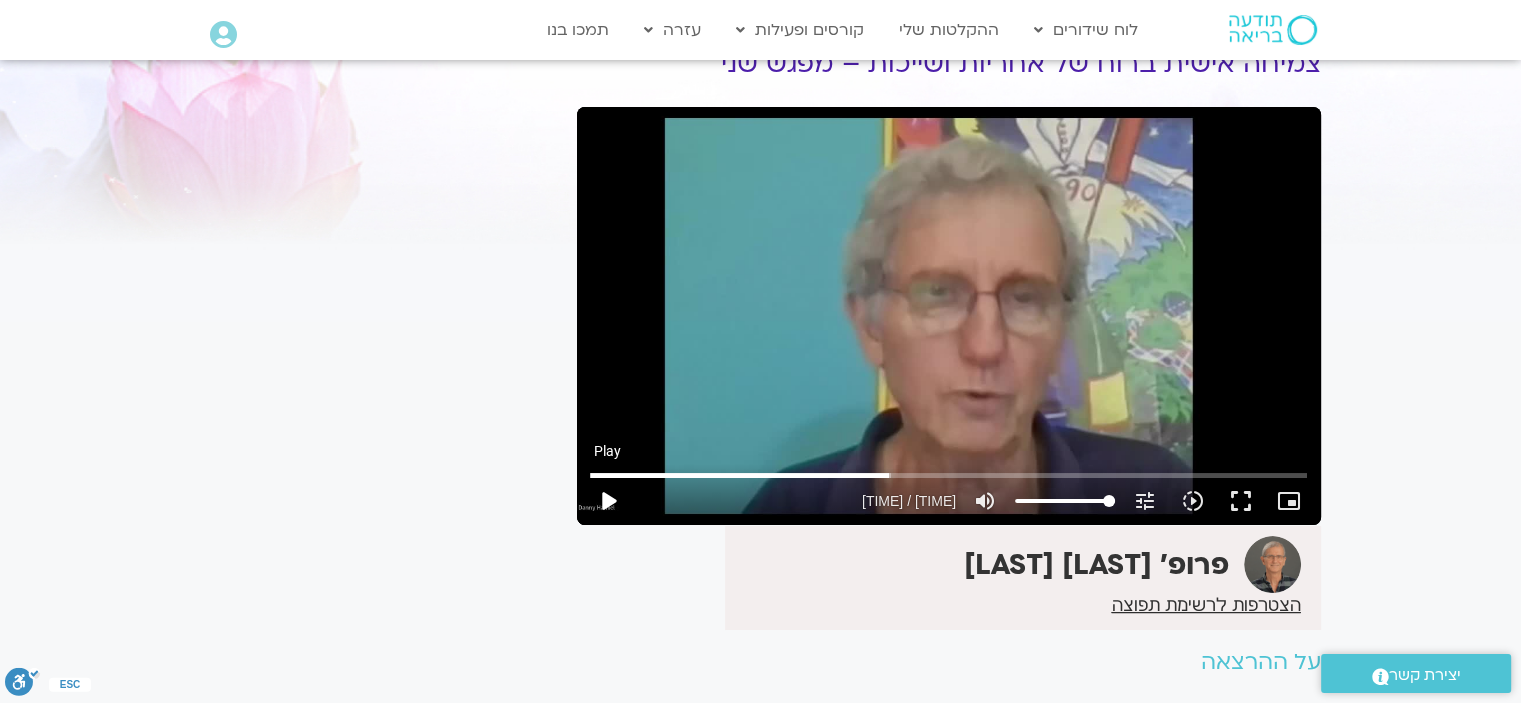 click on "play_arrow" at bounding box center [608, 501] 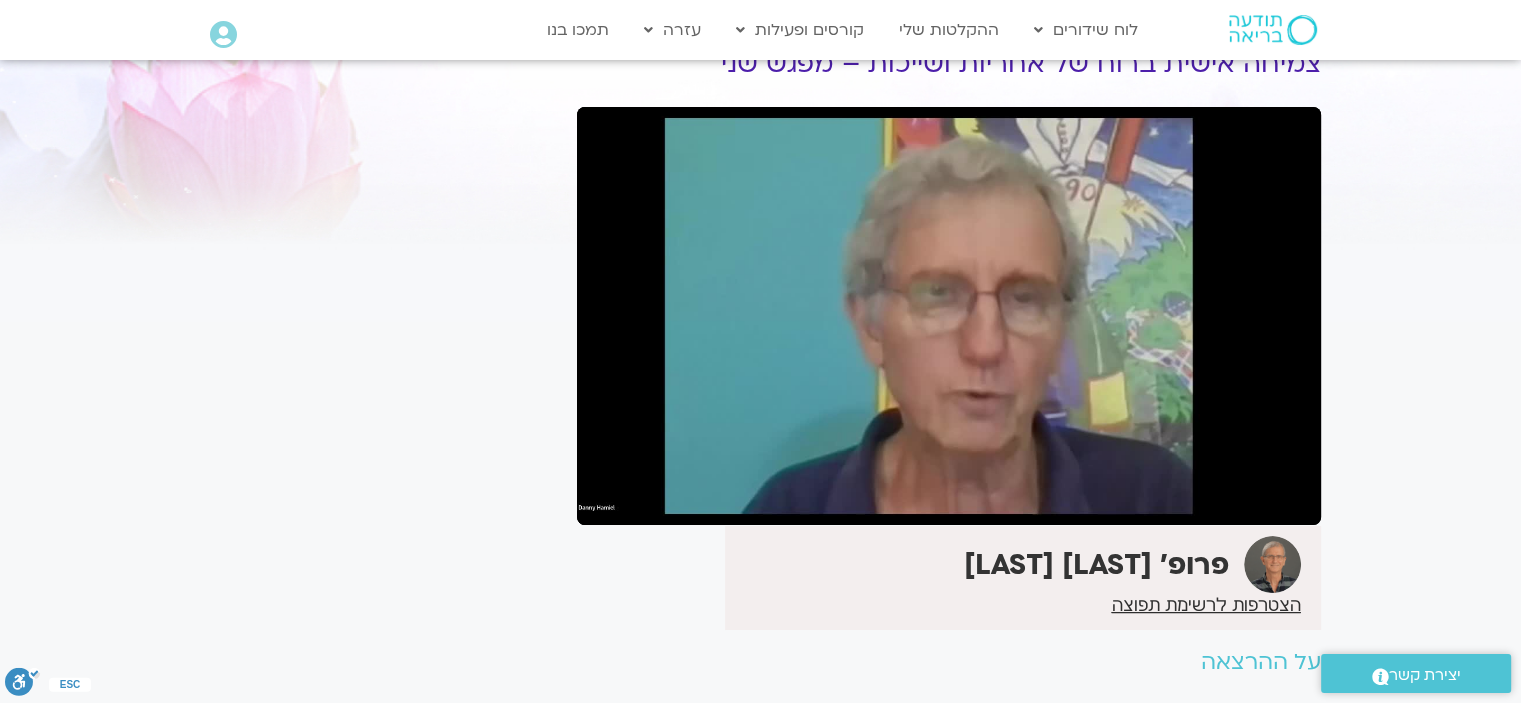 click on "pause" at bounding box center [608, 501] 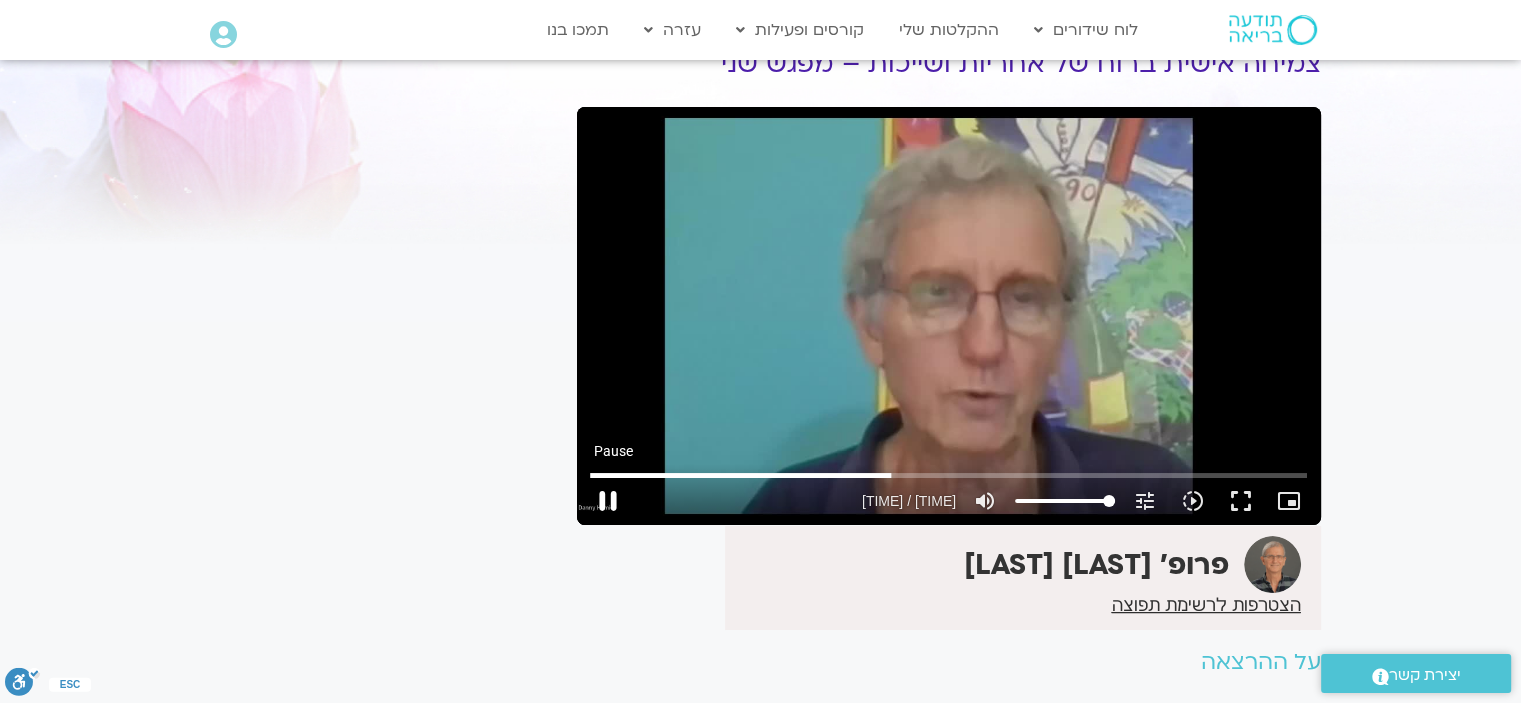 click on "pause" at bounding box center [608, 501] 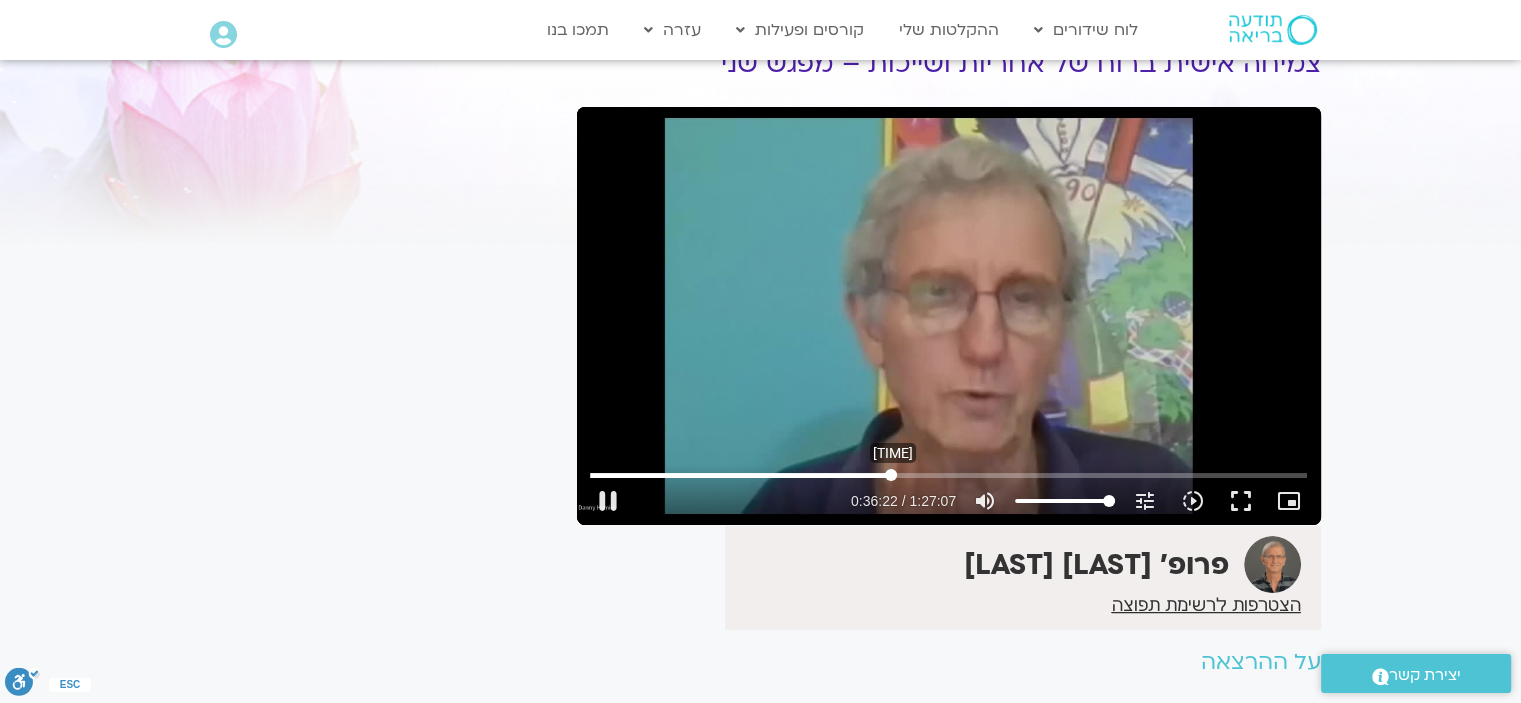 click at bounding box center (948, 475) 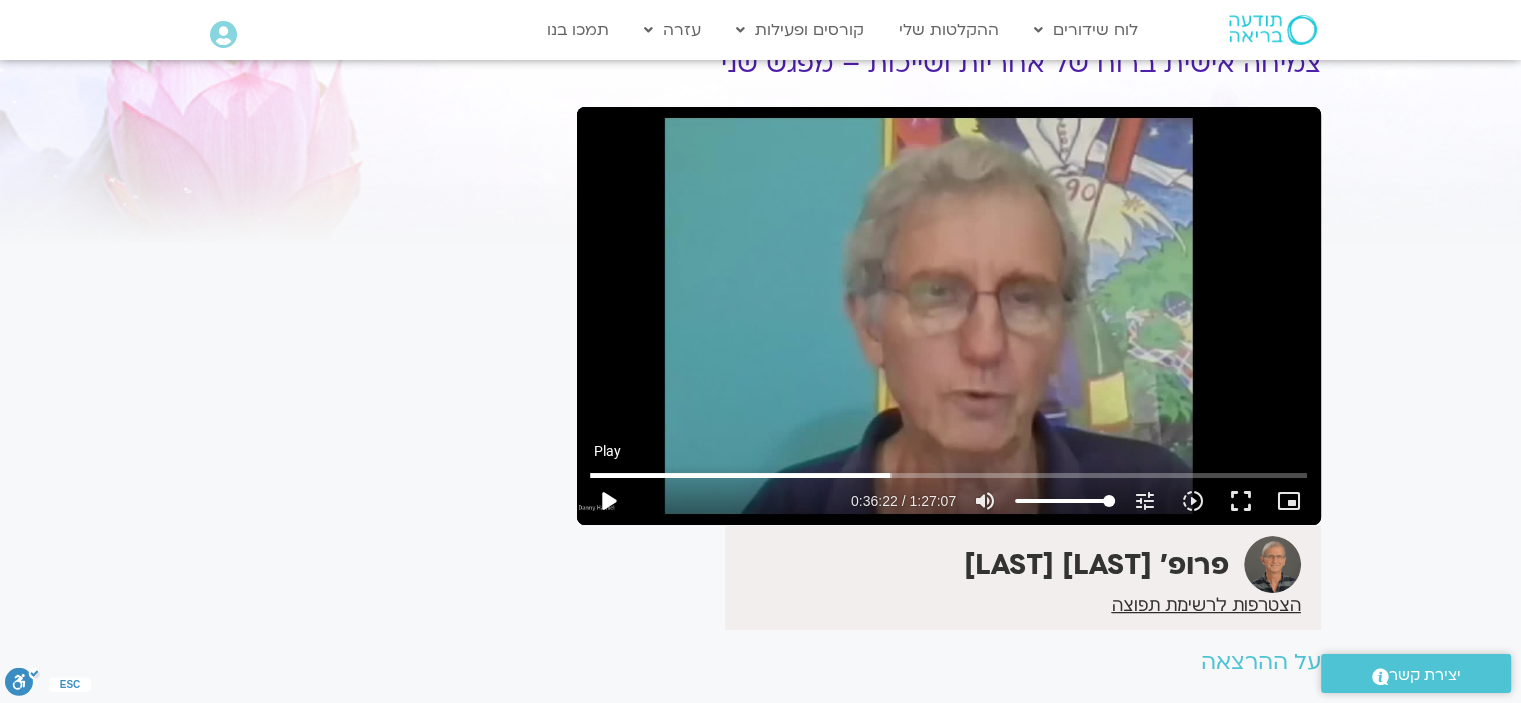 click on "play_arrow" at bounding box center [608, 501] 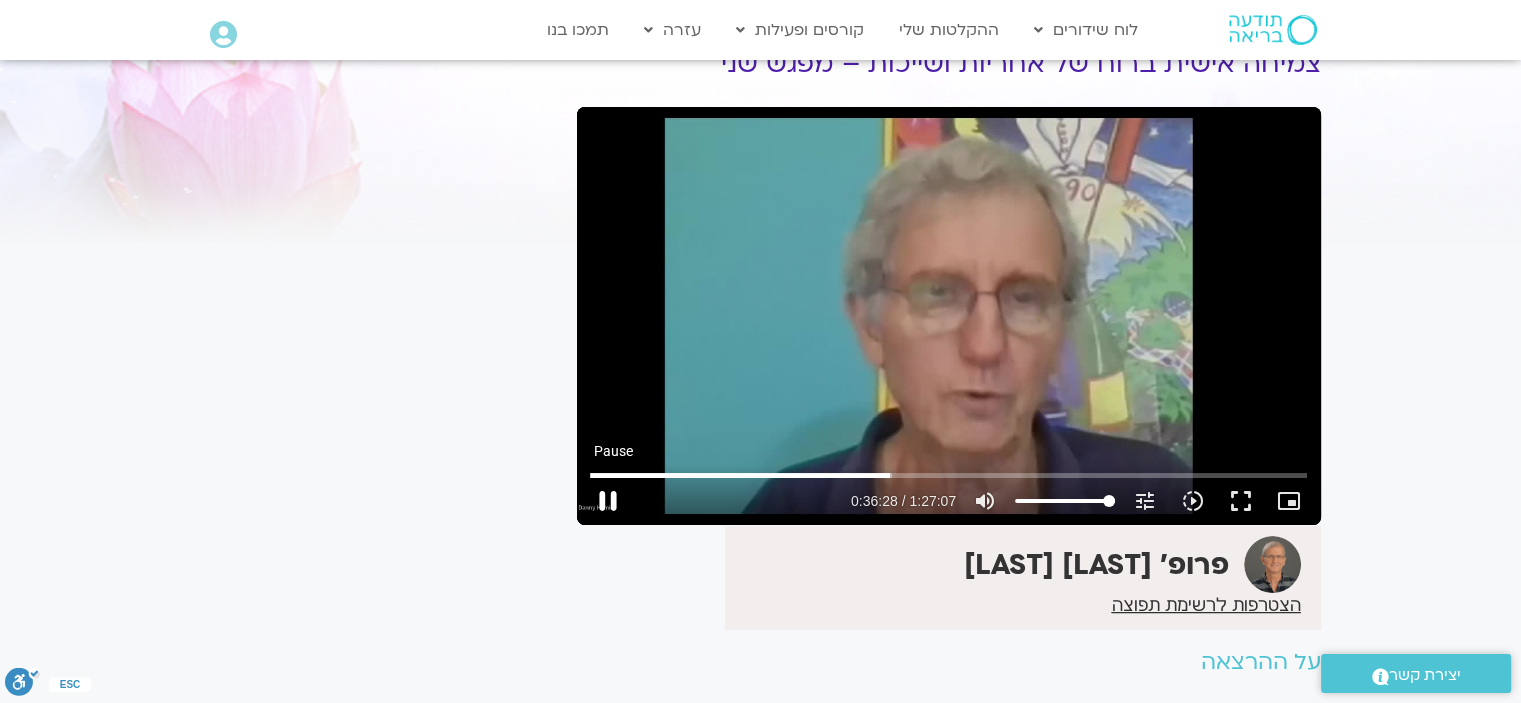 click on "pause" at bounding box center (608, 501) 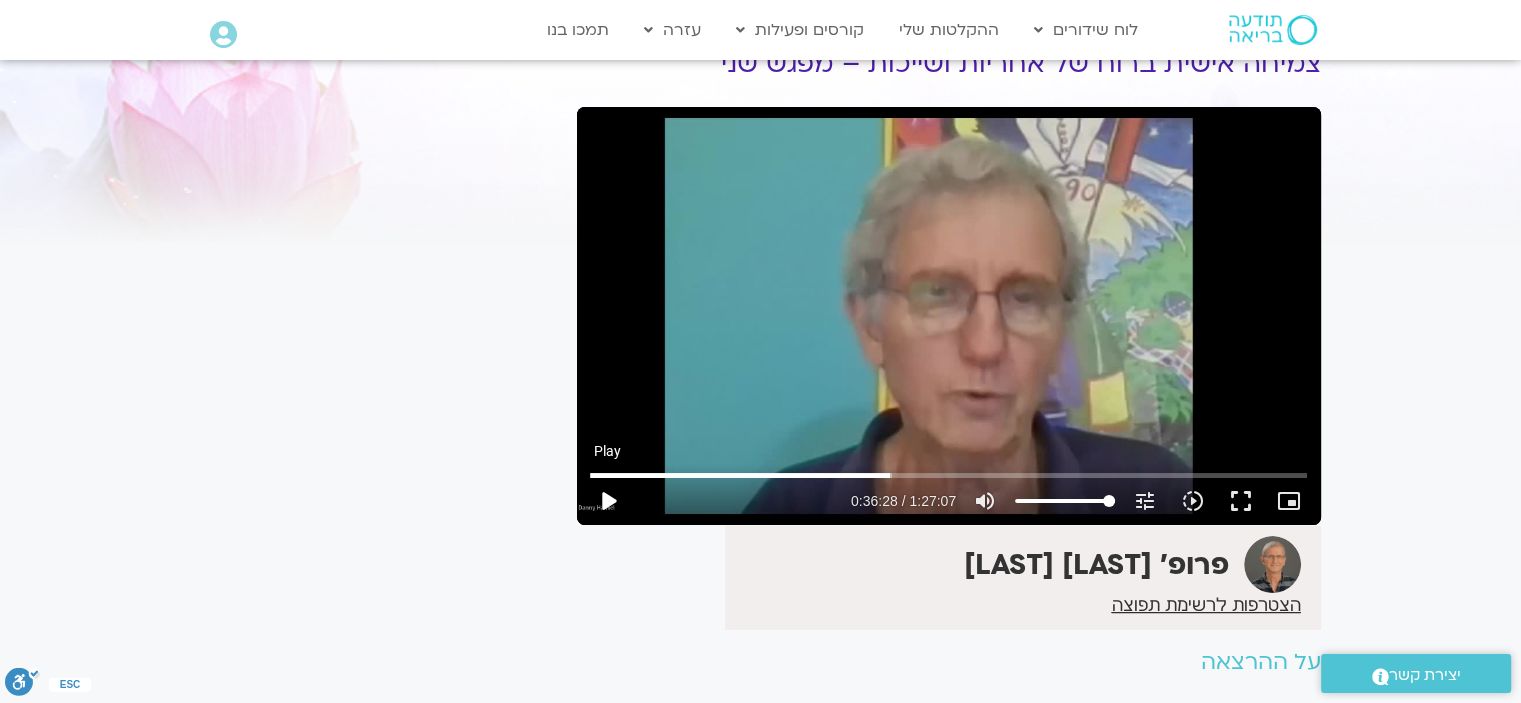 click on "play_arrow" at bounding box center (608, 501) 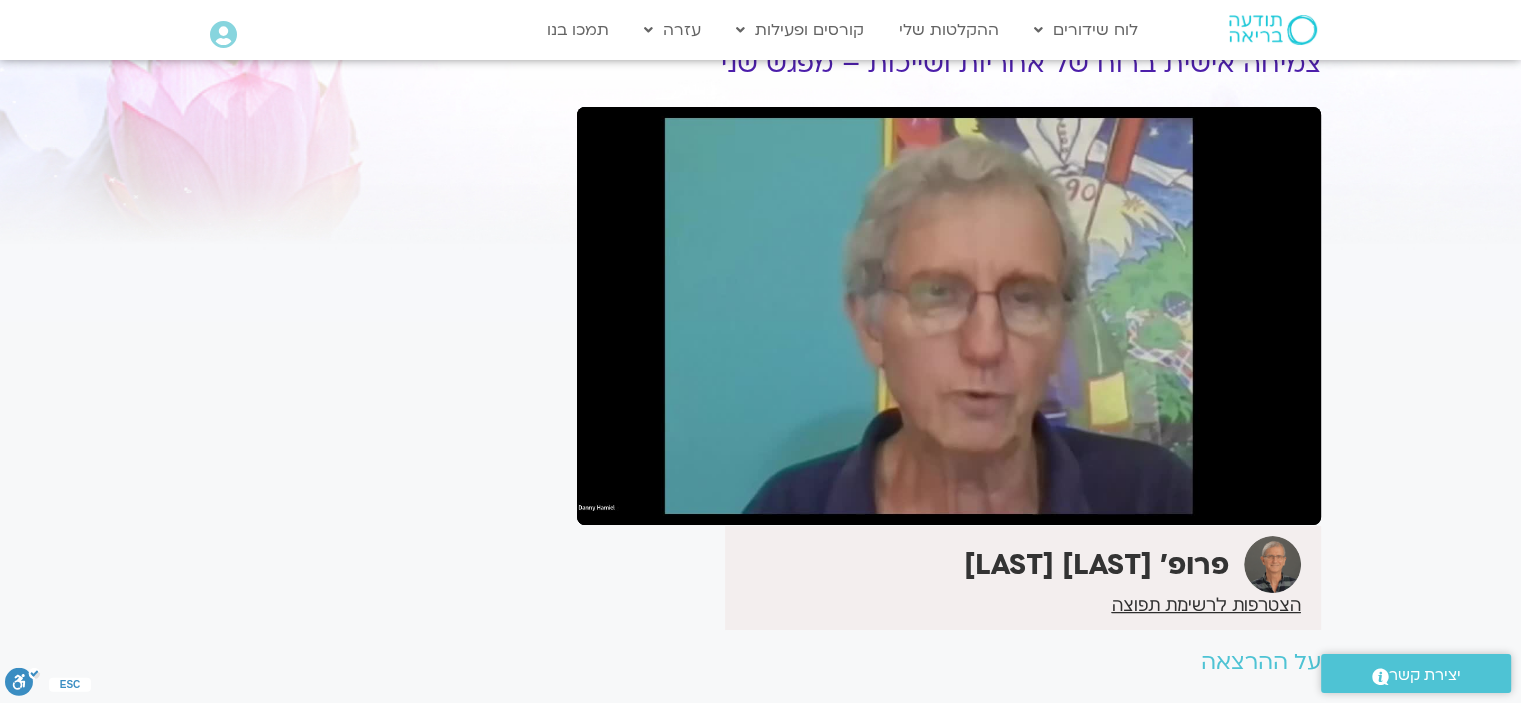 click on "pause" at bounding box center (608, 501) 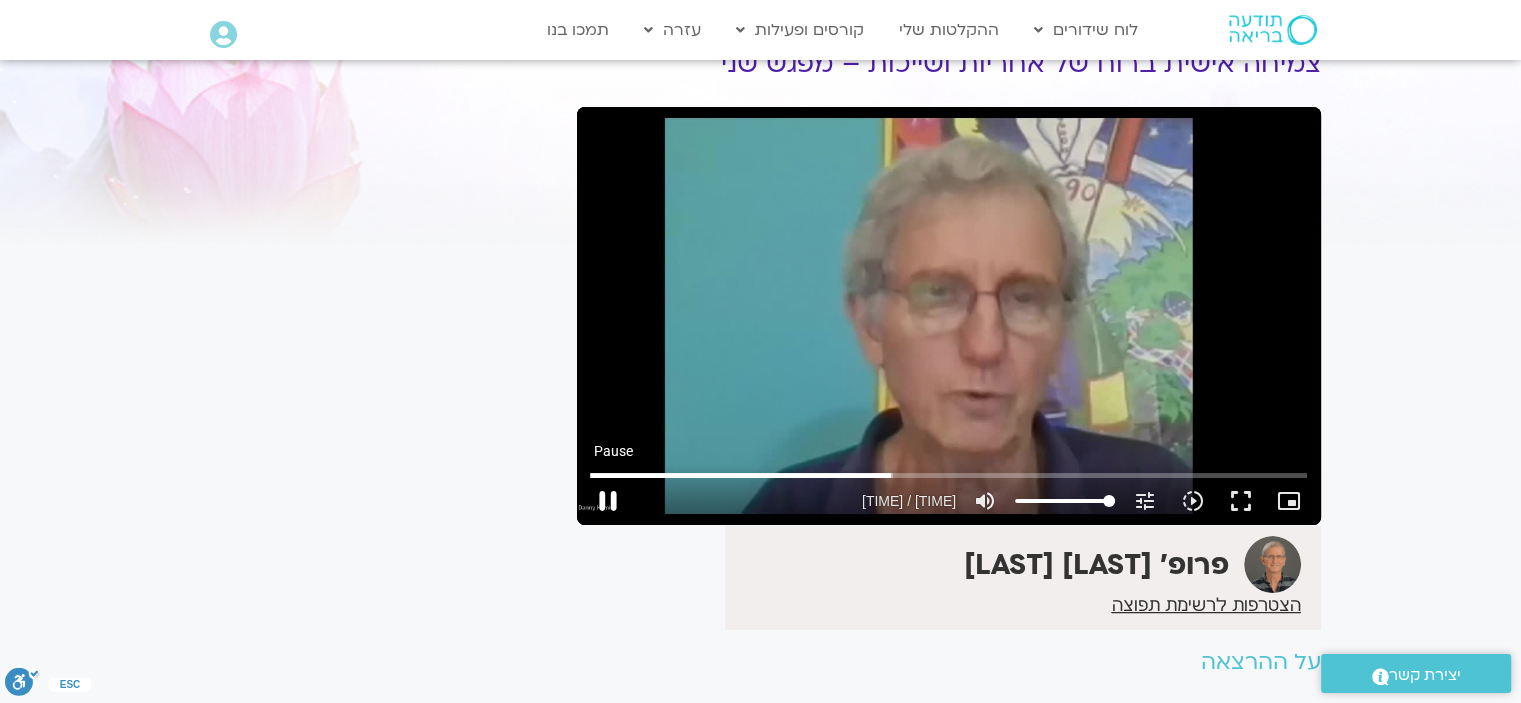click on "pause" at bounding box center [608, 501] 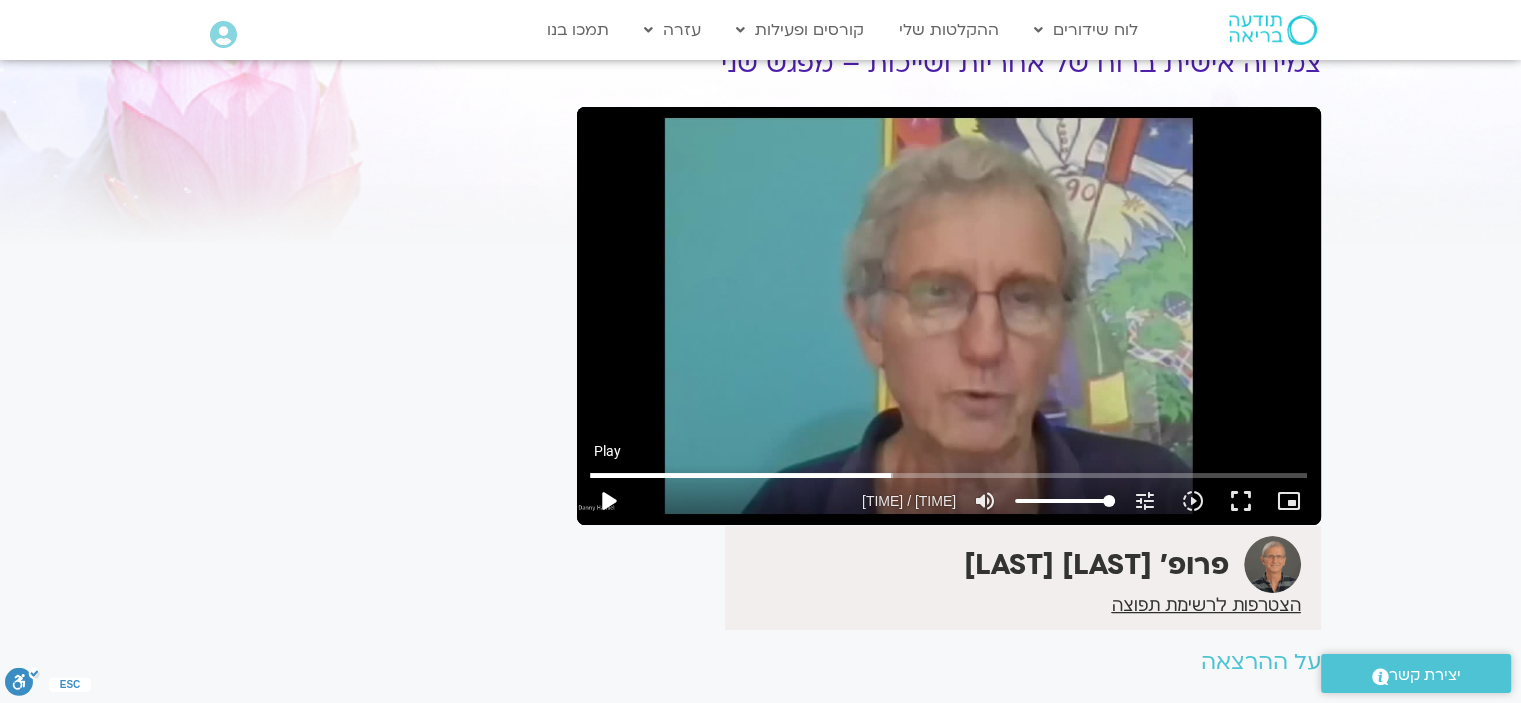 click on "play_arrow" at bounding box center (608, 501) 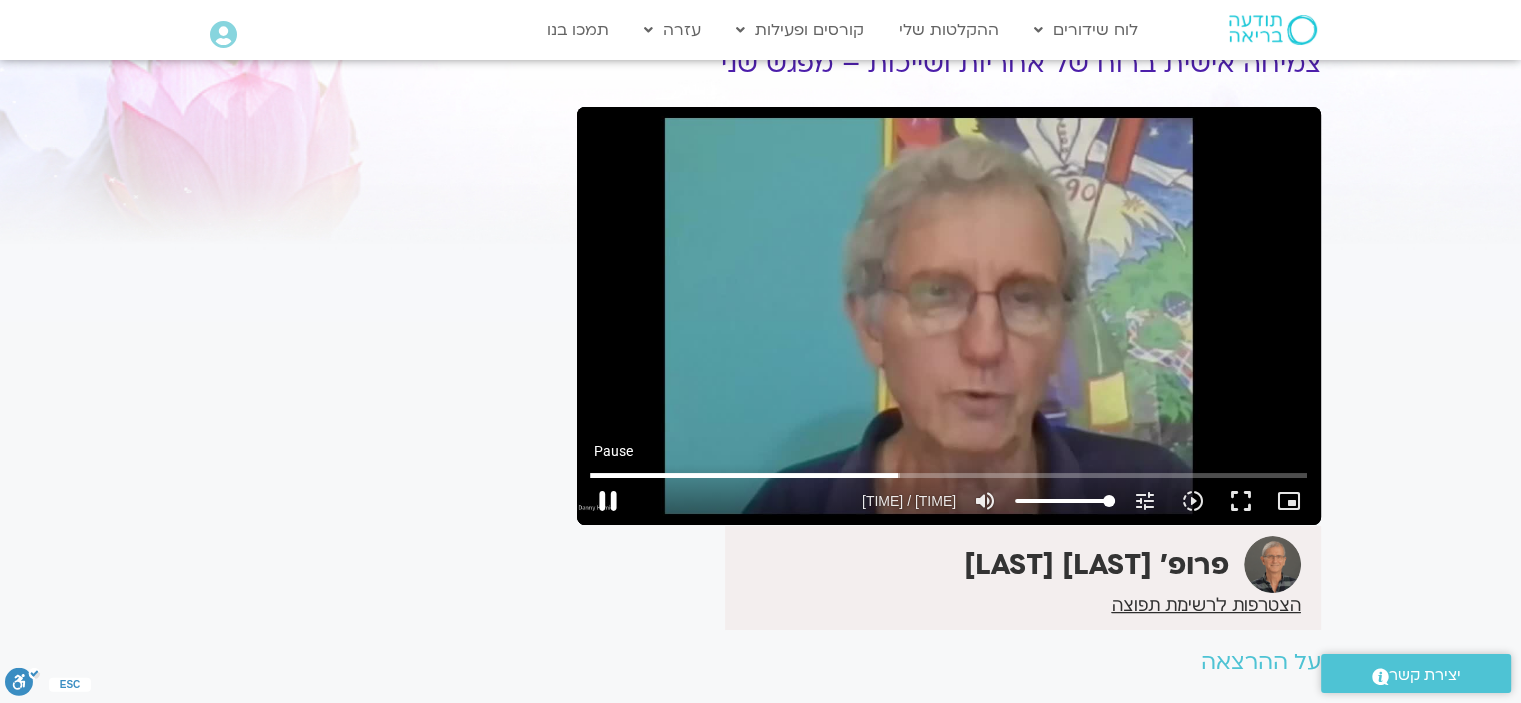 click on "pause" at bounding box center [608, 501] 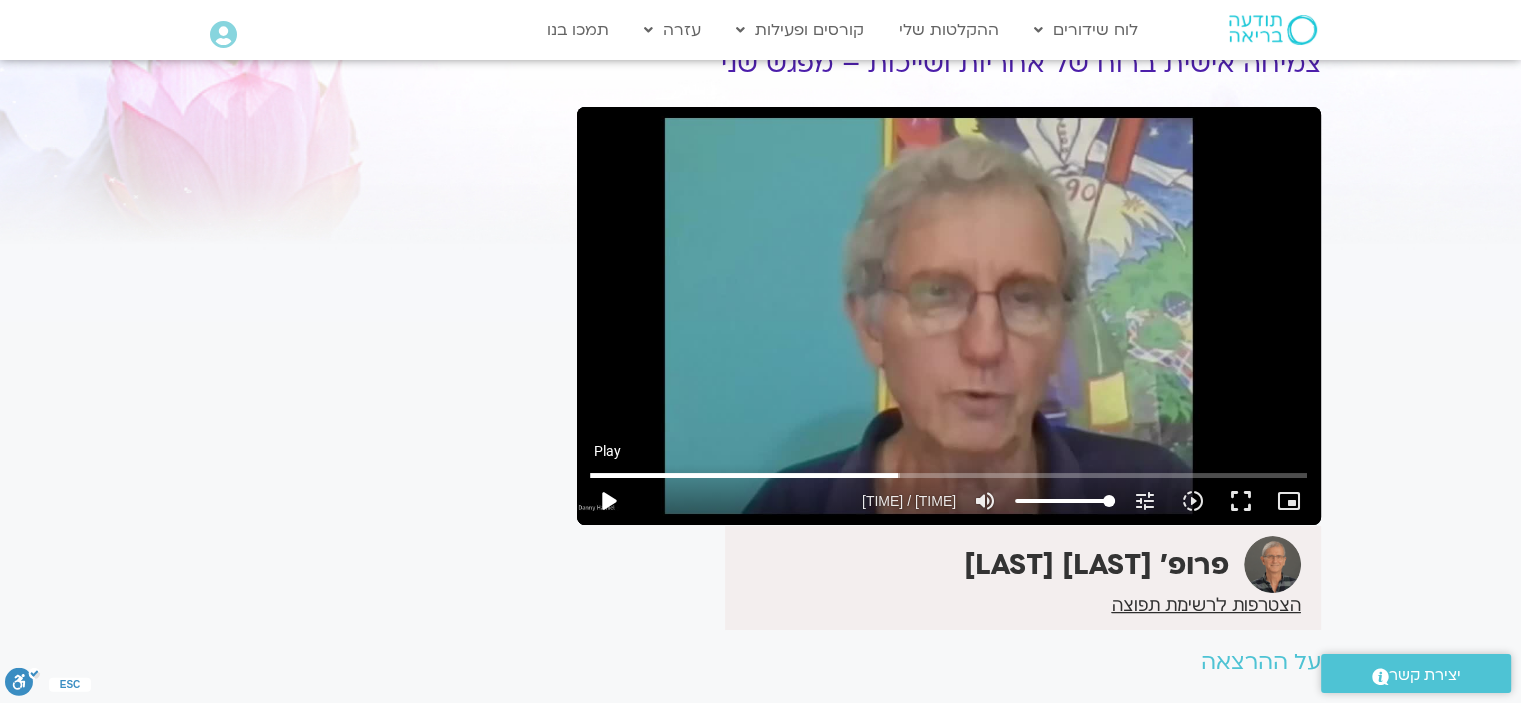 click on "play_arrow" at bounding box center [608, 501] 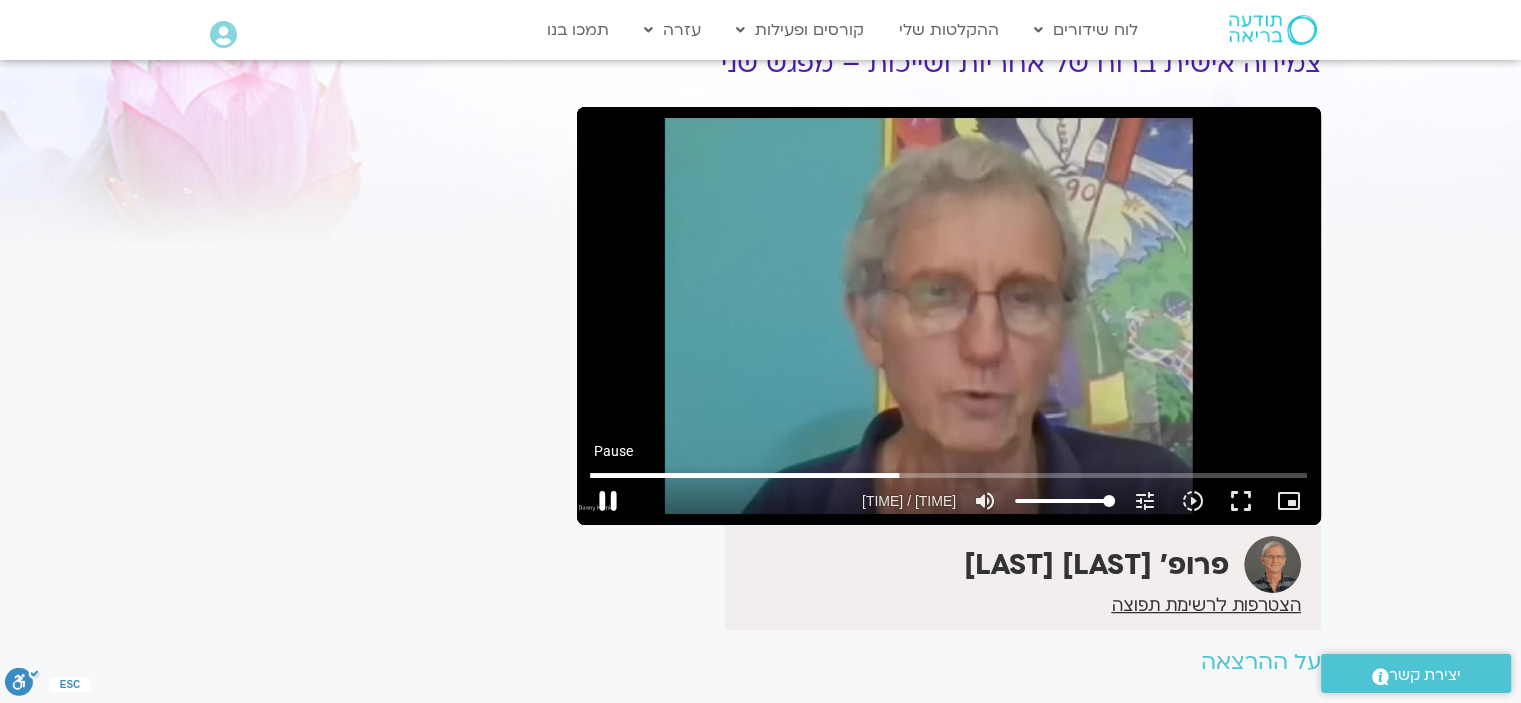 click on "pause" at bounding box center [608, 501] 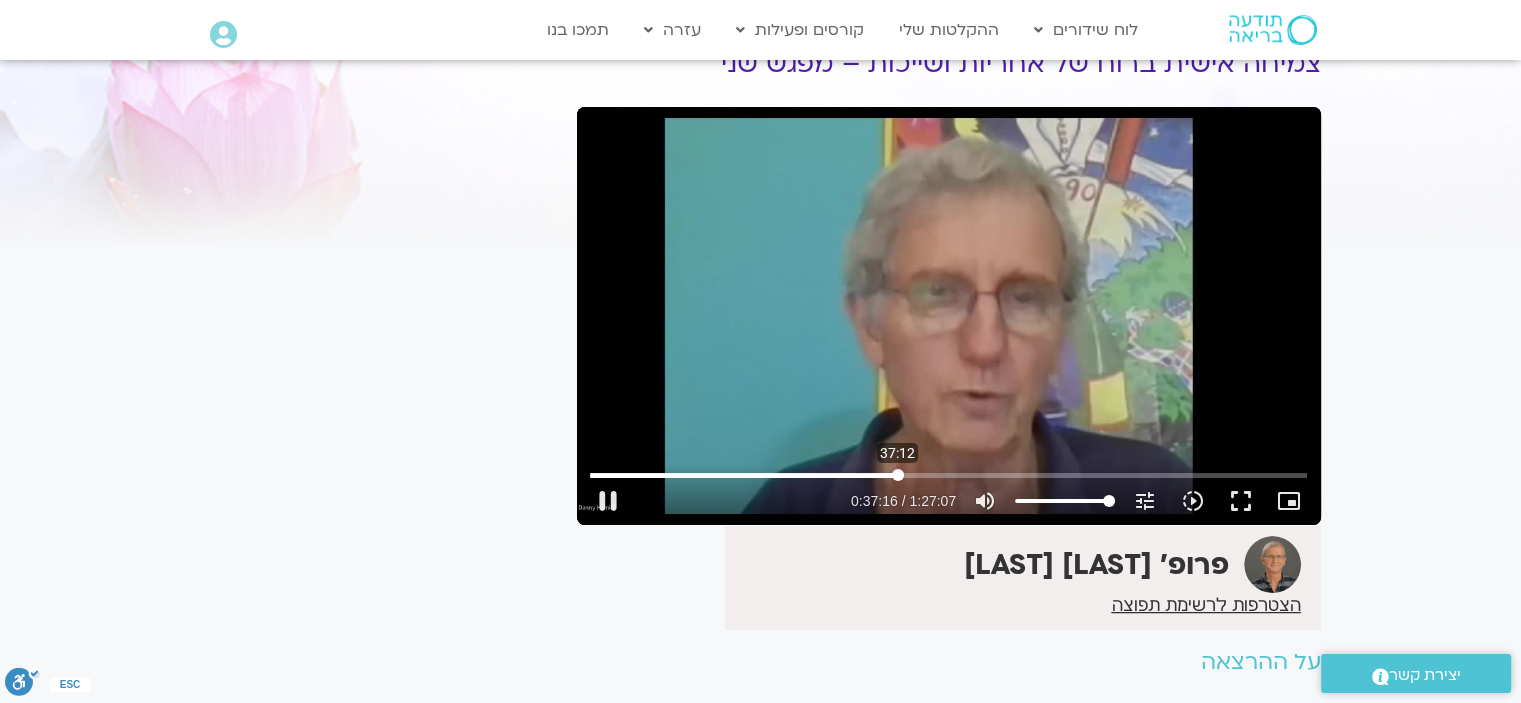 click at bounding box center [948, 475] 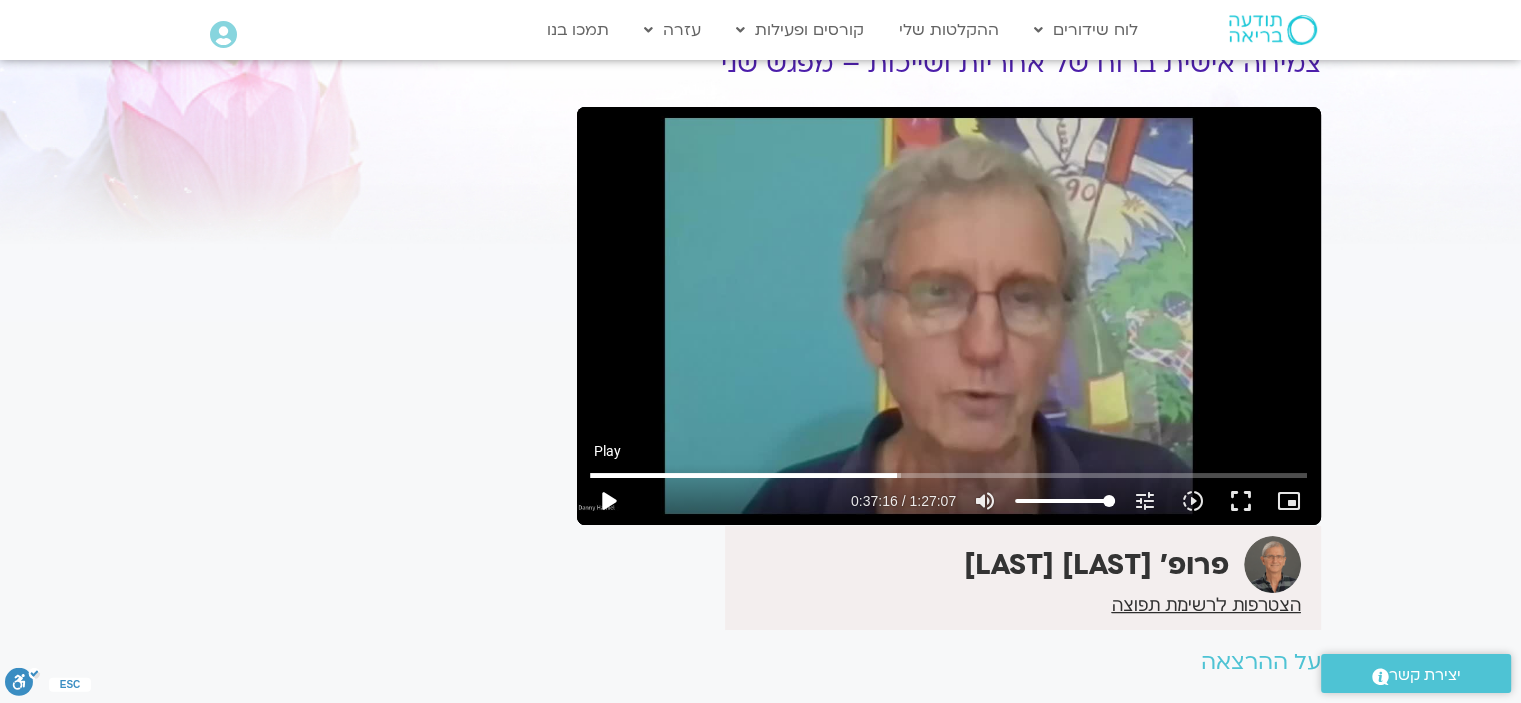 click on "play_arrow" at bounding box center (608, 501) 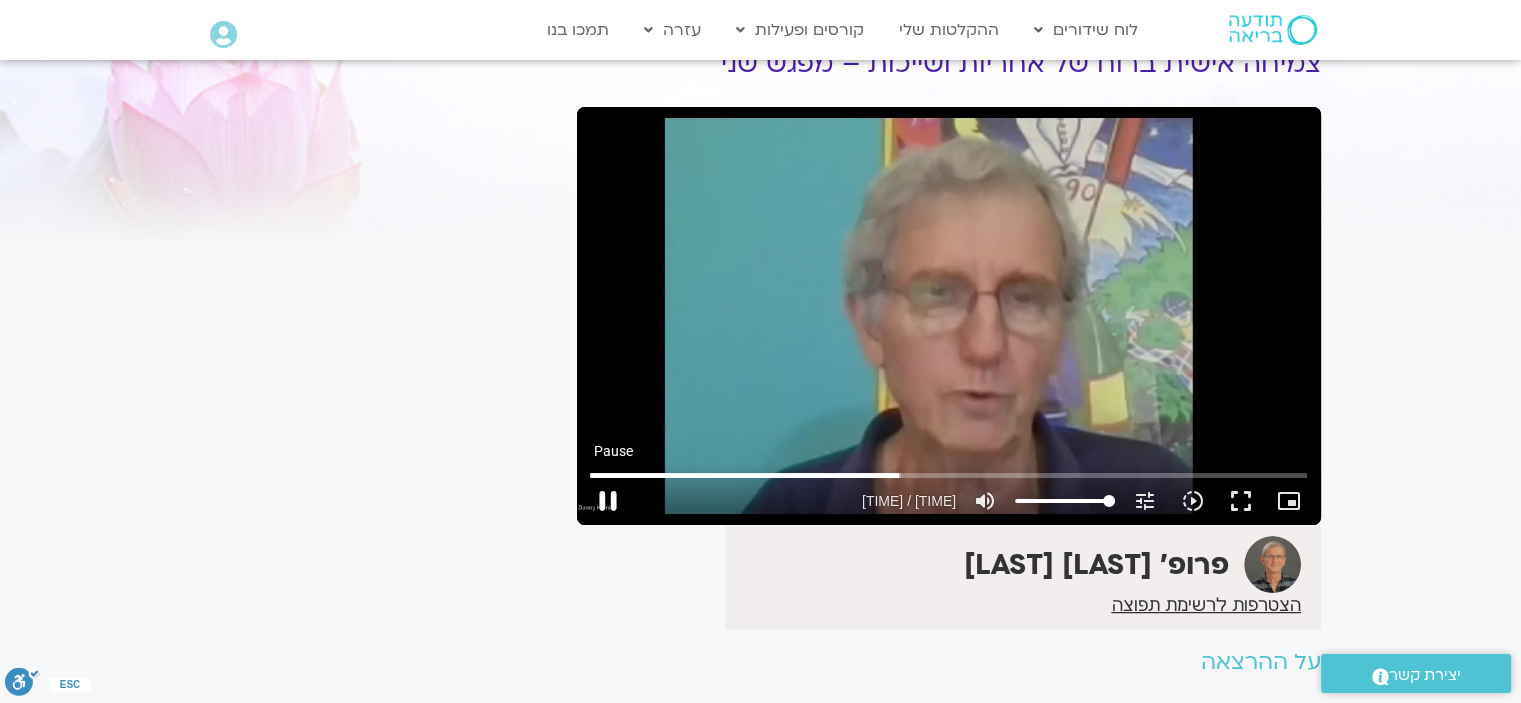 click on "pause" at bounding box center (608, 501) 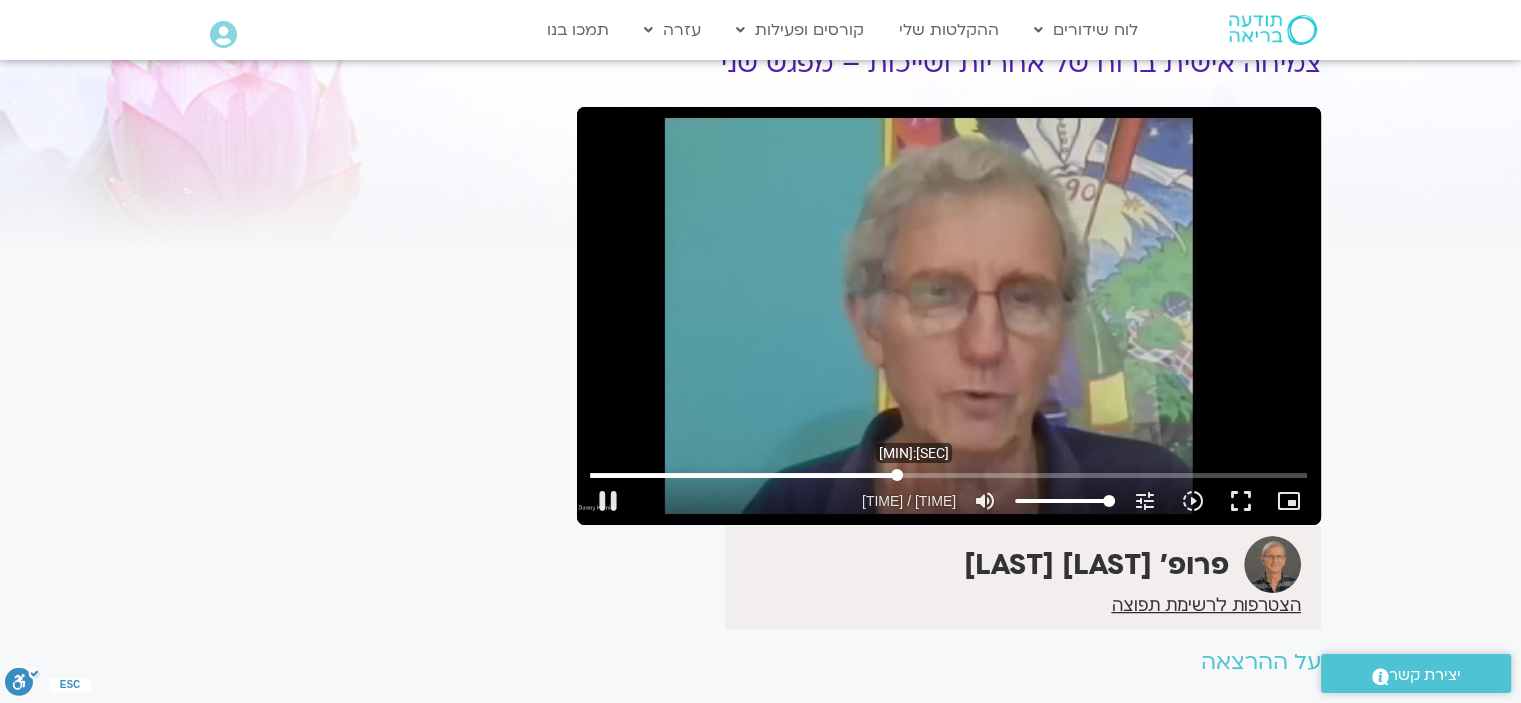 click at bounding box center (948, 475) 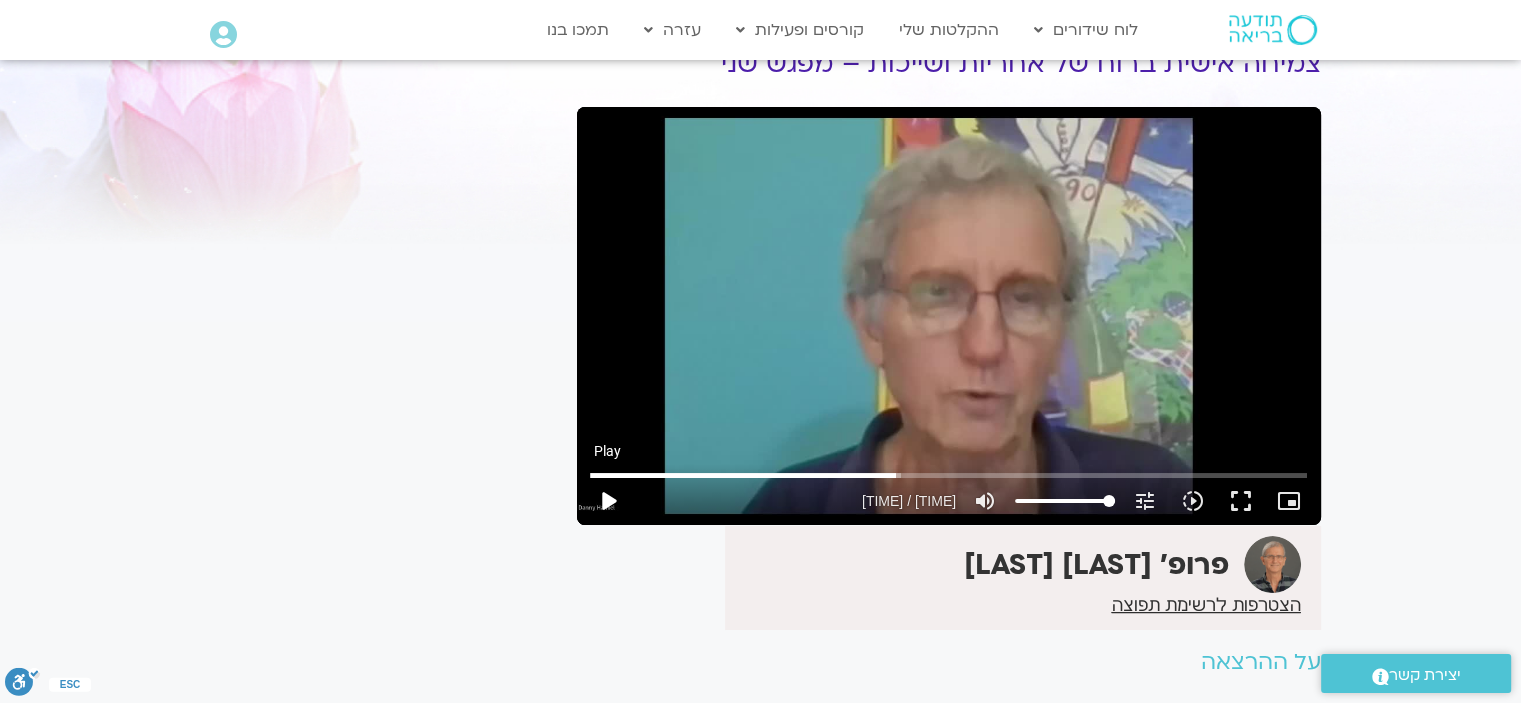 click on "play_arrow" at bounding box center (608, 501) 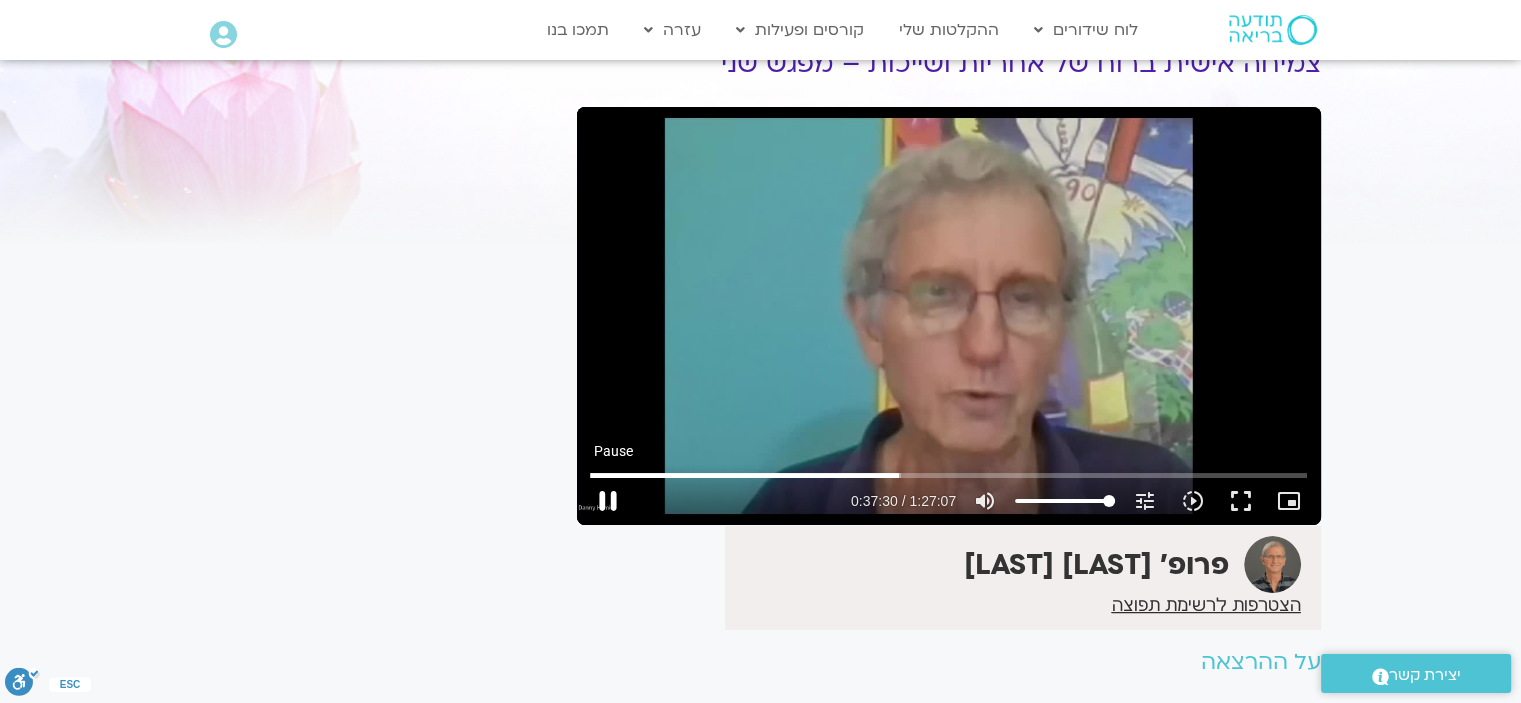 click on "pause" at bounding box center (608, 501) 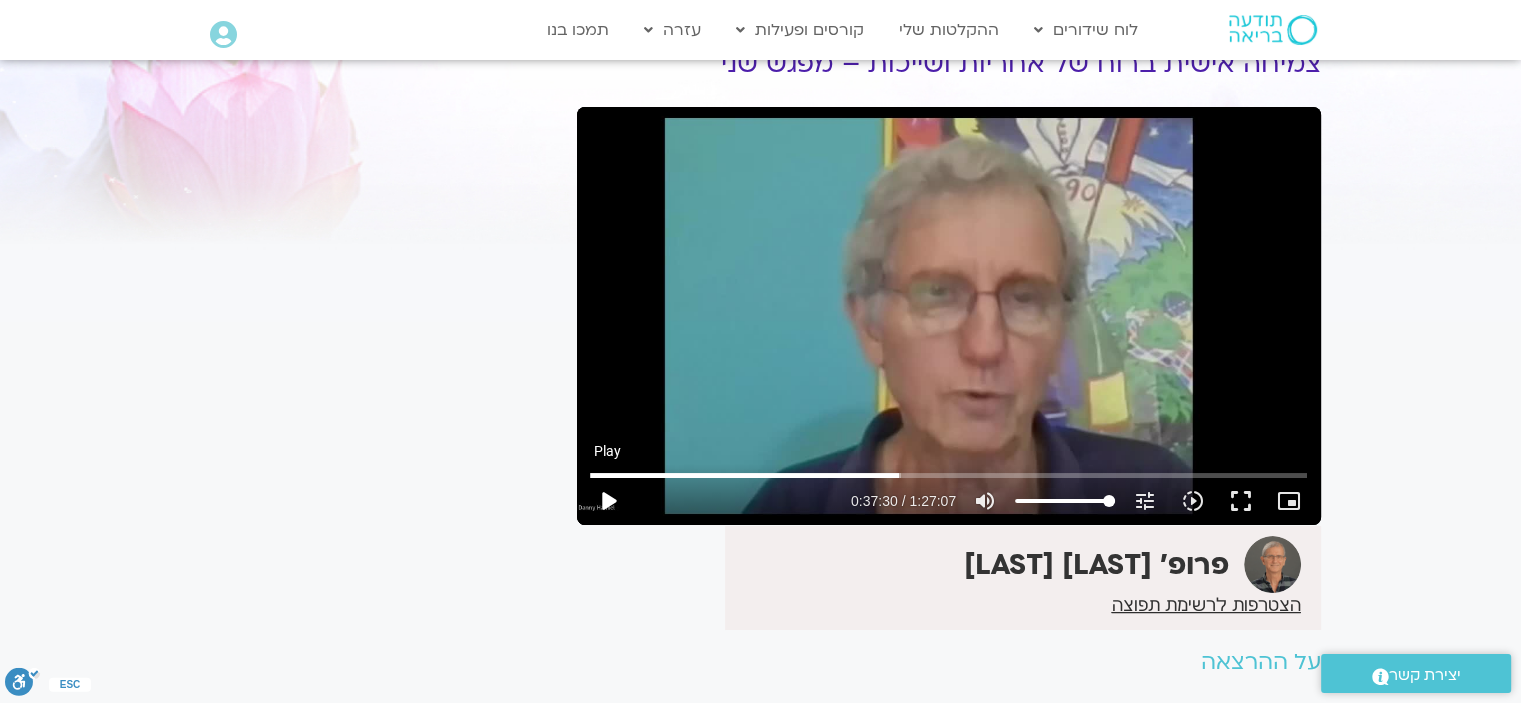 click on "play_arrow" at bounding box center [608, 501] 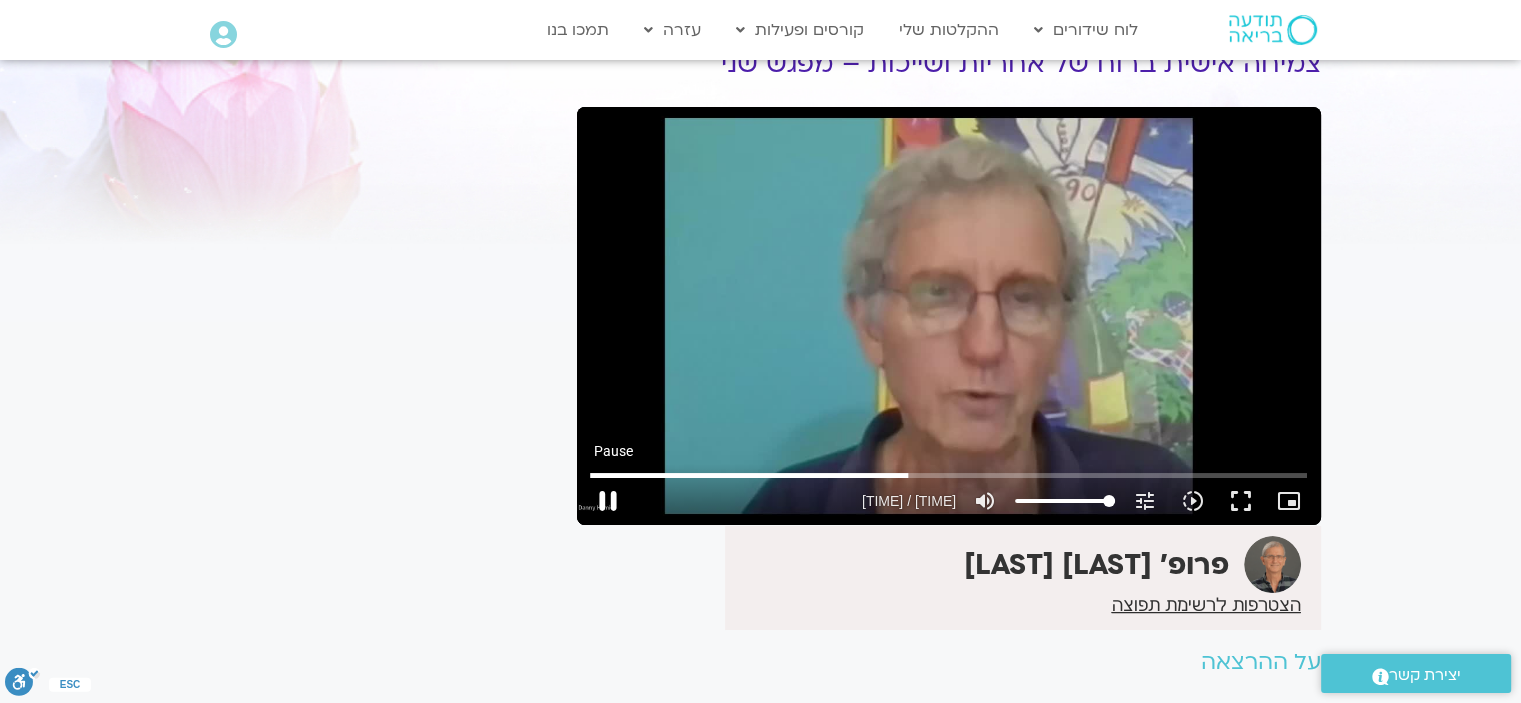 click on "pause" at bounding box center [608, 501] 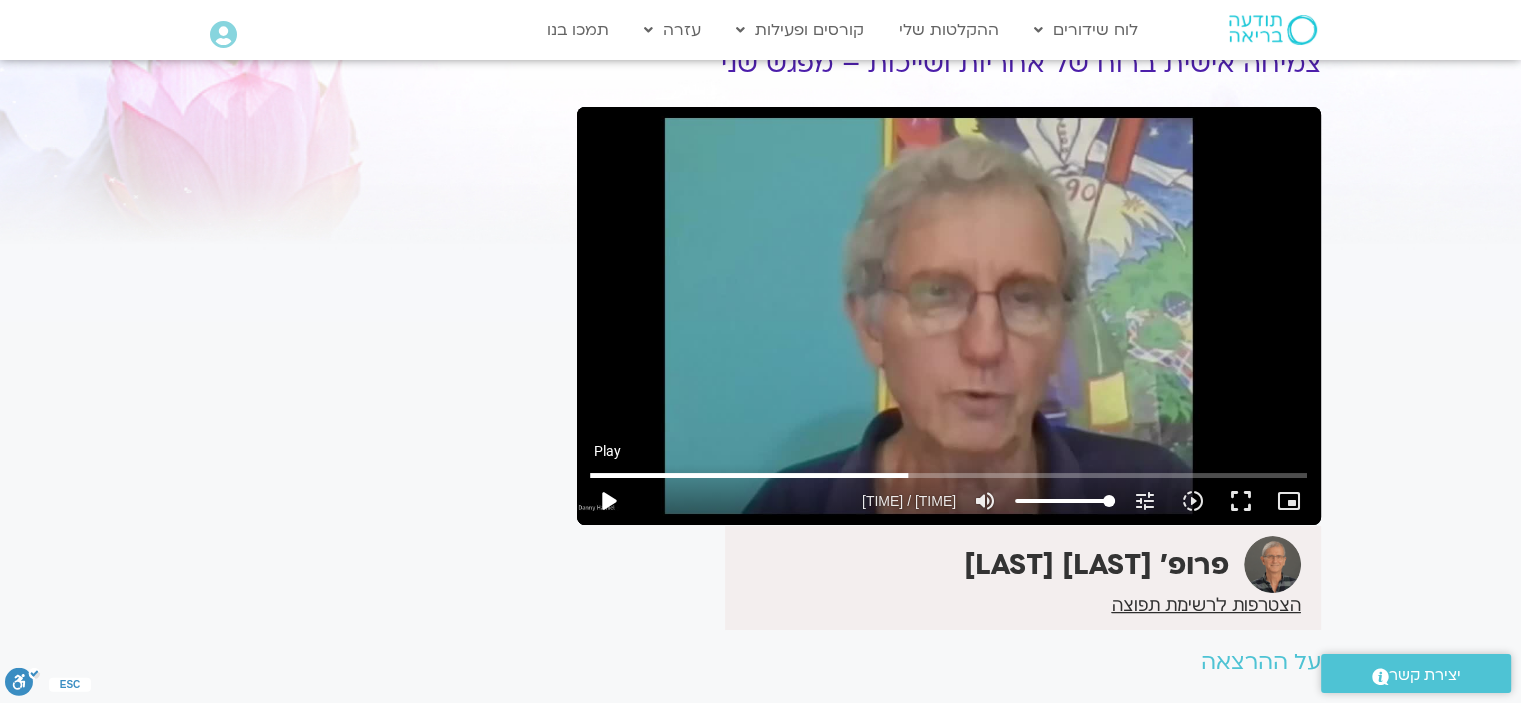 click on "play_arrow" at bounding box center [608, 501] 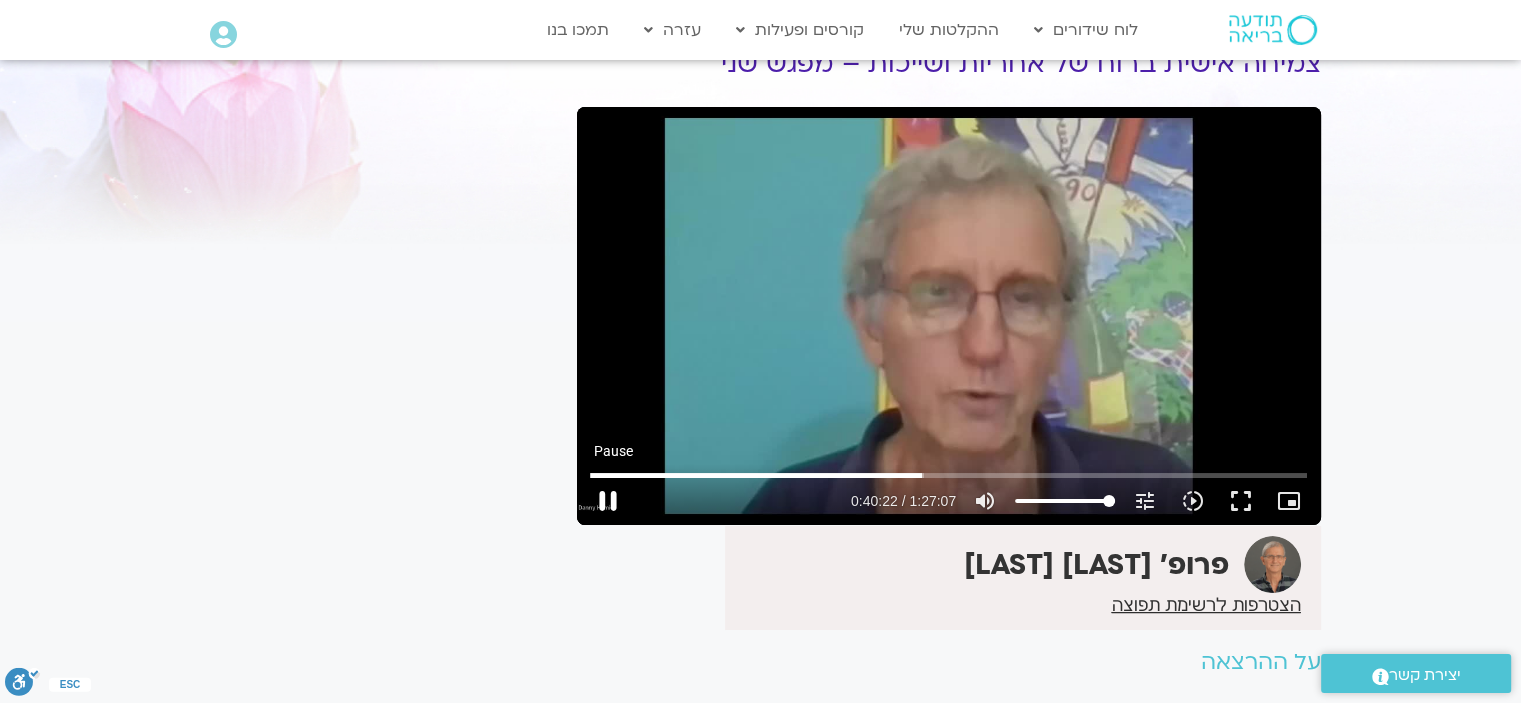 click on "pause" at bounding box center (608, 501) 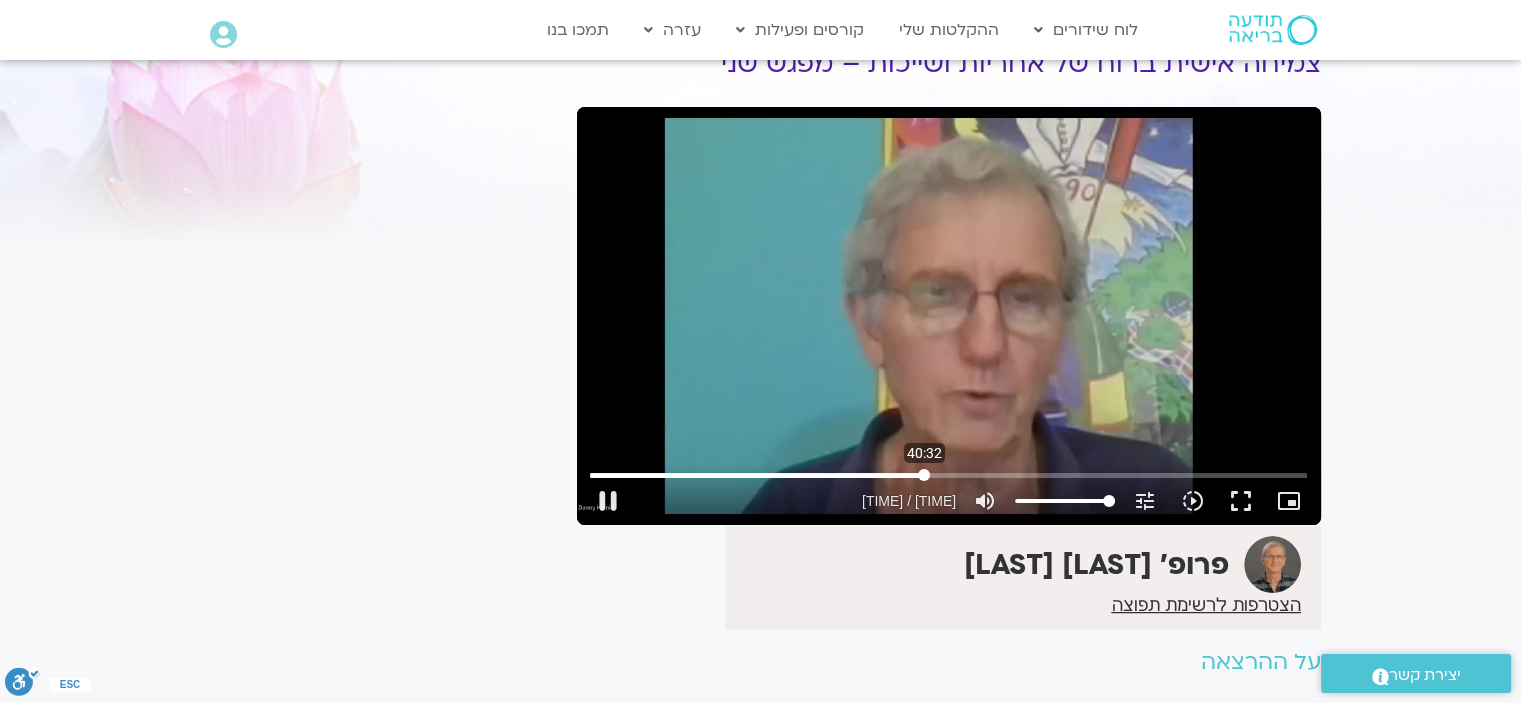 click at bounding box center [948, 475] 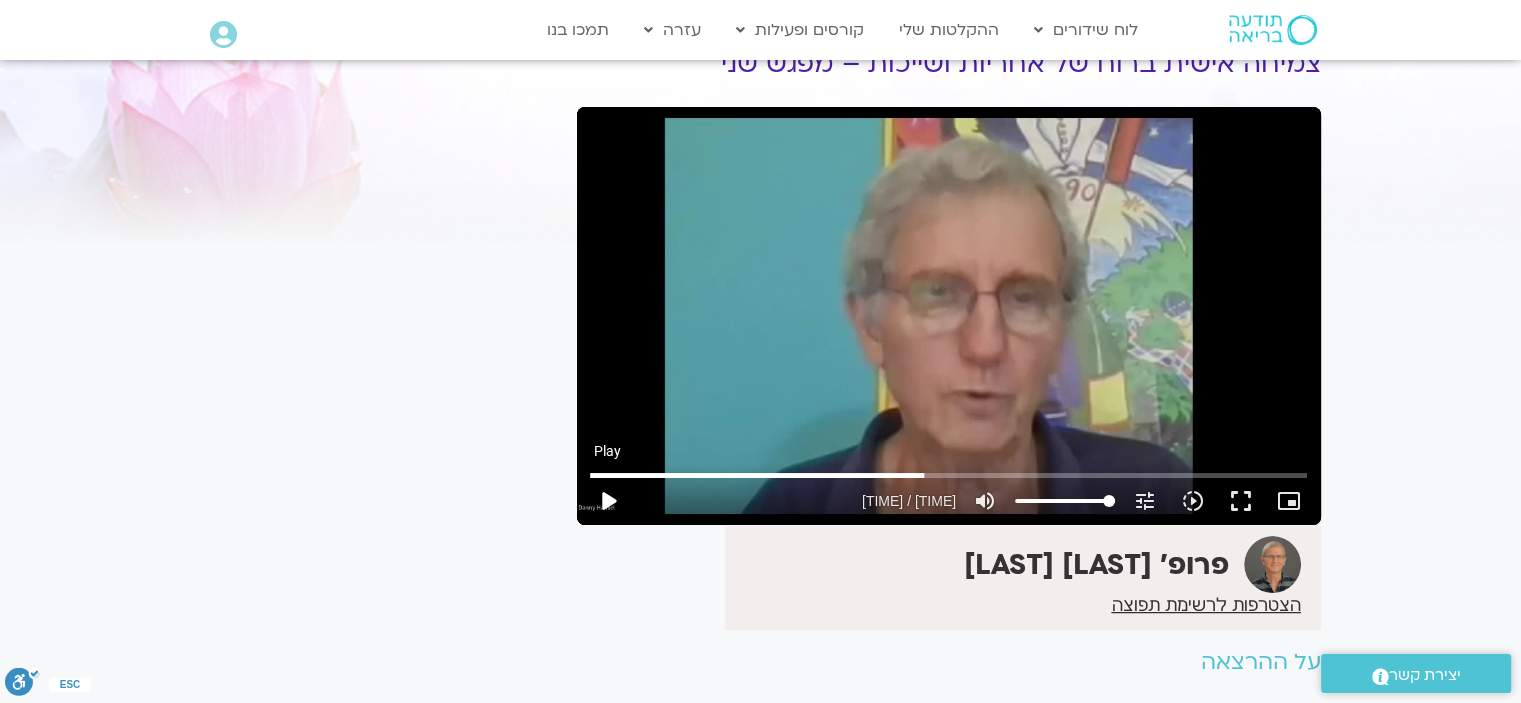 click on "play_arrow" at bounding box center [608, 501] 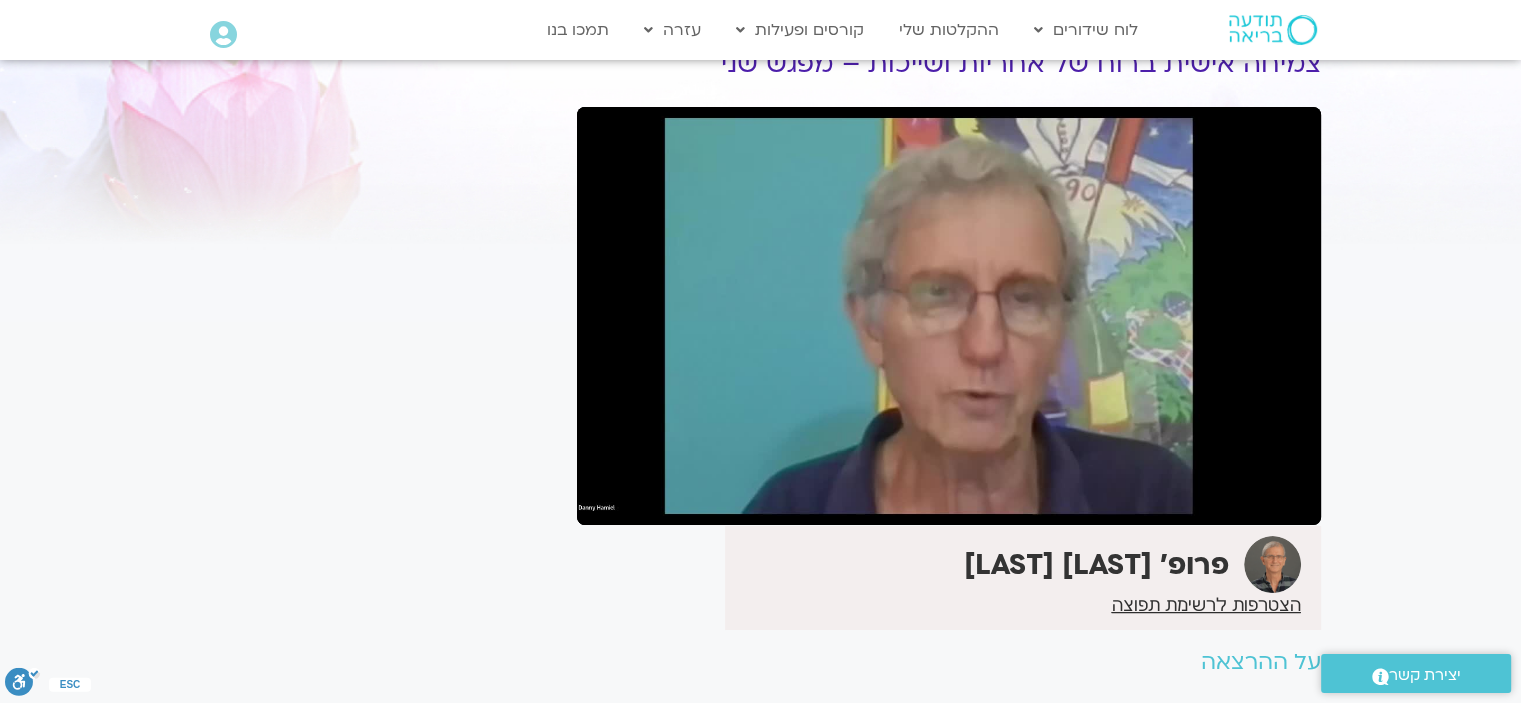 click on "pause" at bounding box center (608, 501) 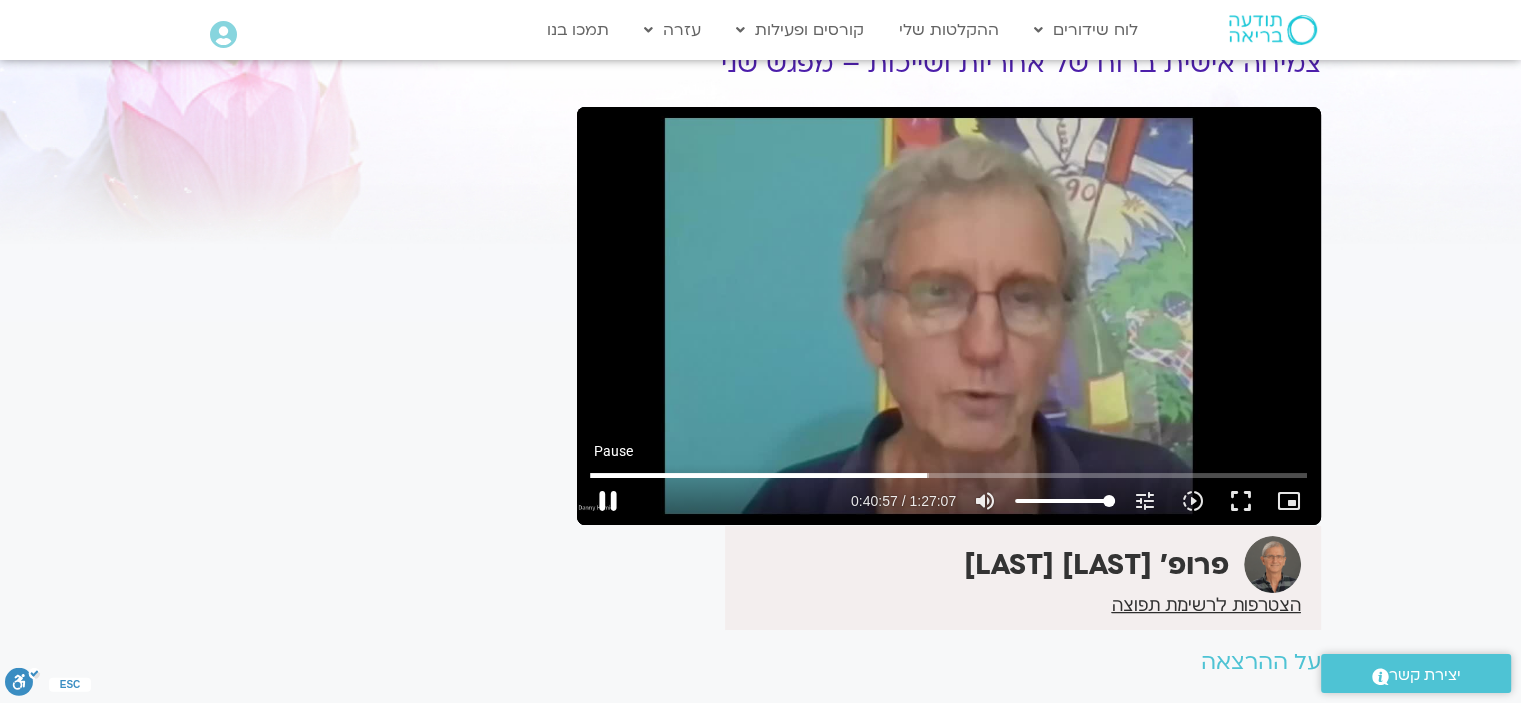 click on "pause" at bounding box center [608, 501] 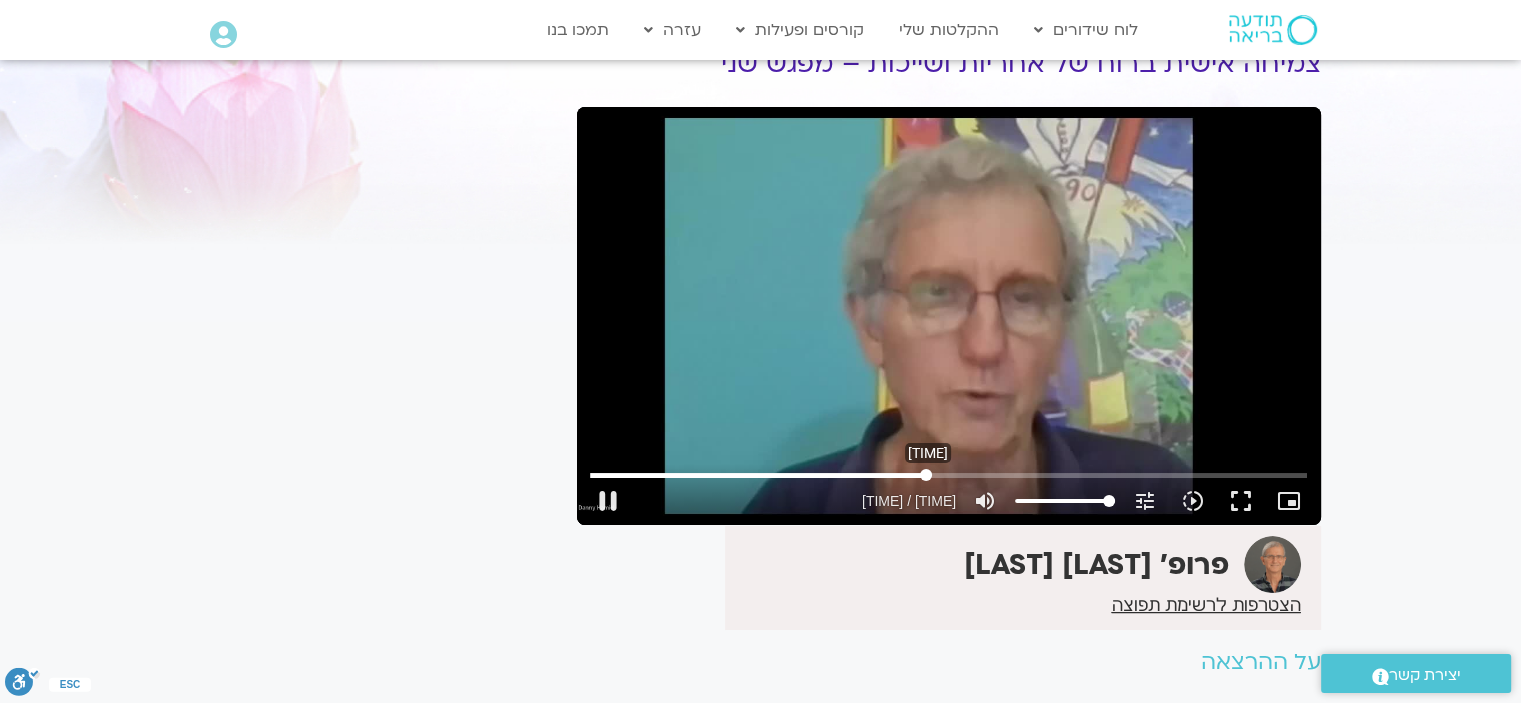 click at bounding box center (948, 475) 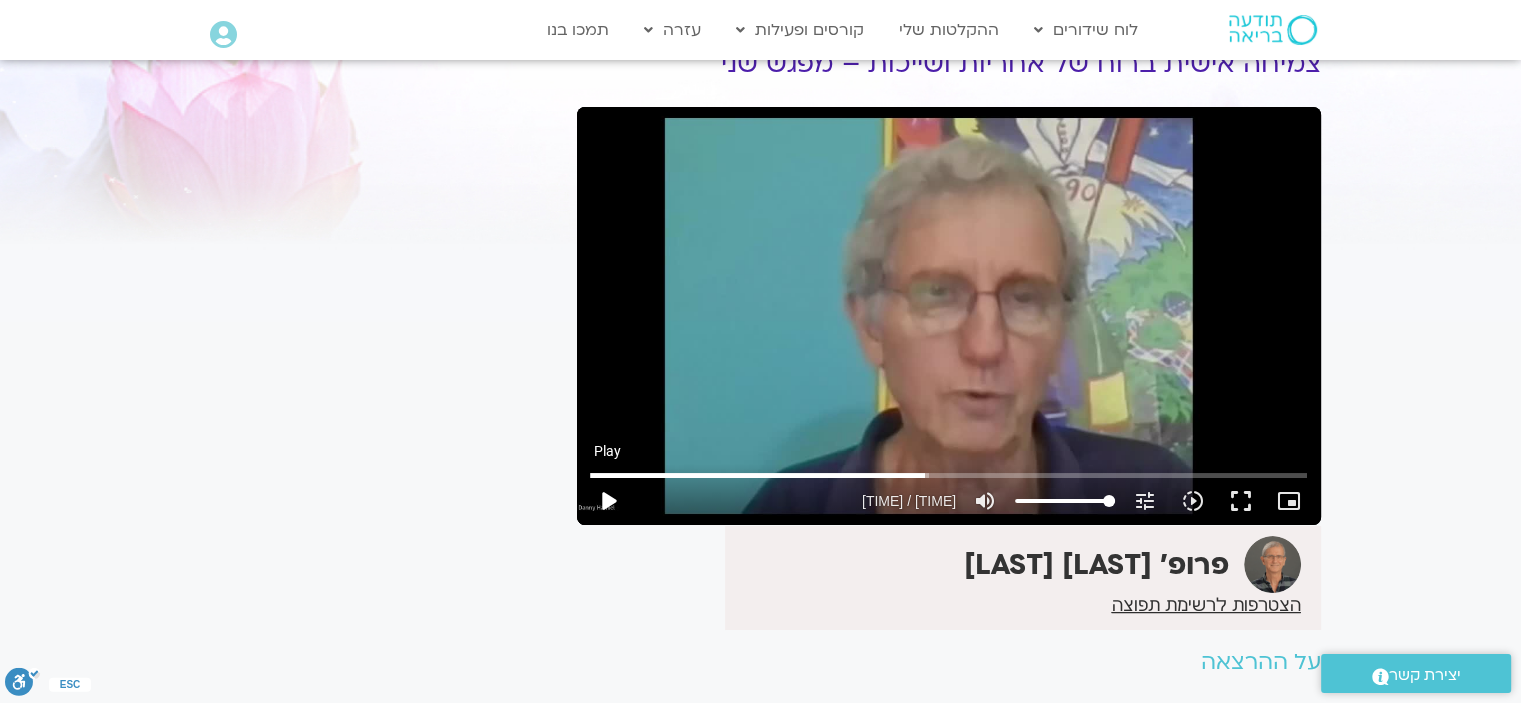 click on "play_arrow" at bounding box center [608, 501] 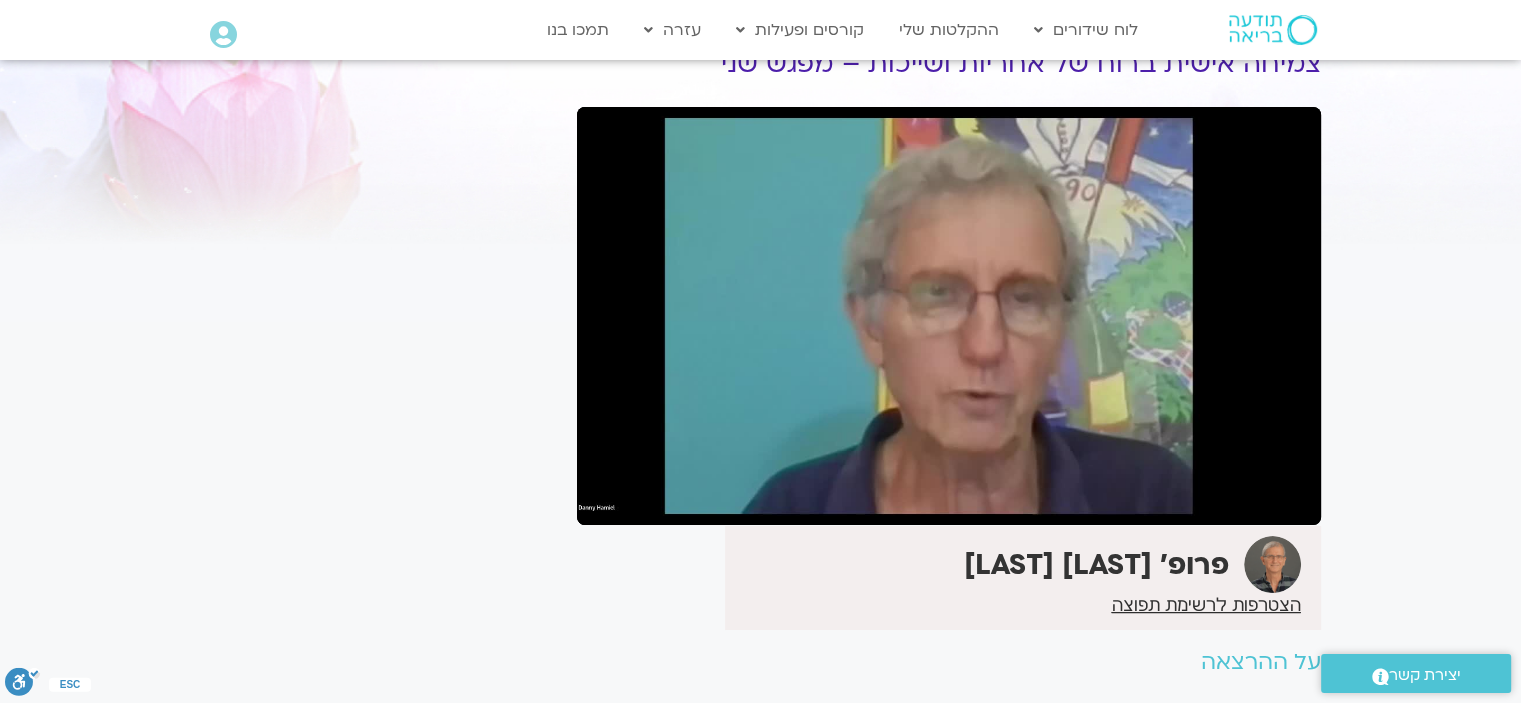 click on "pause" at bounding box center (608, 501) 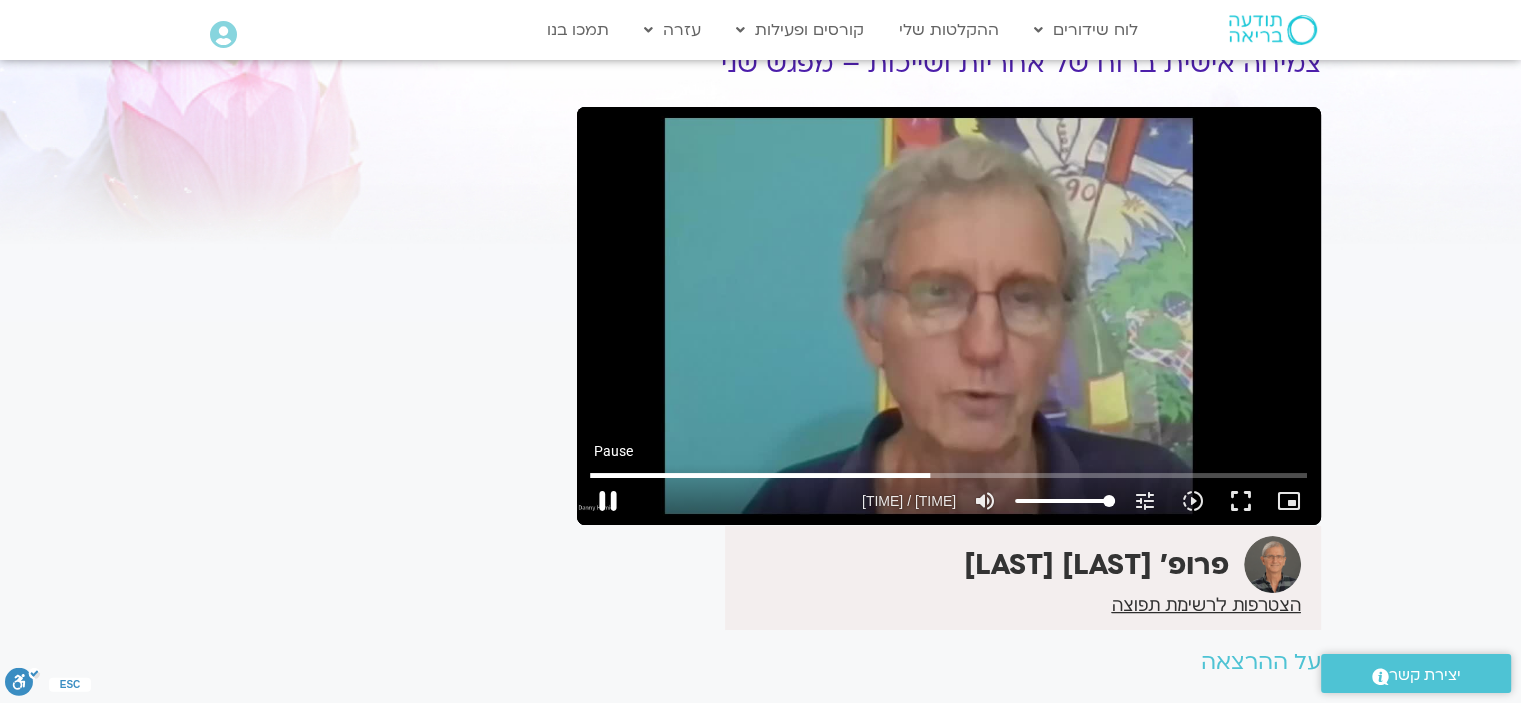 click on "pause" at bounding box center [608, 501] 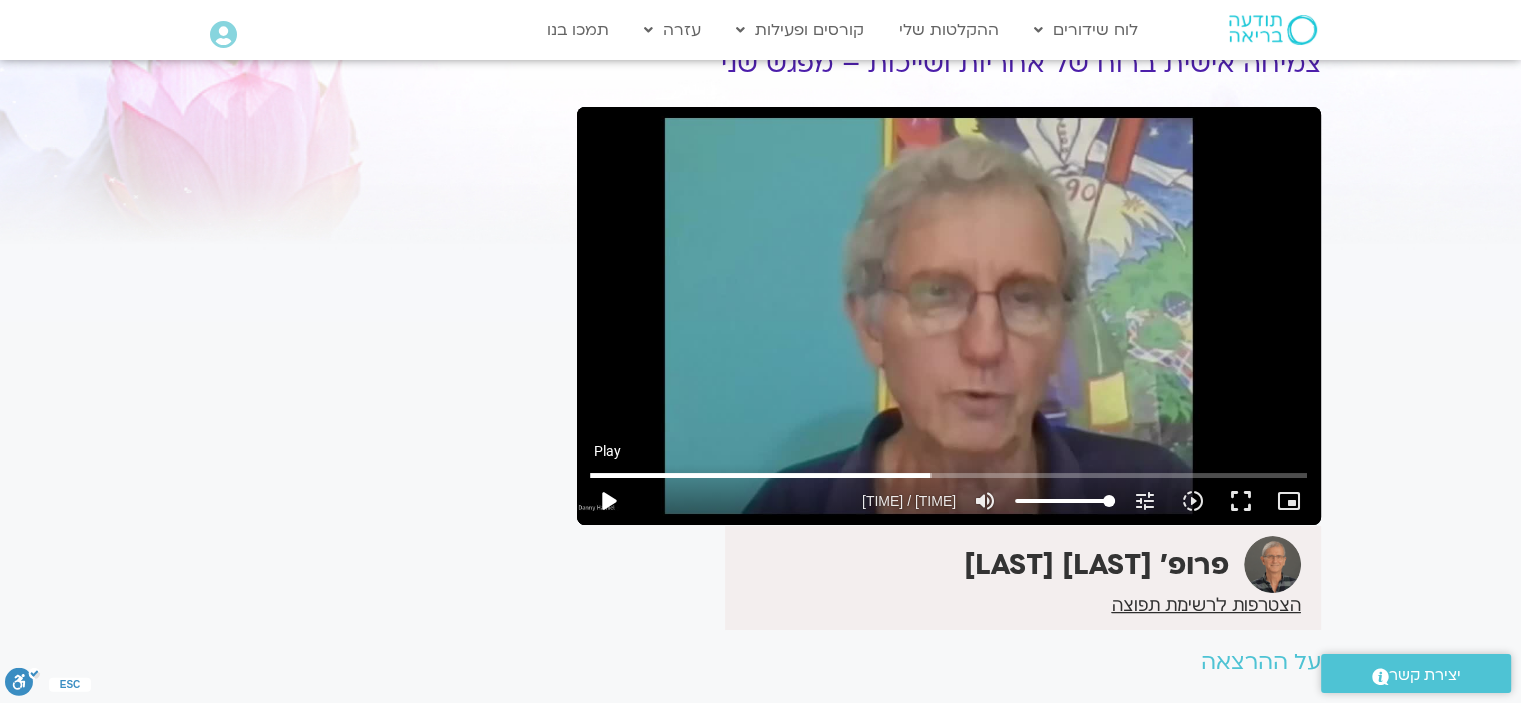 click on "play_arrow" at bounding box center (608, 501) 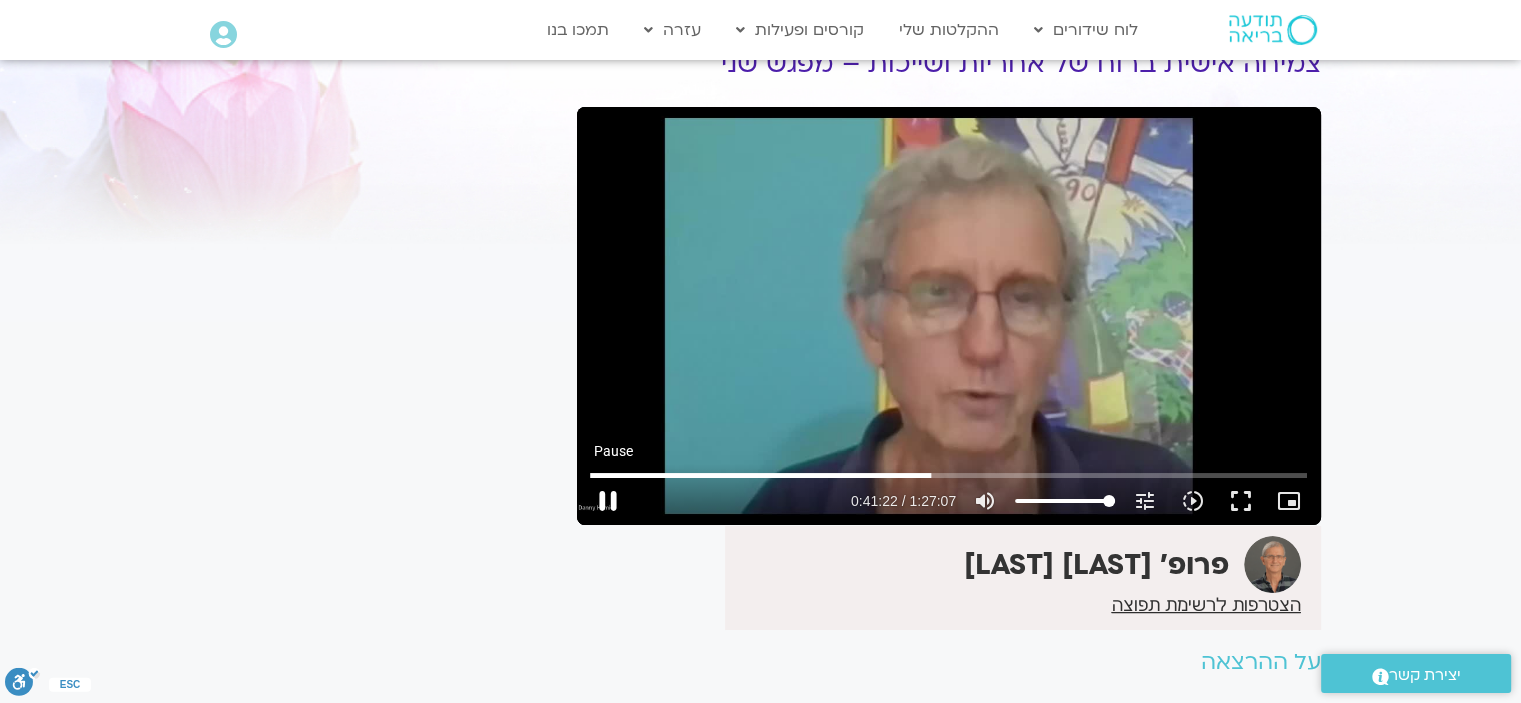 click on "pause" at bounding box center [608, 501] 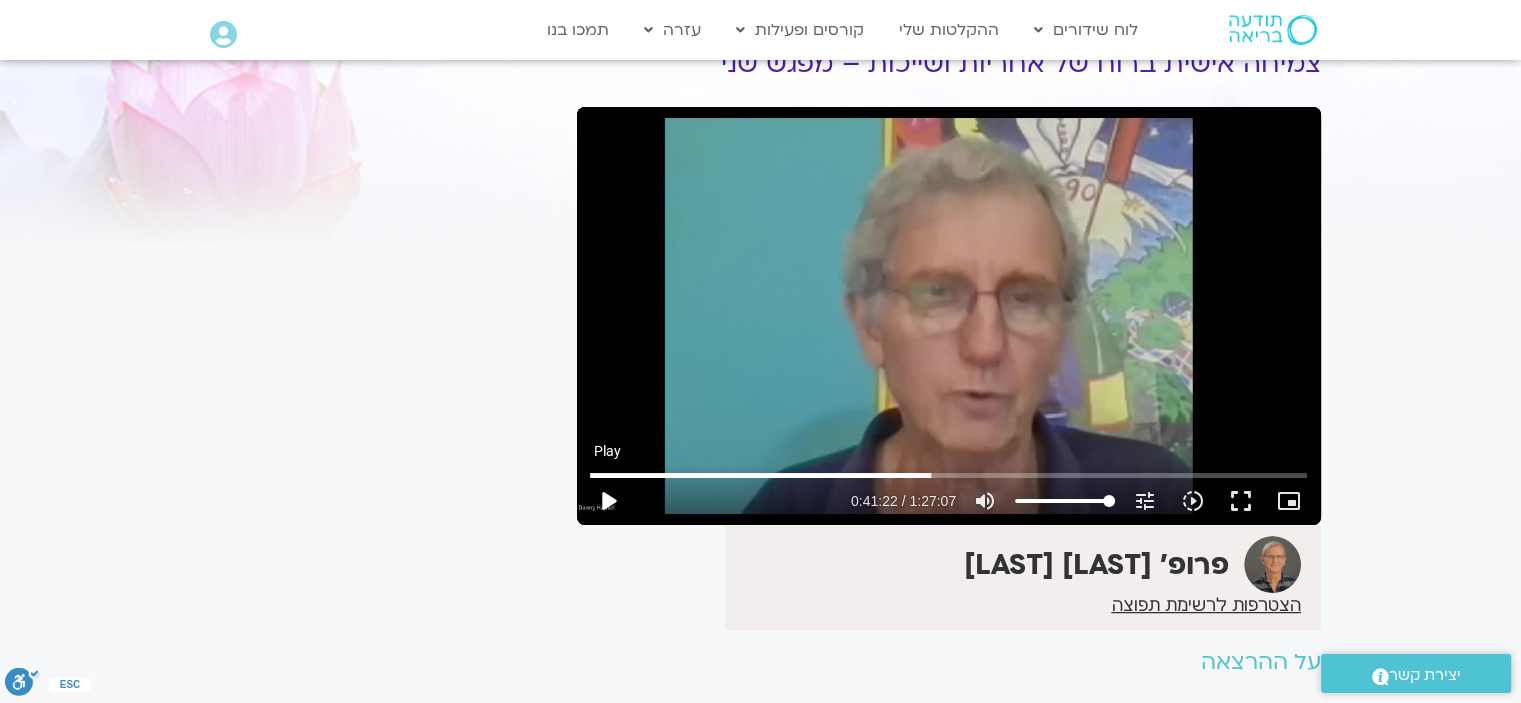 click on "play_arrow" at bounding box center [608, 501] 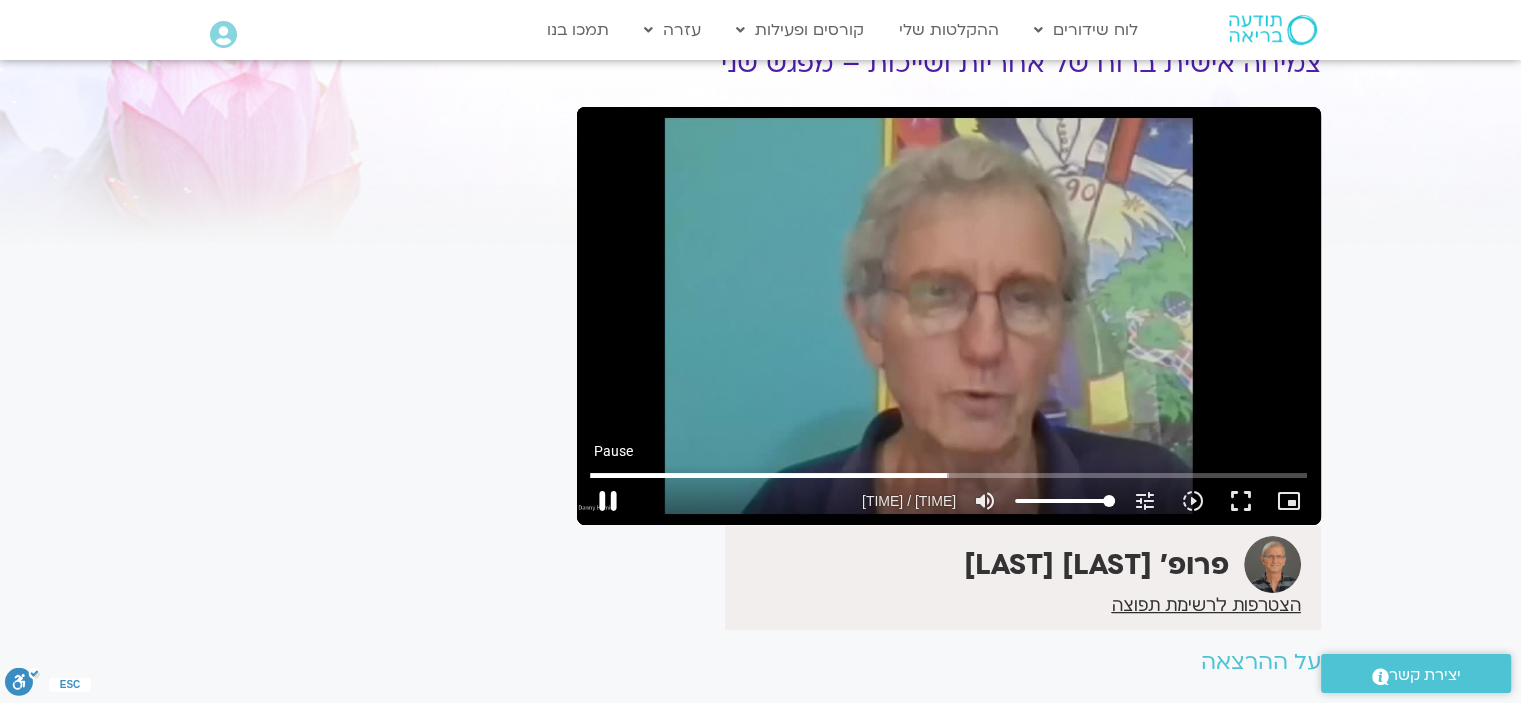 click on "pause" at bounding box center [608, 501] 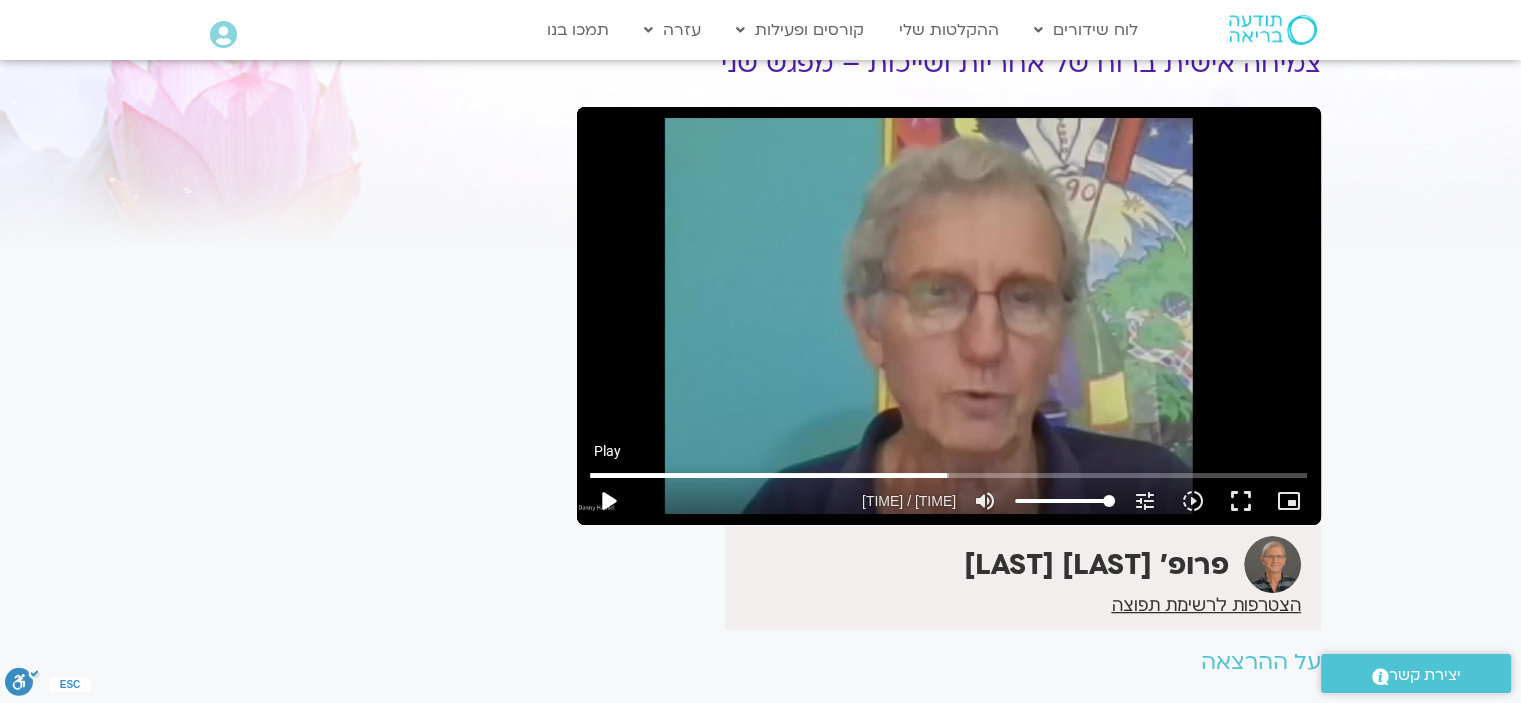 click on "play_arrow" at bounding box center [608, 501] 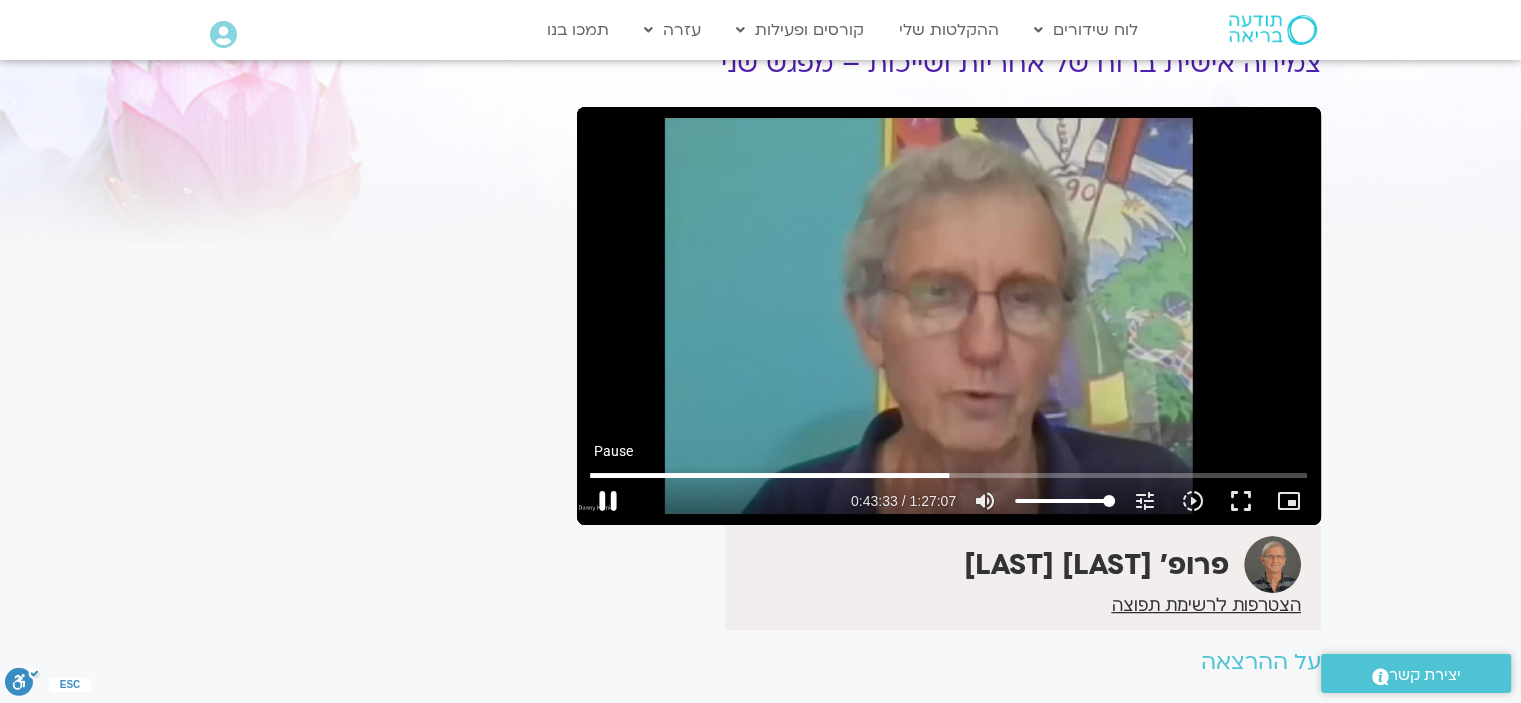 click on "pause" at bounding box center [608, 501] 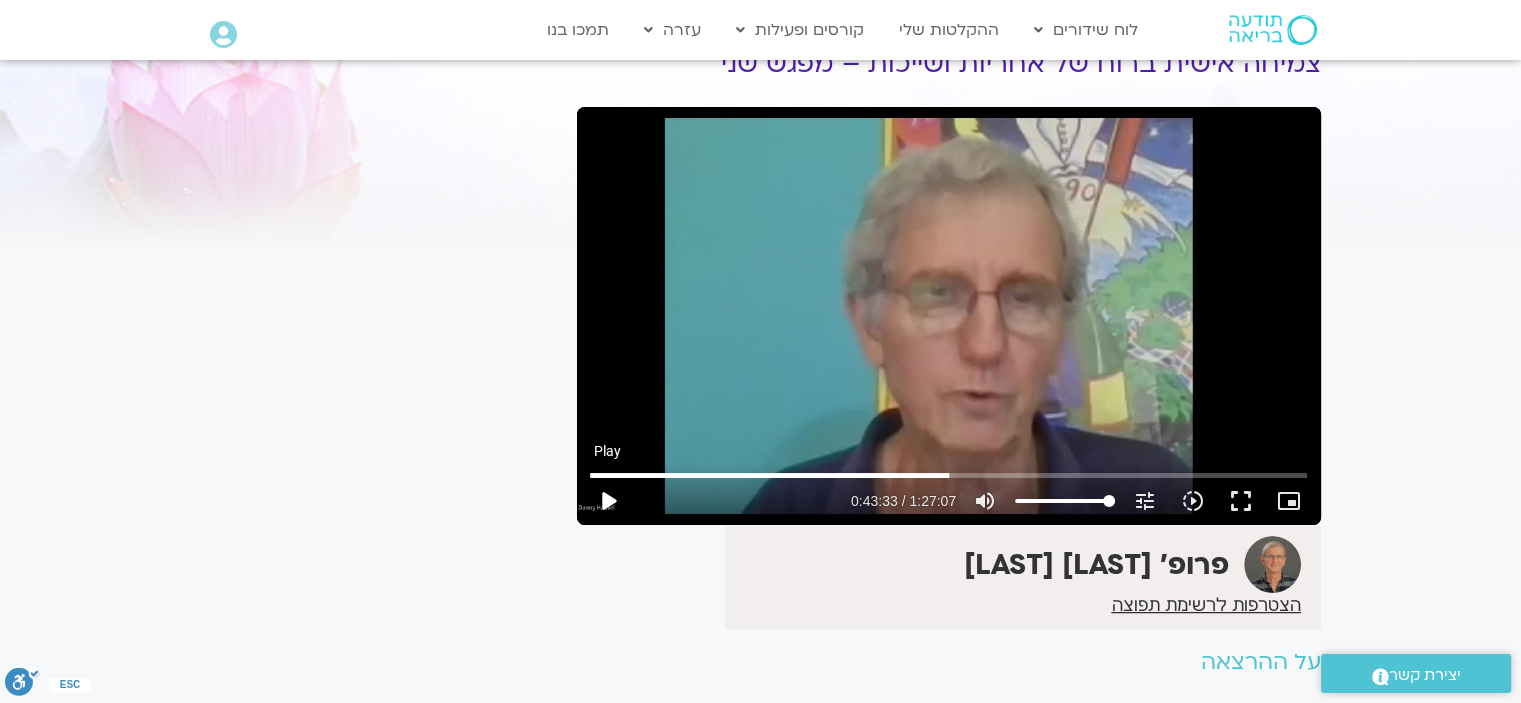 click on "play_arrow" at bounding box center [608, 501] 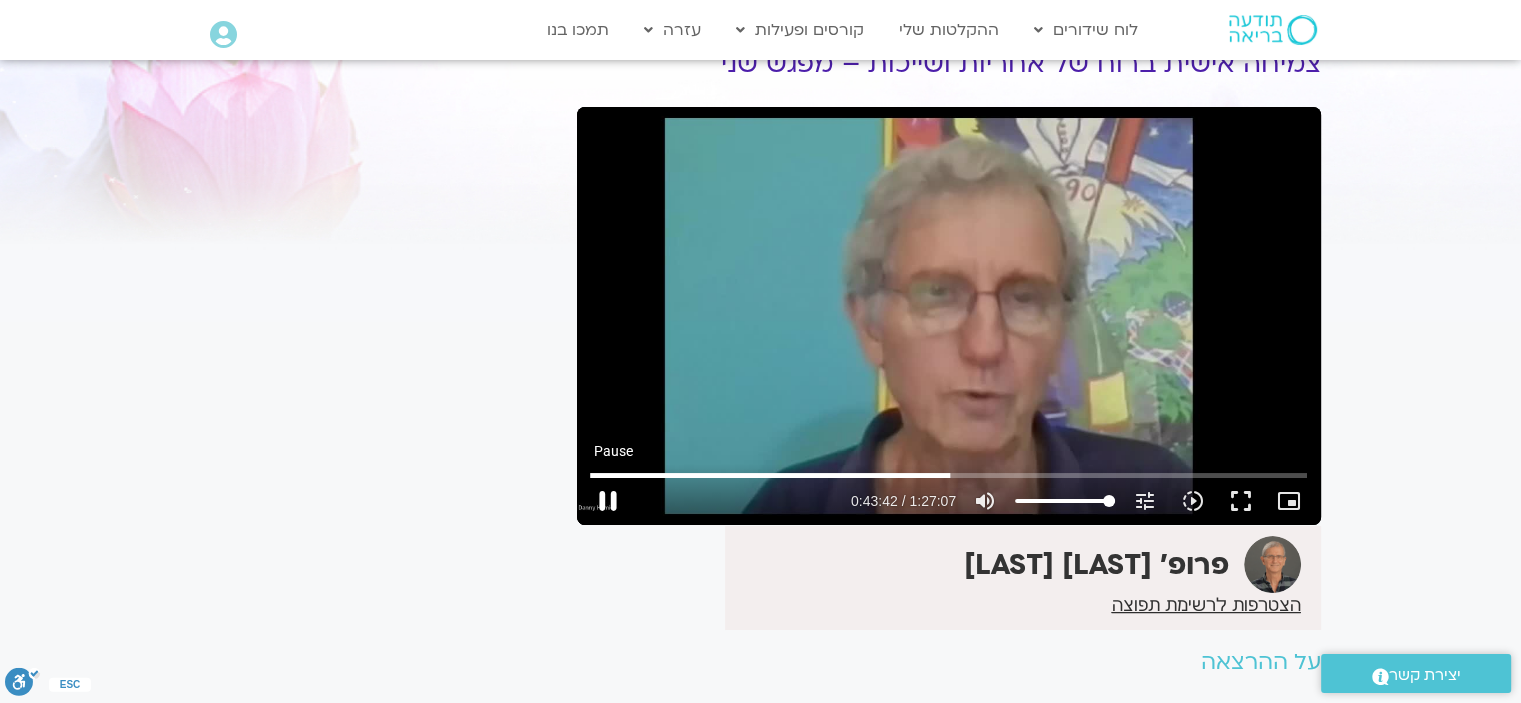 click on "pause" at bounding box center [608, 501] 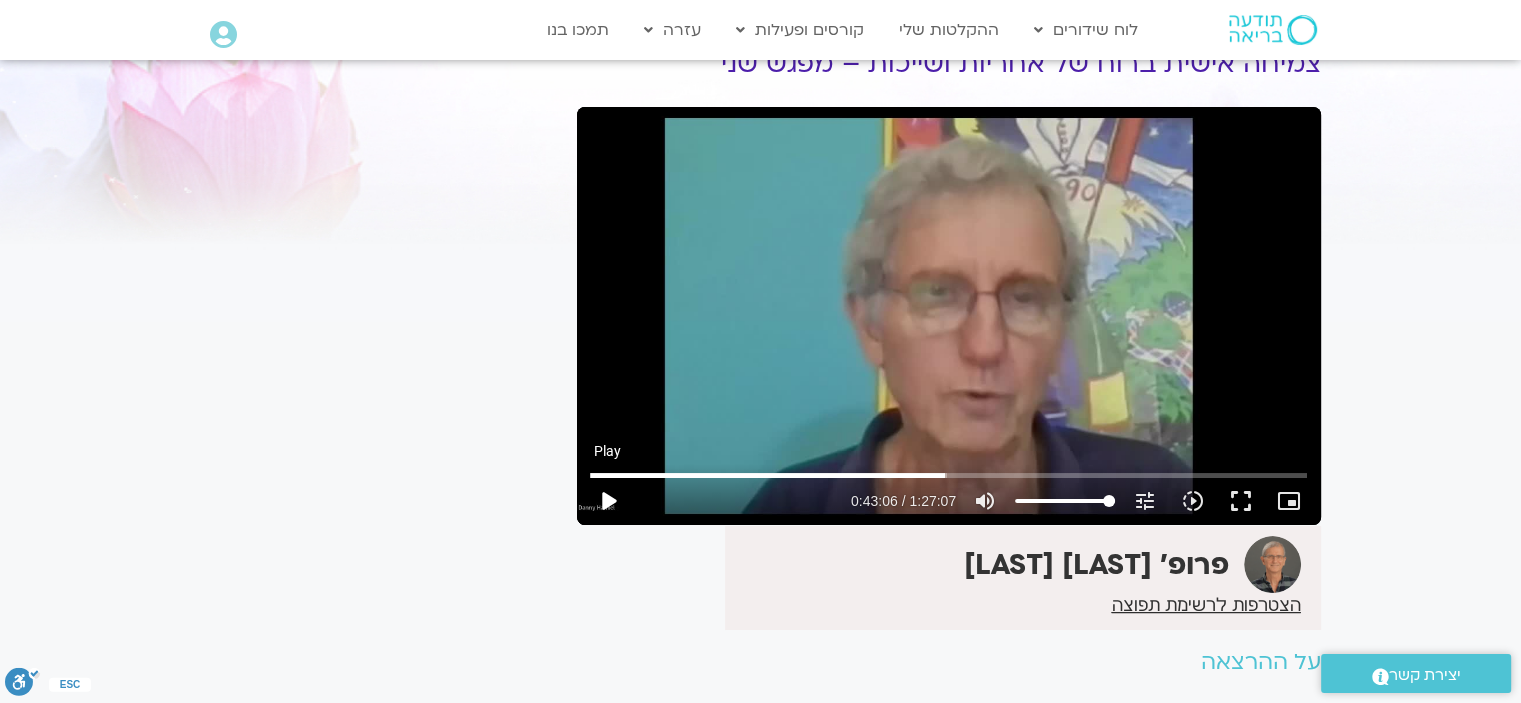 click on "play_arrow" at bounding box center [608, 501] 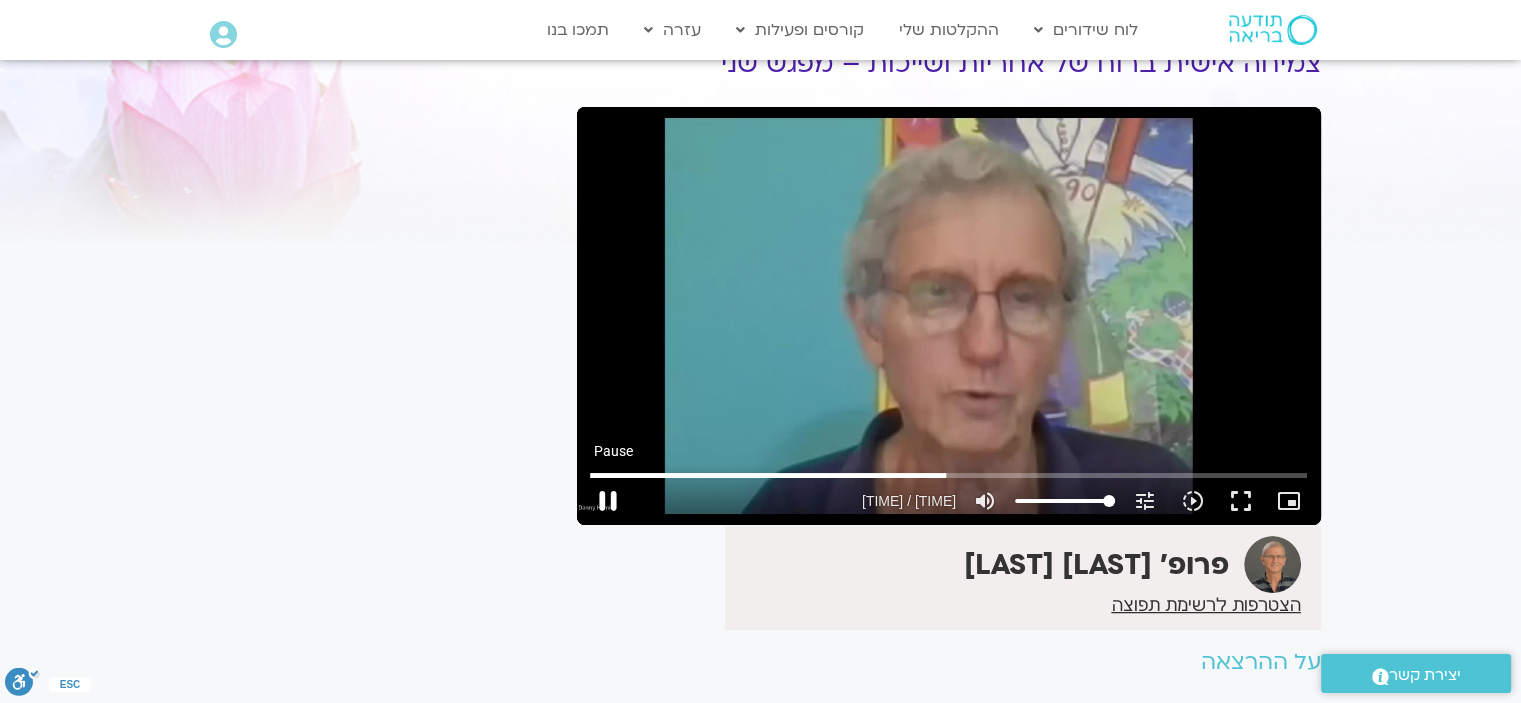 click on "pause" at bounding box center [608, 501] 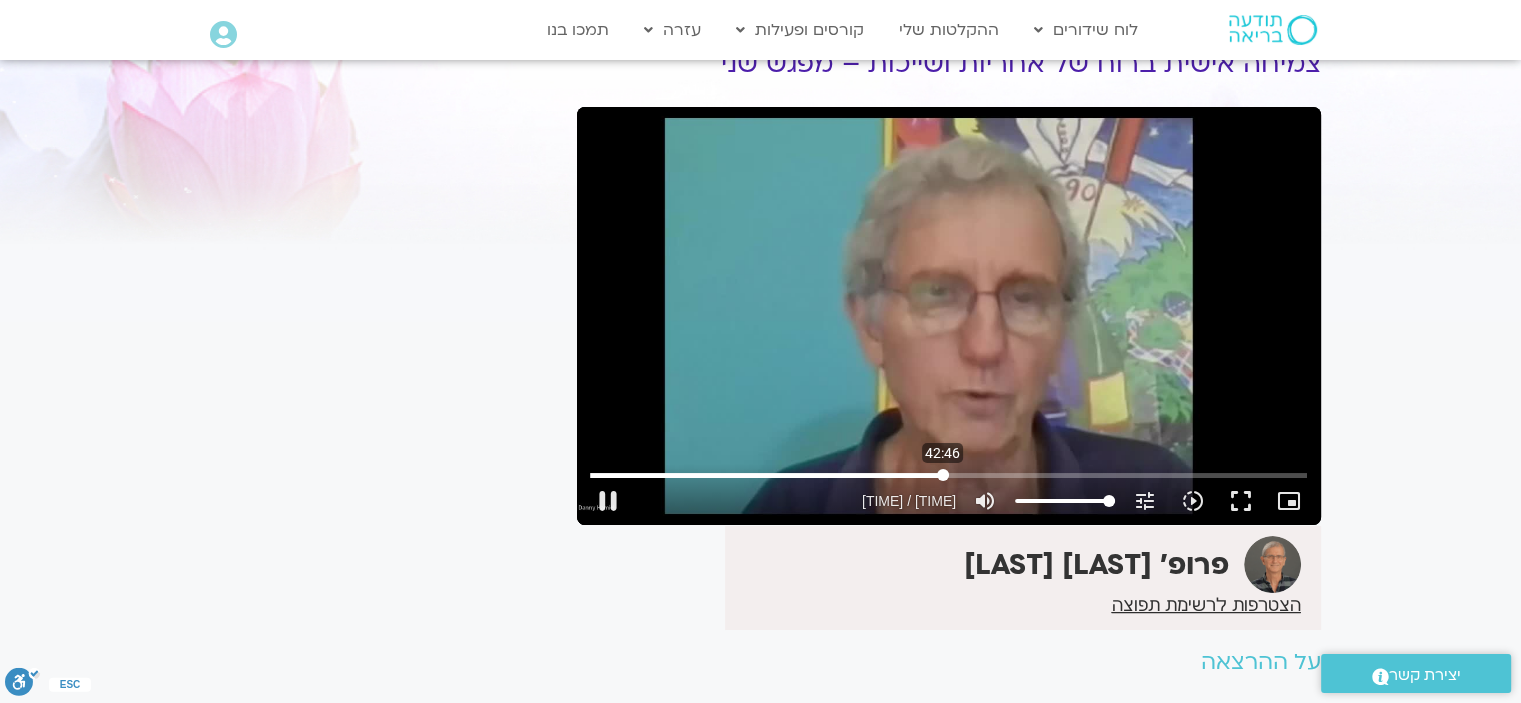 click at bounding box center [948, 475] 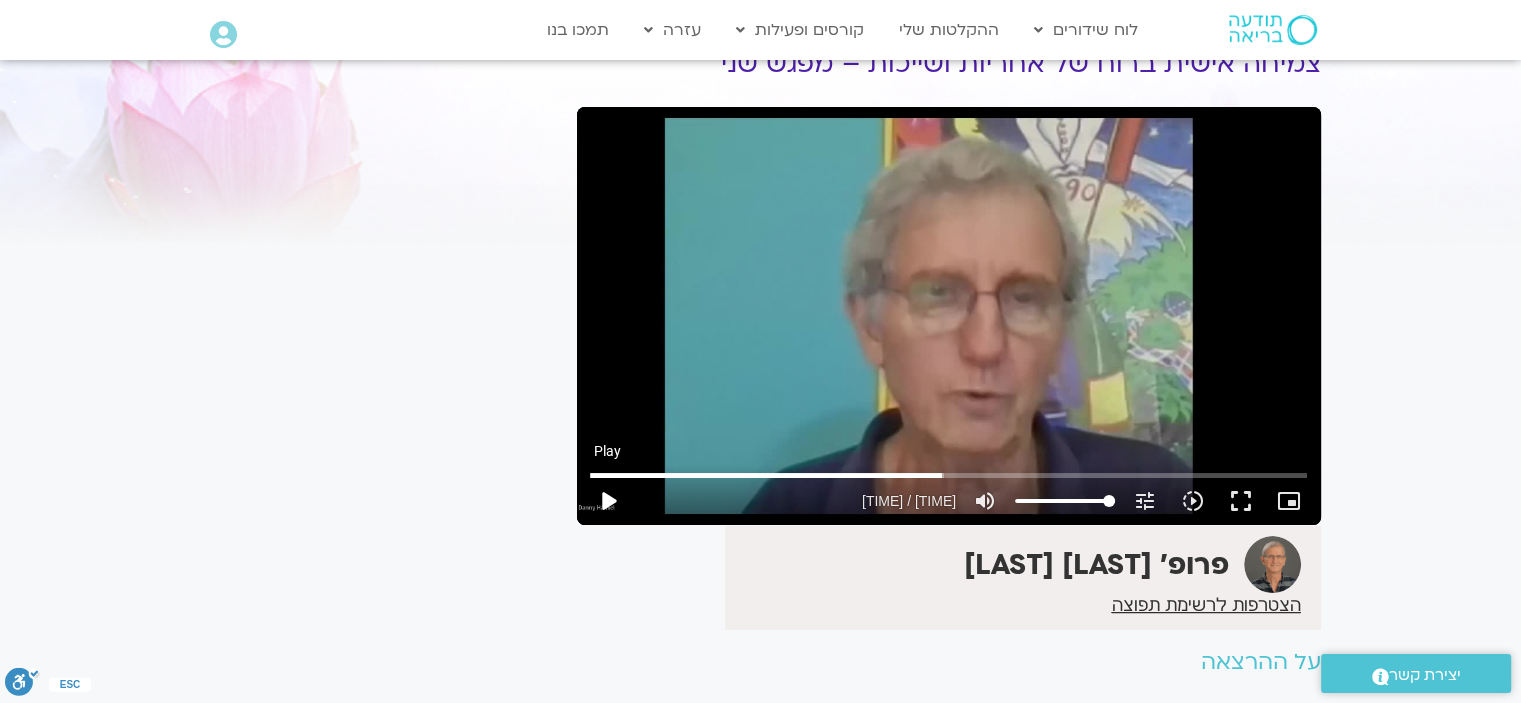 click on "play_arrow" at bounding box center [608, 501] 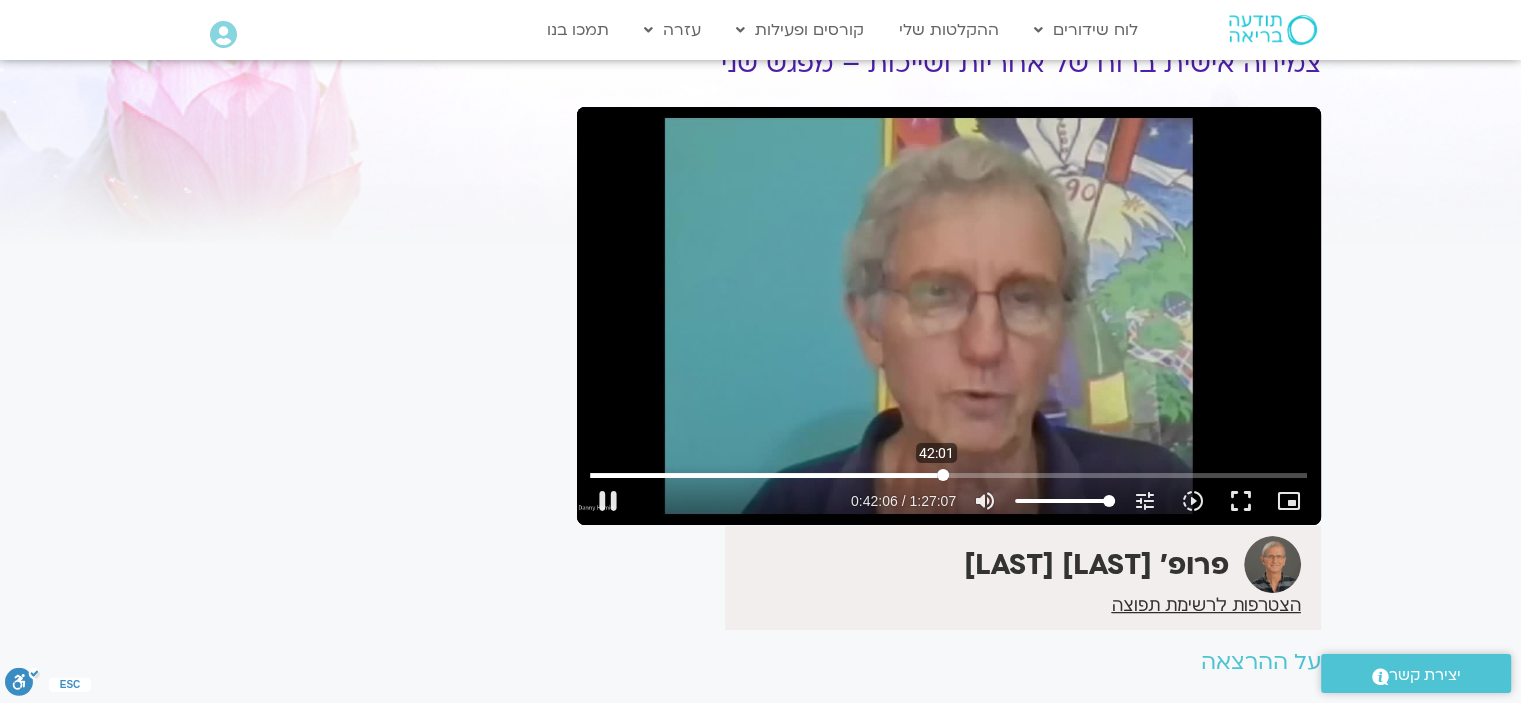 click at bounding box center (948, 475) 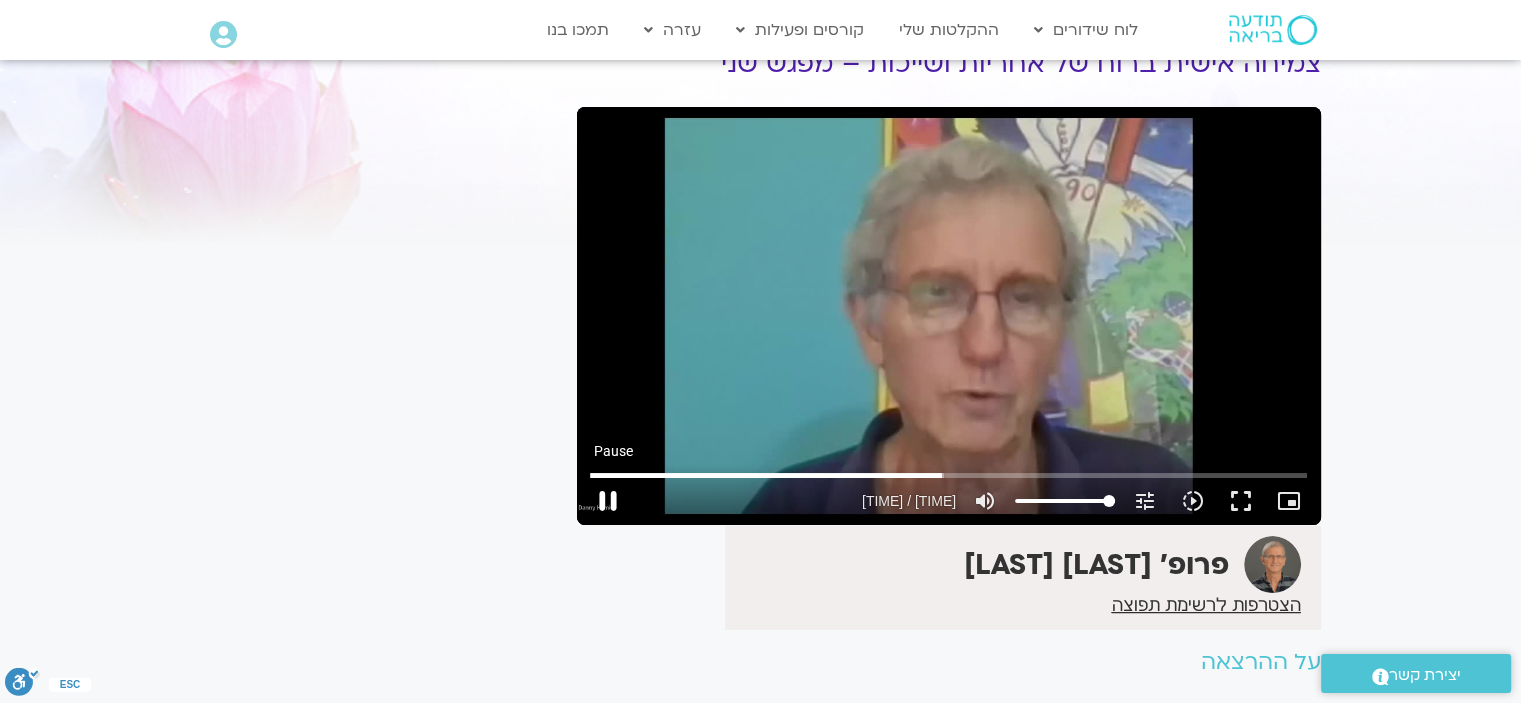 click on "pause" at bounding box center [608, 501] 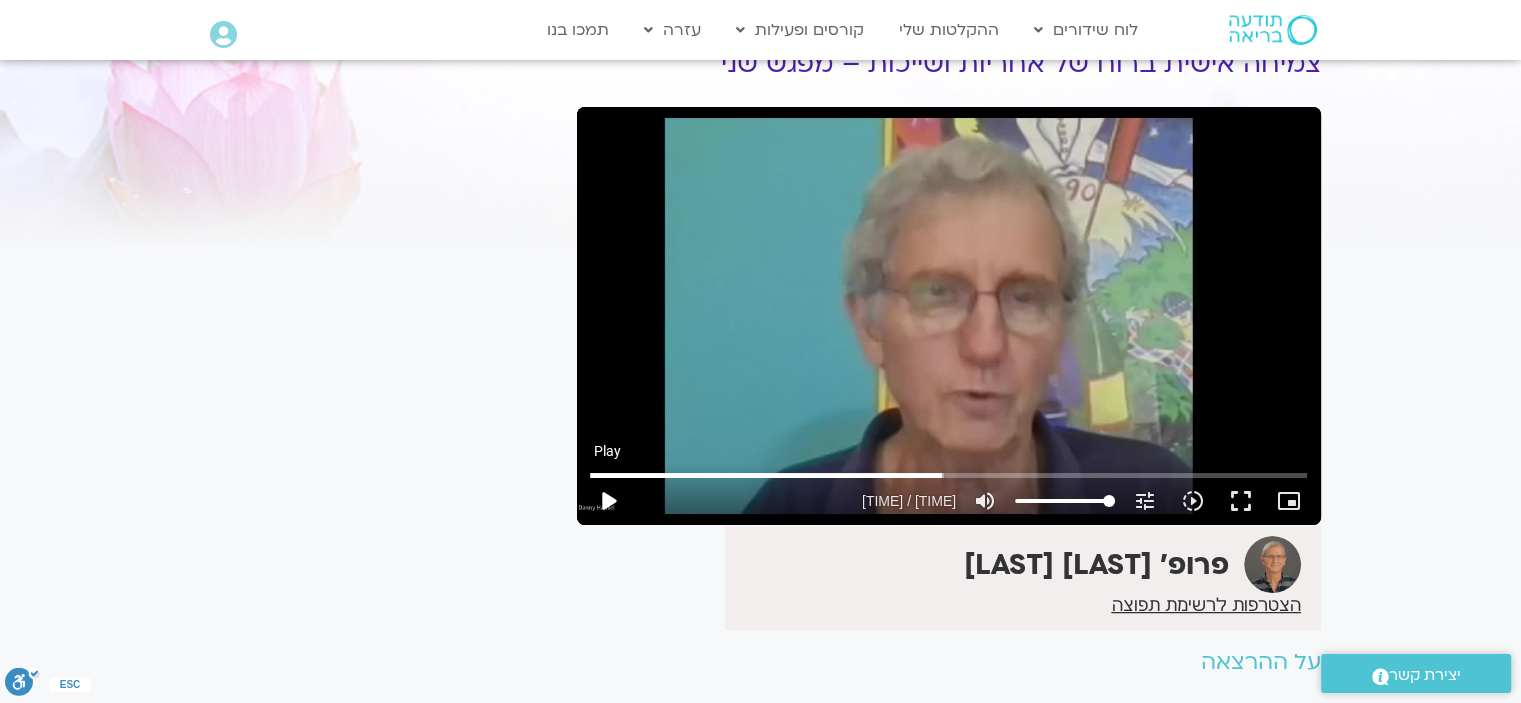 click on "play_arrow" at bounding box center [608, 501] 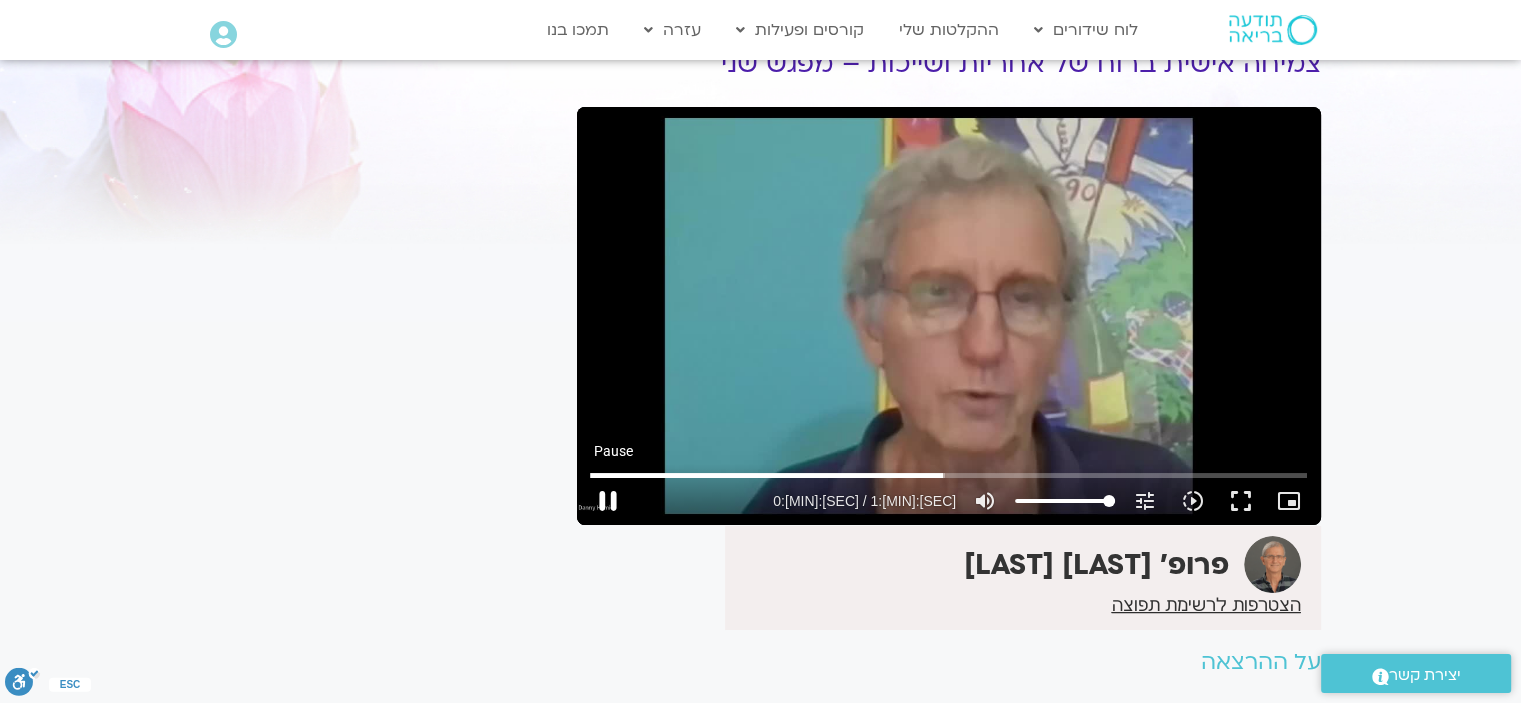 click on "pause" at bounding box center (608, 501) 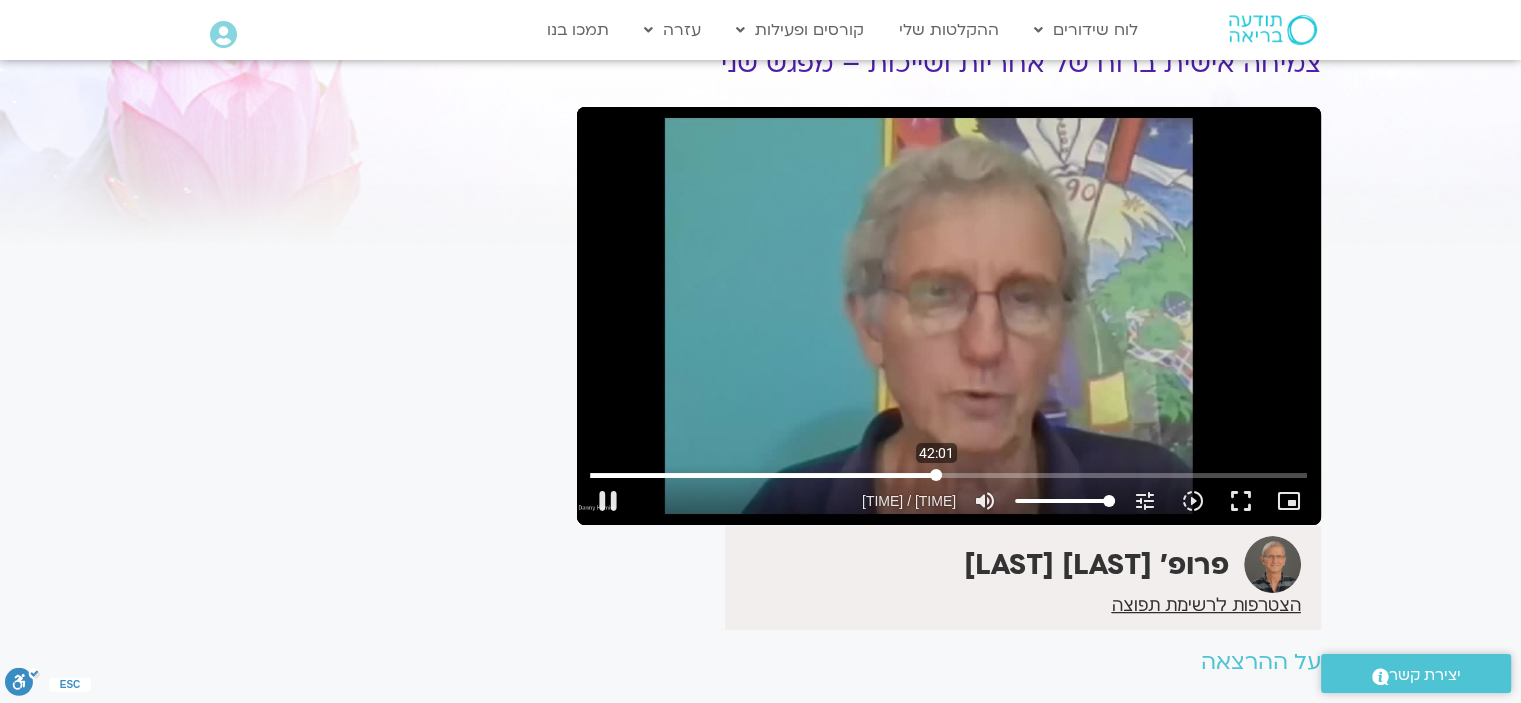 click at bounding box center [948, 475] 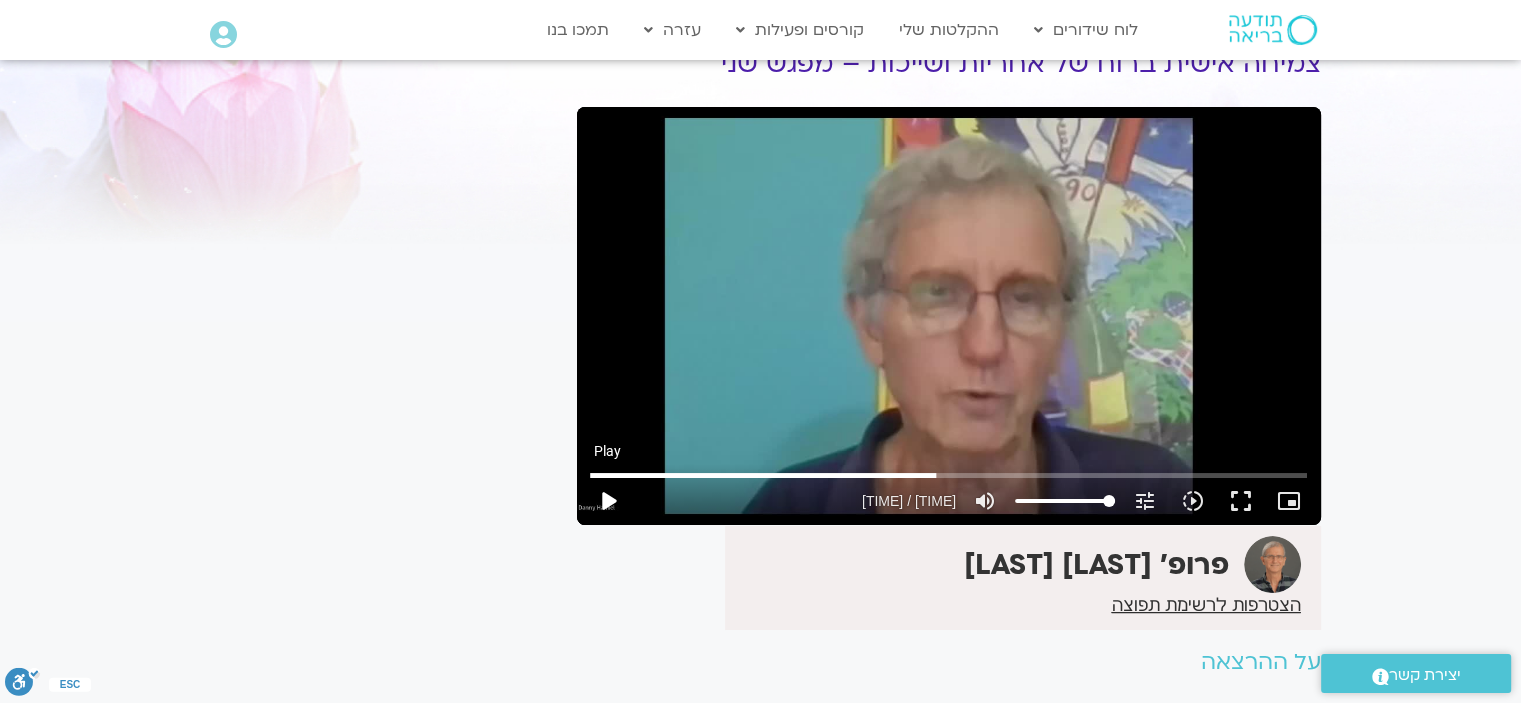 click on "play_arrow" at bounding box center [608, 501] 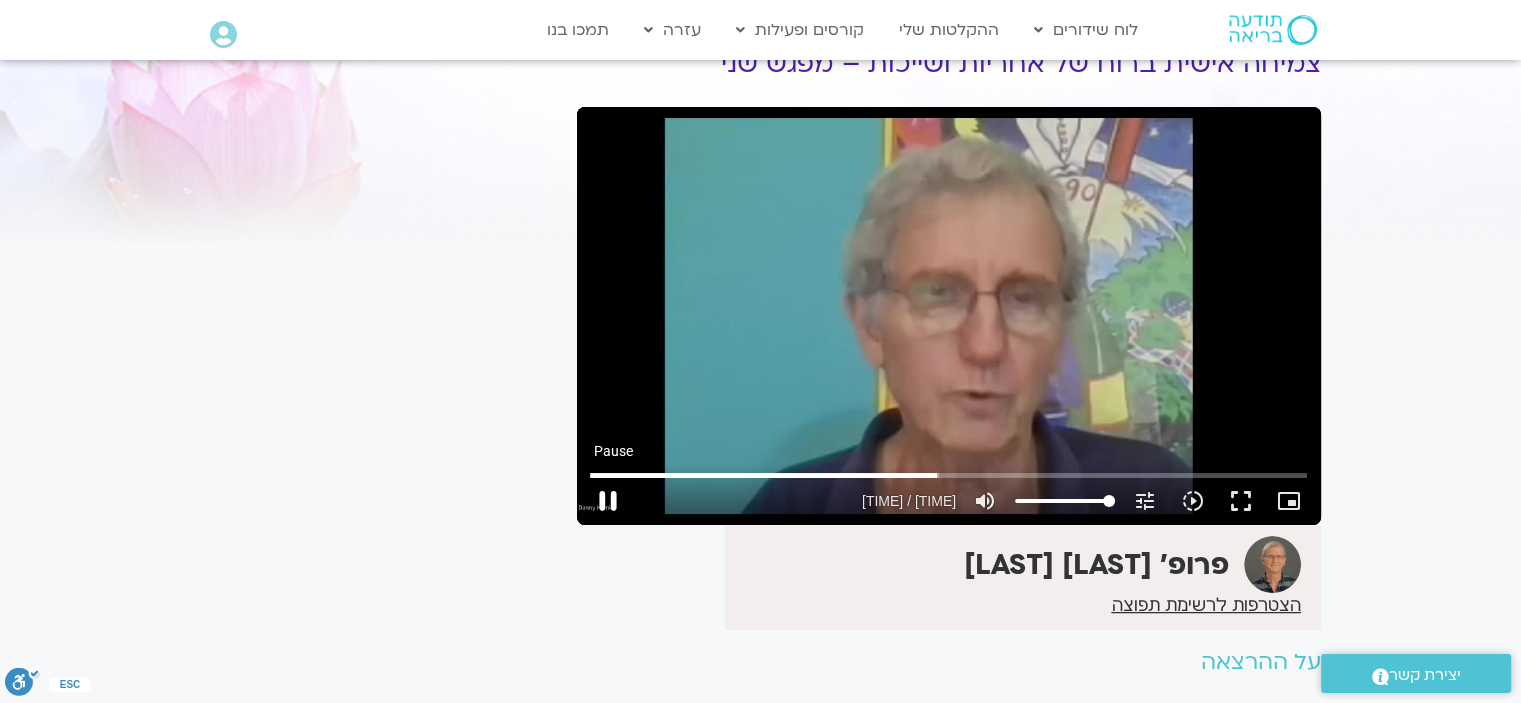 click on "pause" at bounding box center [608, 501] 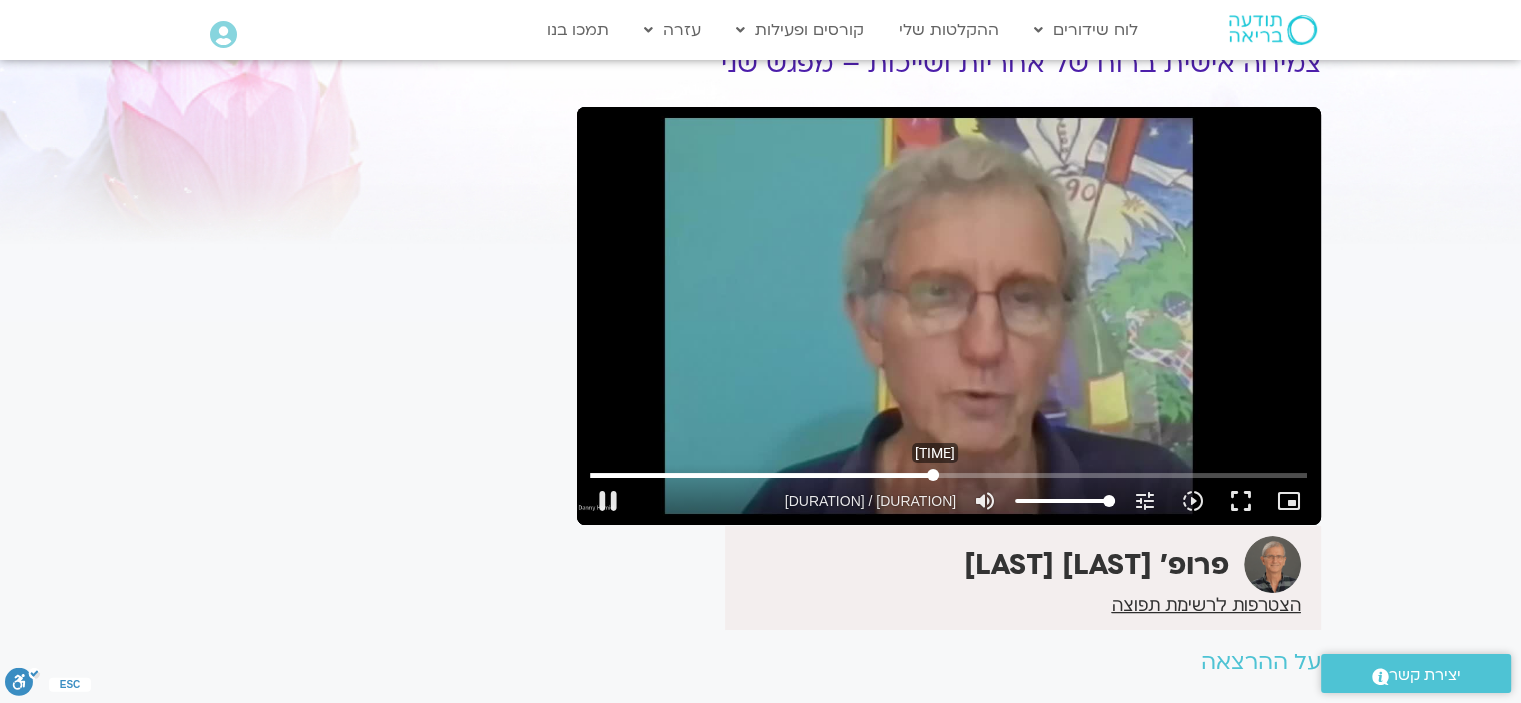 click at bounding box center (948, 475) 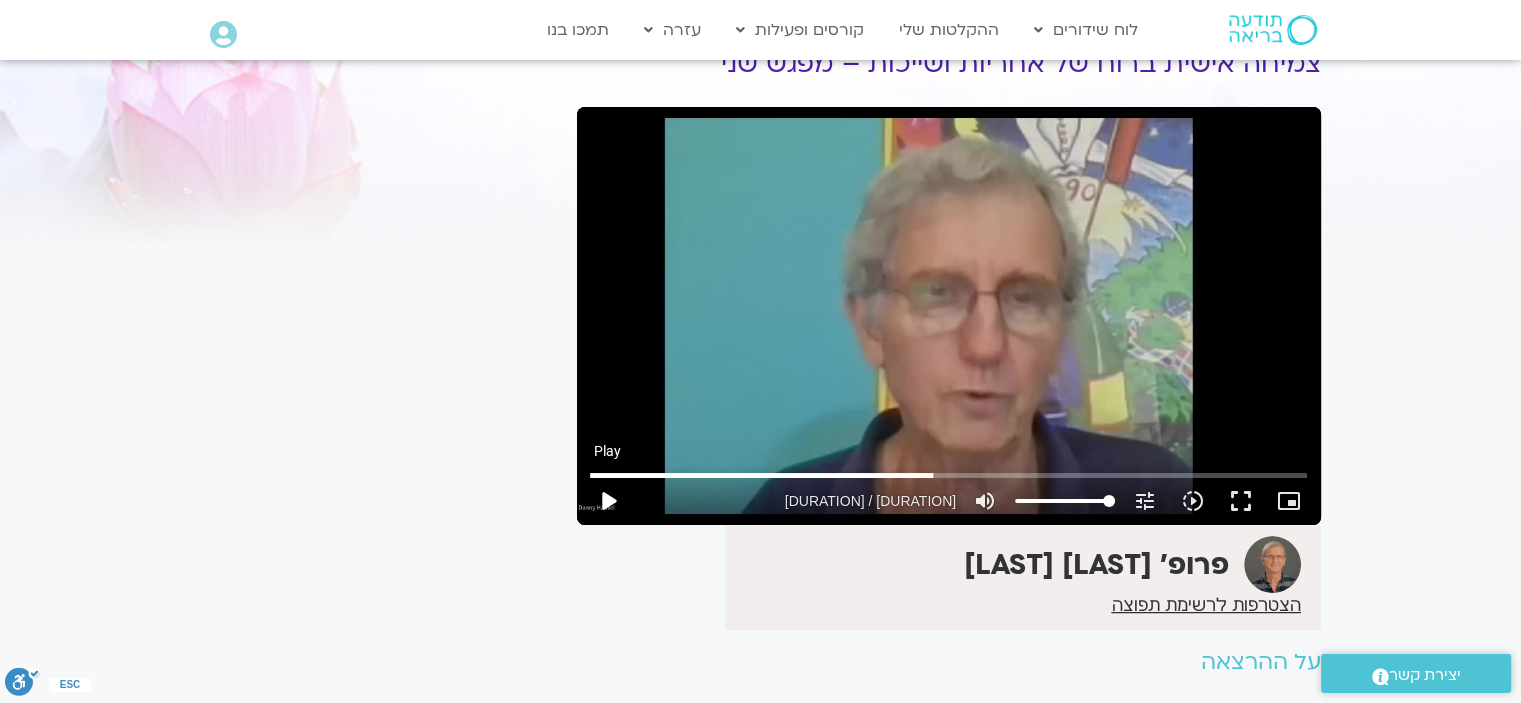 click on "play_arrow" at bounding box center [608, 501] 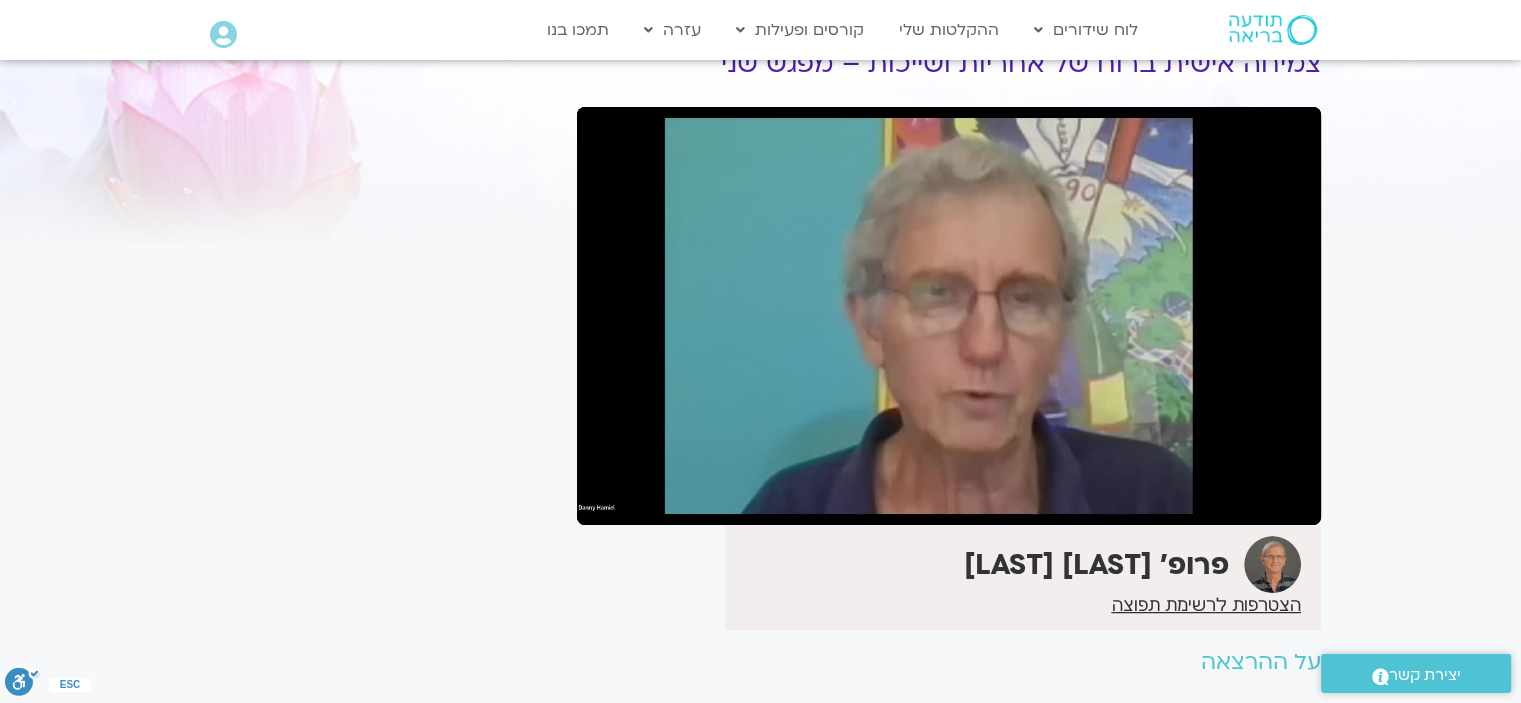 click on "pause" at bounding box center (608, 501) 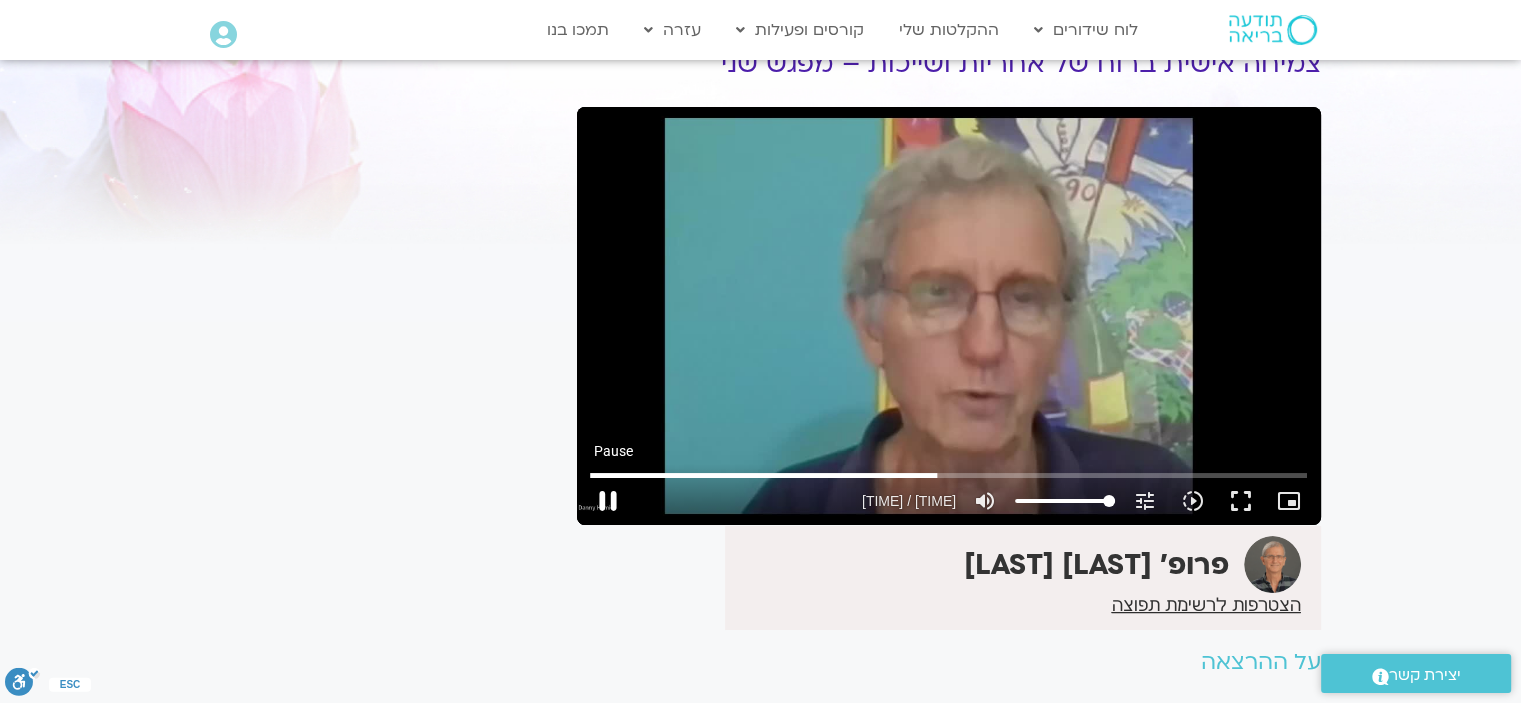 click on "pause" at bounding box center (608, 501) 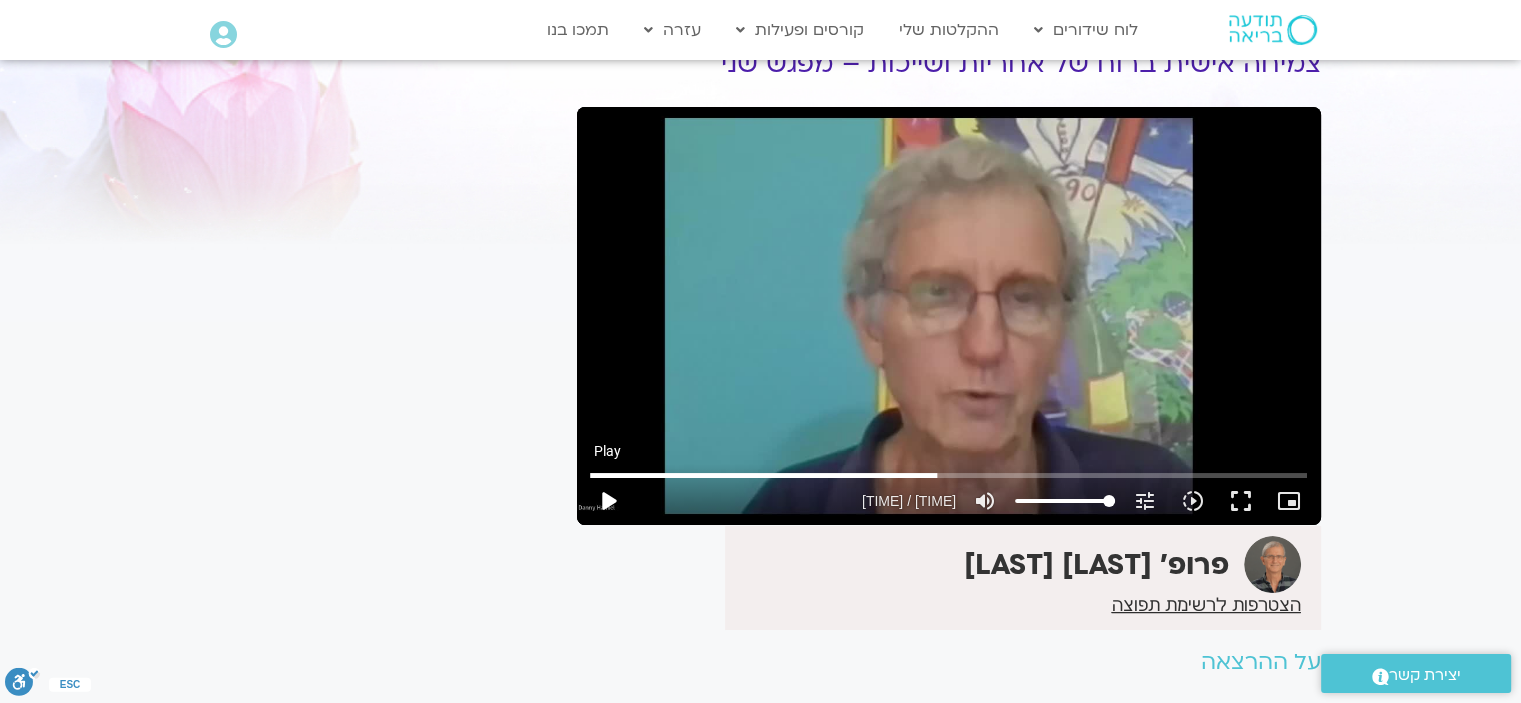 click on "play_arrow" at bounding box center (608, 501) 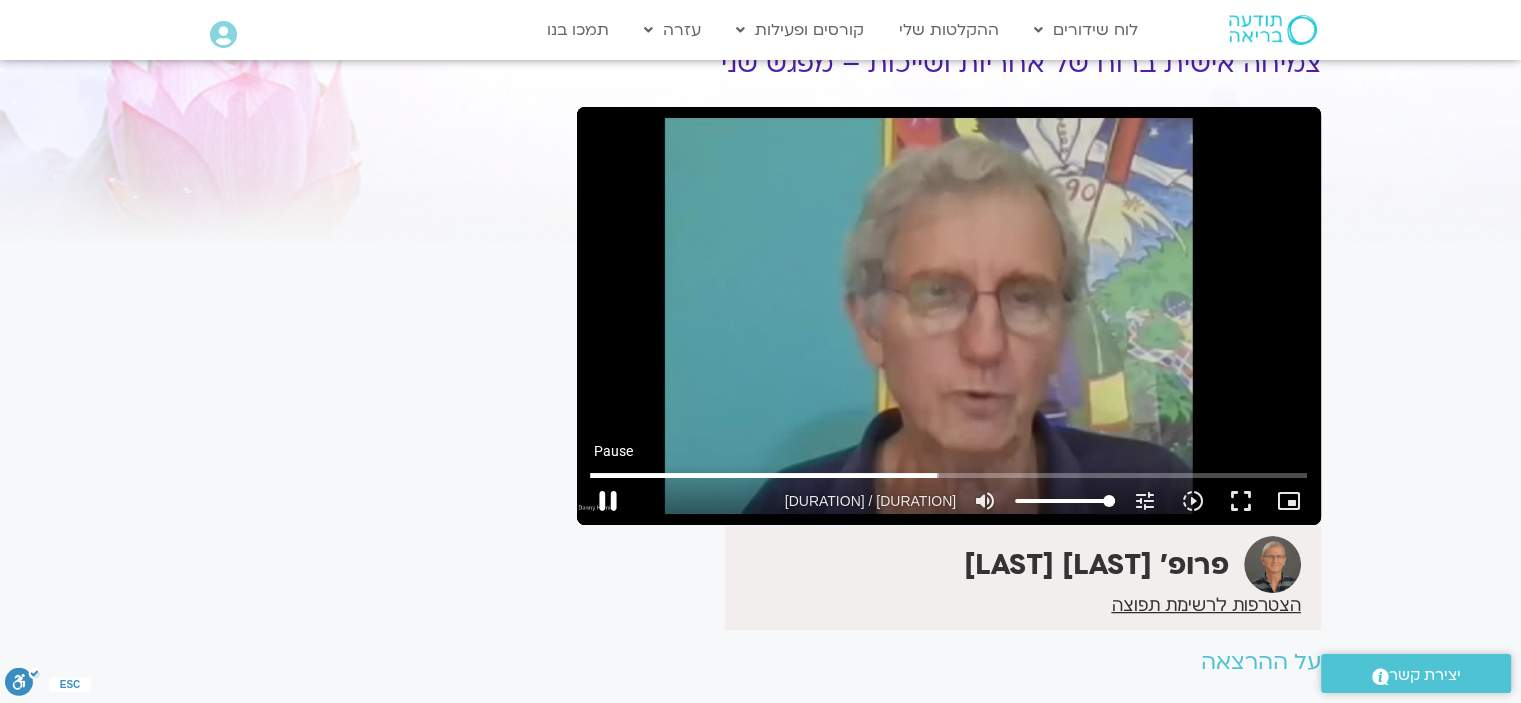 click on "pause" at bounding box center [608, 501] 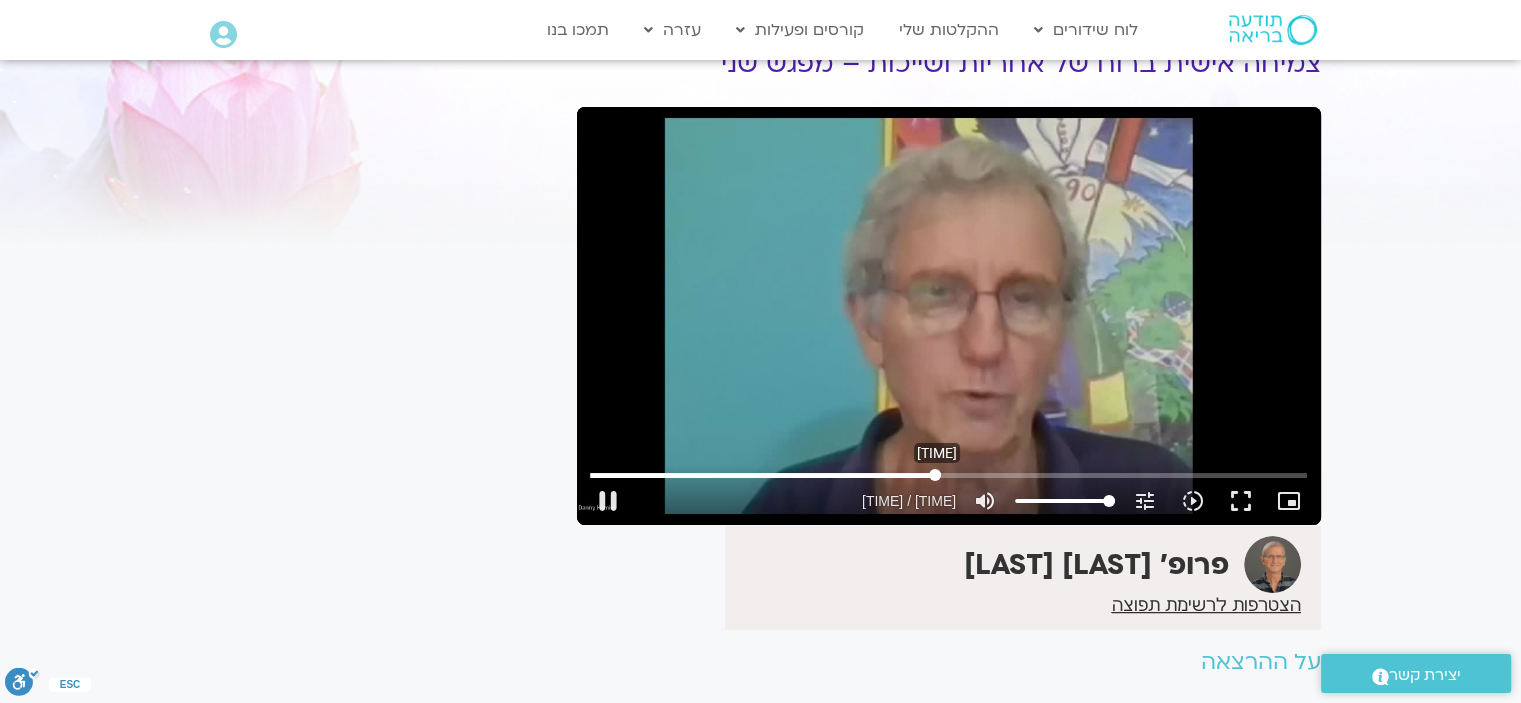 click at bounding box center (948, 475) 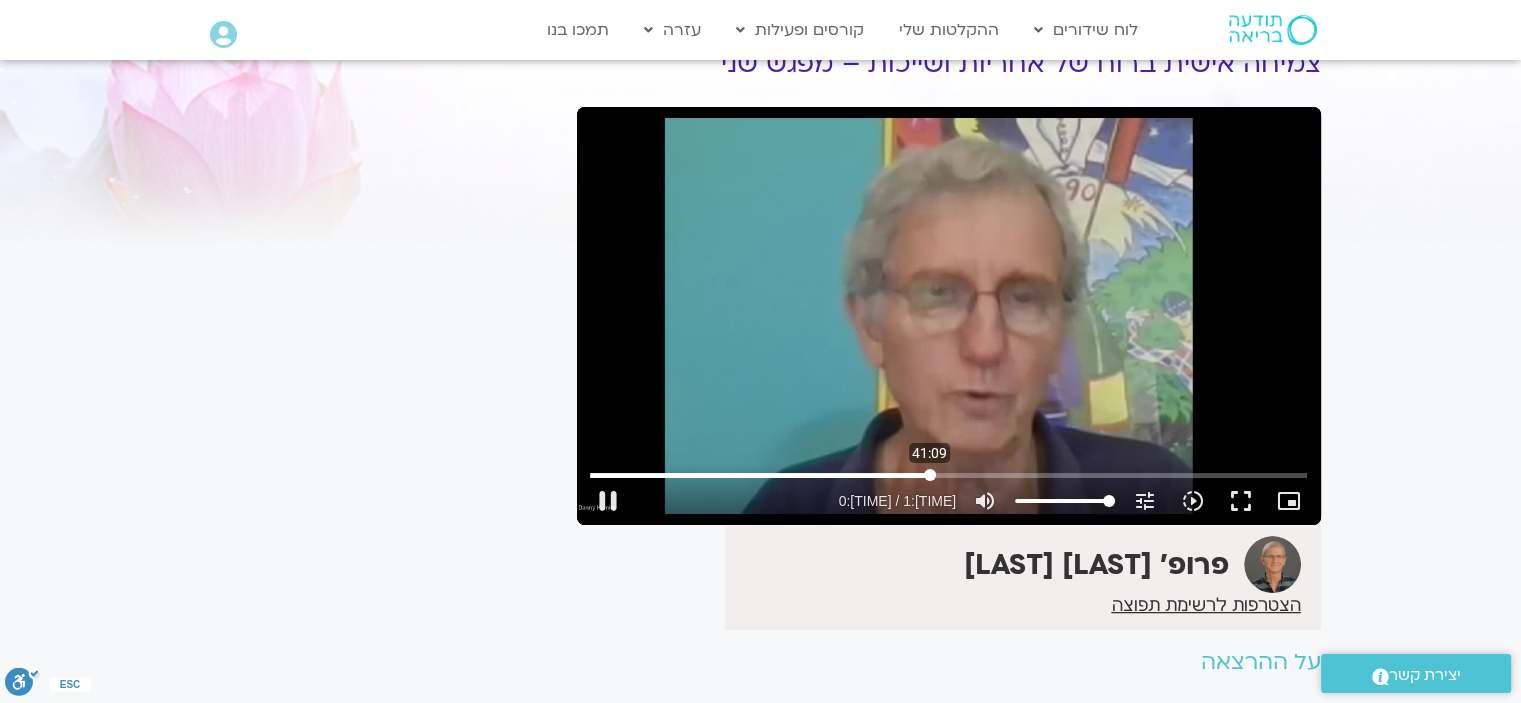 click at bounding box center (948, 475) 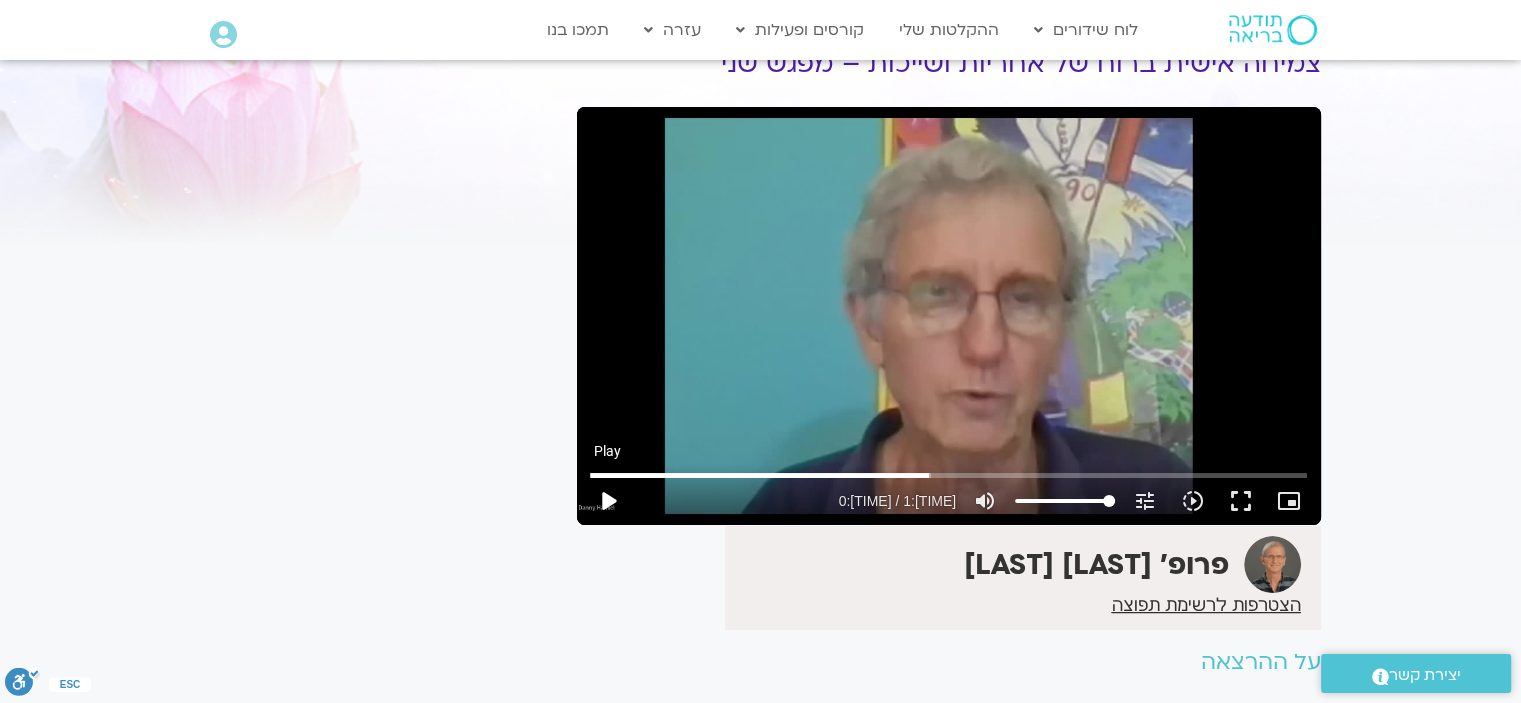 click on "play_arrow" at bounding box center [608, 501] 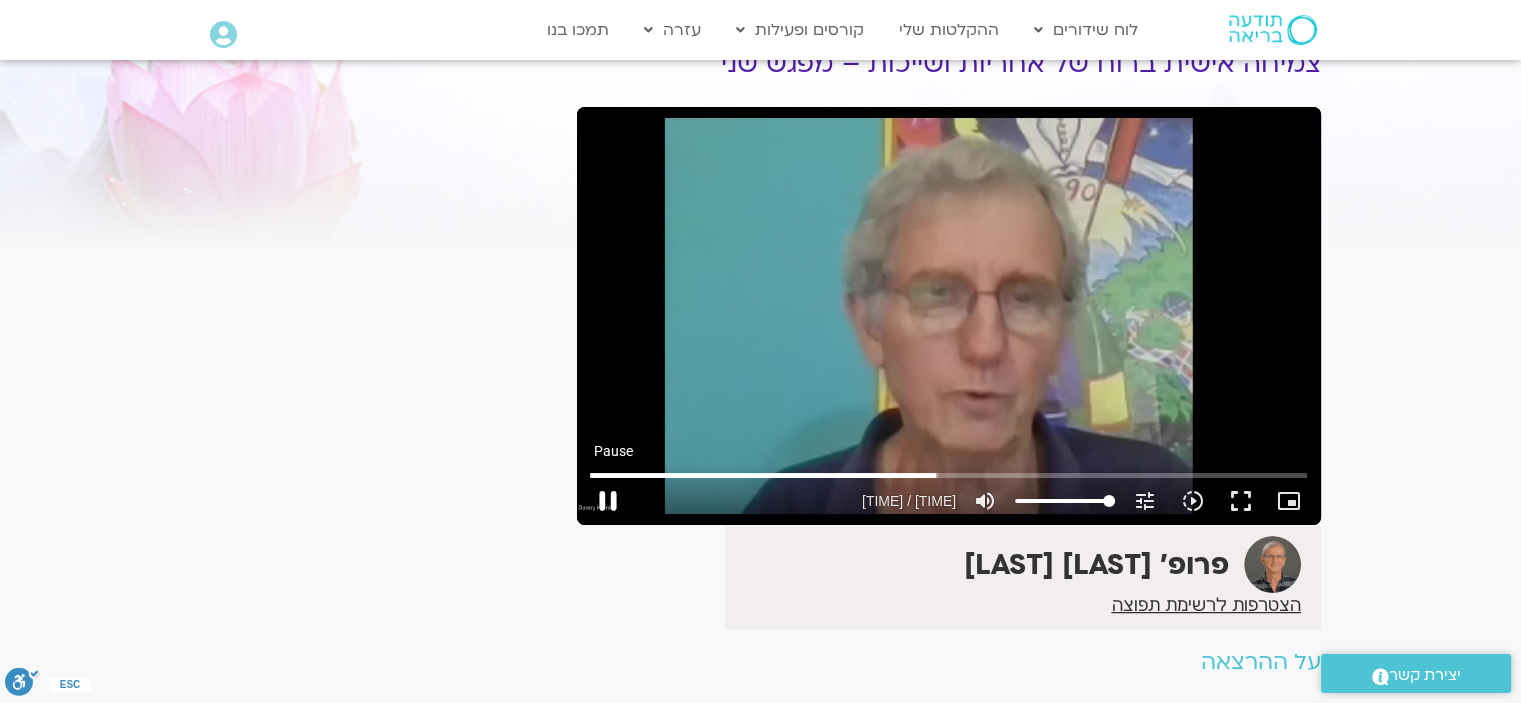 click on "pause" at bounding box center [608, 501] 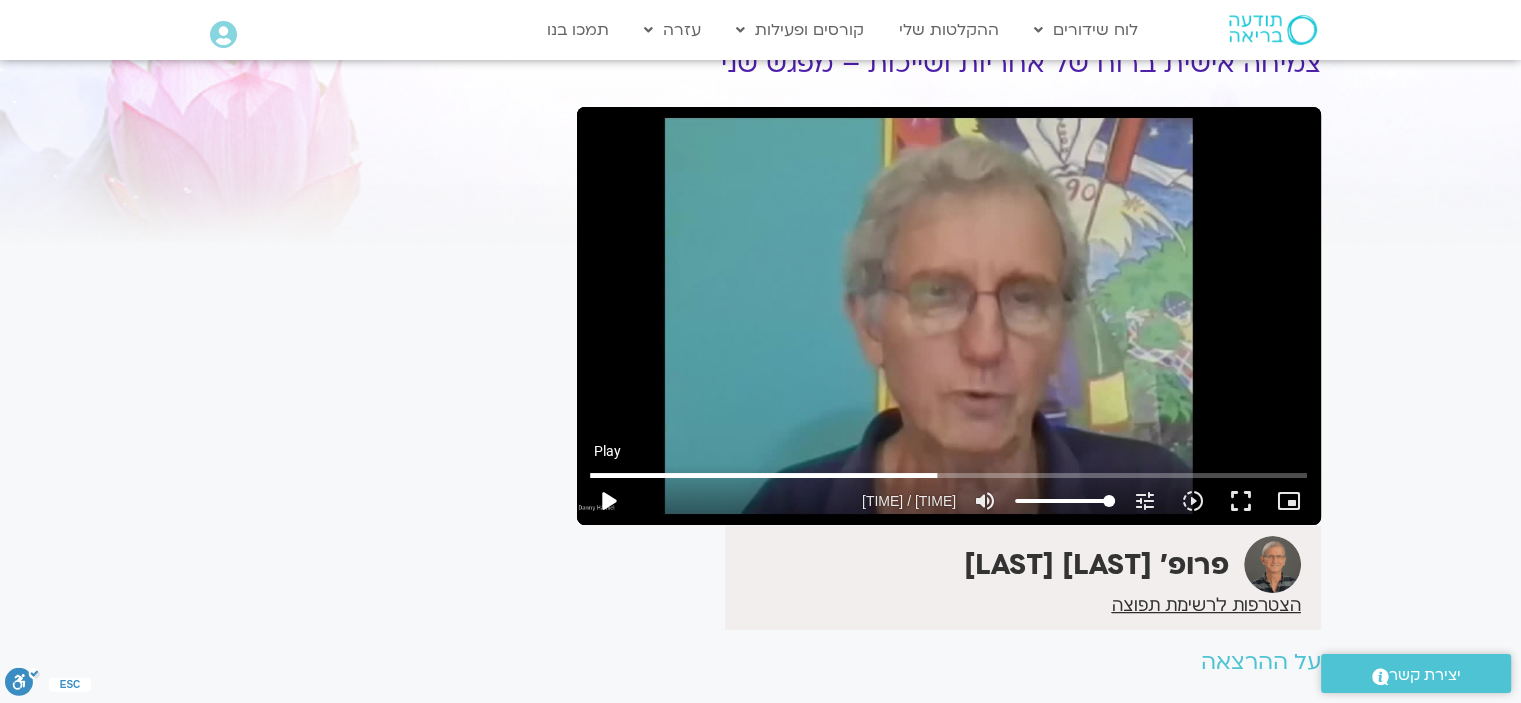 click on "play_arrow" at bounding box center [608, 501] 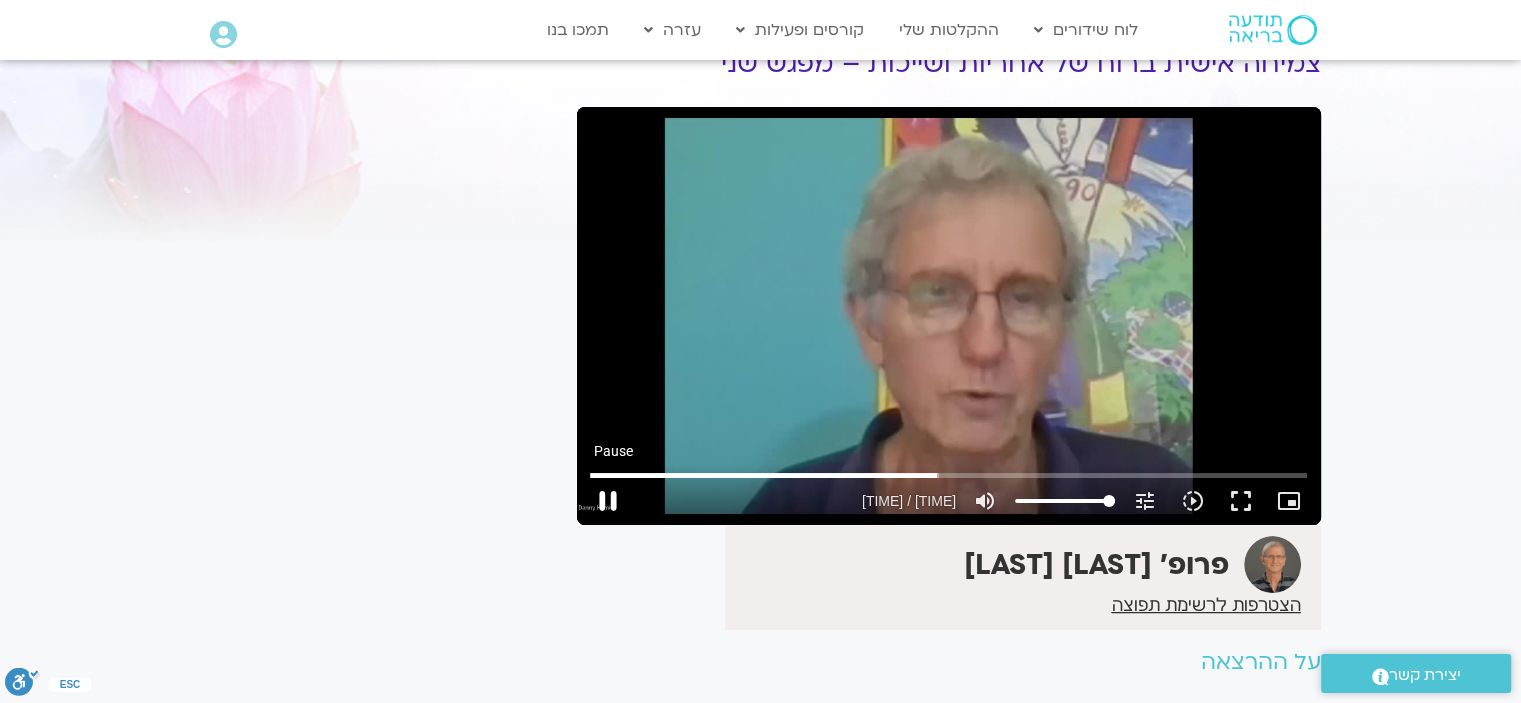 click on "pause" at bounding box center [608, 501] 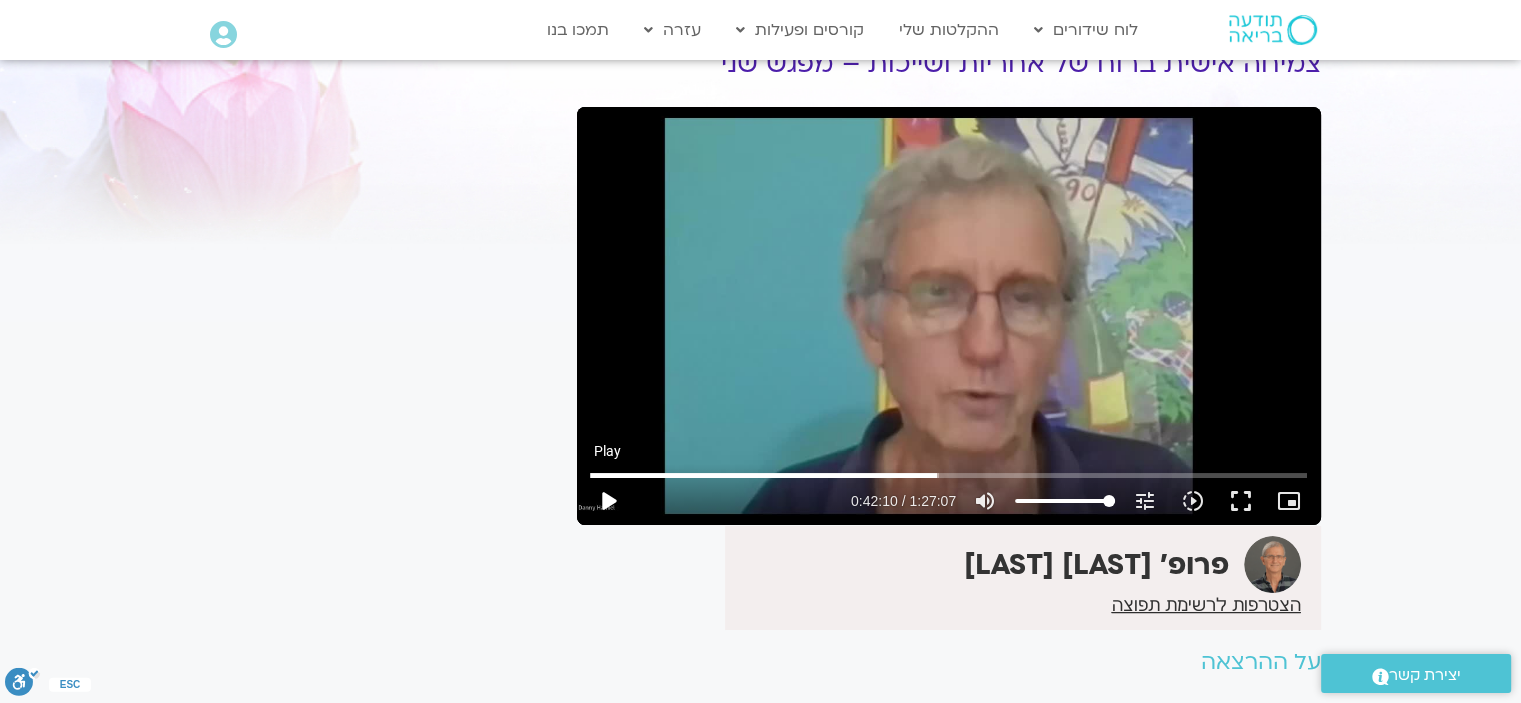 click on "play_arrow" at bounding box center (608, 501) 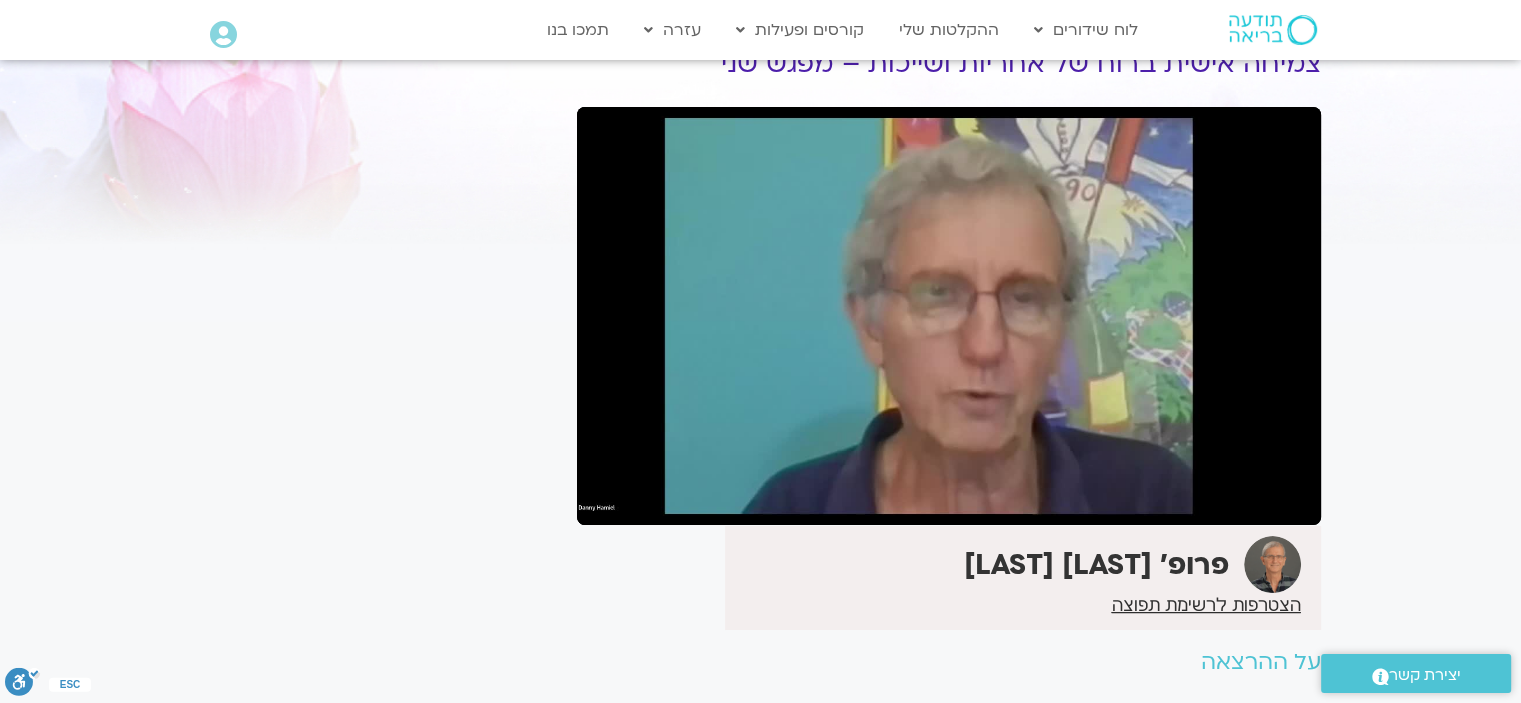 click on "pause" at bounding box center (608, 501) 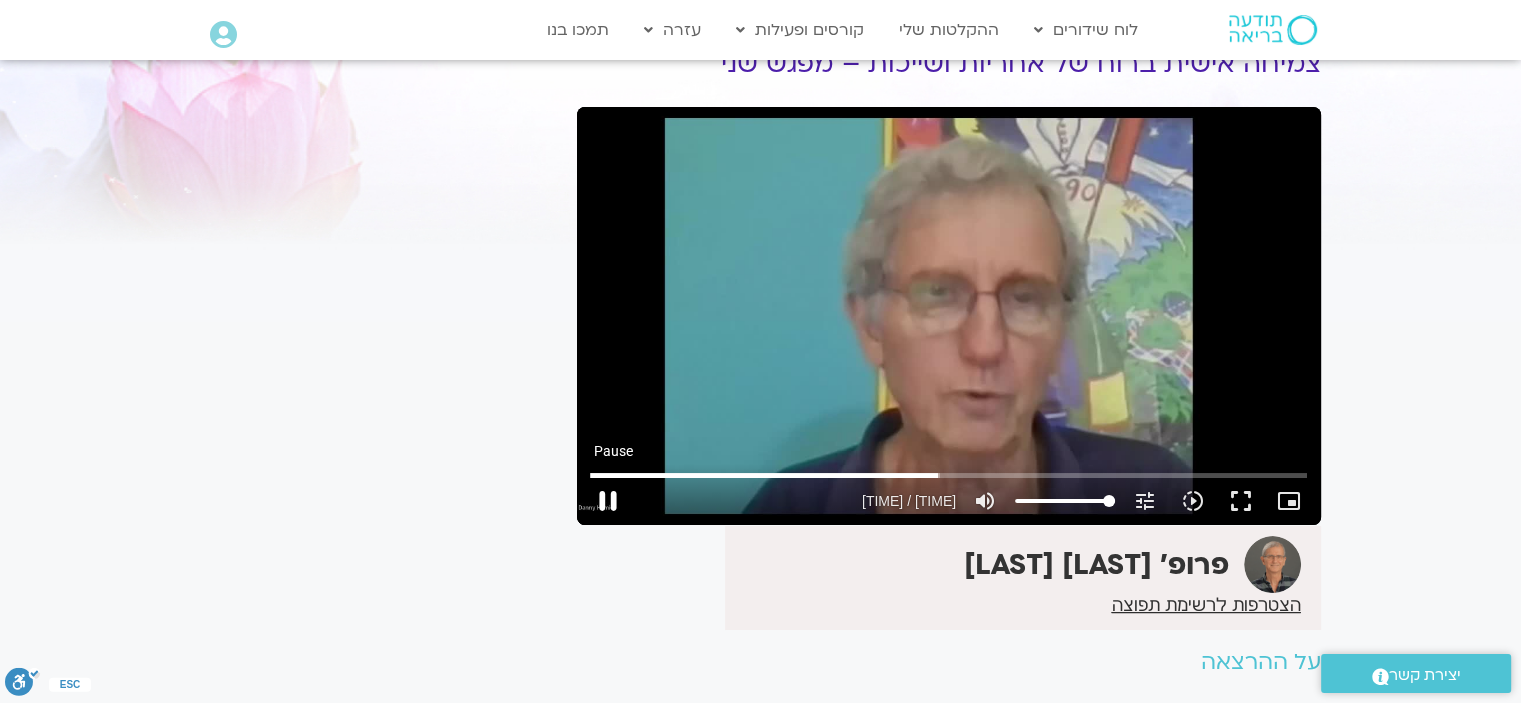 click on "pause" at bounding box center [608, 501] 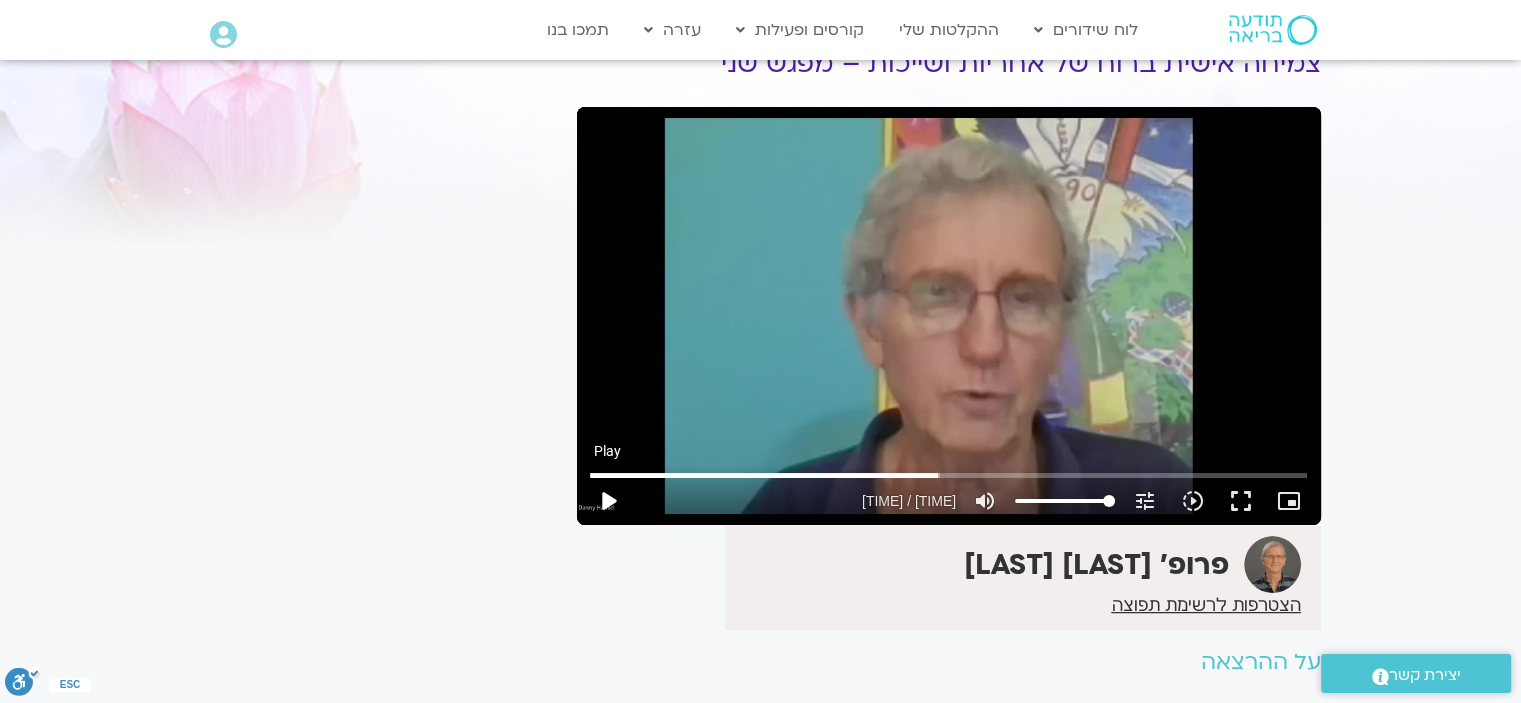 click on "play_arrow" at bounding box center (608, 501) 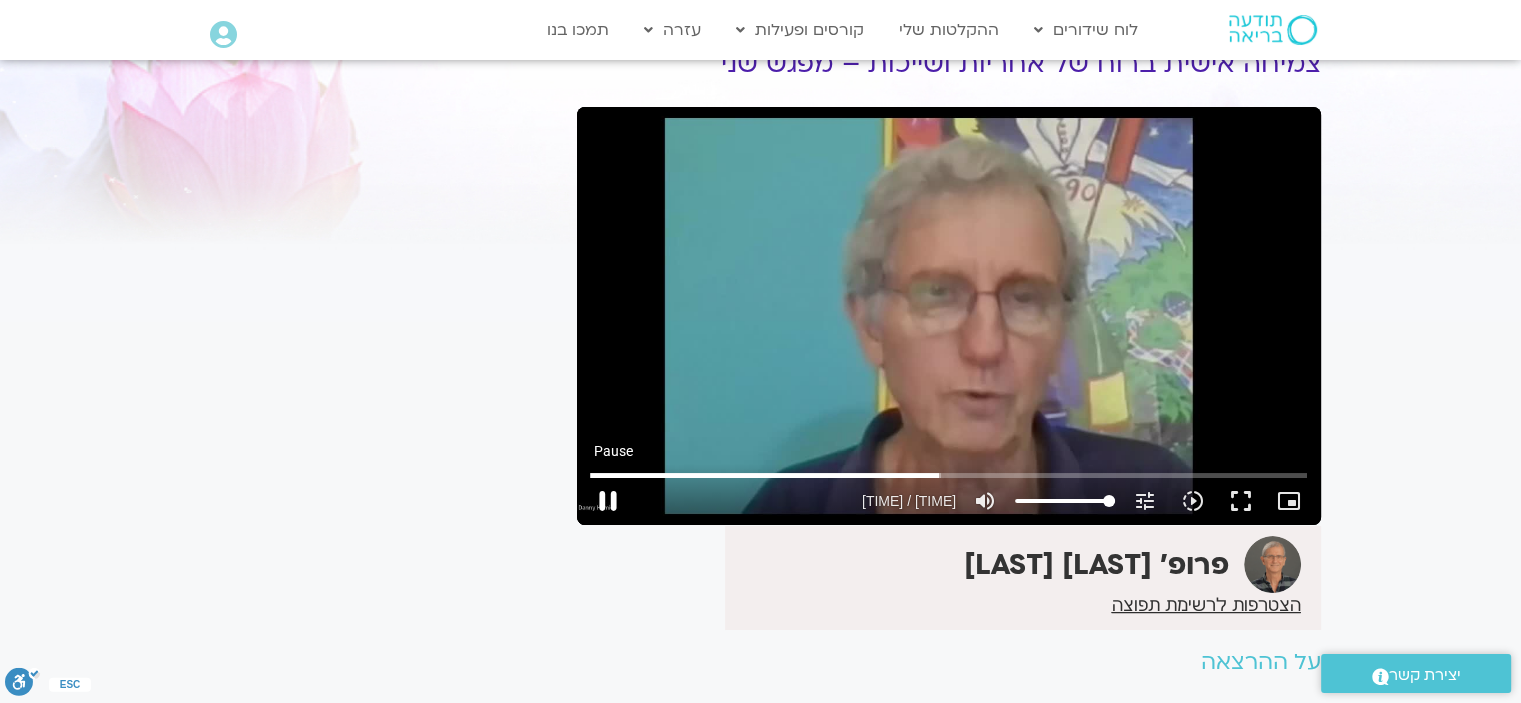 click on "pause" at bounding box center (608, 501) 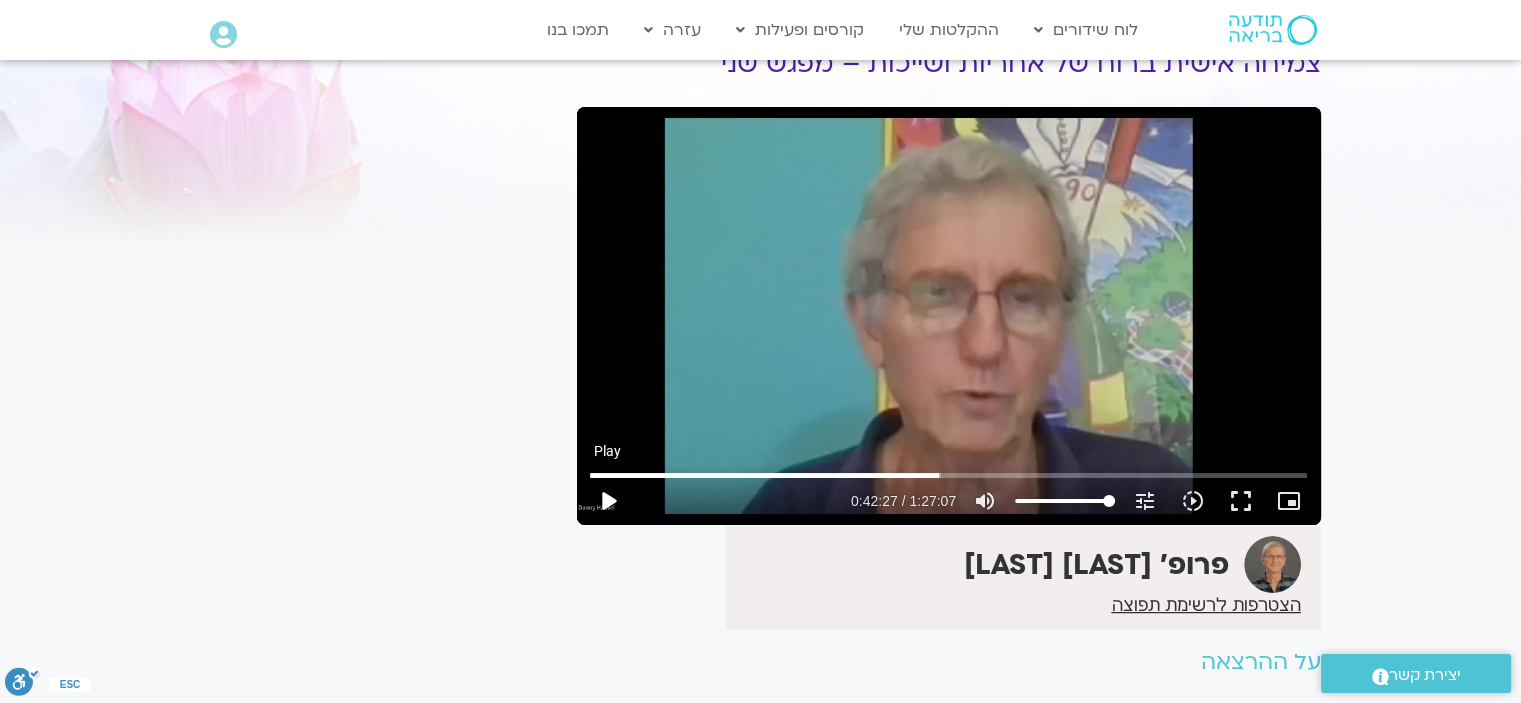 click on "play_arrow" at bounding box center [608, 501] 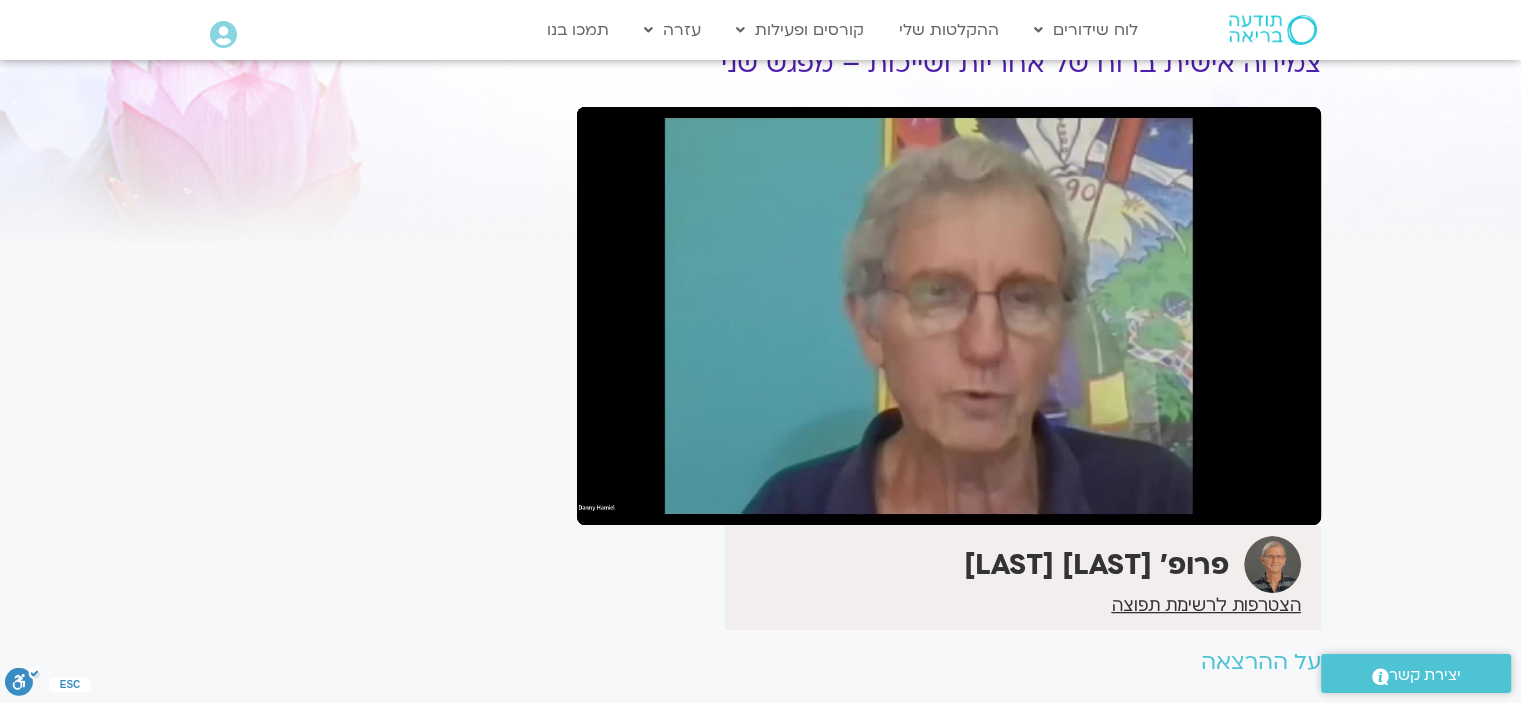 click on "pause" at bounding box center [608, 501] 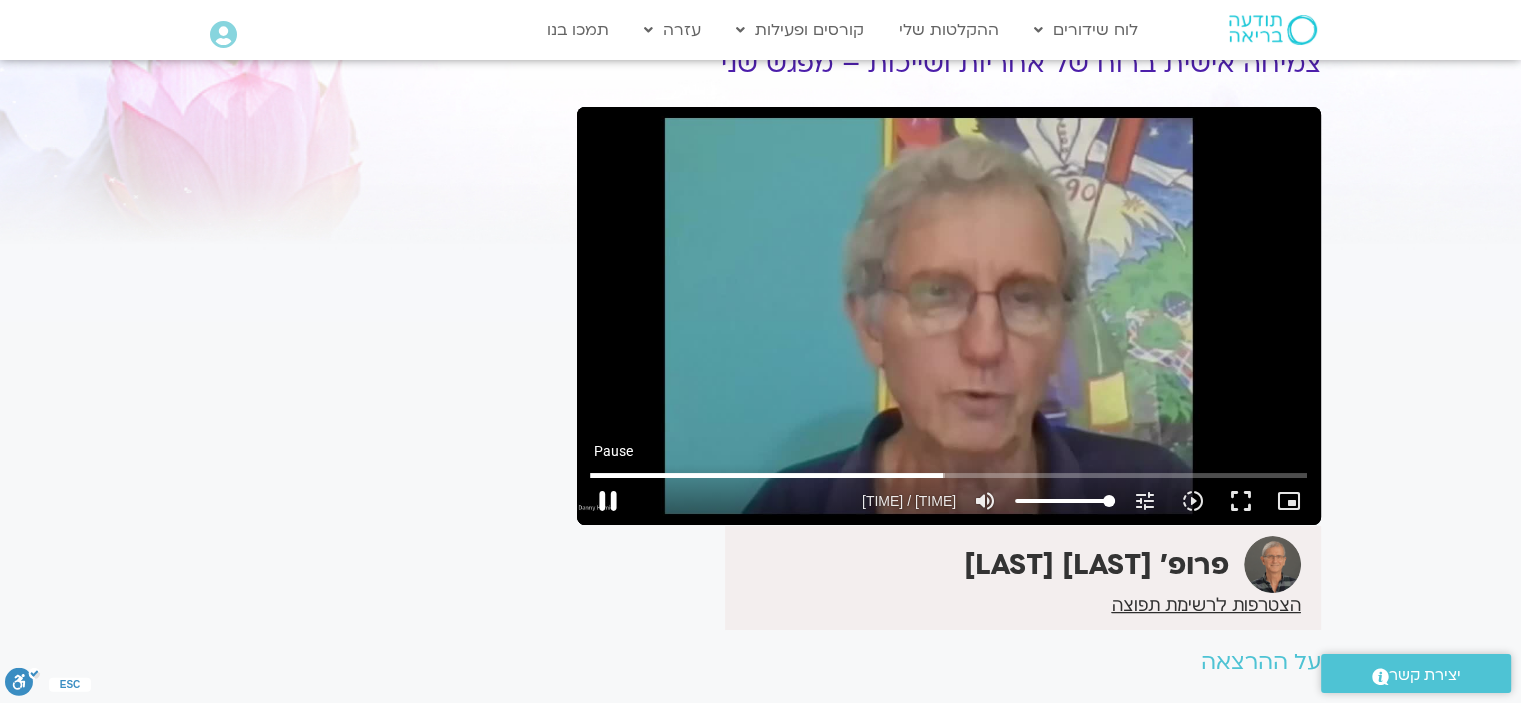 click on "pause" at bounding box center [608, 501] 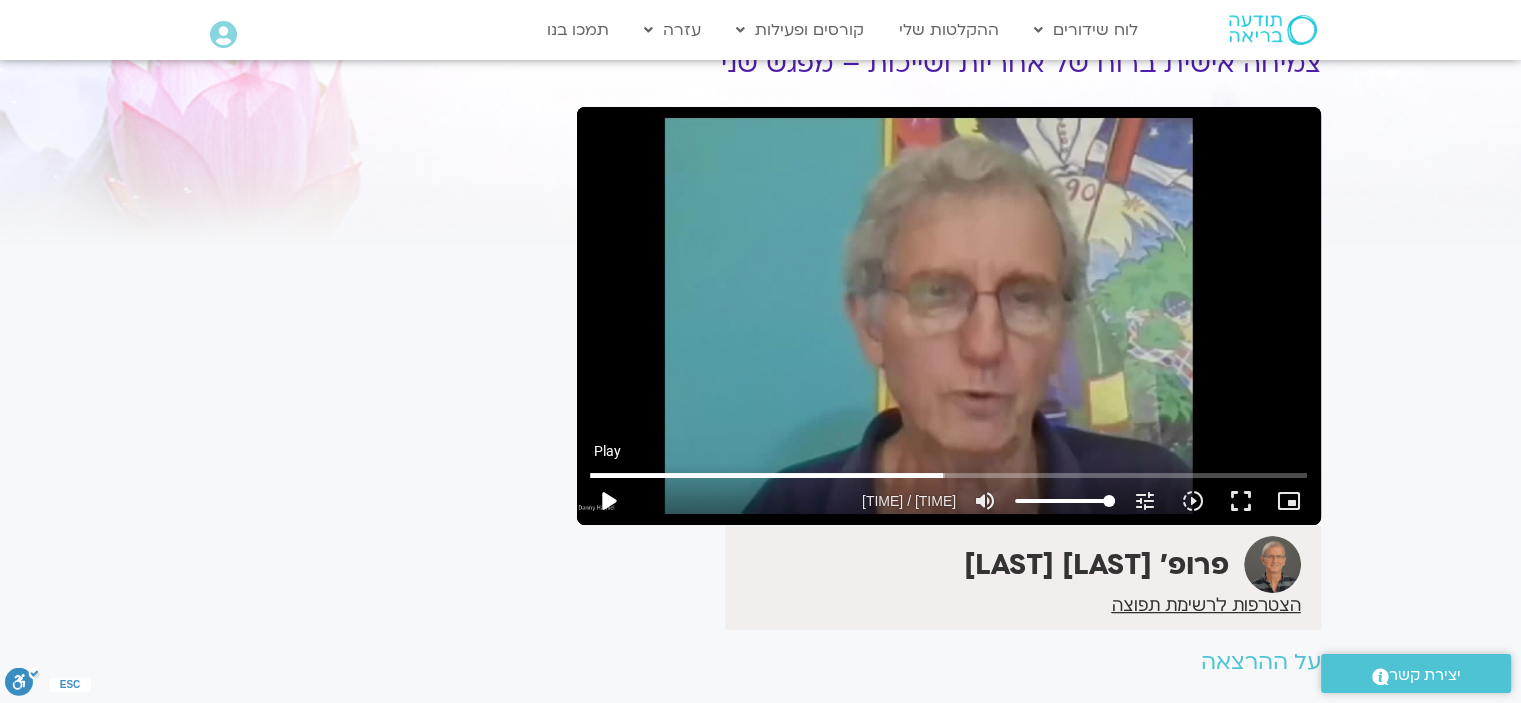 click on "play_arrow" at bounding box center [608, 501] 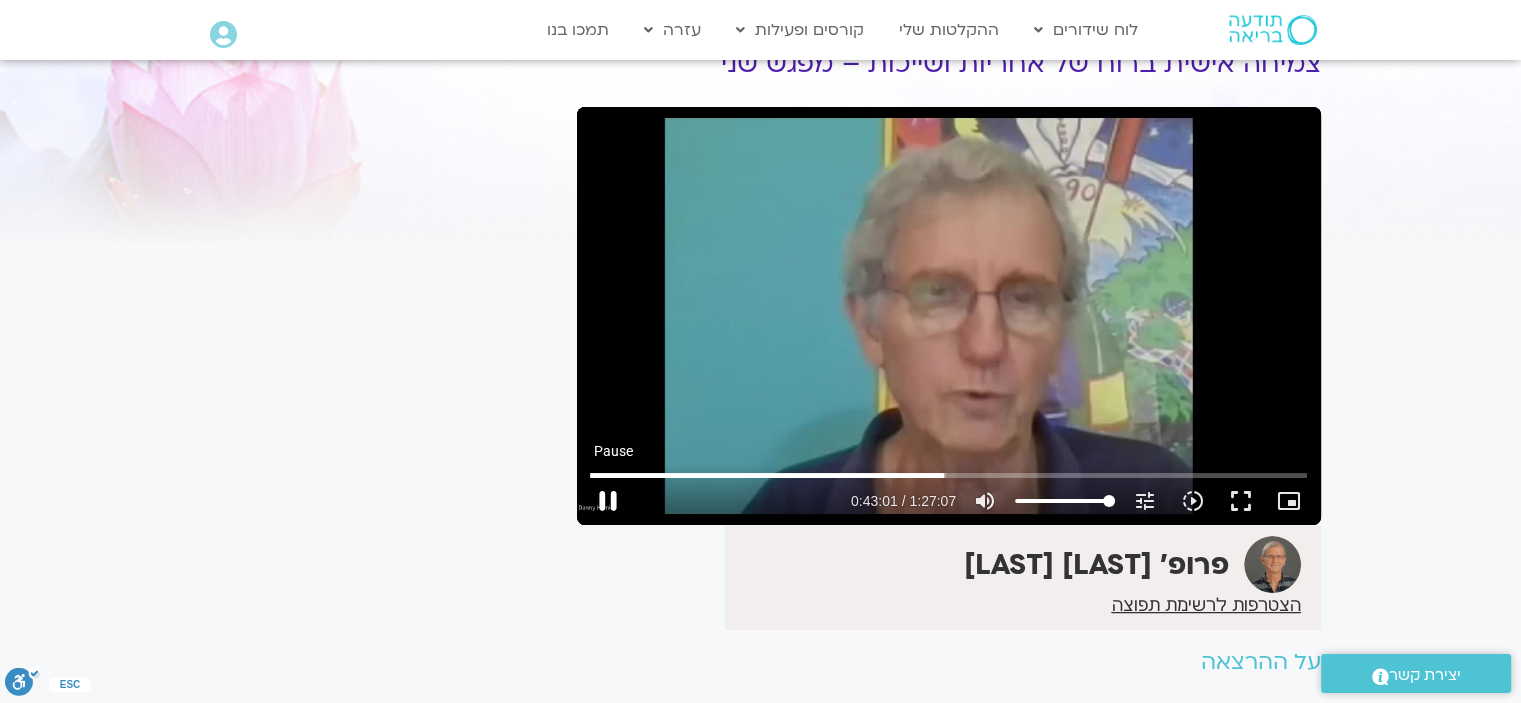 click on "pause" at bounding box center (608, 501) 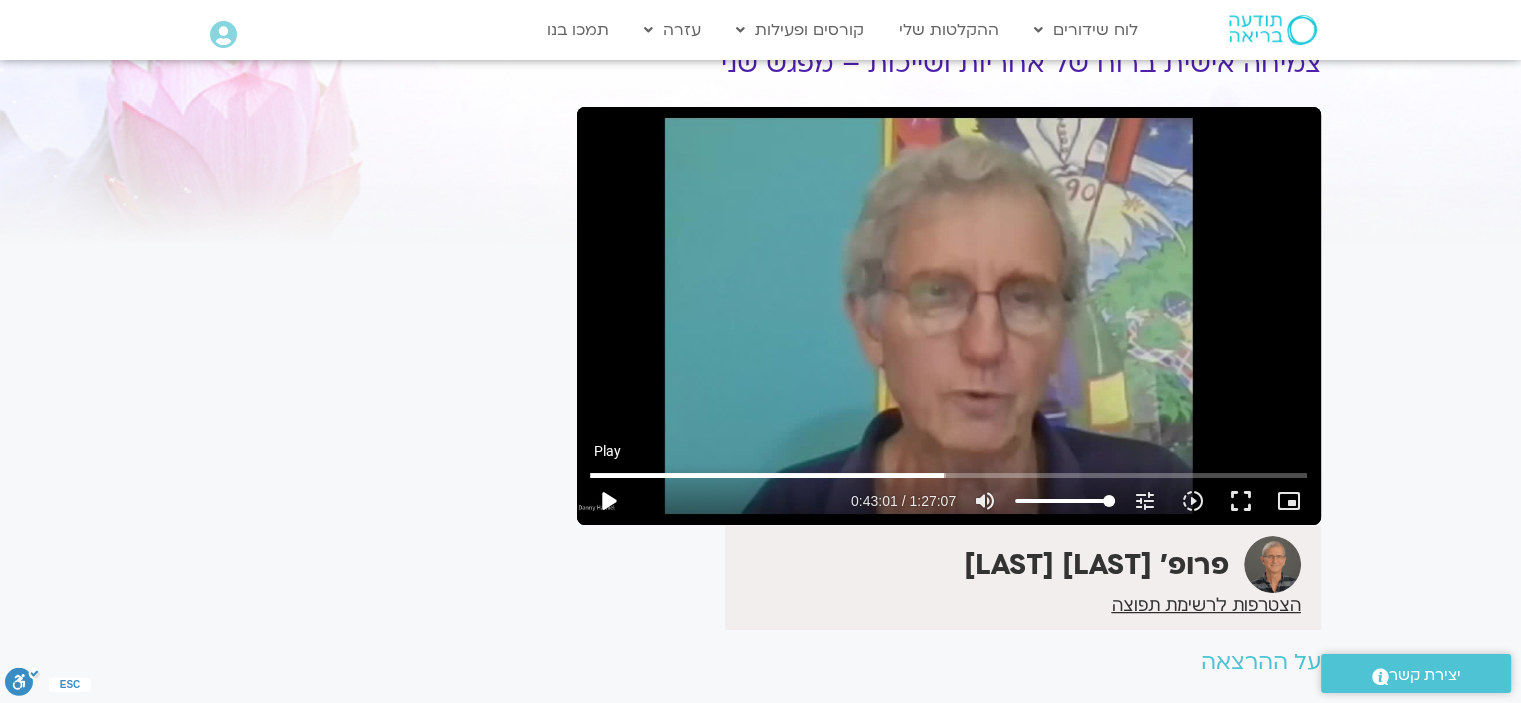 click on "play_arrow" at bounding box center [608, 501] 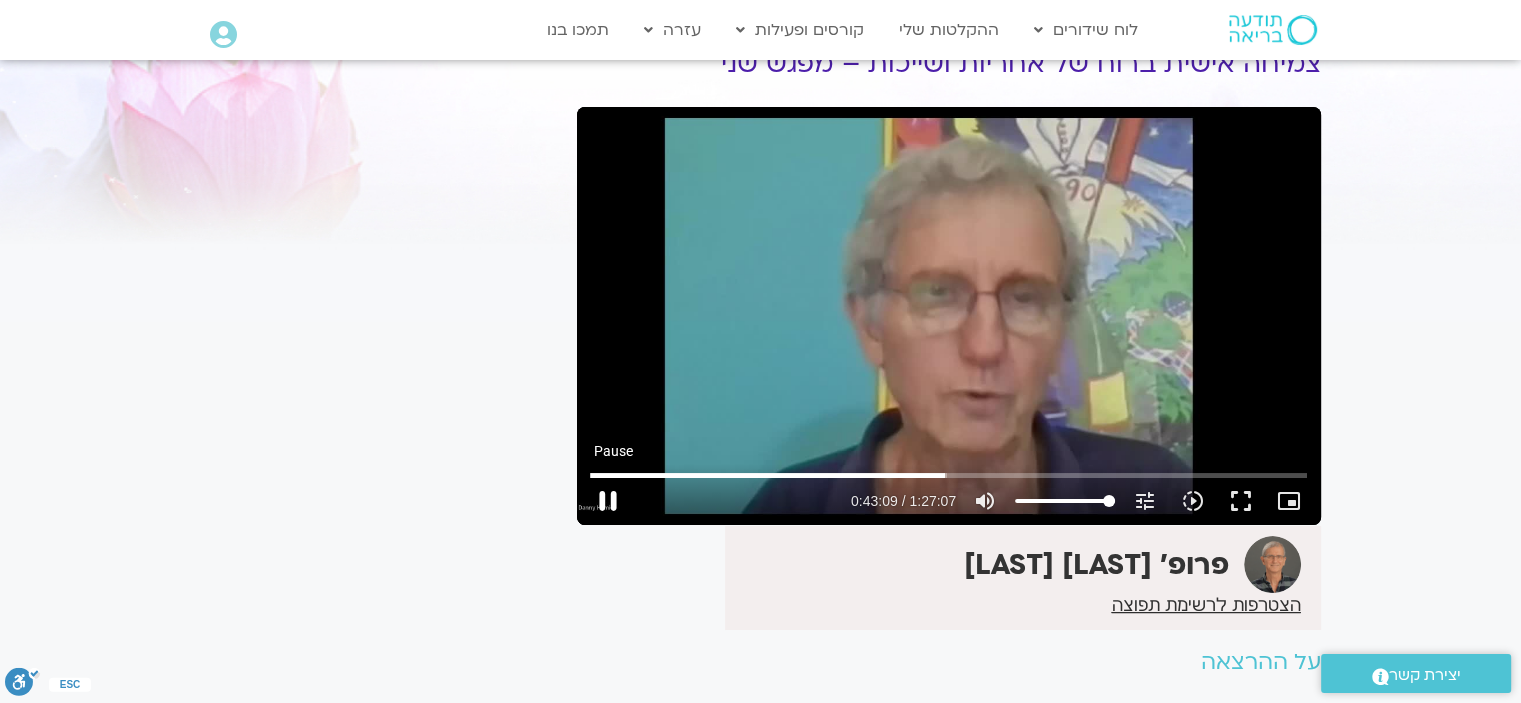 click on "pause" at bounding box center (608, 501) 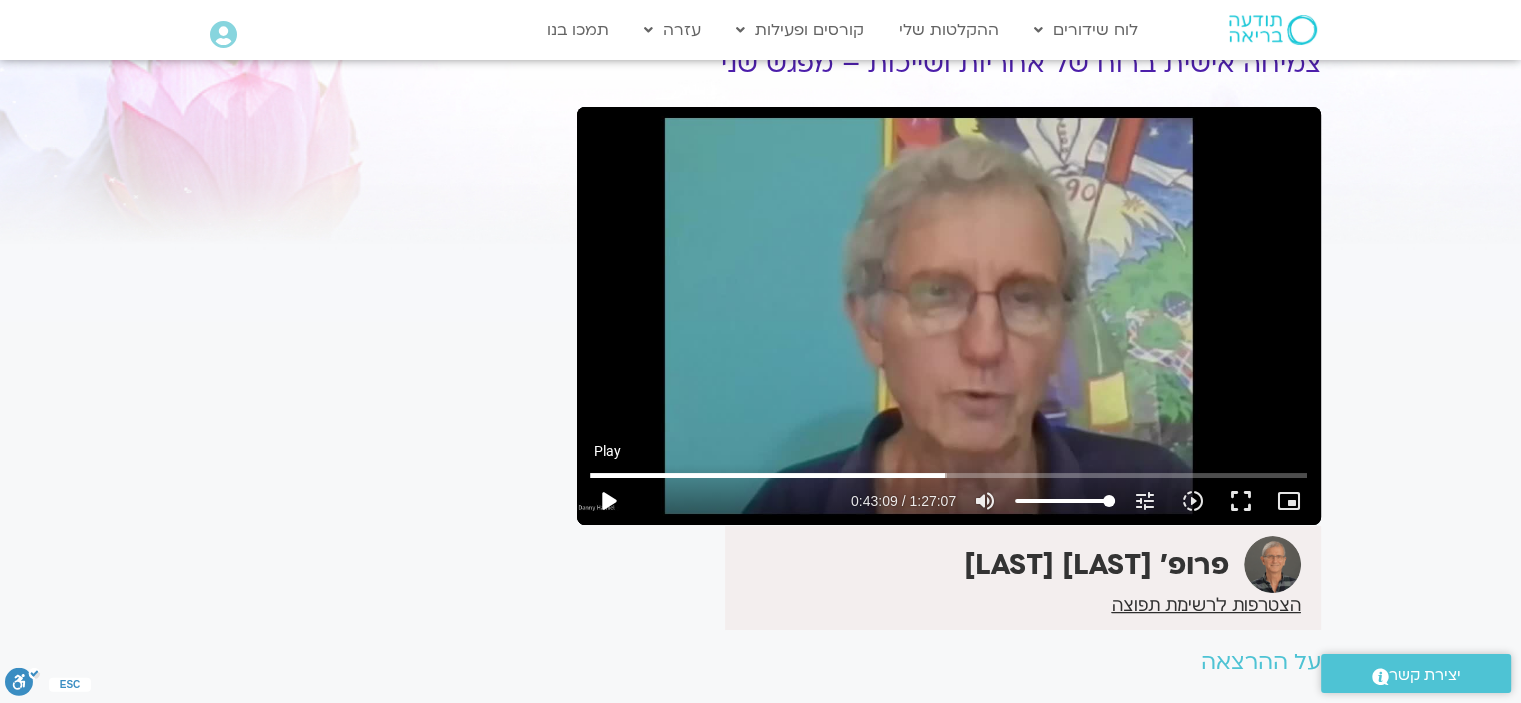 click on "play_arrow" at bounding box center (608, 501) 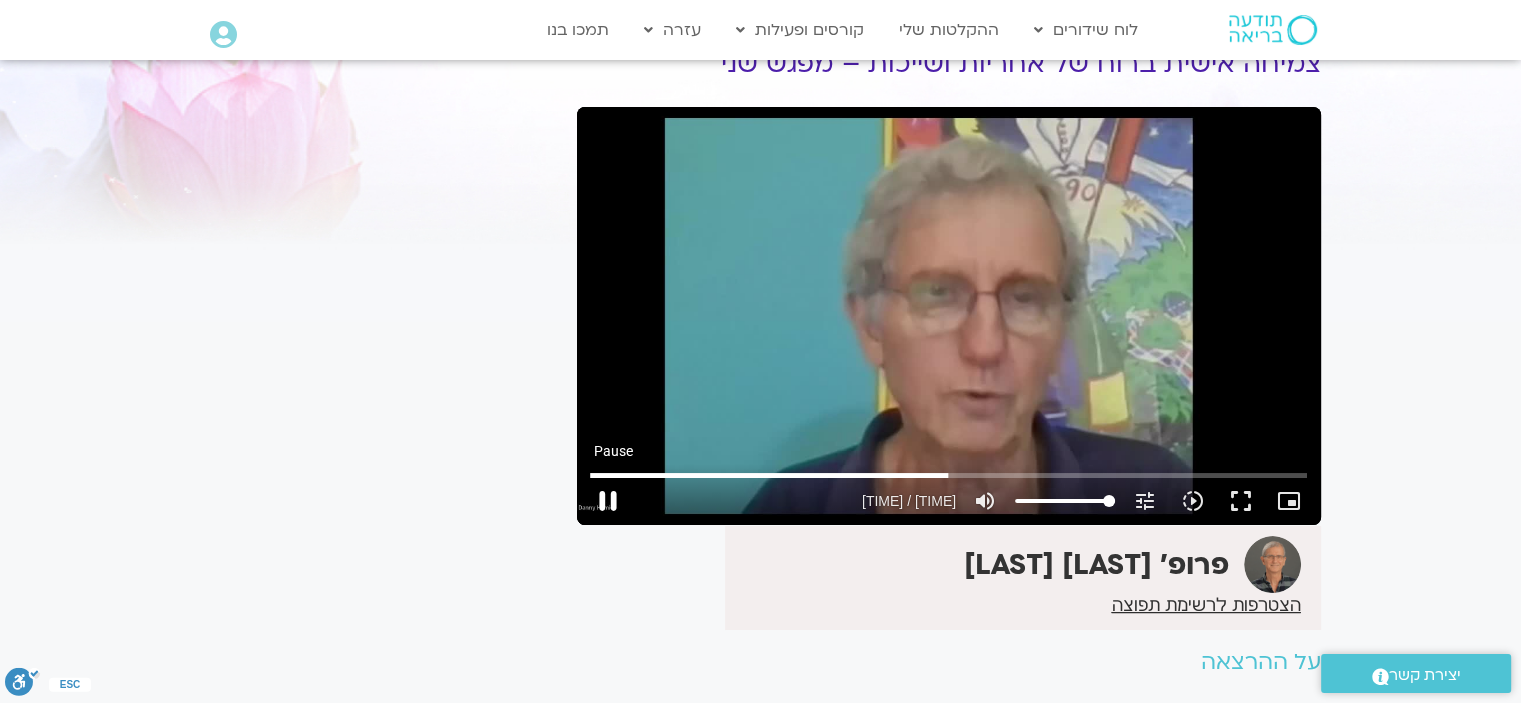 click on "pause" at bounding box center (608, 501) 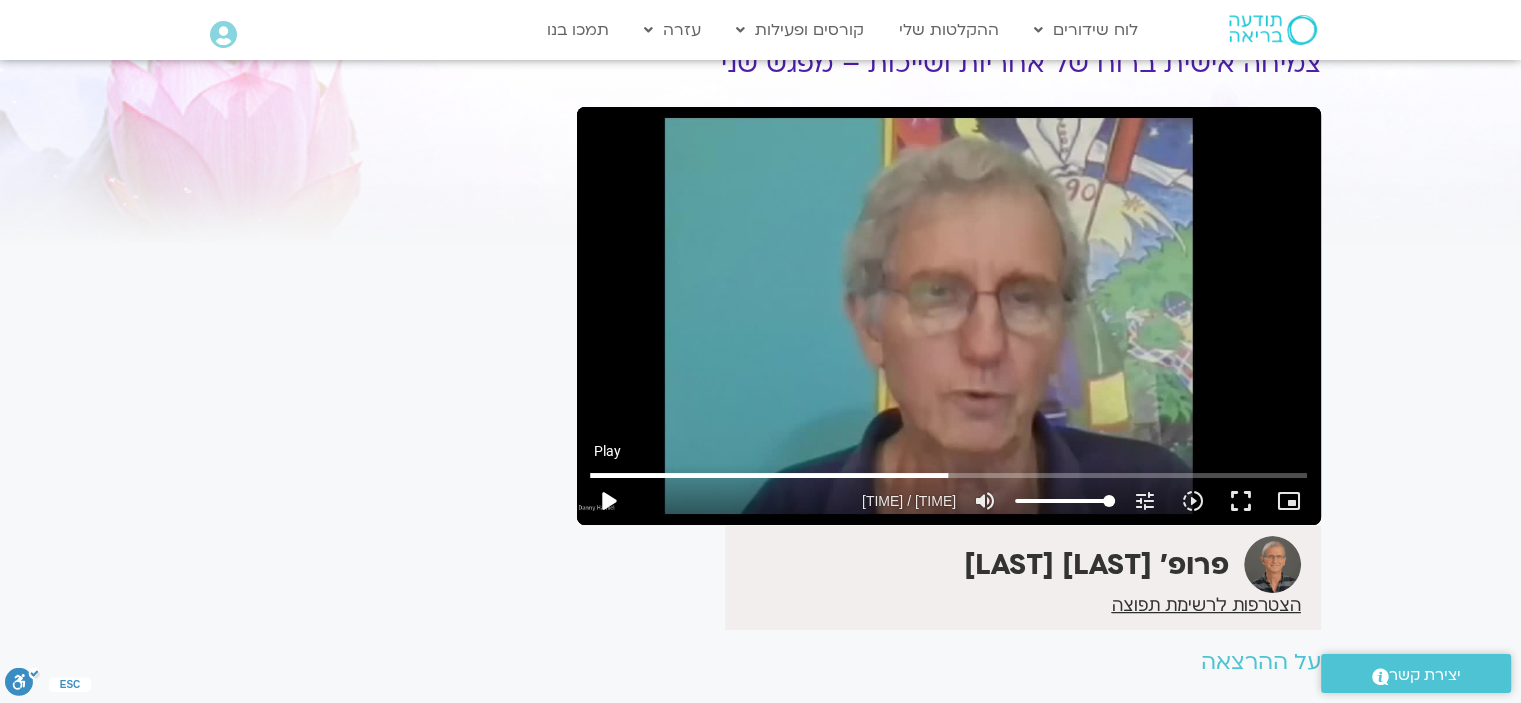 click on "play_arrow" at bounding box center (608, 501) 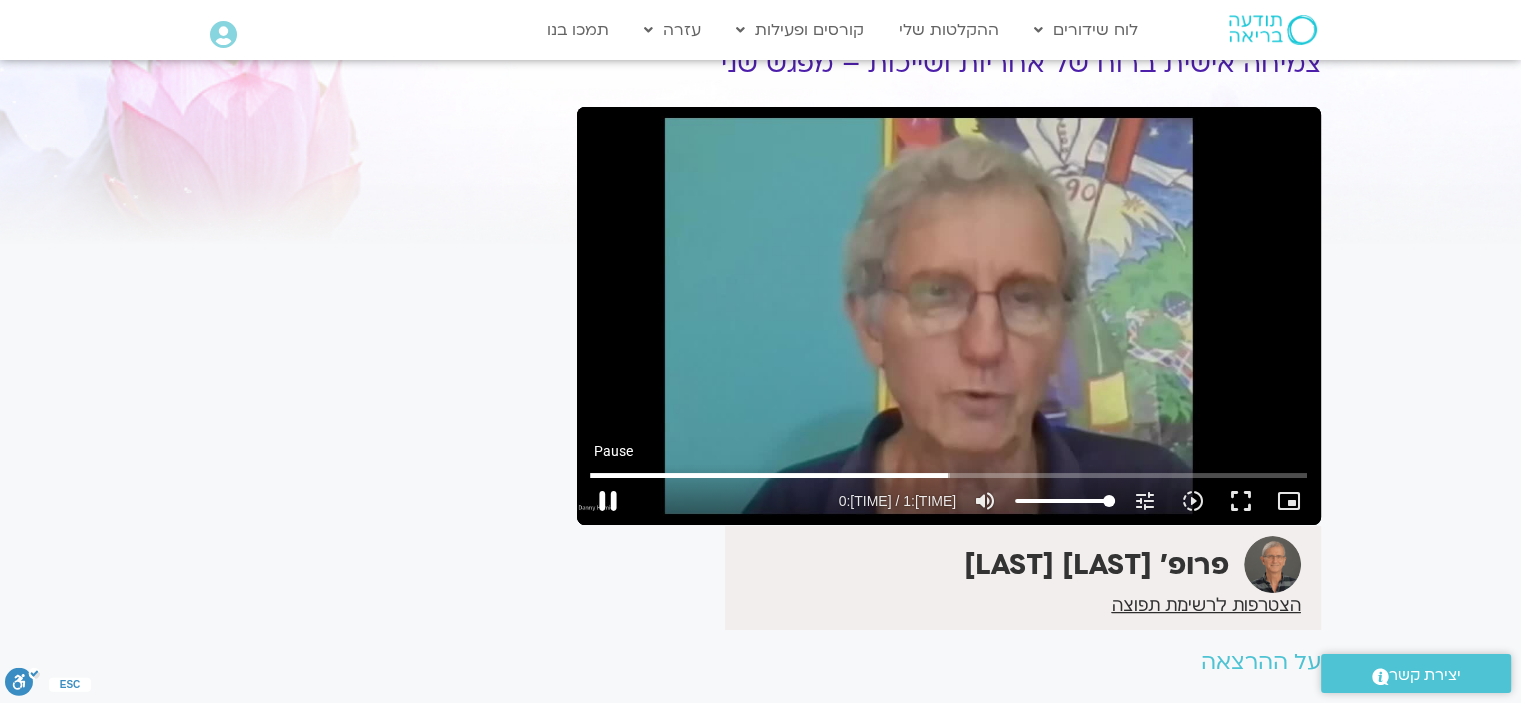 click on "pause" at bounding box center (608, 501) 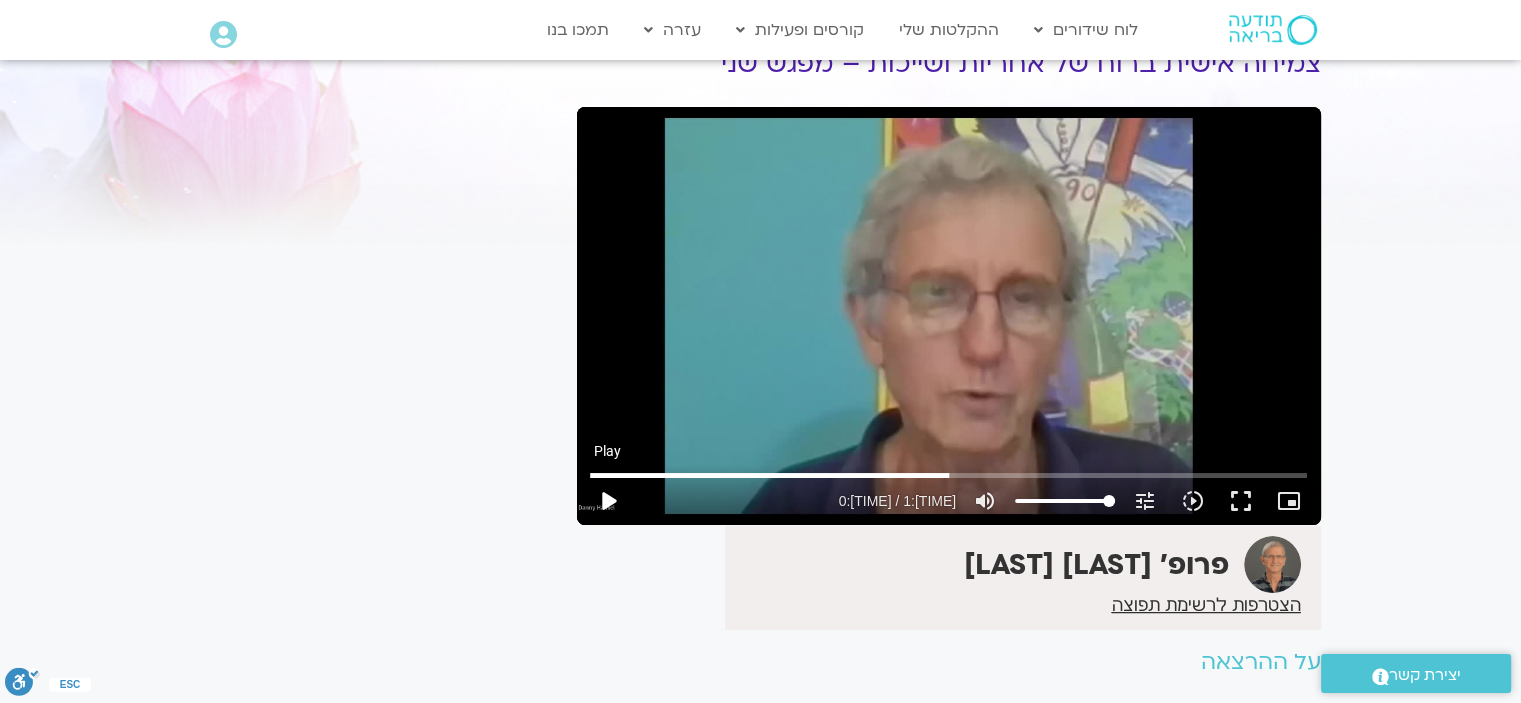 click on "play_arrow" at bounding box center (608, 501) 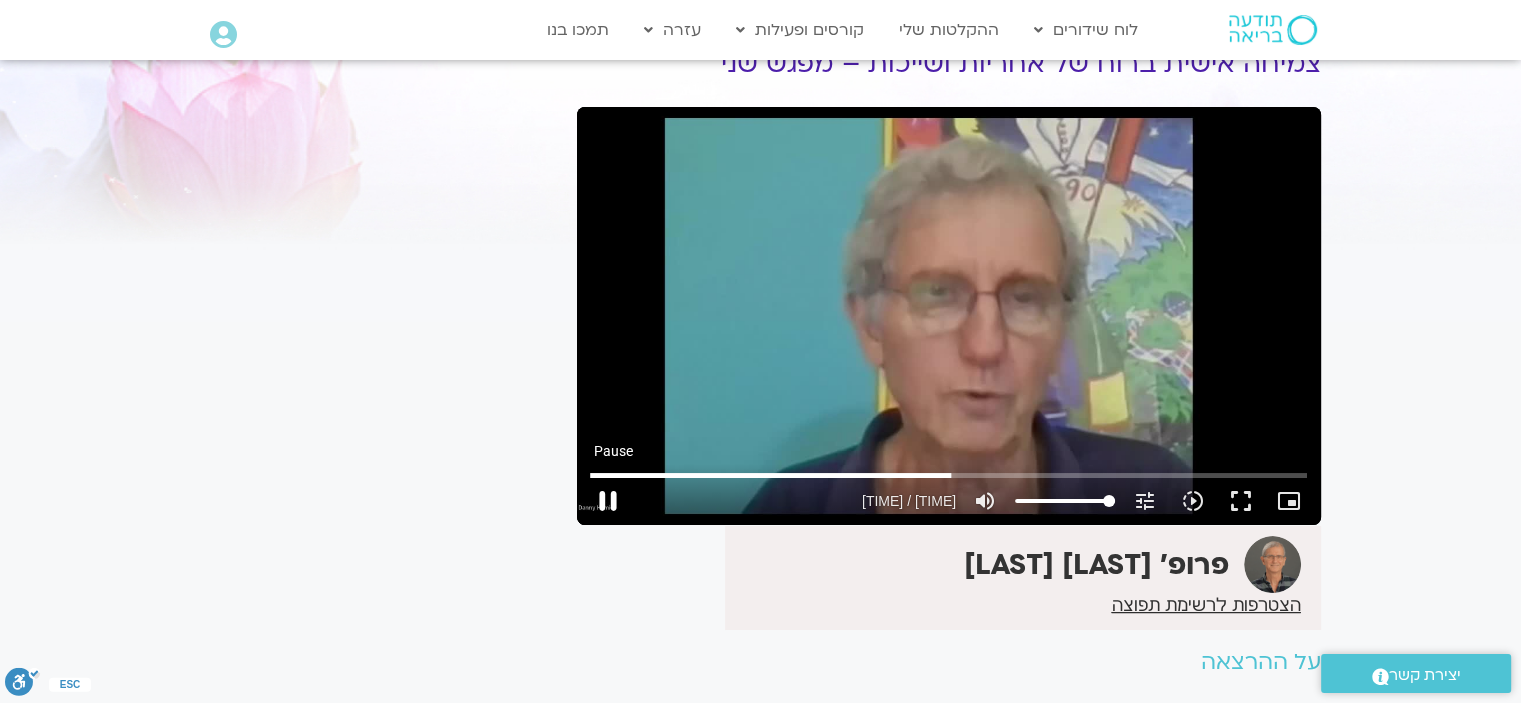 click on "pause" at bounding box center (608, 501) 